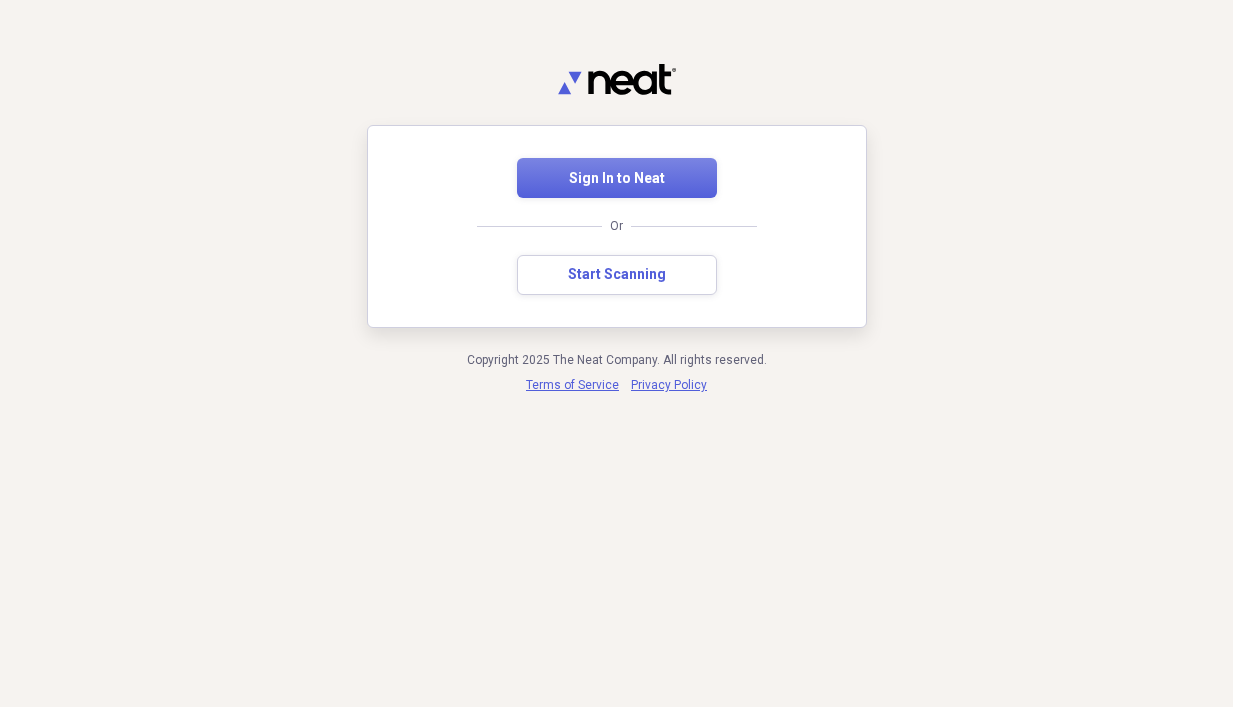 scroll, scrollTop: 0, scrollLeft: 0, axis: both 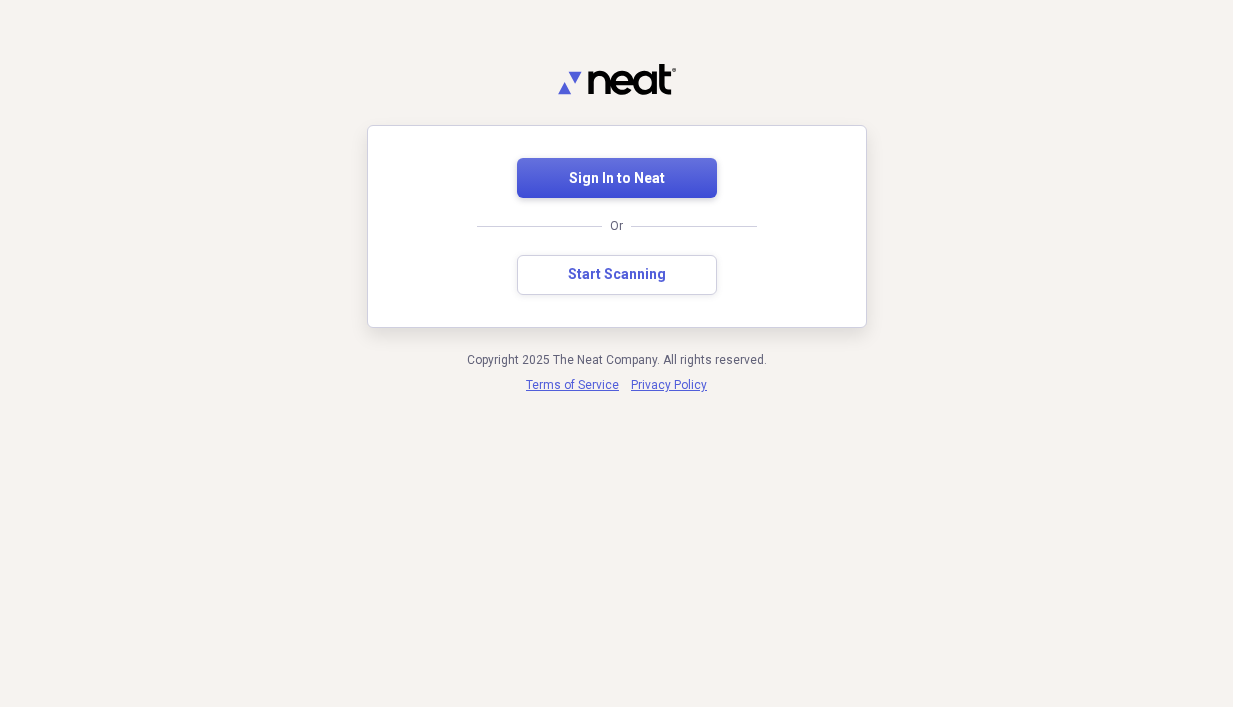 click on "Sign In to Neat" at bounding box center [617, 179] 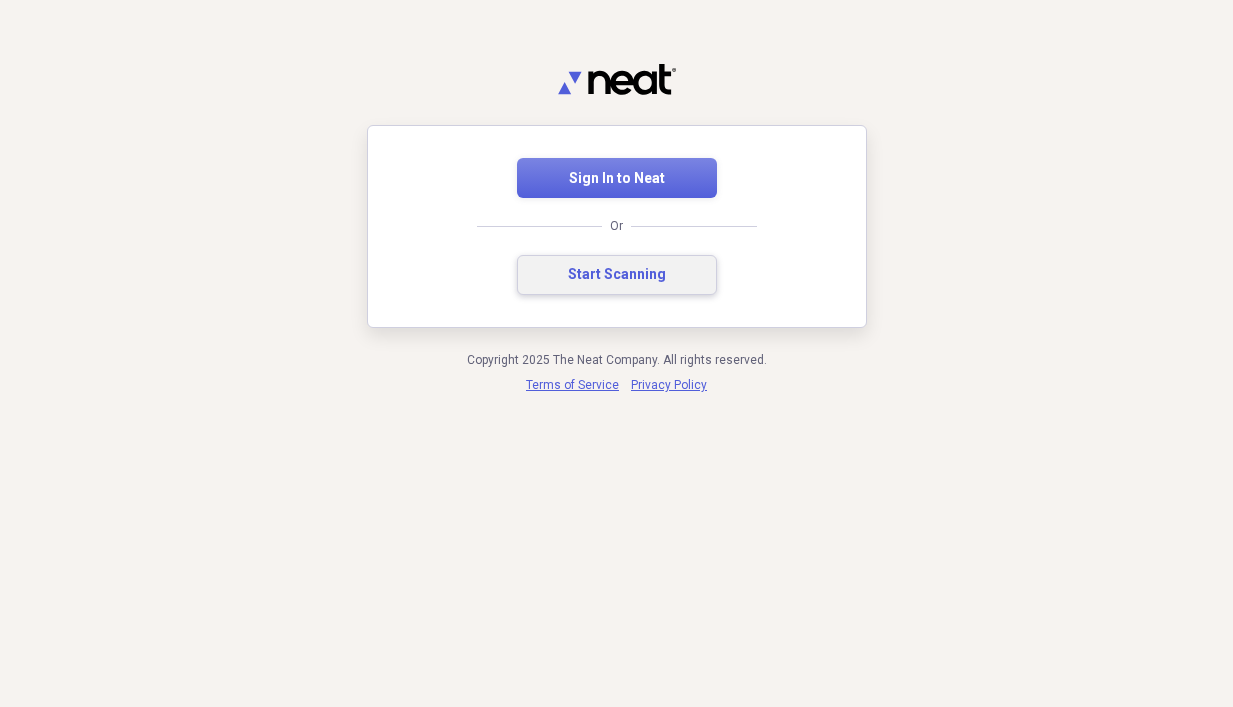 click on "Start Scanning" at bounding box center [617, 275] 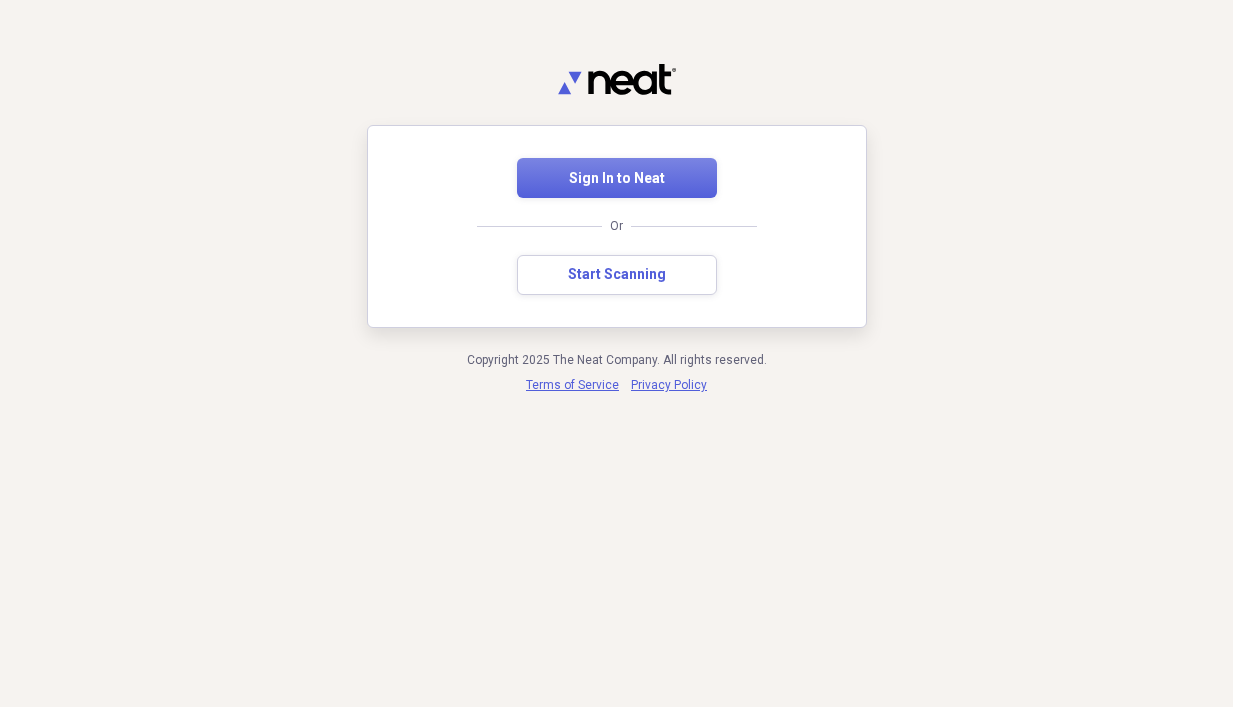 scroll, scrollTop: 0, scrollLeft: 0, axis: both 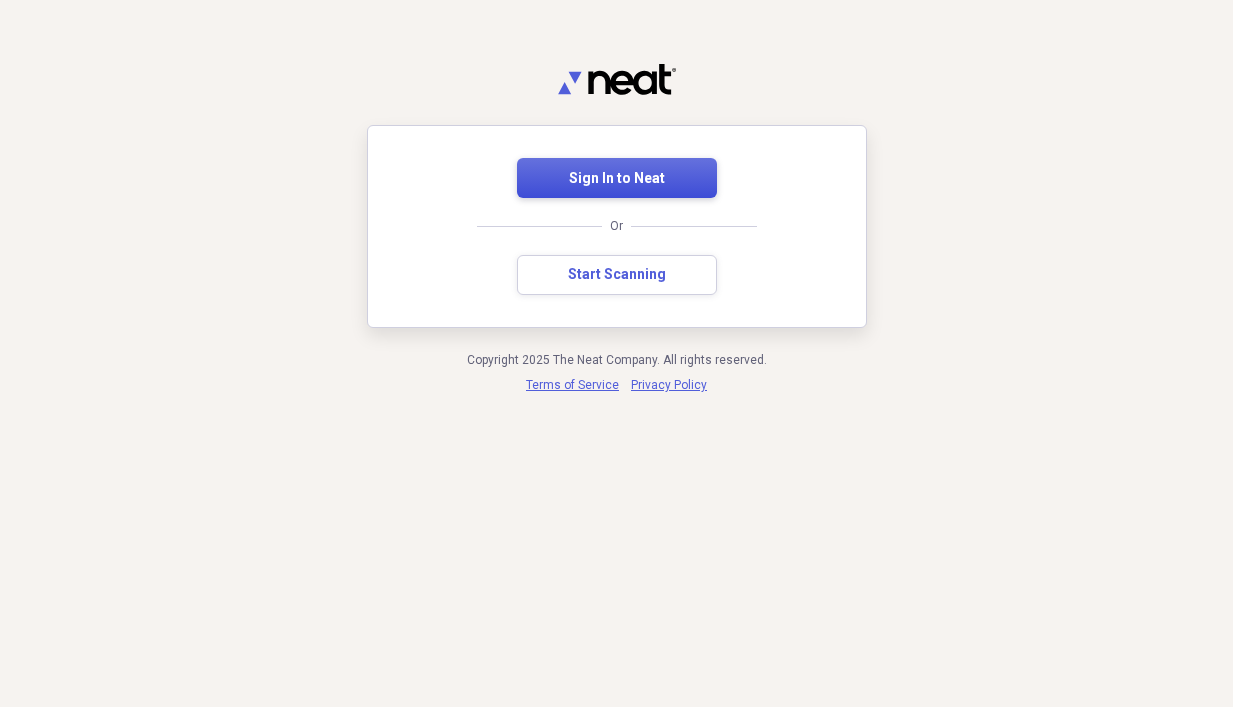 click on "Sign In to Neat" at bounding box center (617, 179) 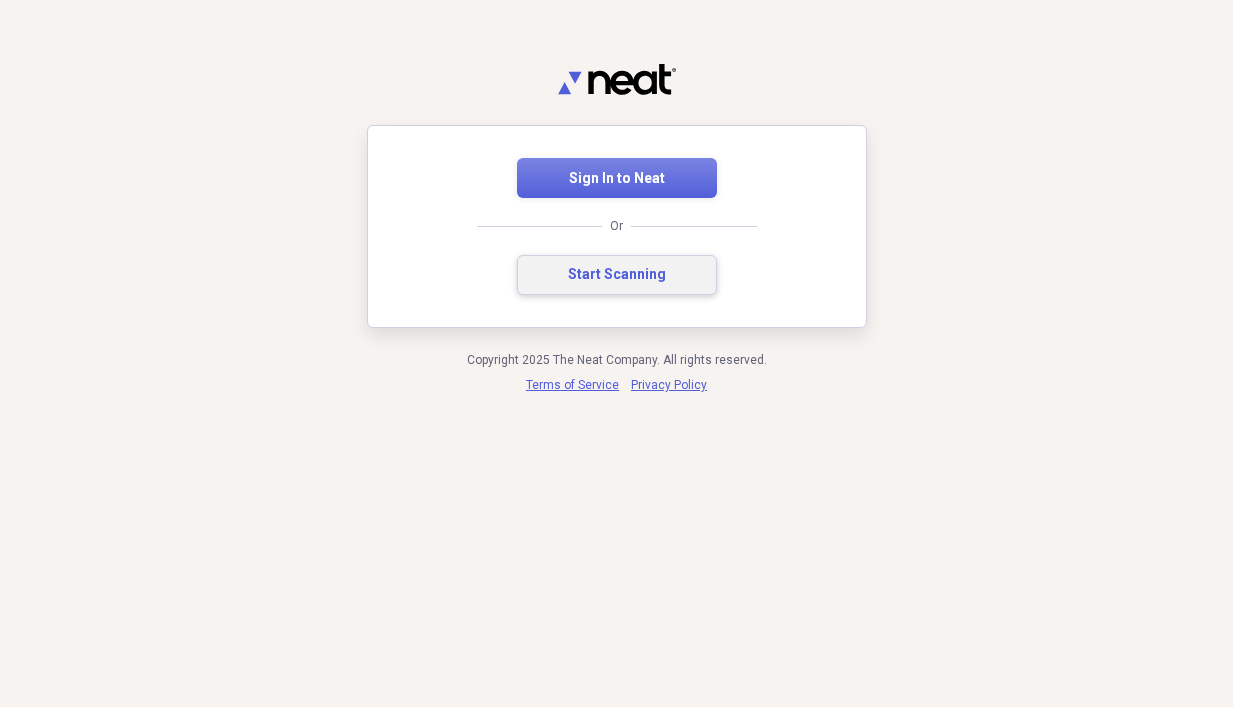 click on "Start Scanning" at bounding box center [617, 275] 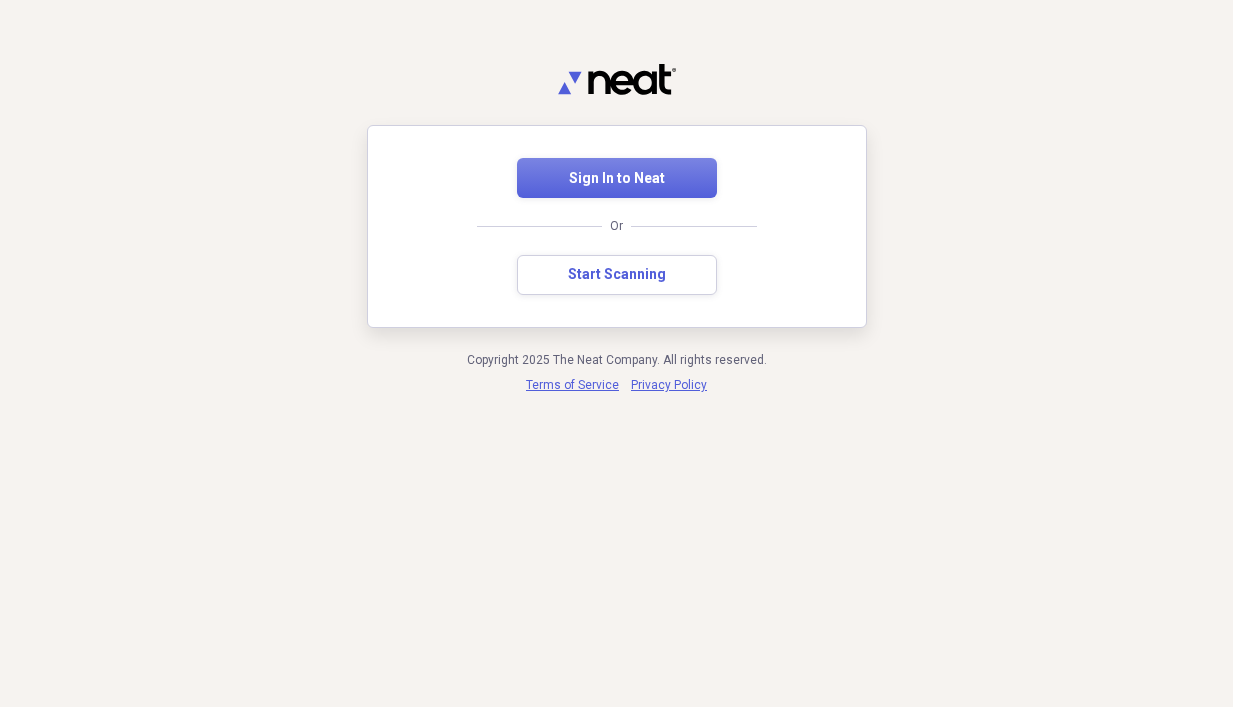 scroll, scrollTop: 0, scrollLeft: 0, axis: both 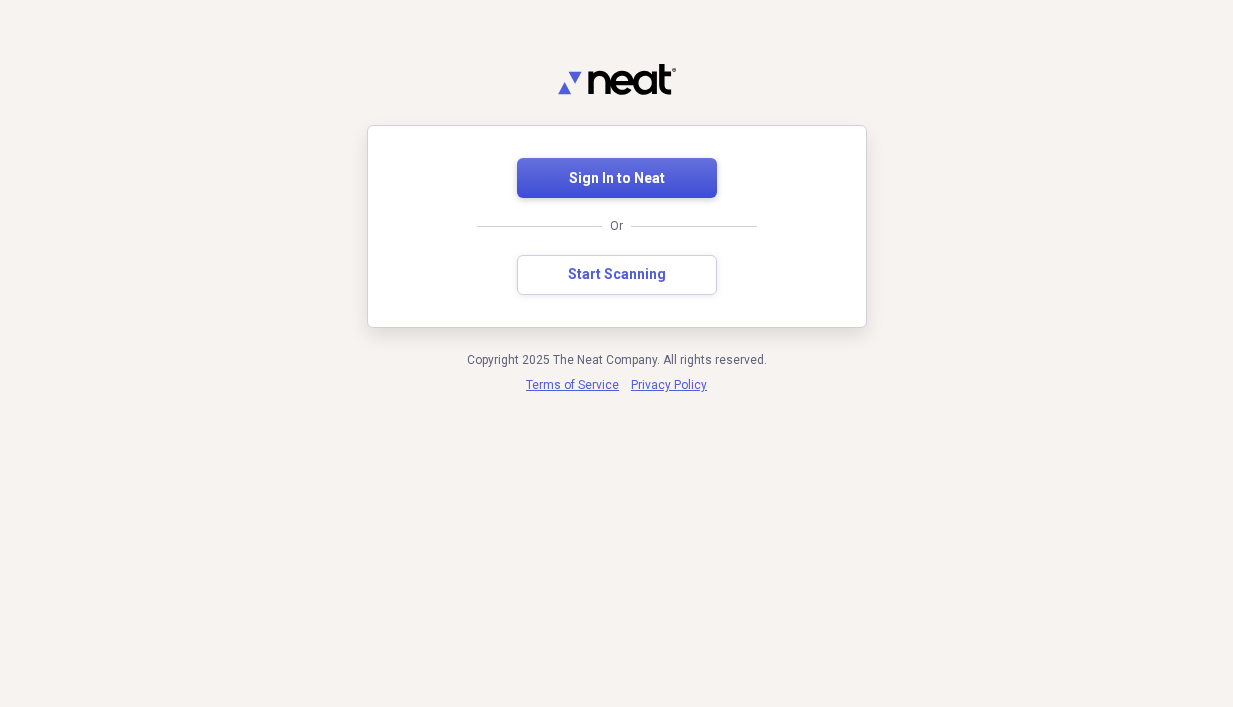 click on "Sign In to Neat" at bounding box center (617, 179) 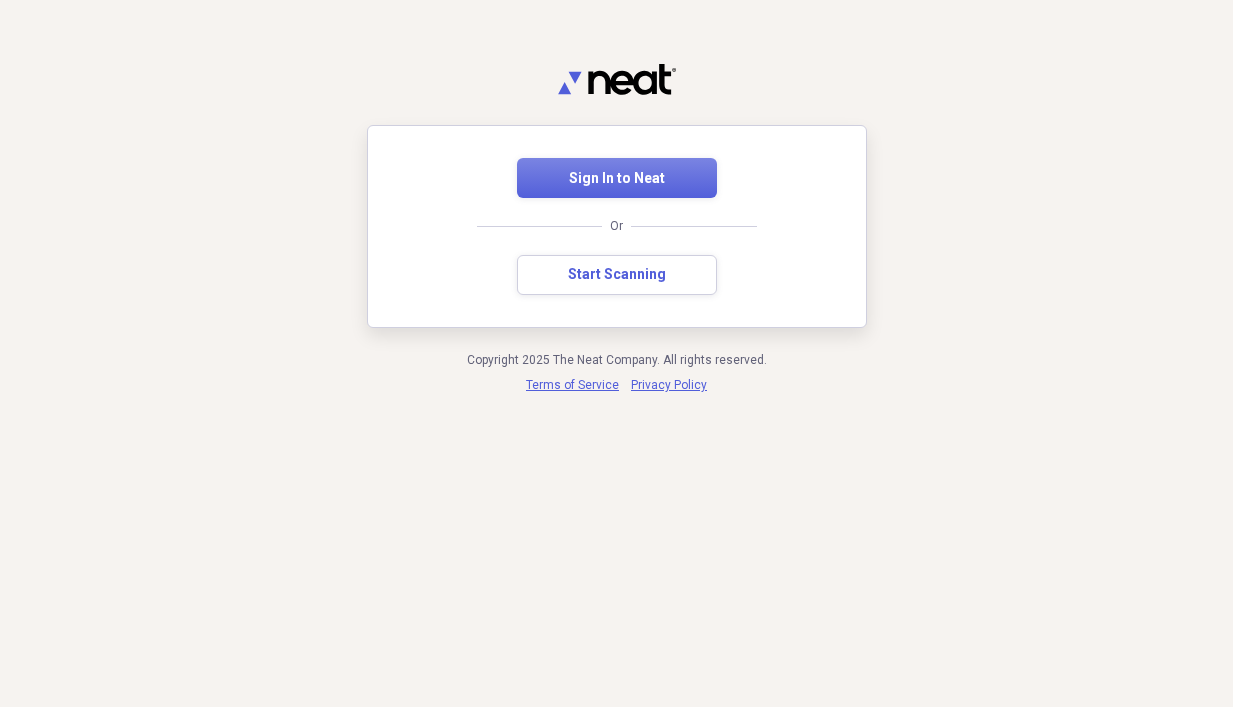 scroll, scrollTop: 0, scrollLeft: 0, axis: both 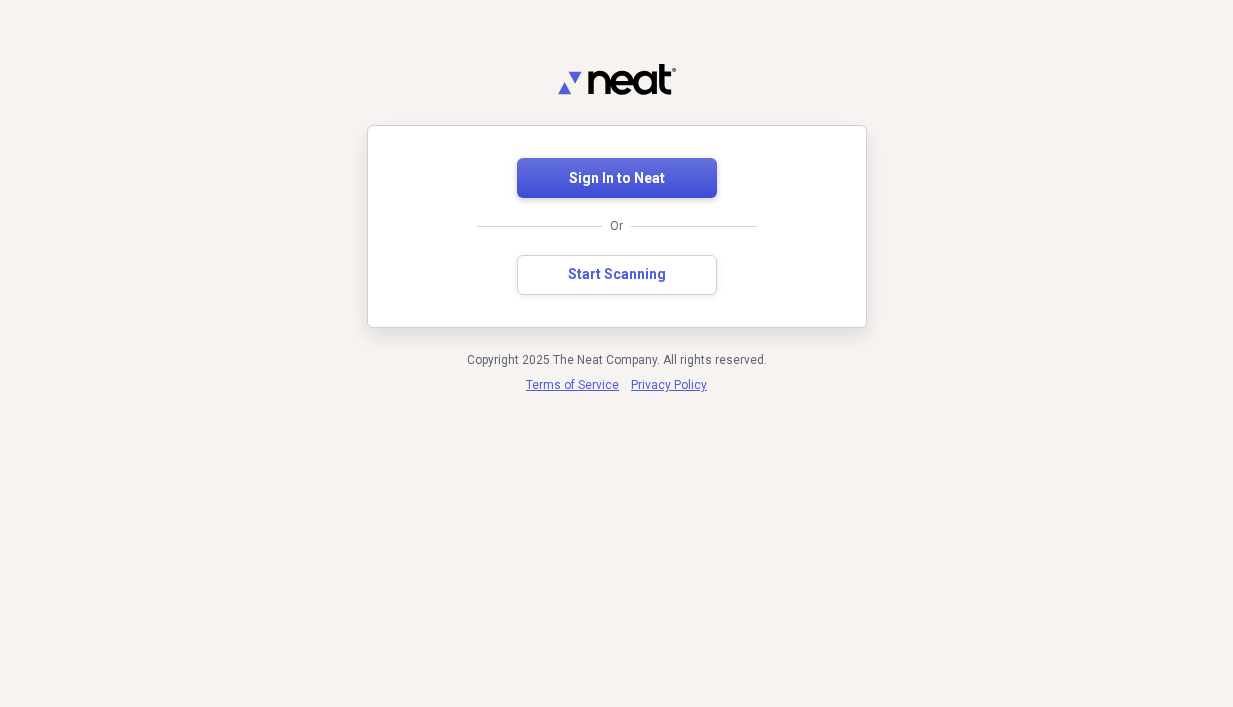 click on "Sign In to Neat" at bounding box center [617, 179] 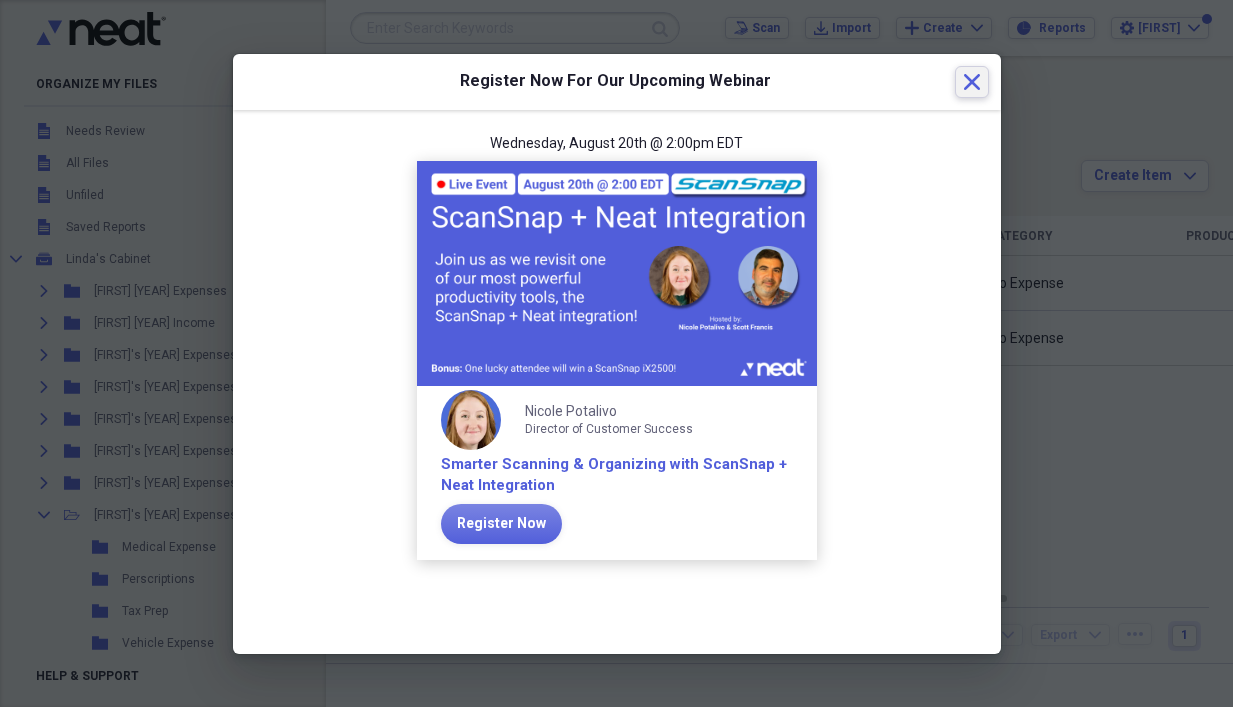 click on "Close" 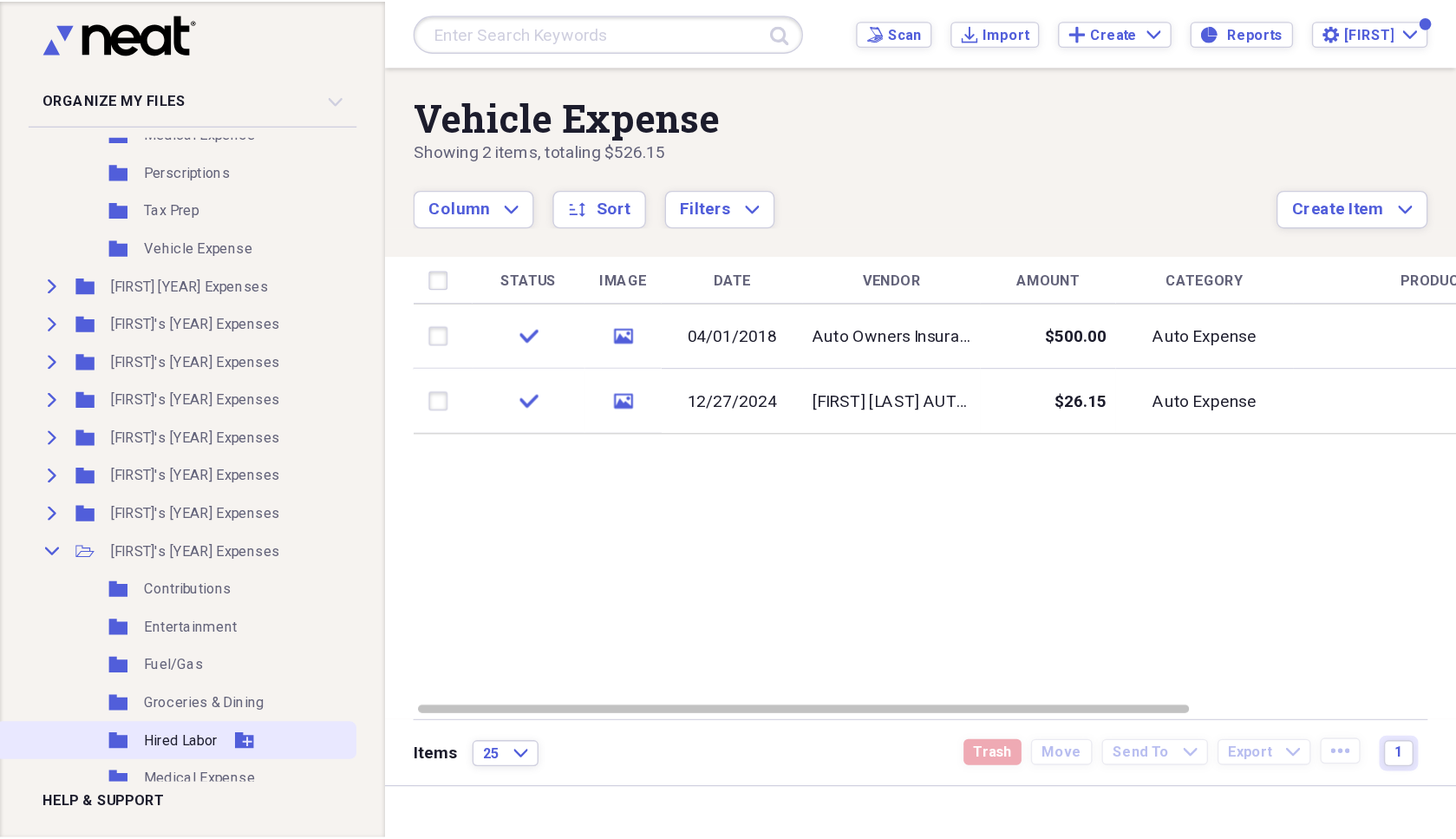 scroll, scrollTop: 664, scrollLeft: 0, axis: vertical 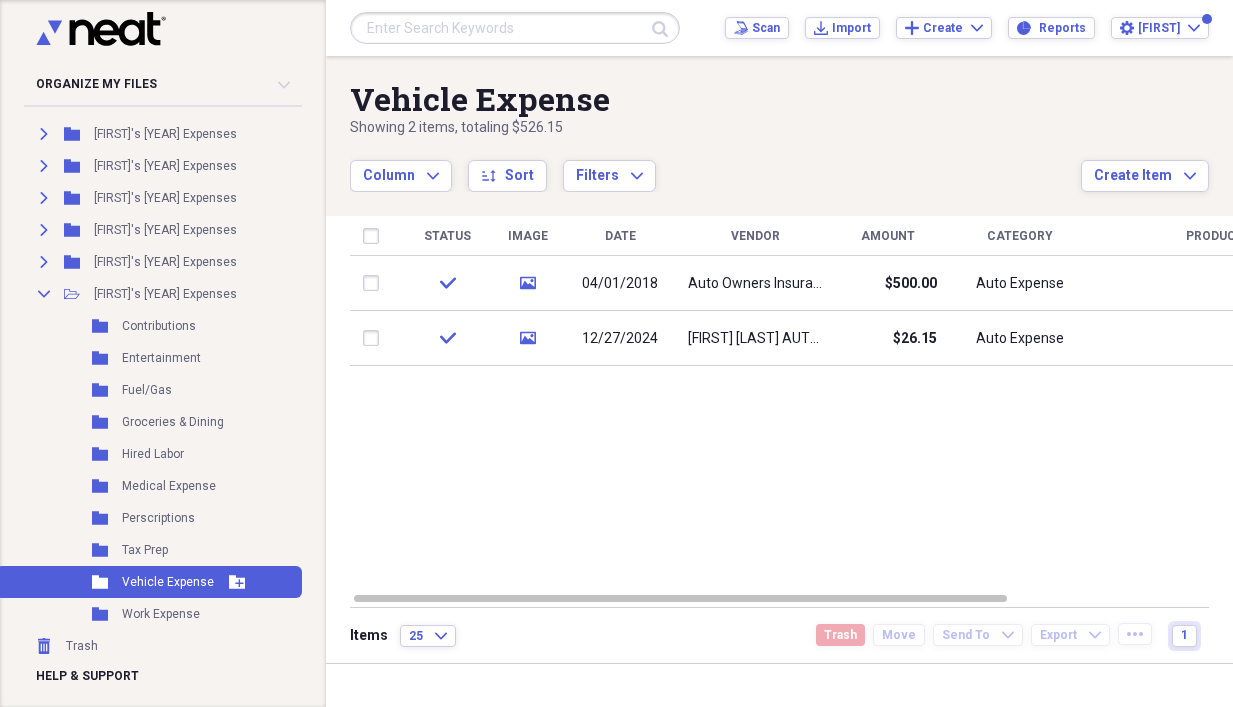 click on "Folder" 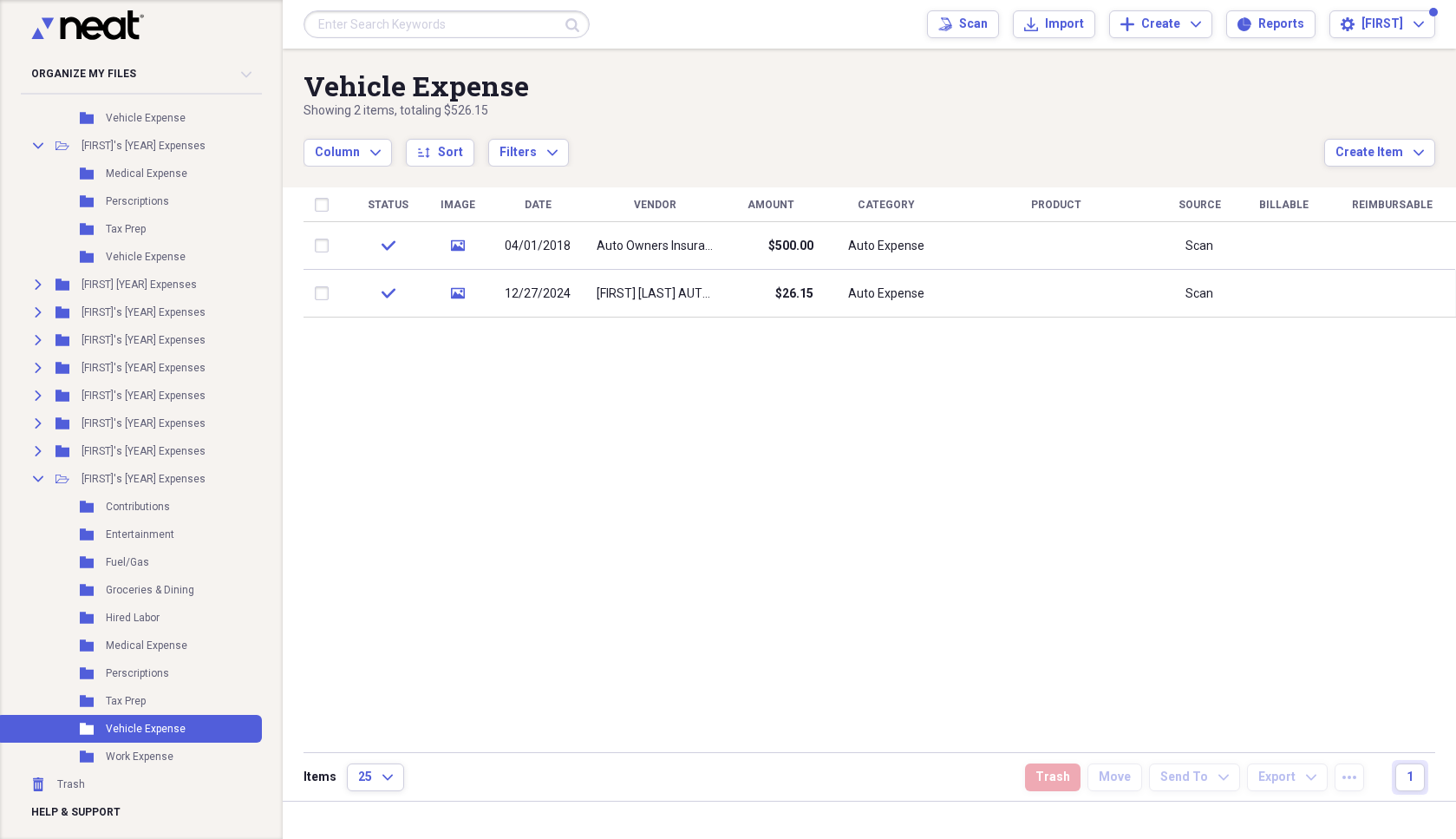scroll, scrollTop: 440, scrollLeft: 0, axis: vertical 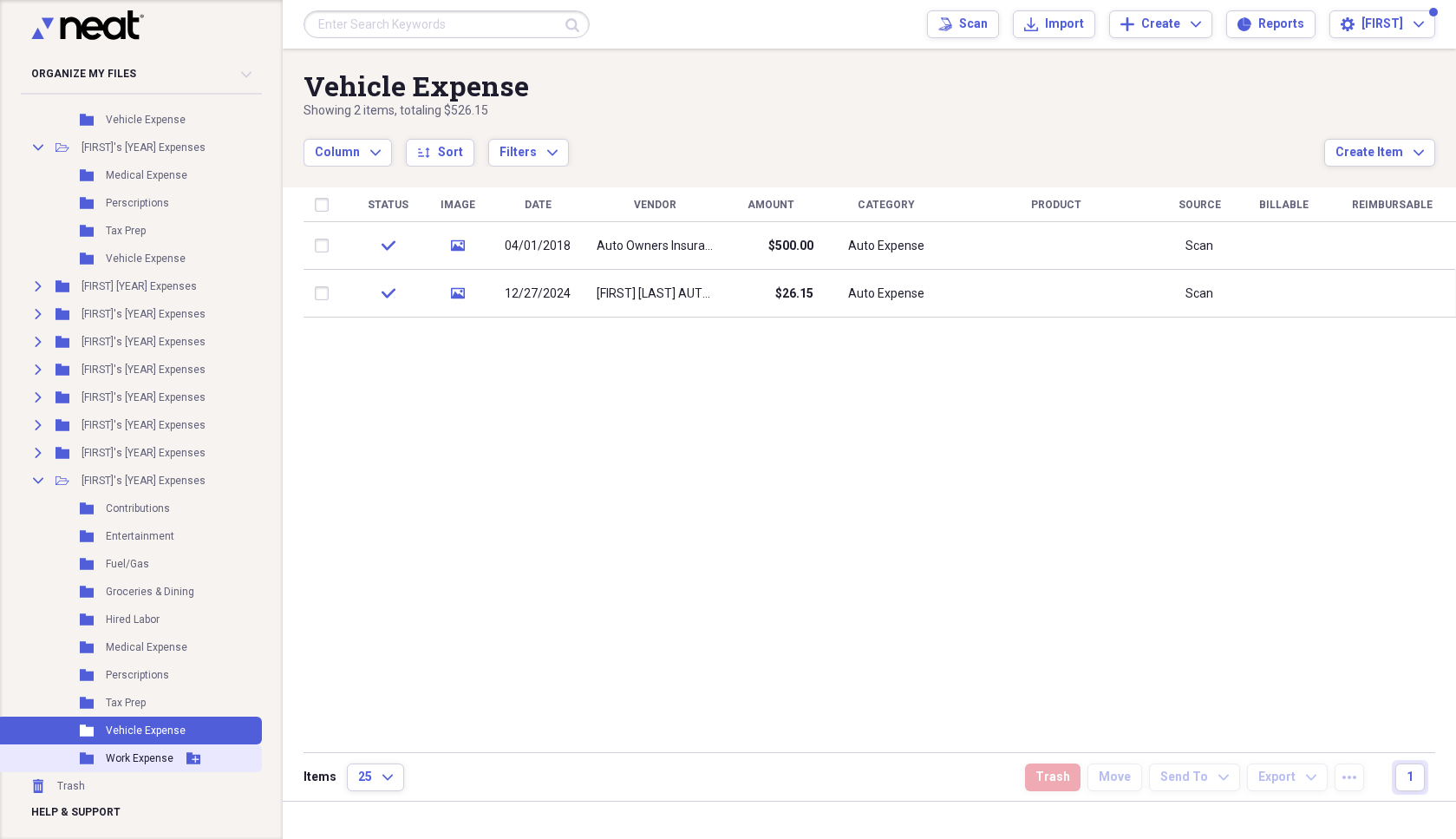 click on "Work Expense" at bounding box center [140, 758] 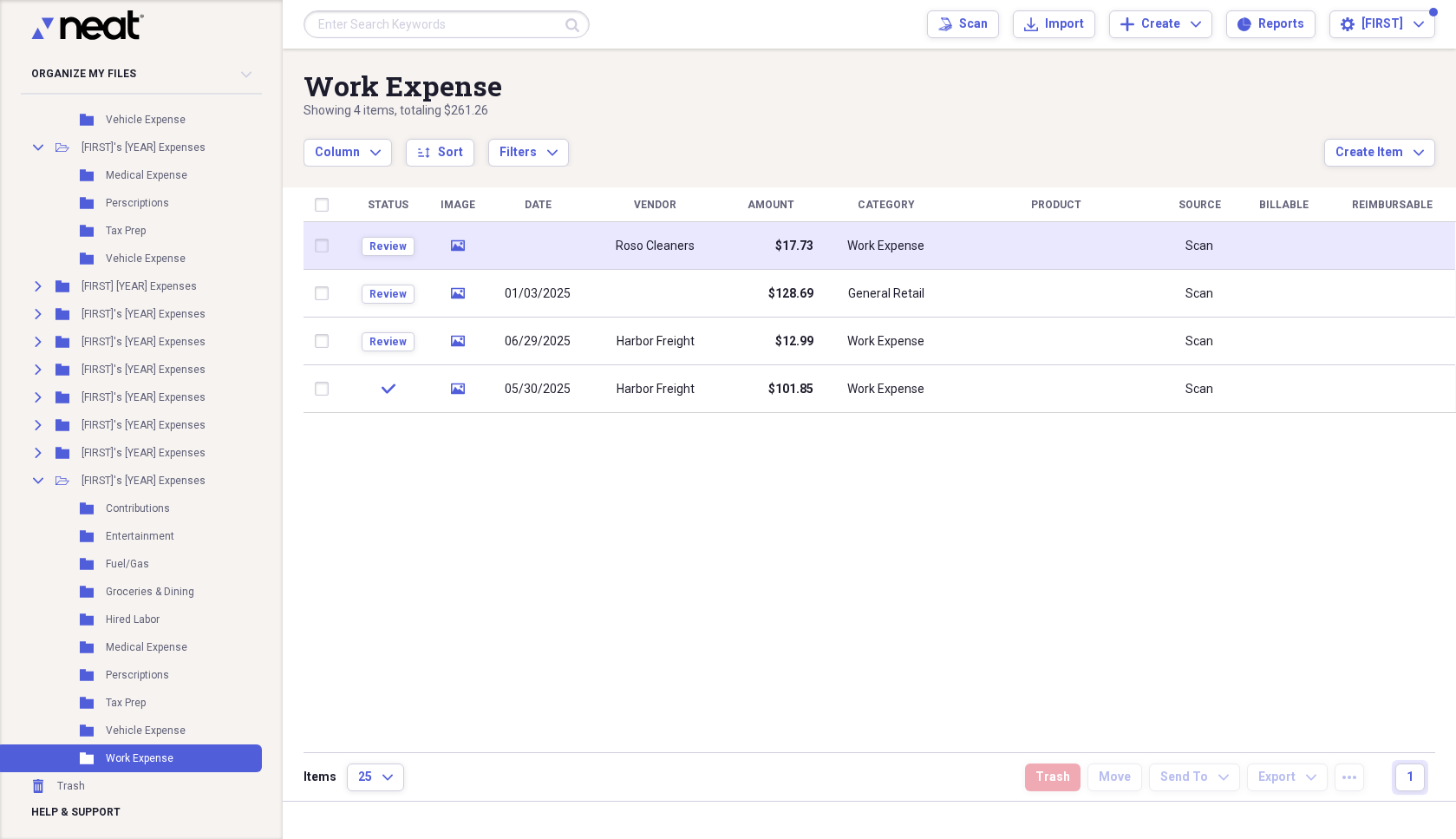 click at bounding box center (325, 246) 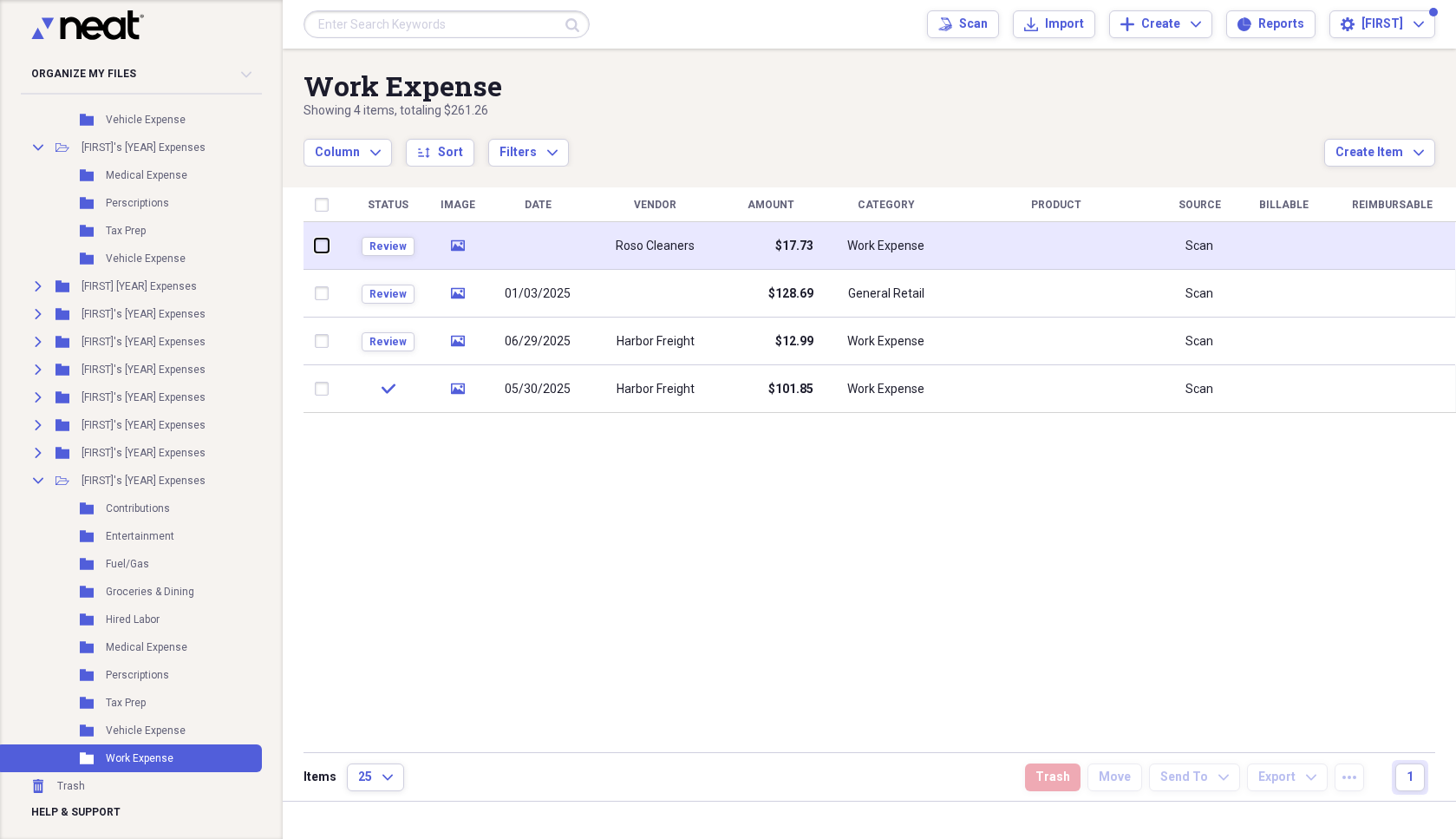 click at bounding box center [315, 246] 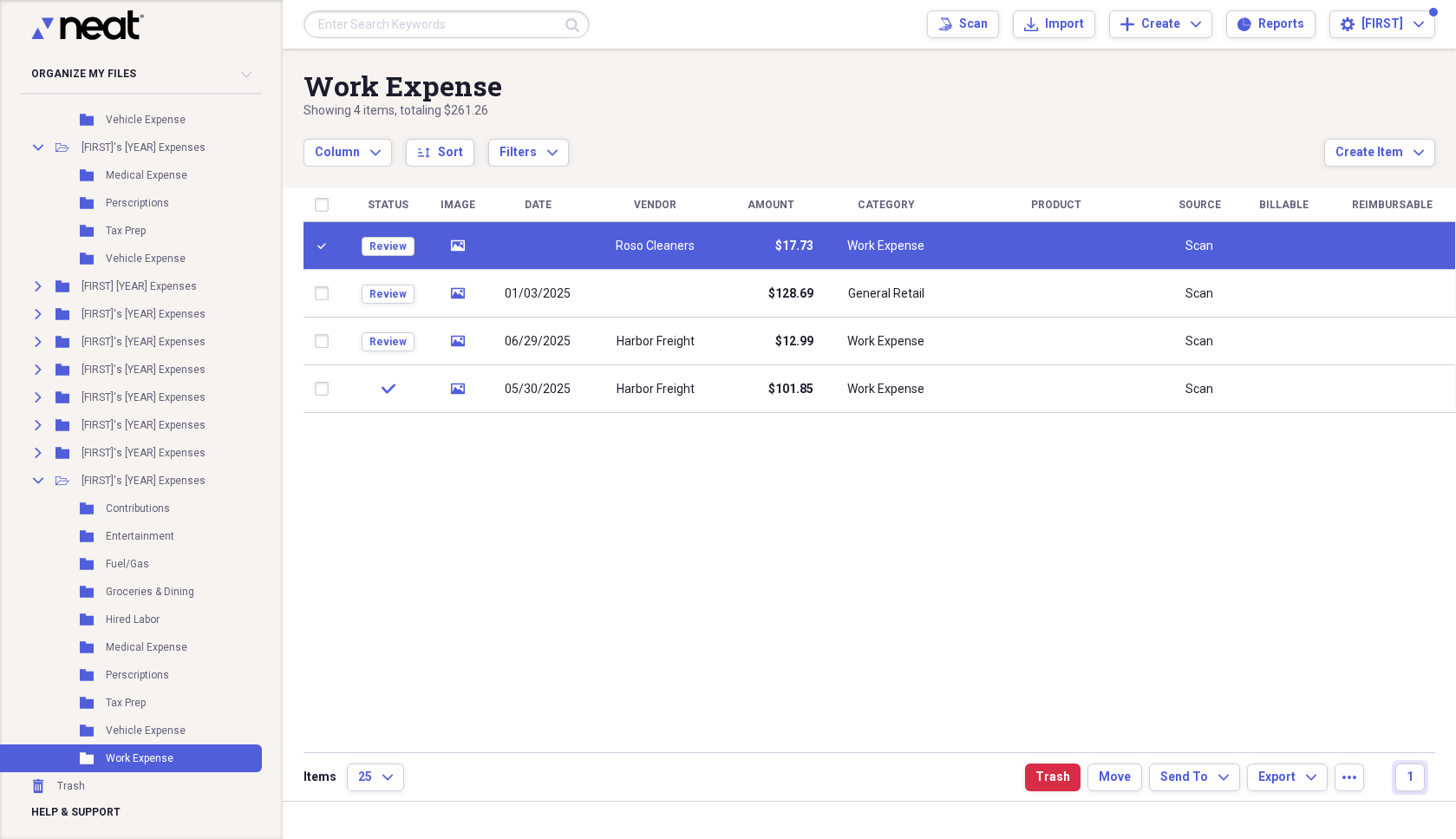 click at bounding box center (325, 246) 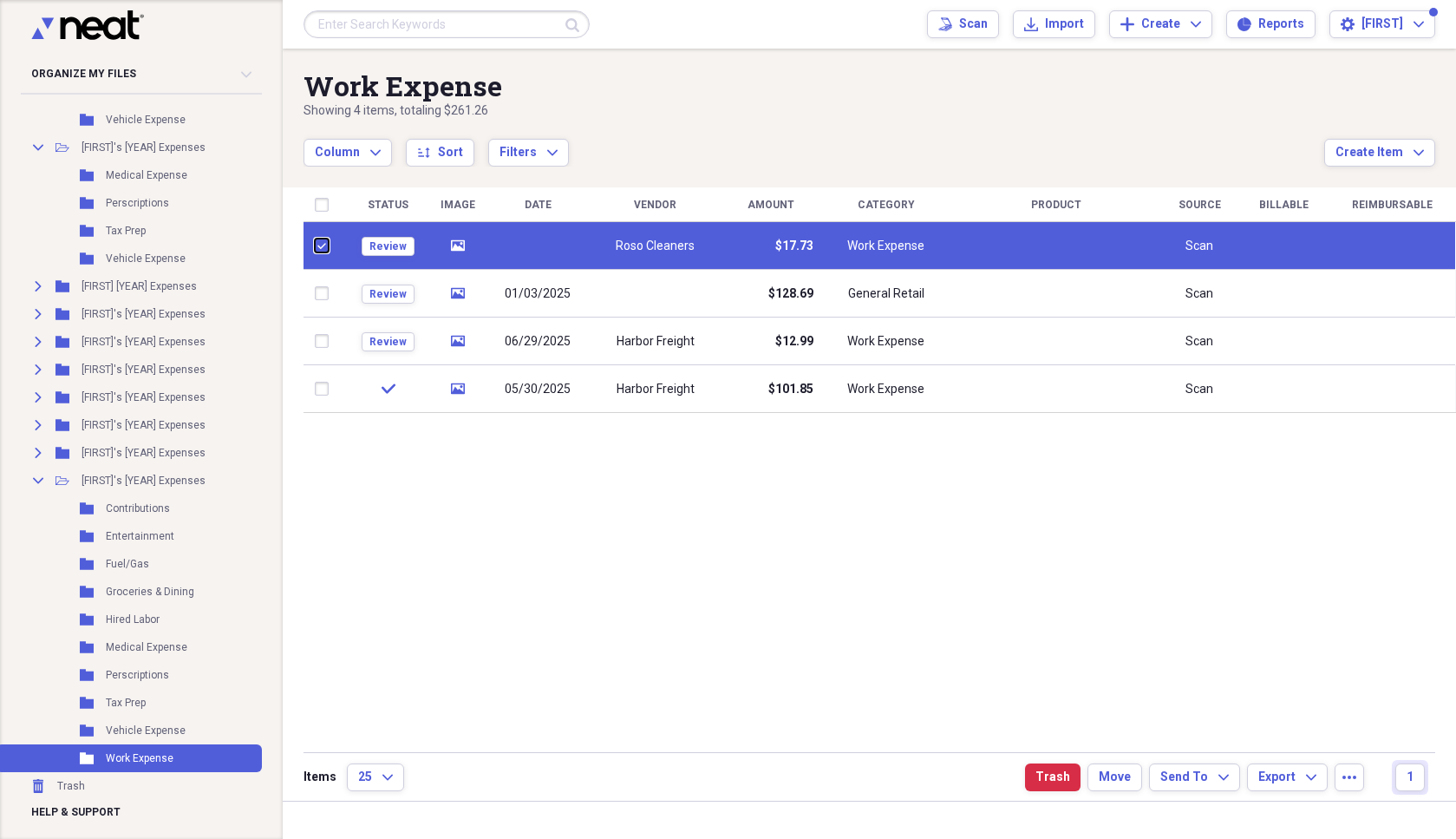 click at bounding box center (315, 246) 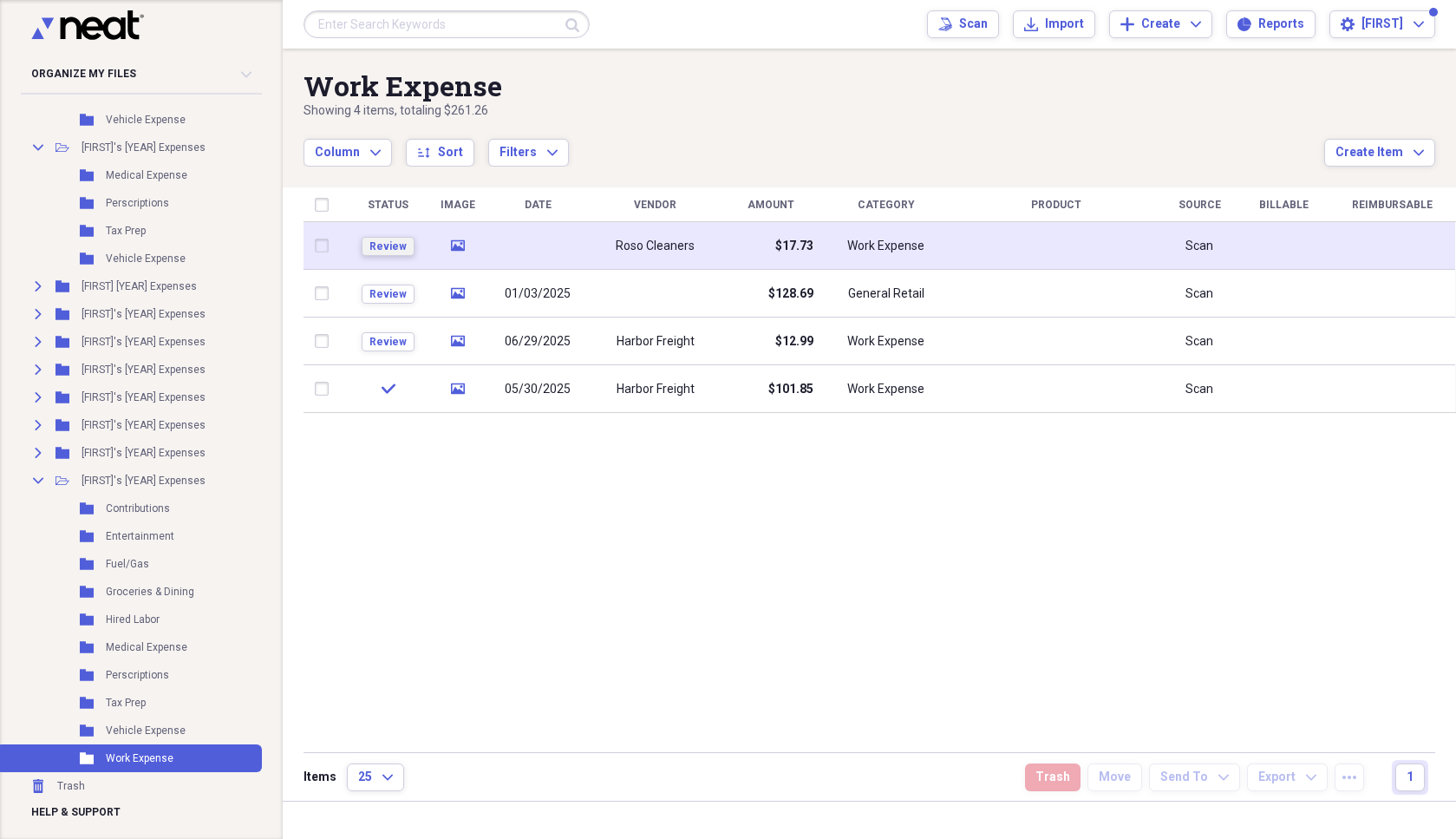 click on "Review" at bounding box center (388, 246) 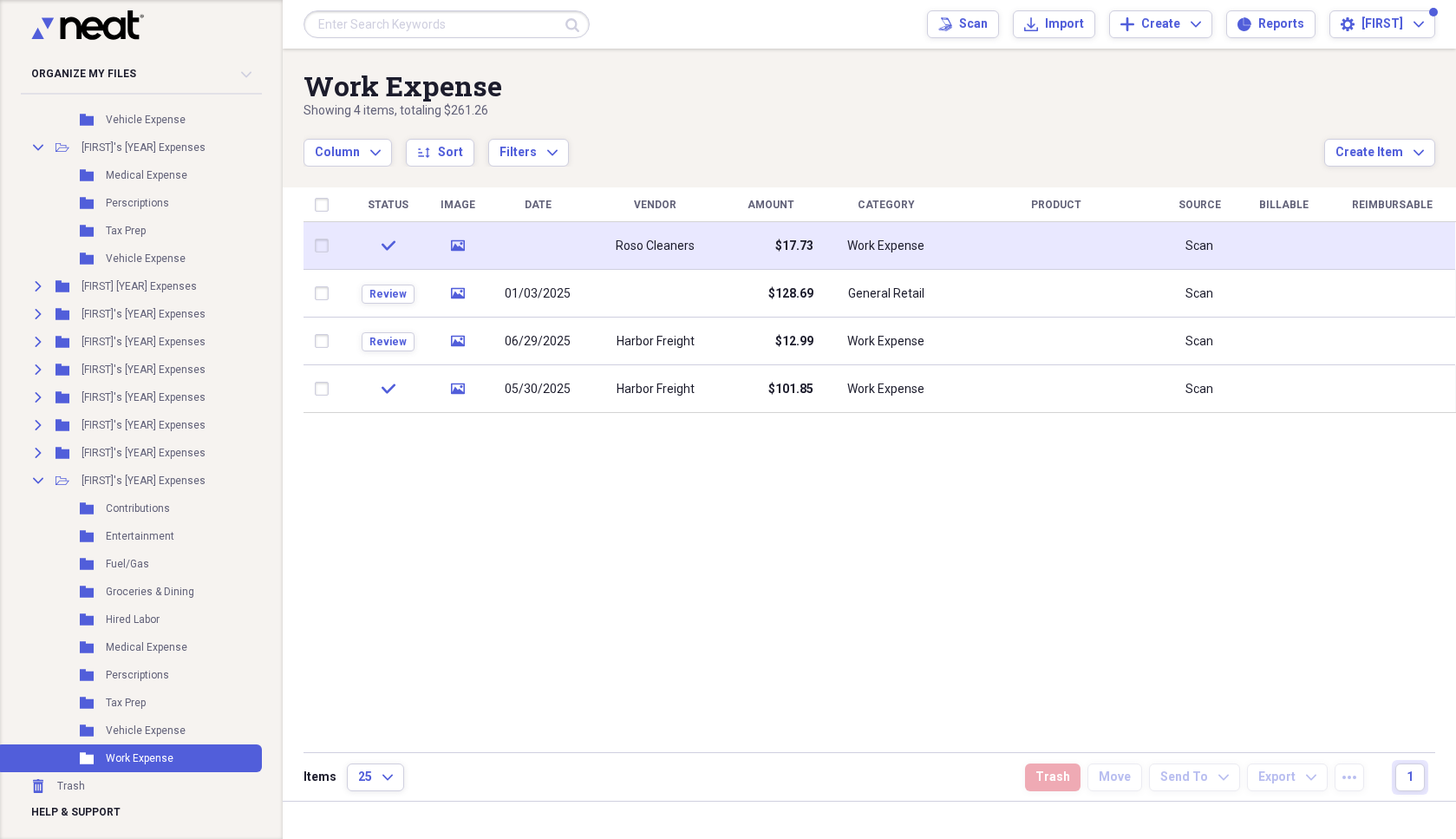 click on "check" 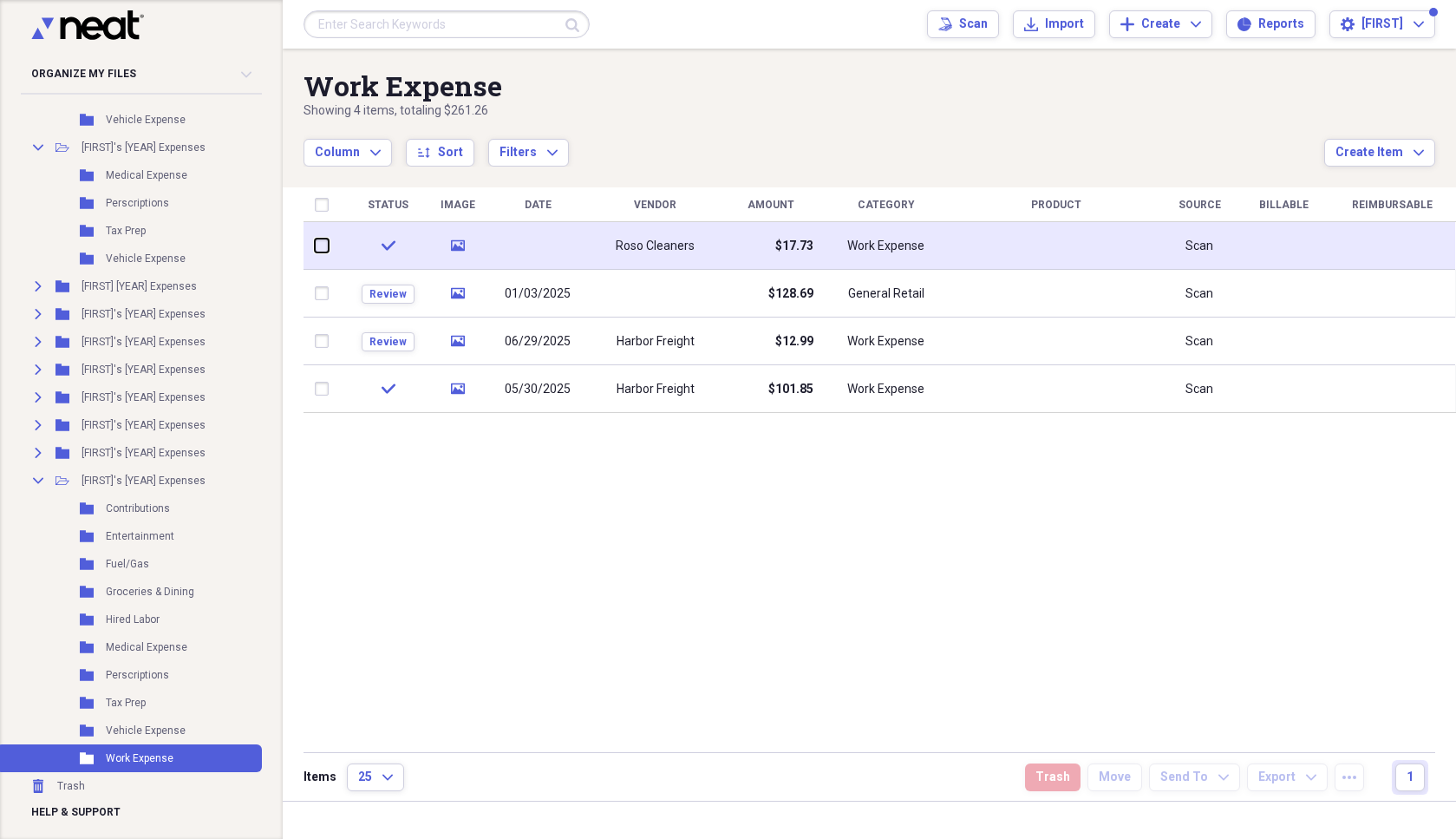 click at bounding box center [315, 246] 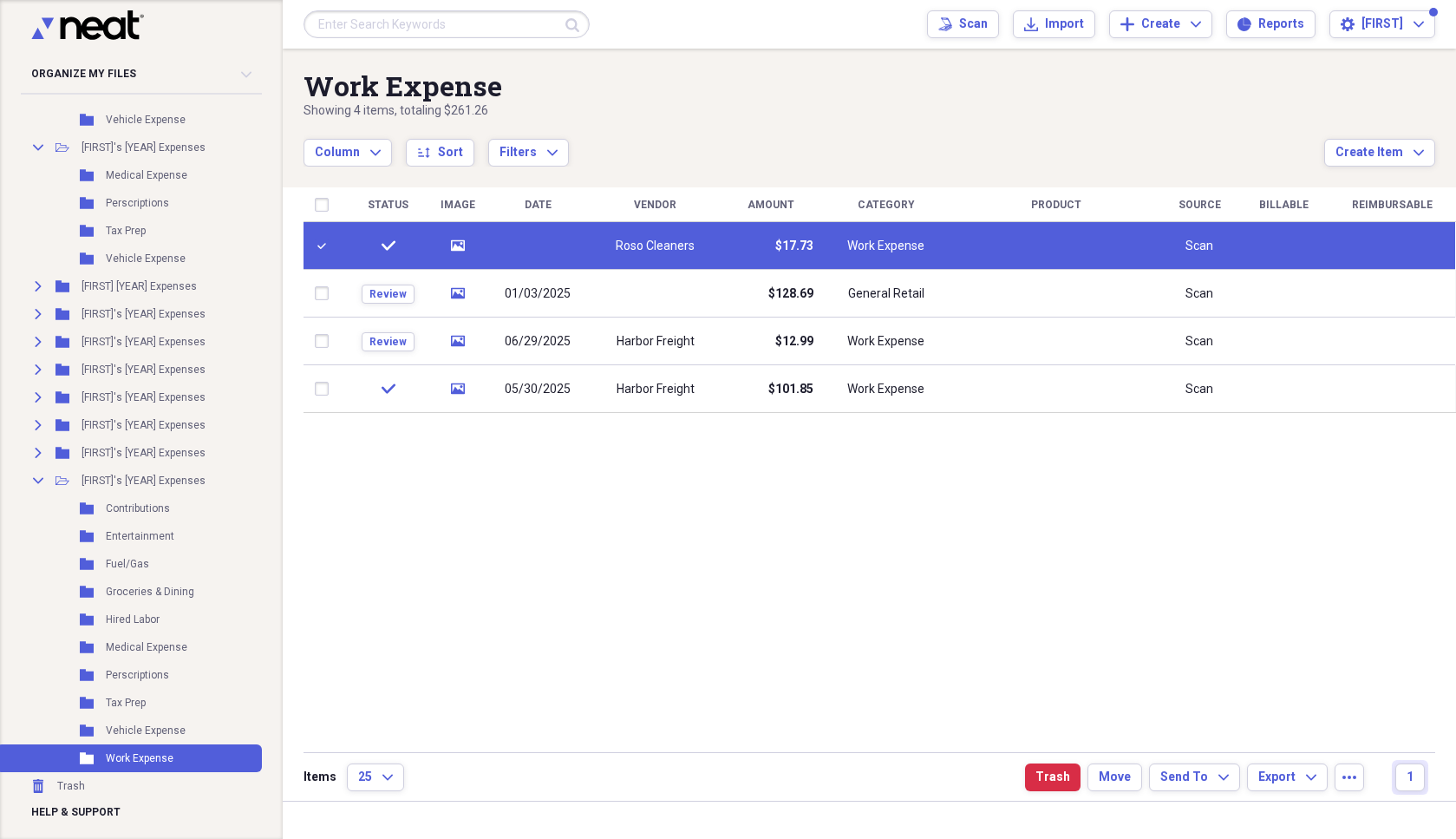 click at bounding box center (325, 246) 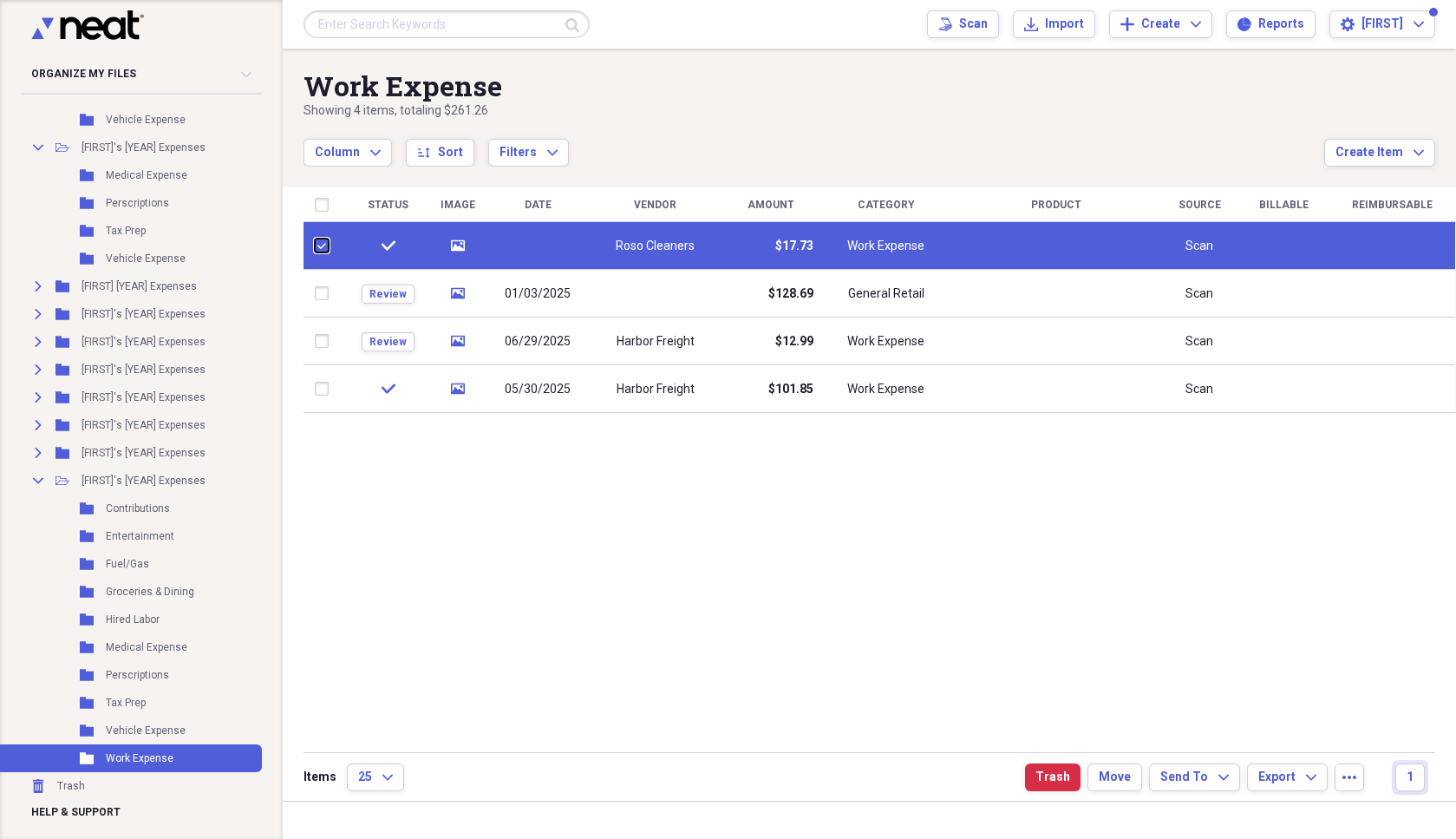 click at bounding box center [315, 246] 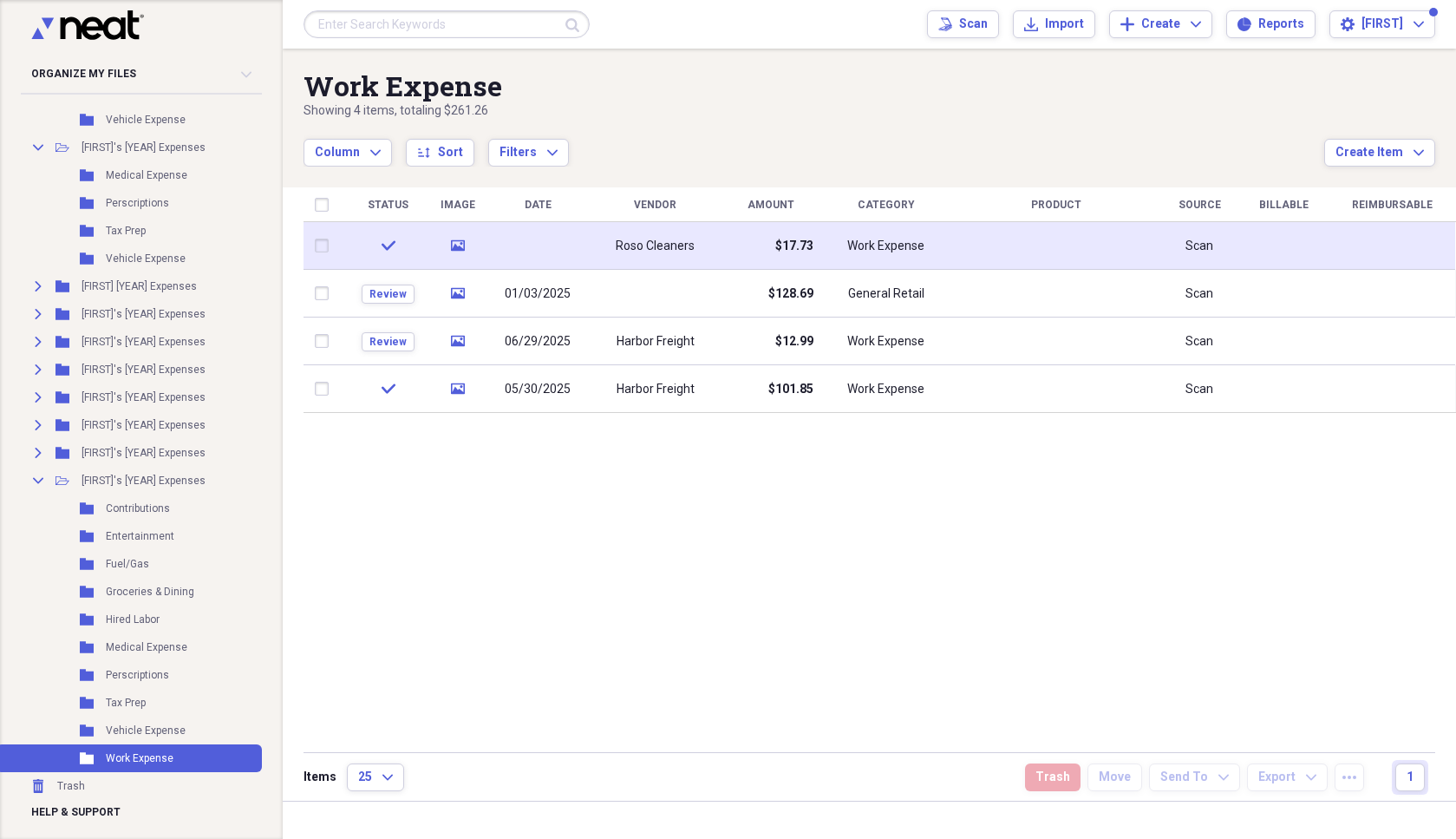 click at bounding box center (325, 246) 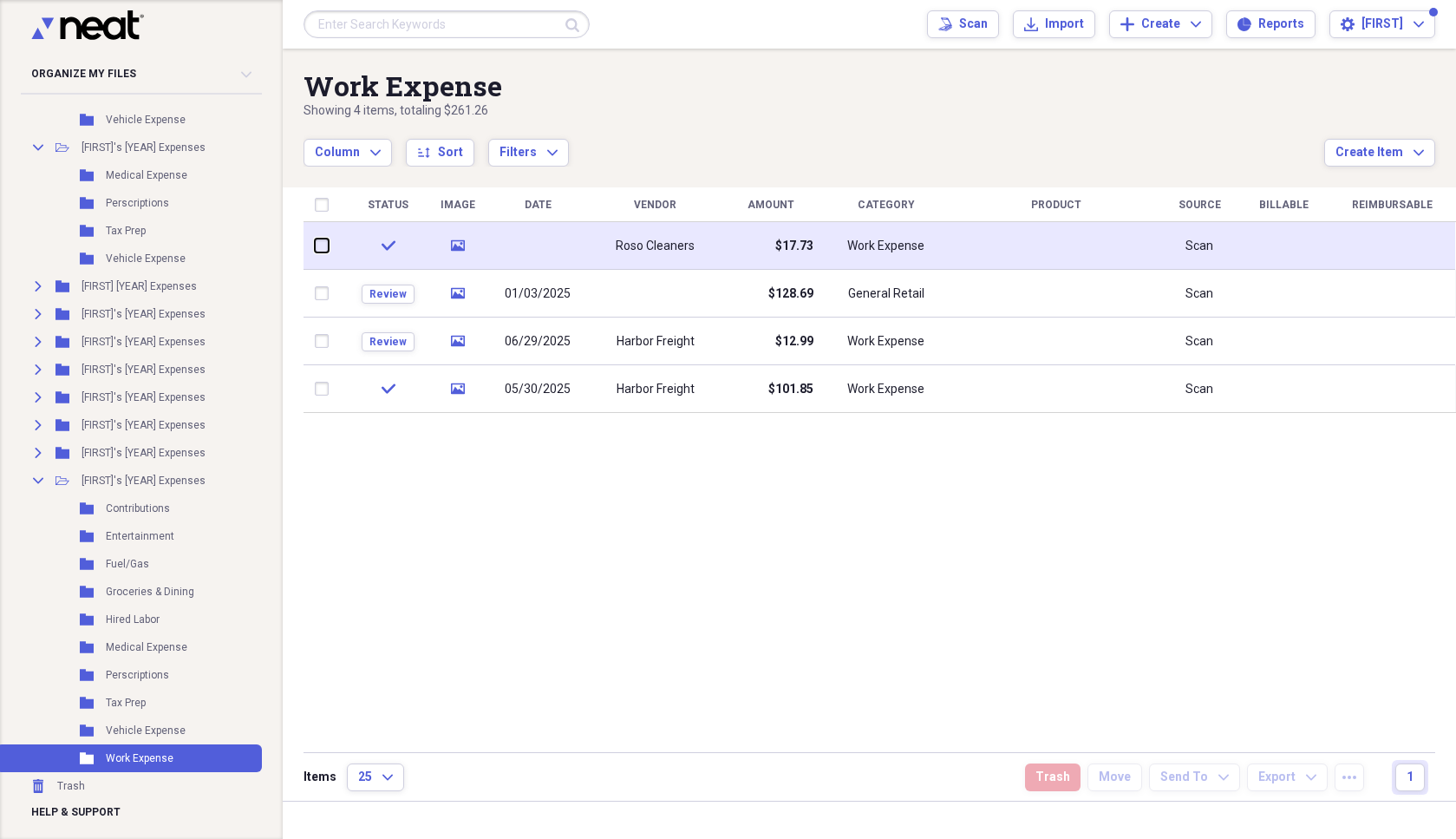 click at bounding box center (315, 246) 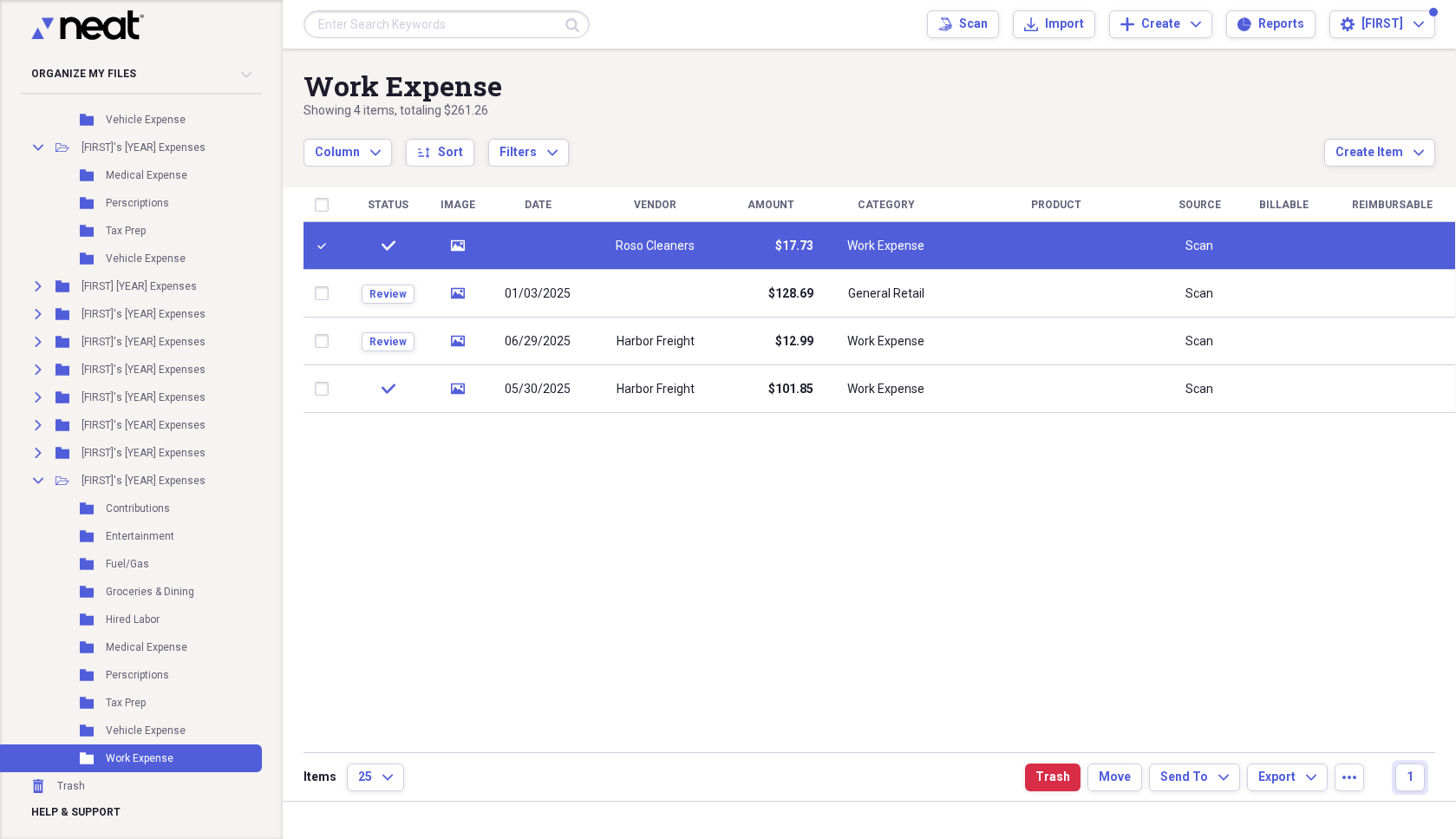 click at bounding box center [325, 246] 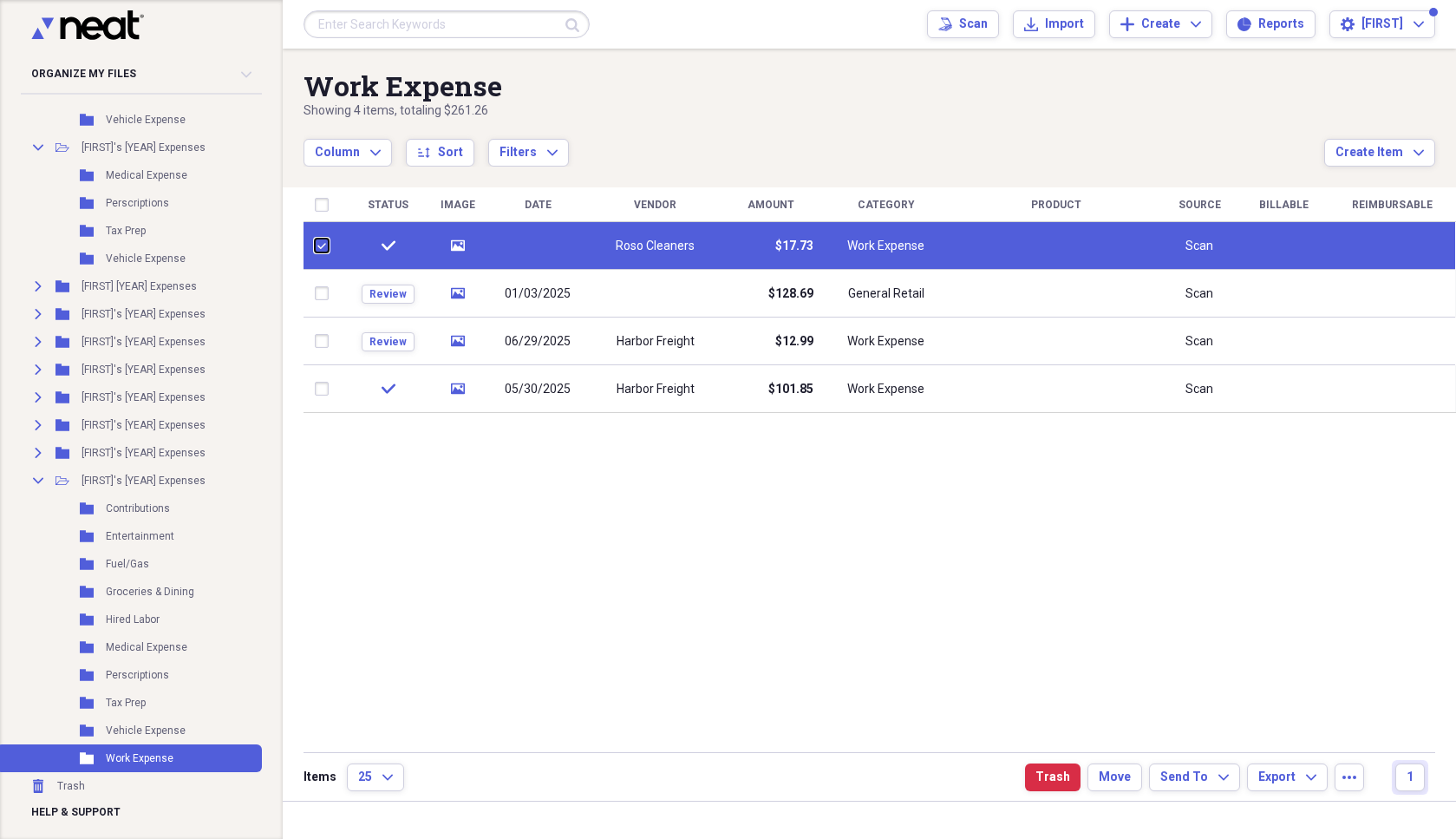 click at bounding box center (315, 246) 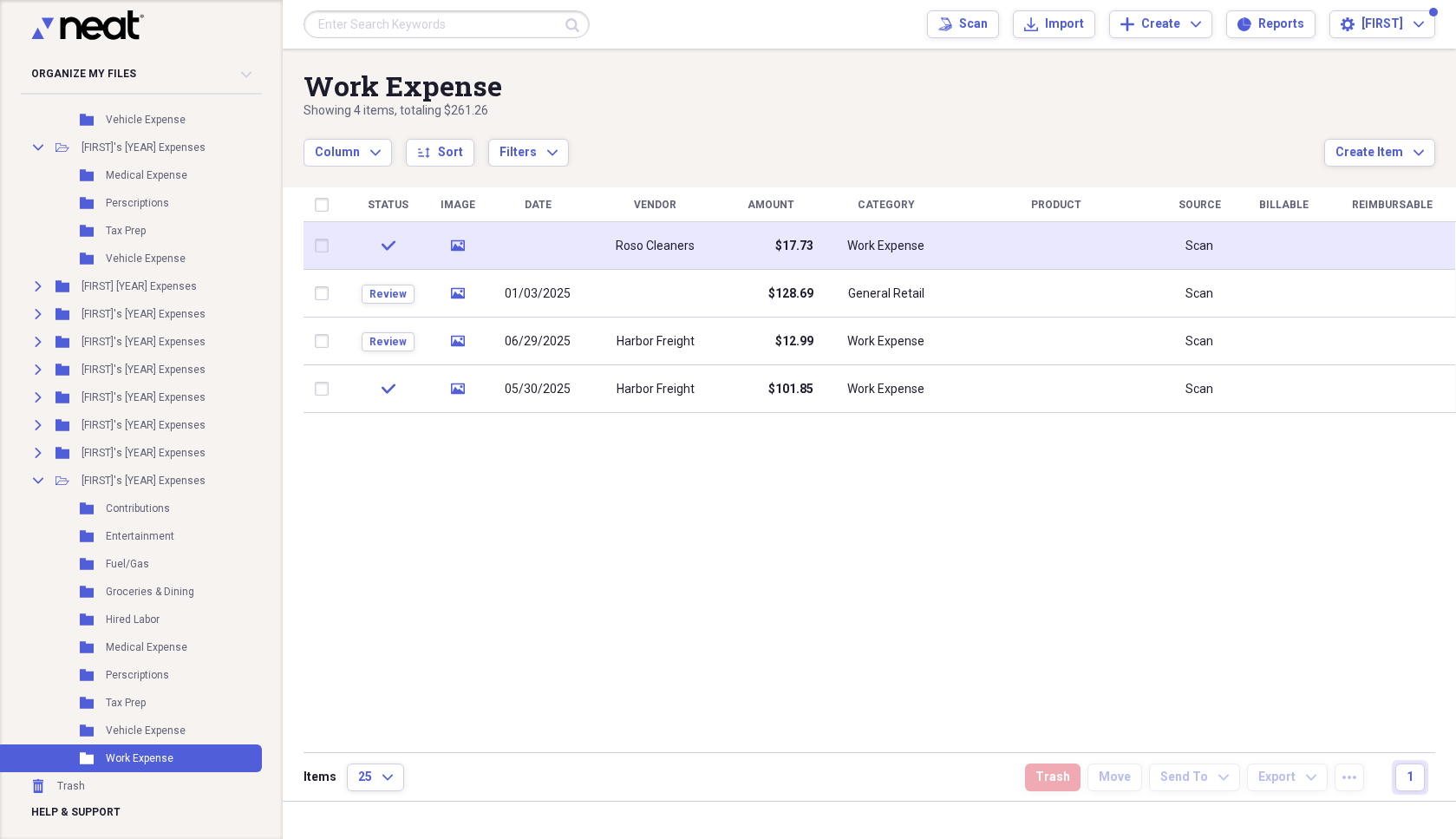 click on "Roso Cleaners" at bounding box center [655, 246] 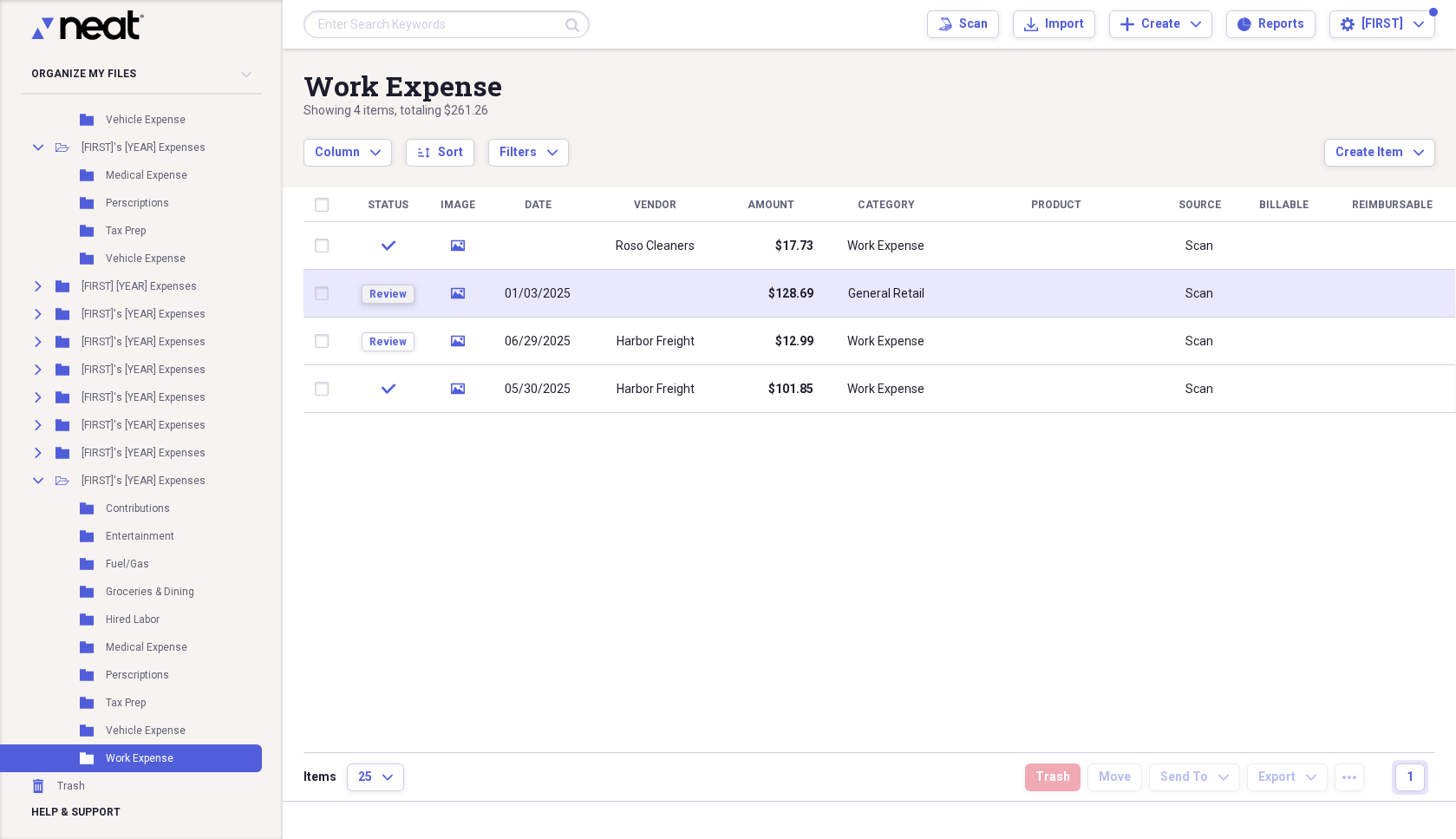 click on "Review" at bounding box center (388, 294) 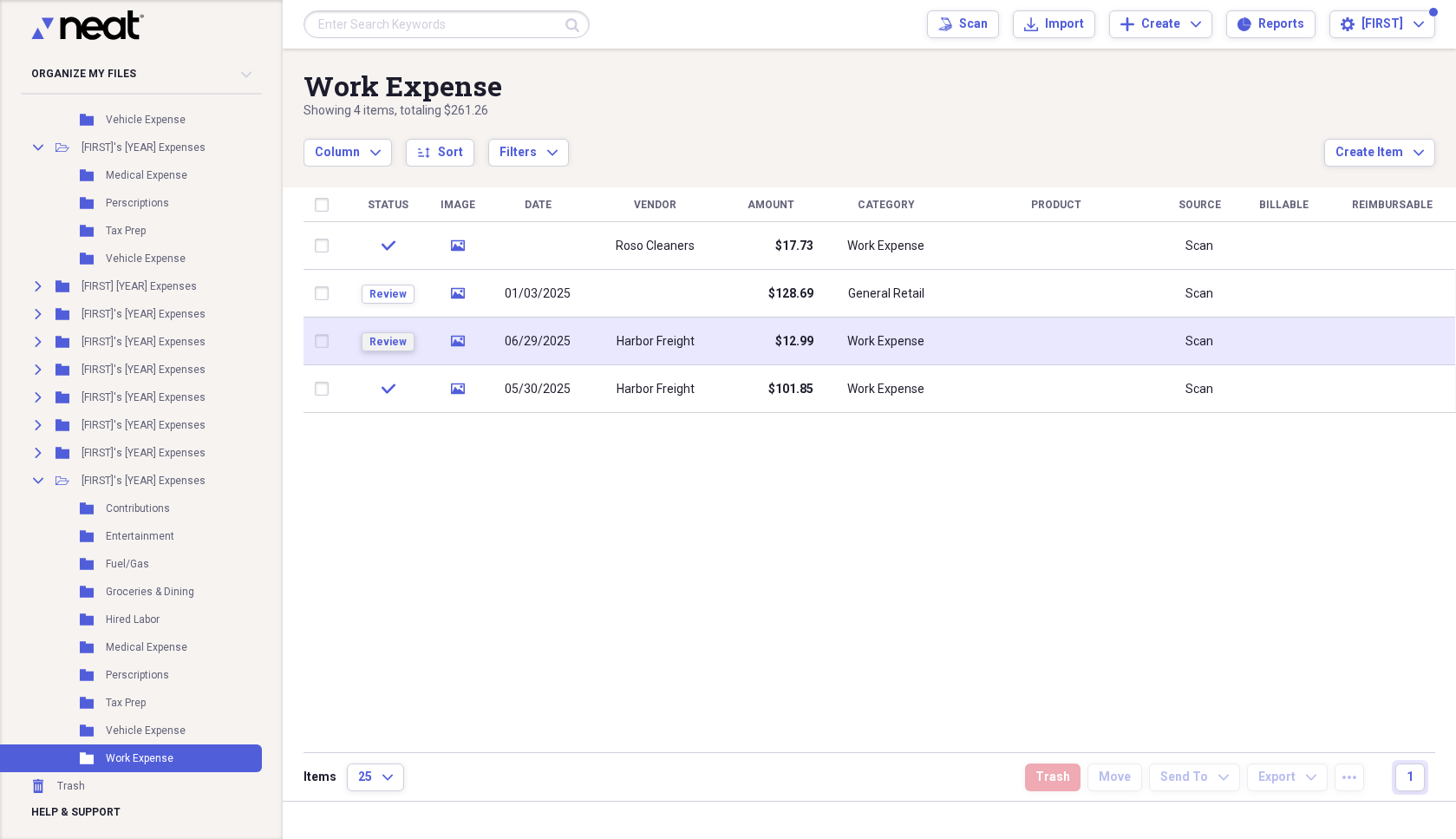 click on "Review" at bounding box center (388, 342) 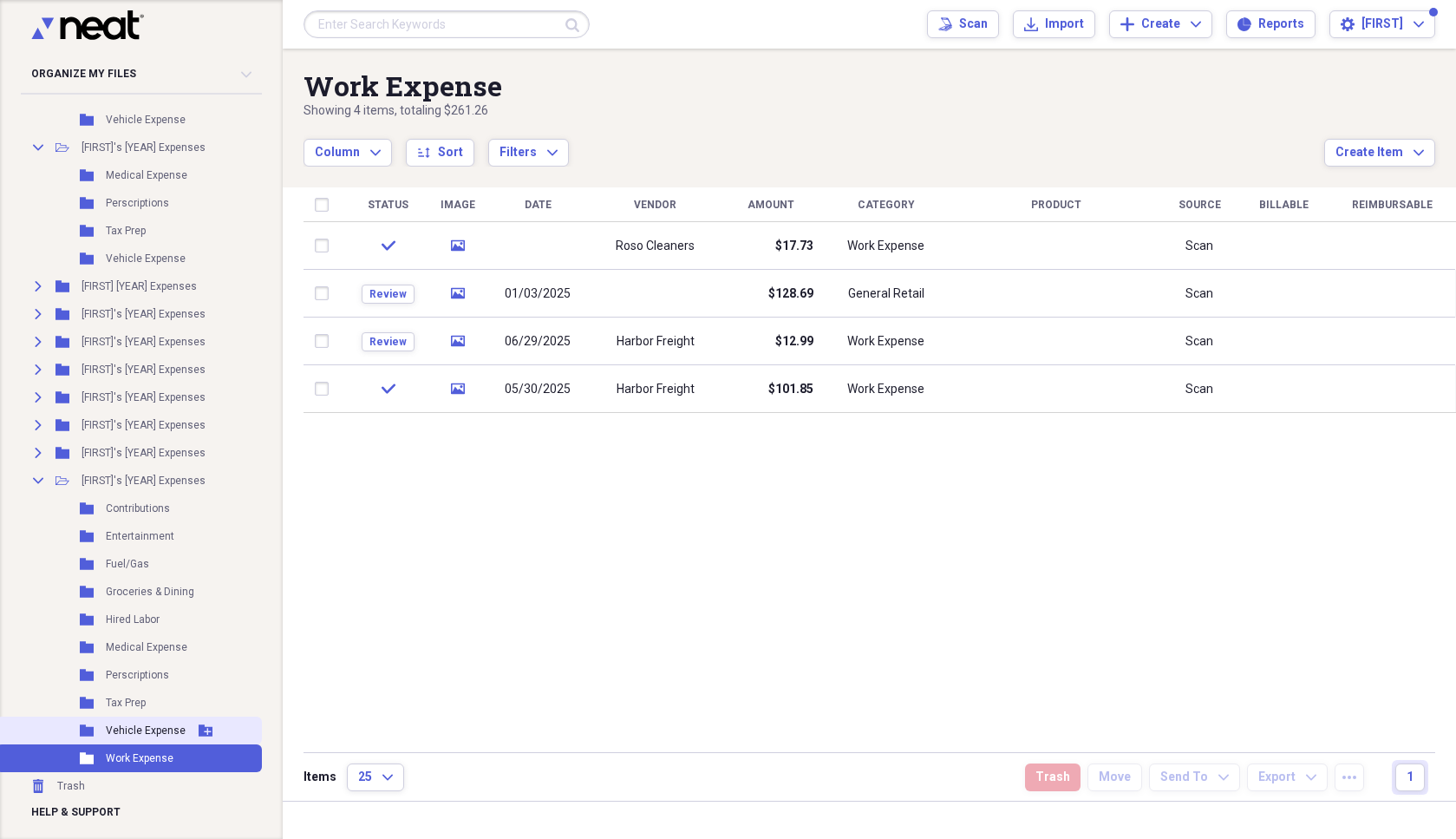 click on "Vehicle Expense" at bounding box center (146, 731) 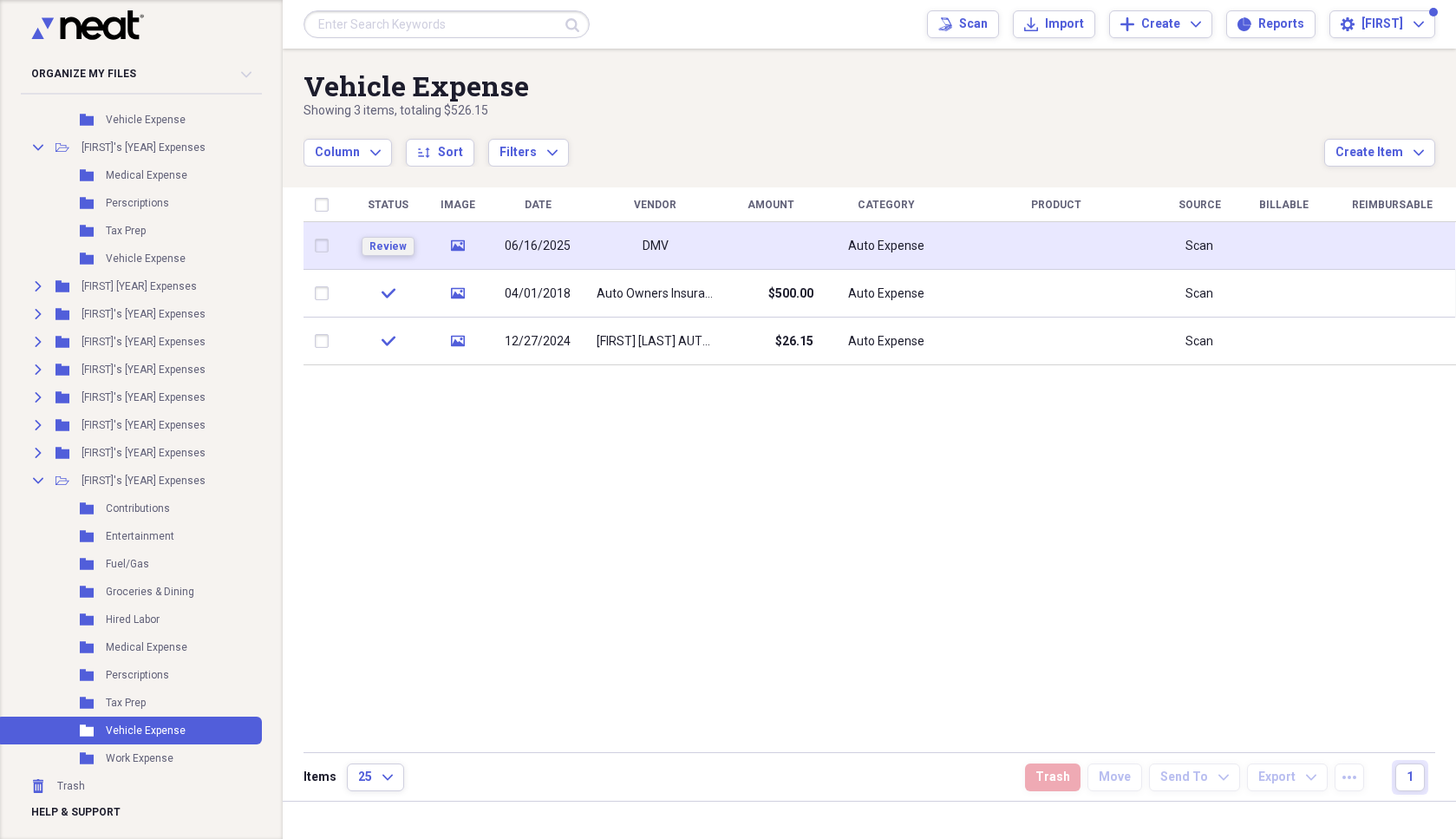 click on "Review" at bounding box center (388, 246) 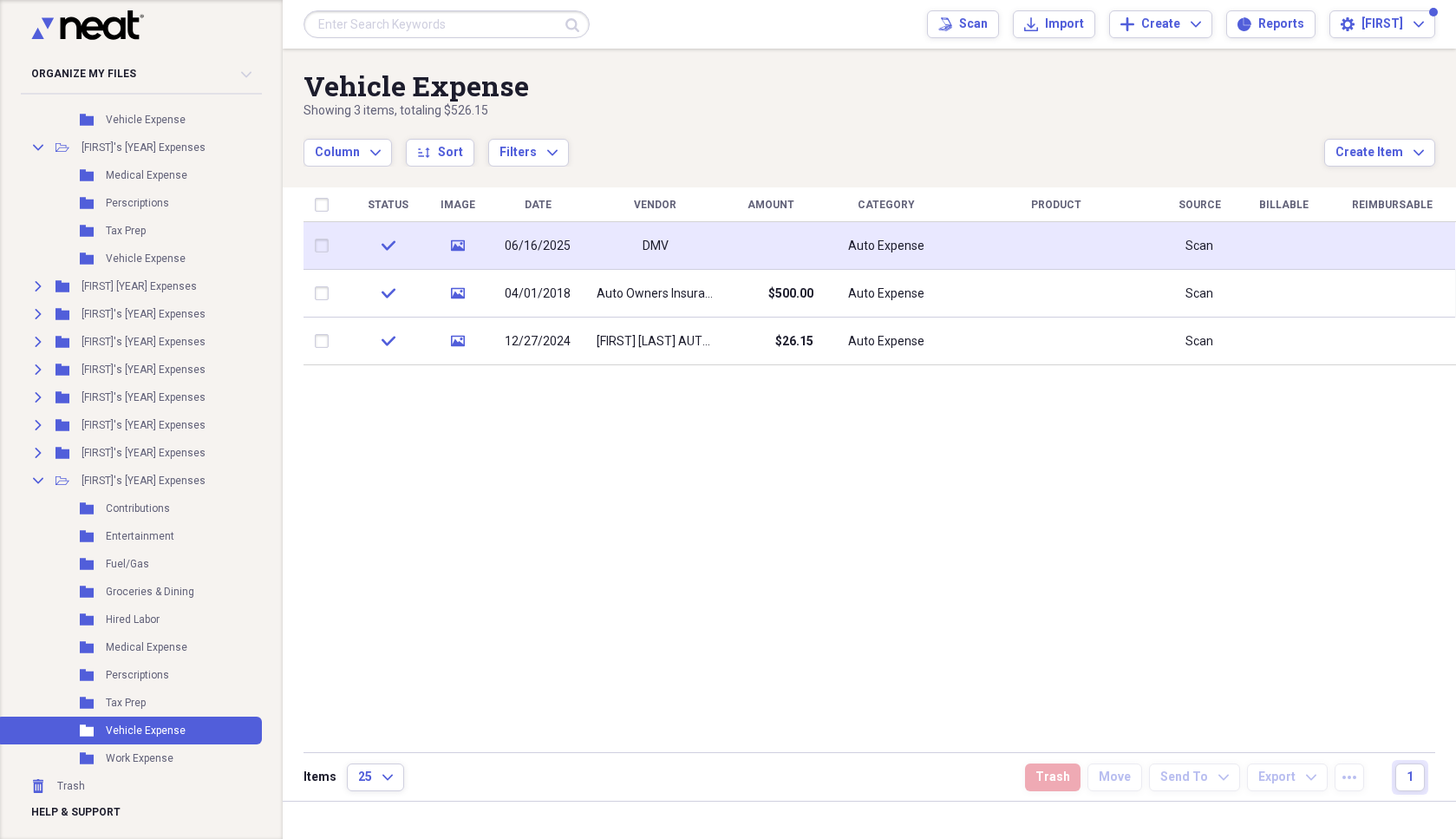 click on "06/16/2025" at bounding box center [538, 246] 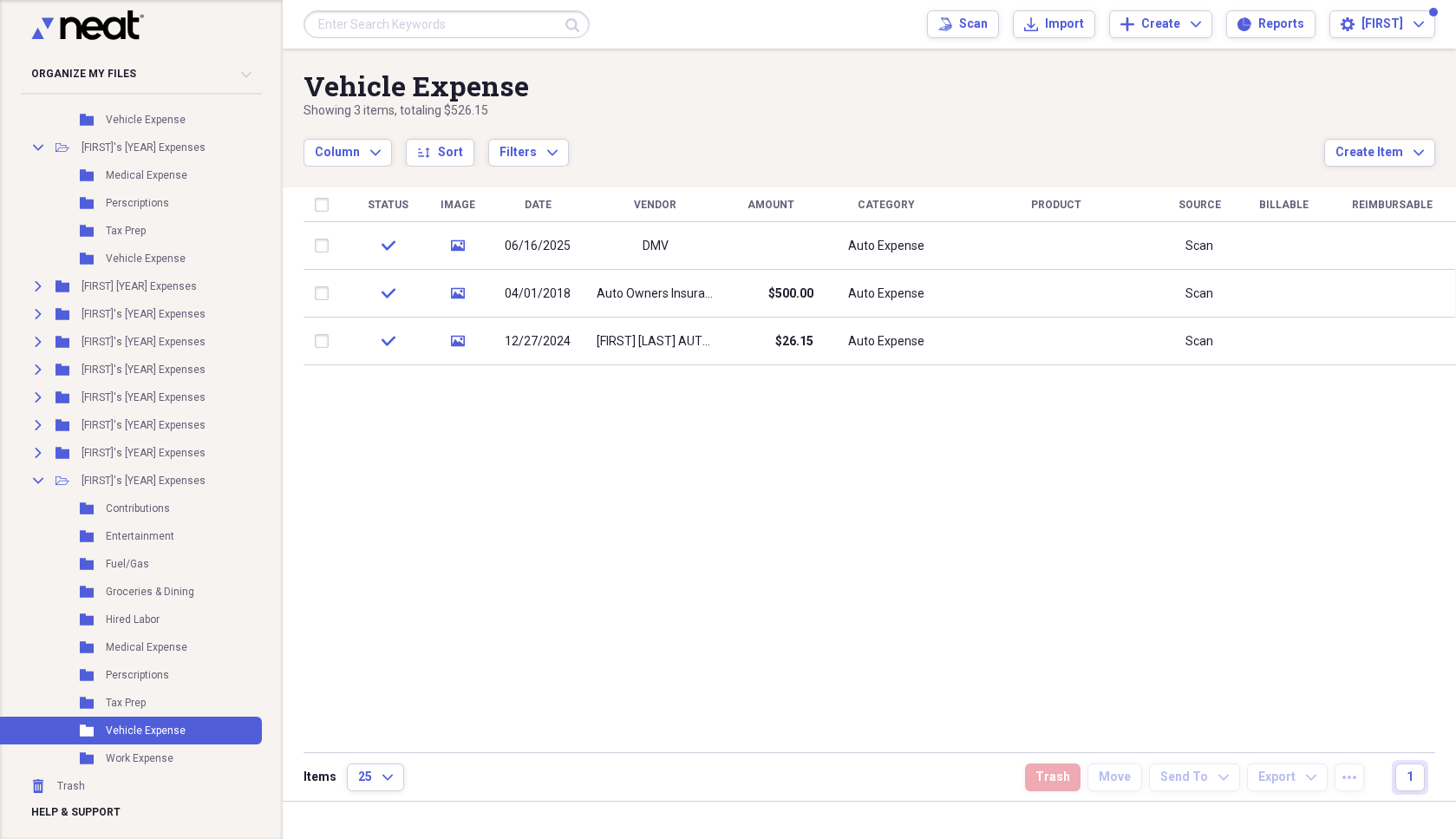 click on "media" at bounding box center (458, 246) 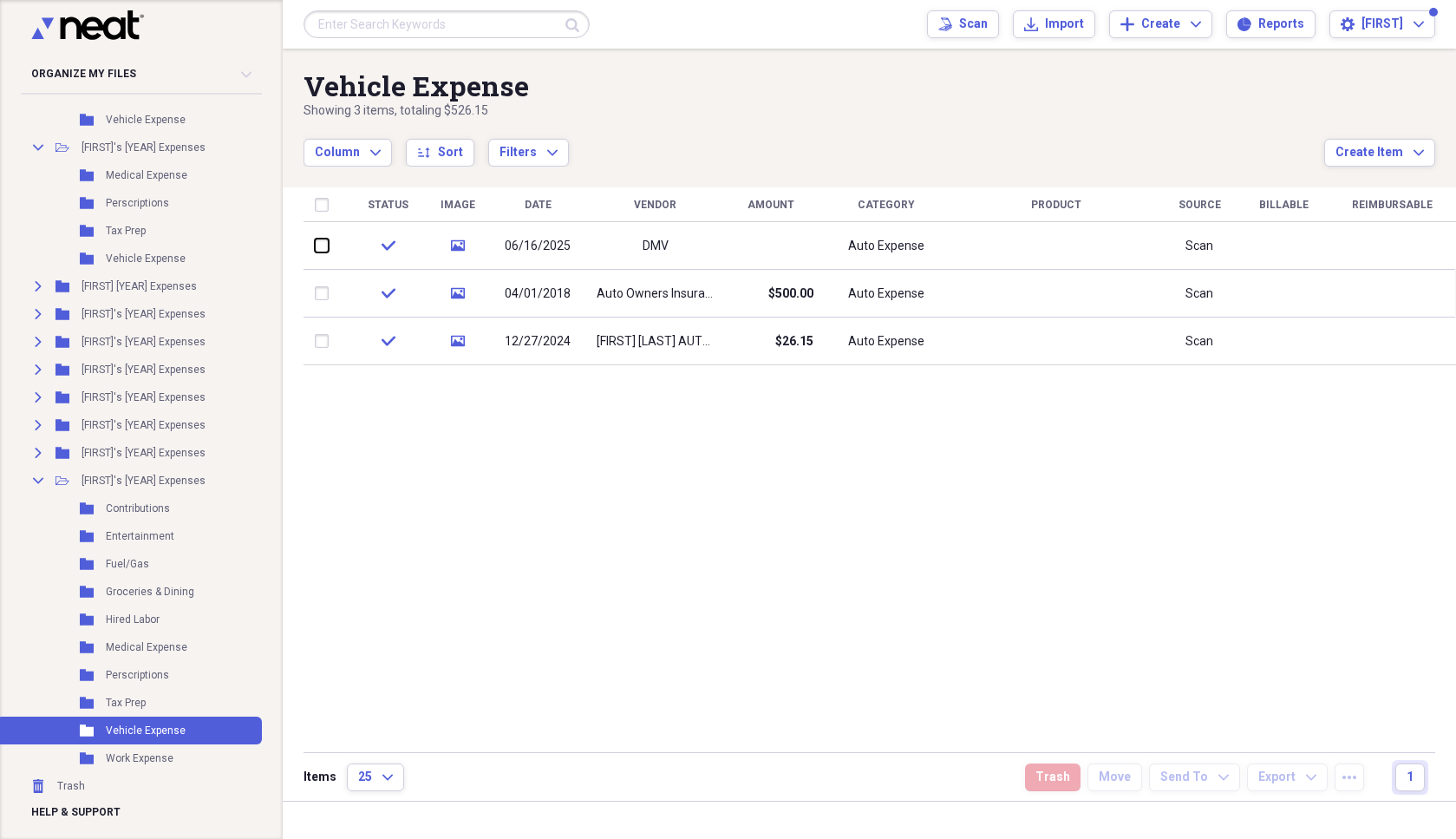 click at bounding box center [315, 246] 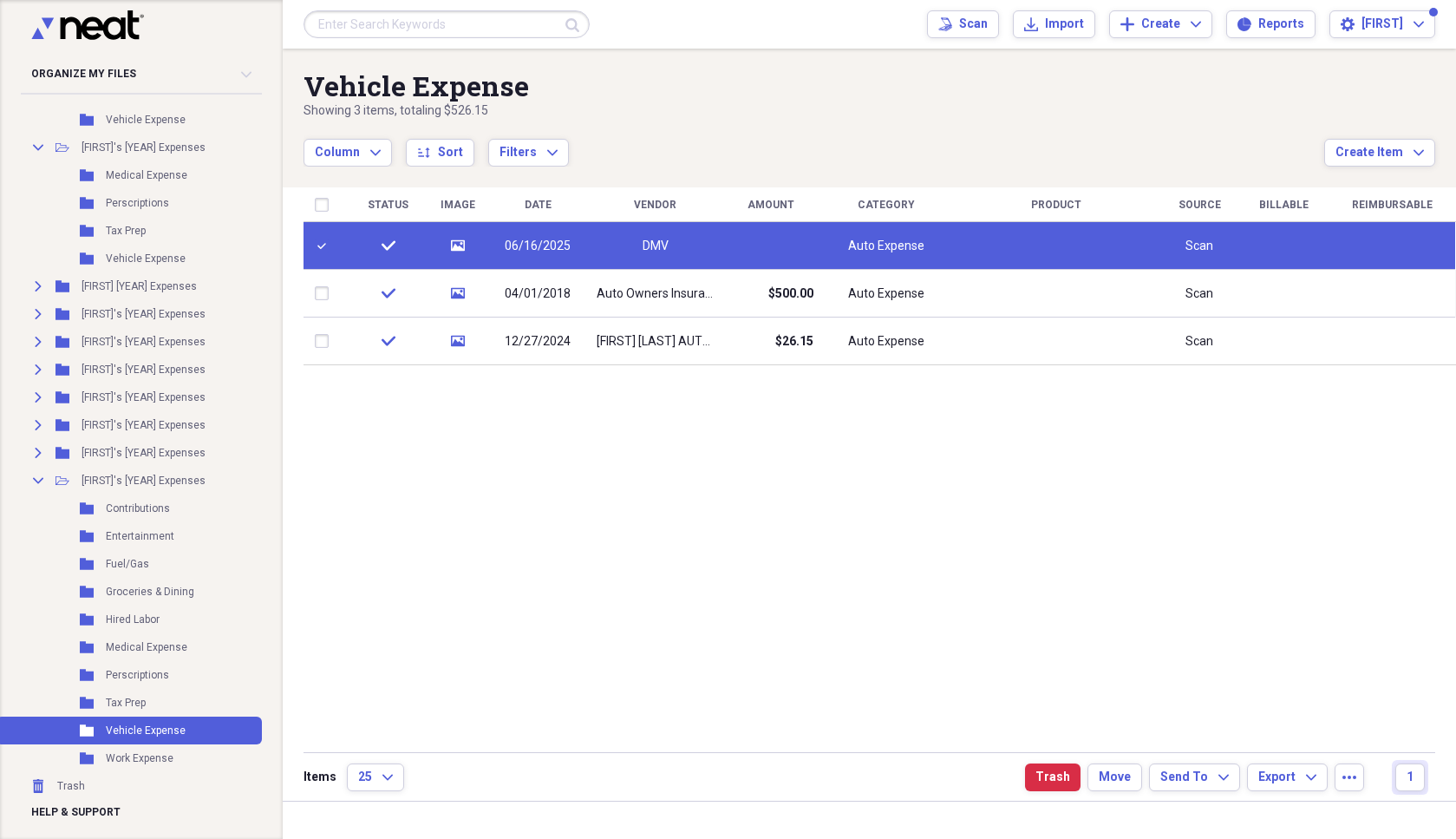 click at bounding box center [325, 246] 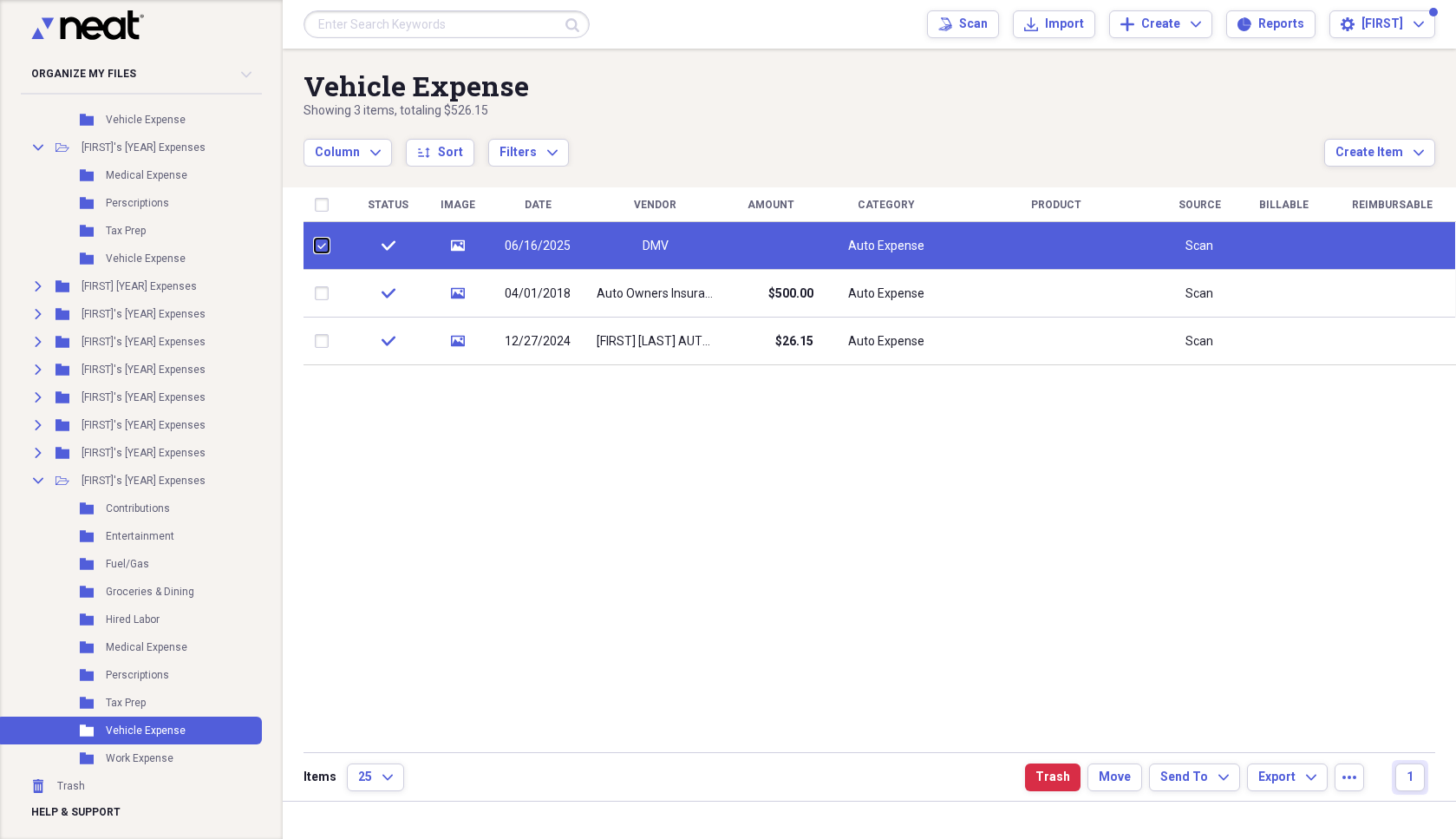 click at bounding box center (315, 246) 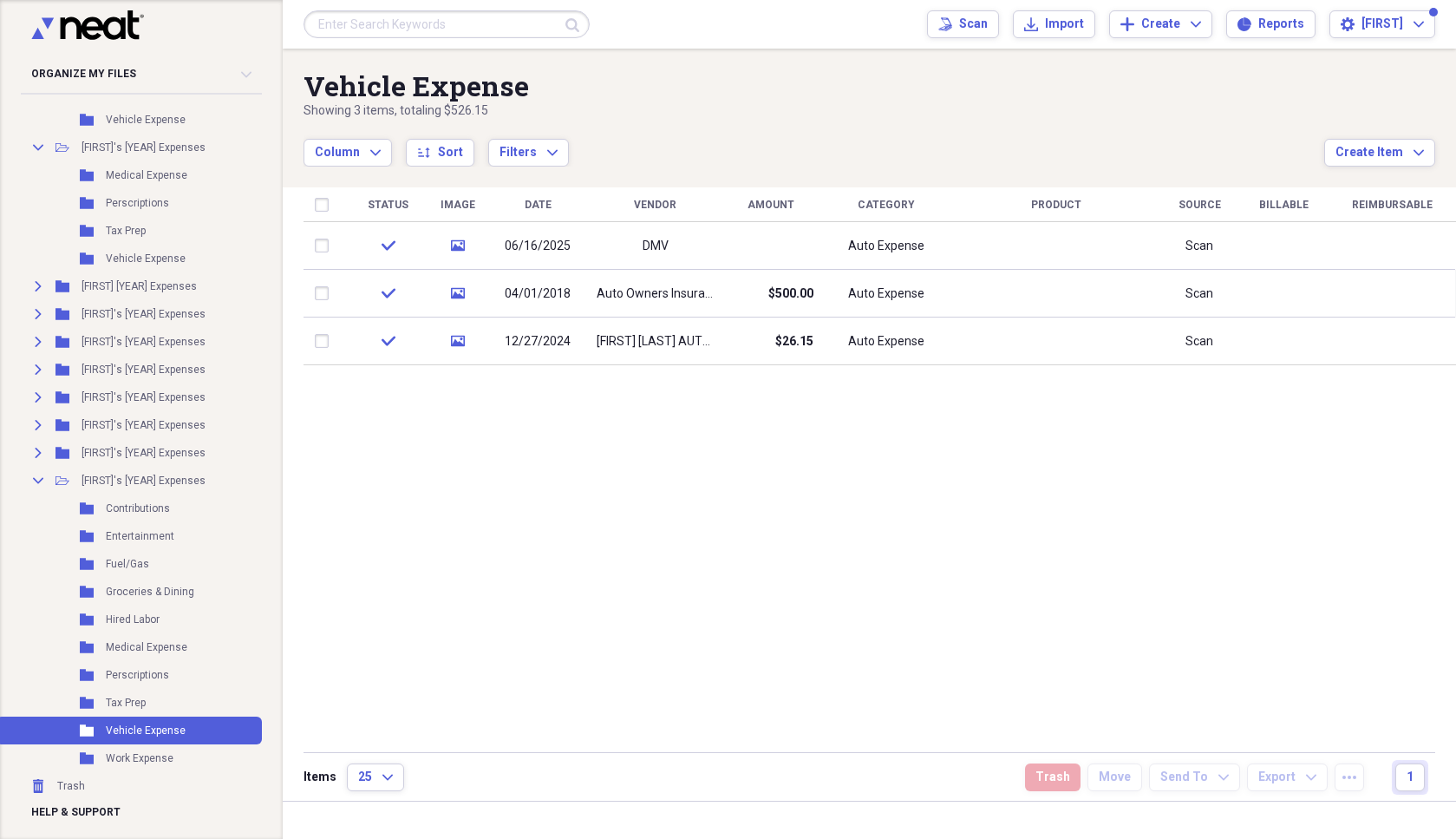 click at bounding box center [325, 246] 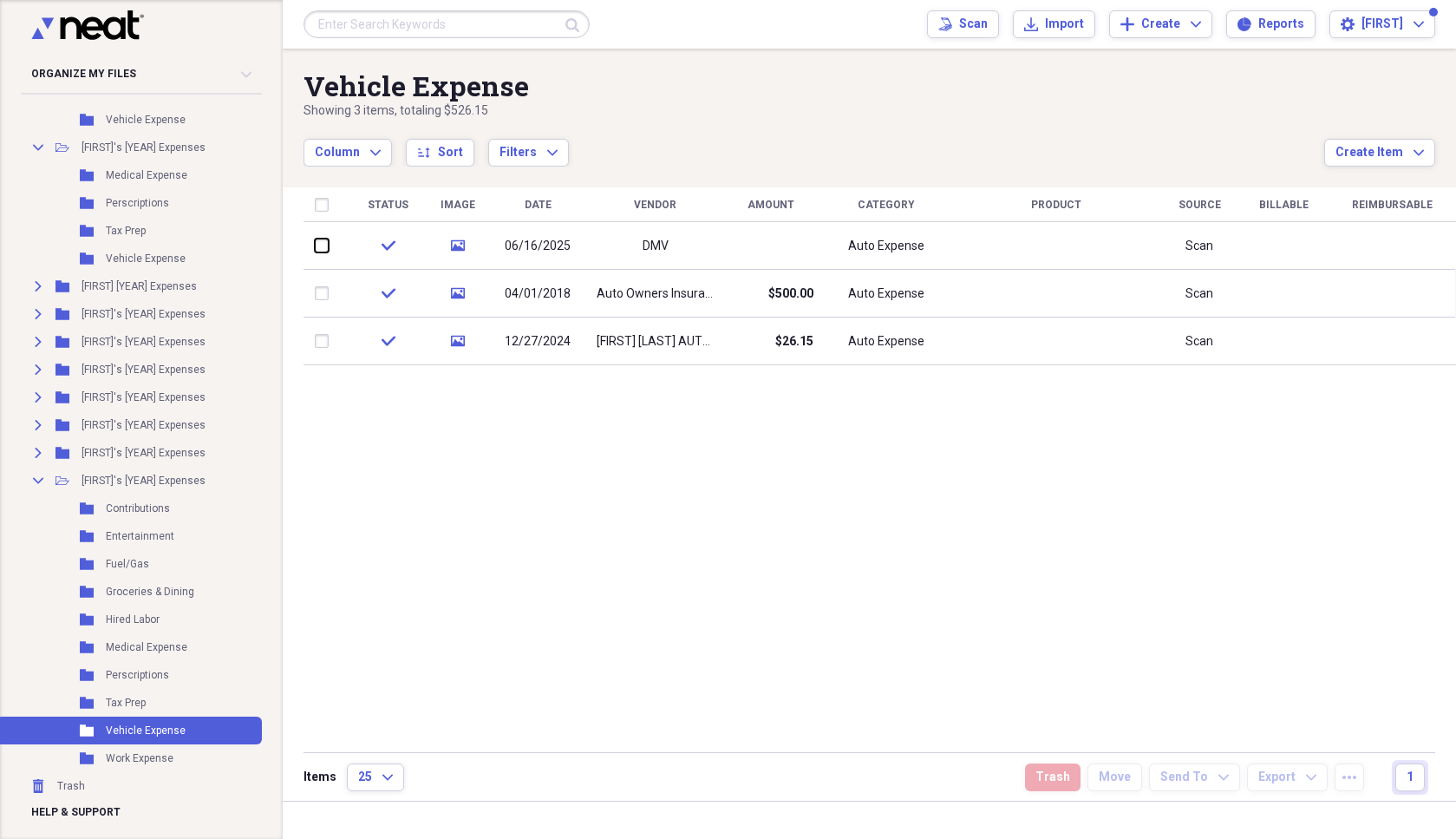 click at bounding box center [315, 246] 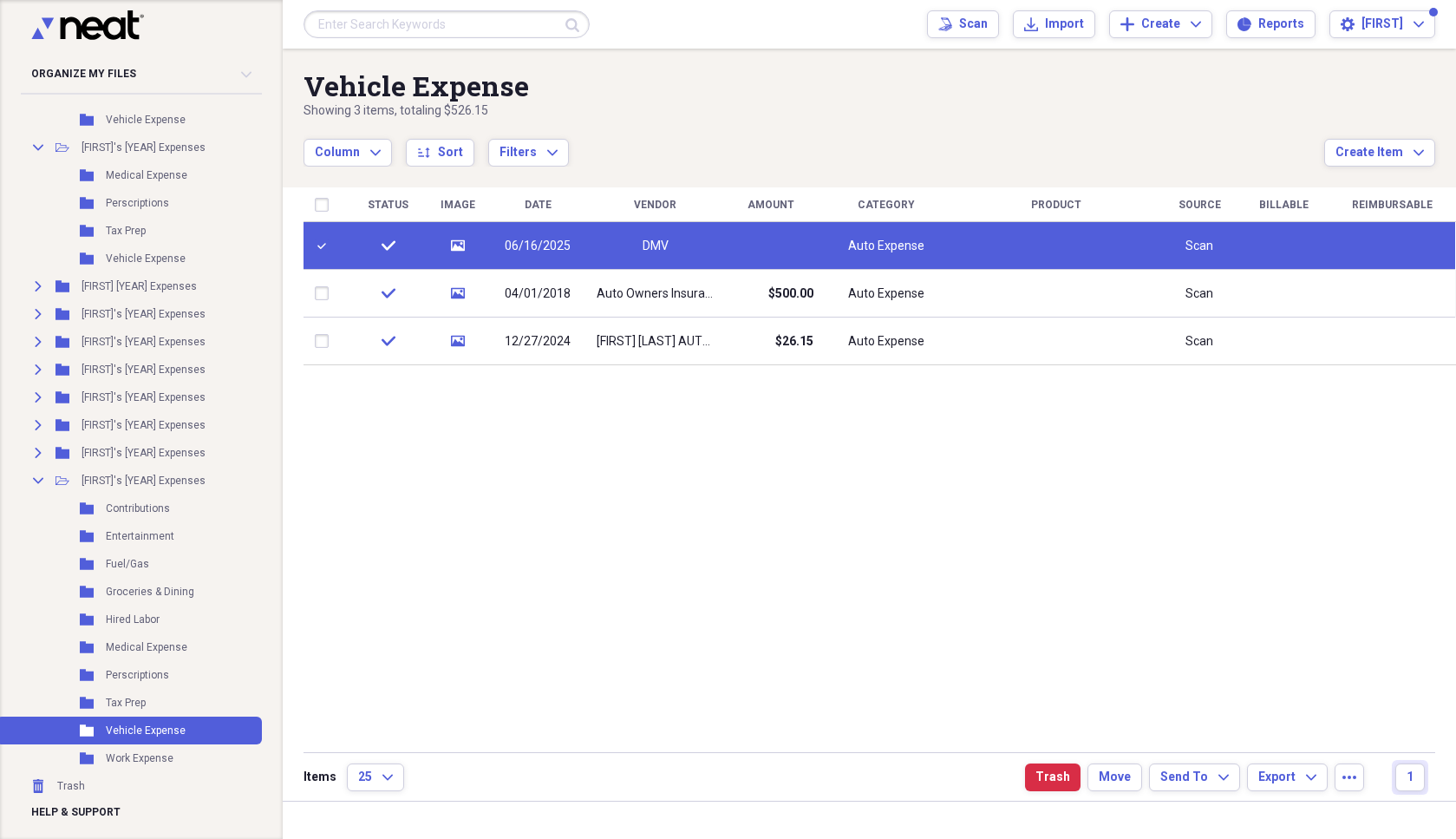 click at bounding box center (325, 246) 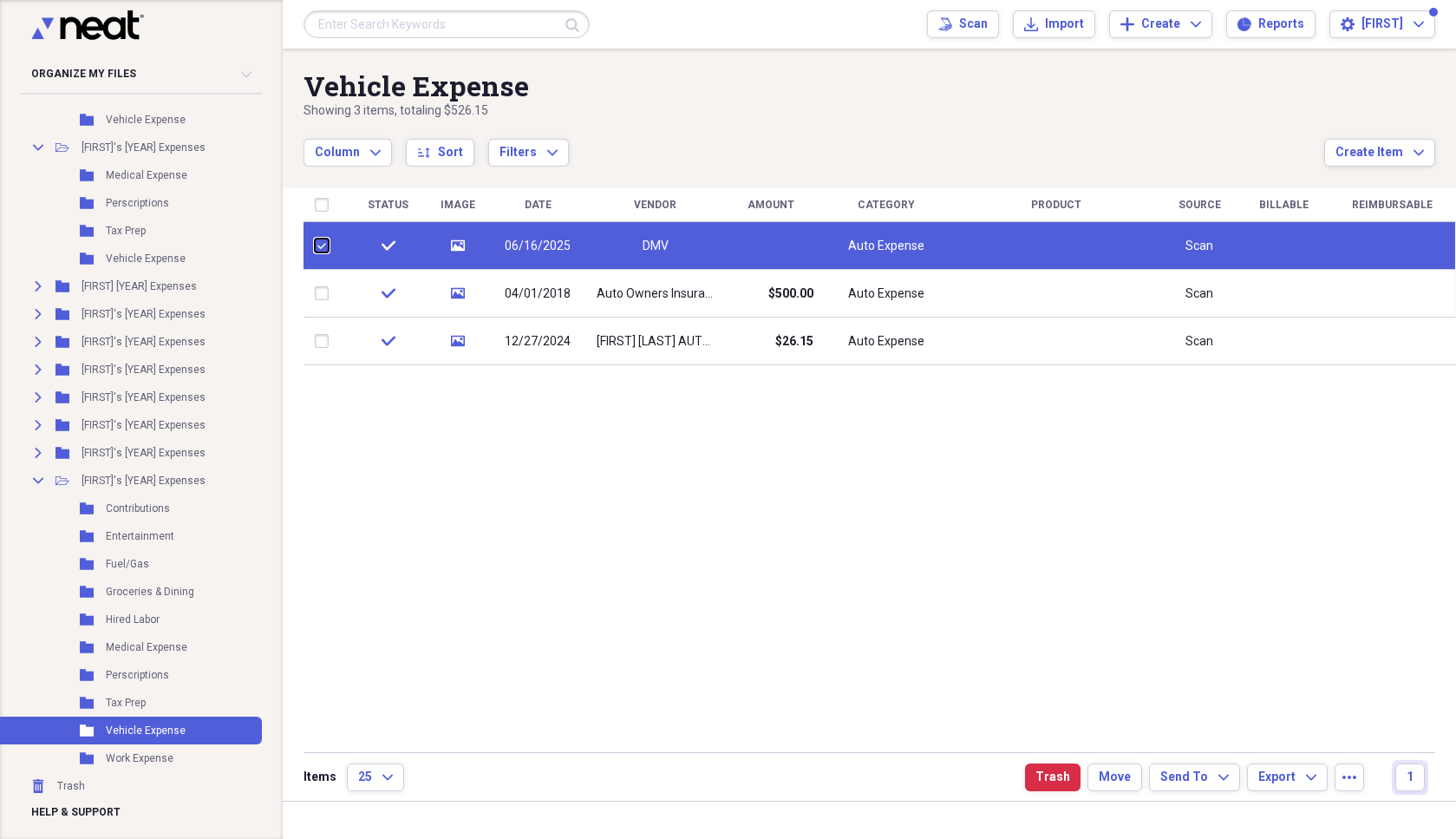 click at bounding box center (315, 246) 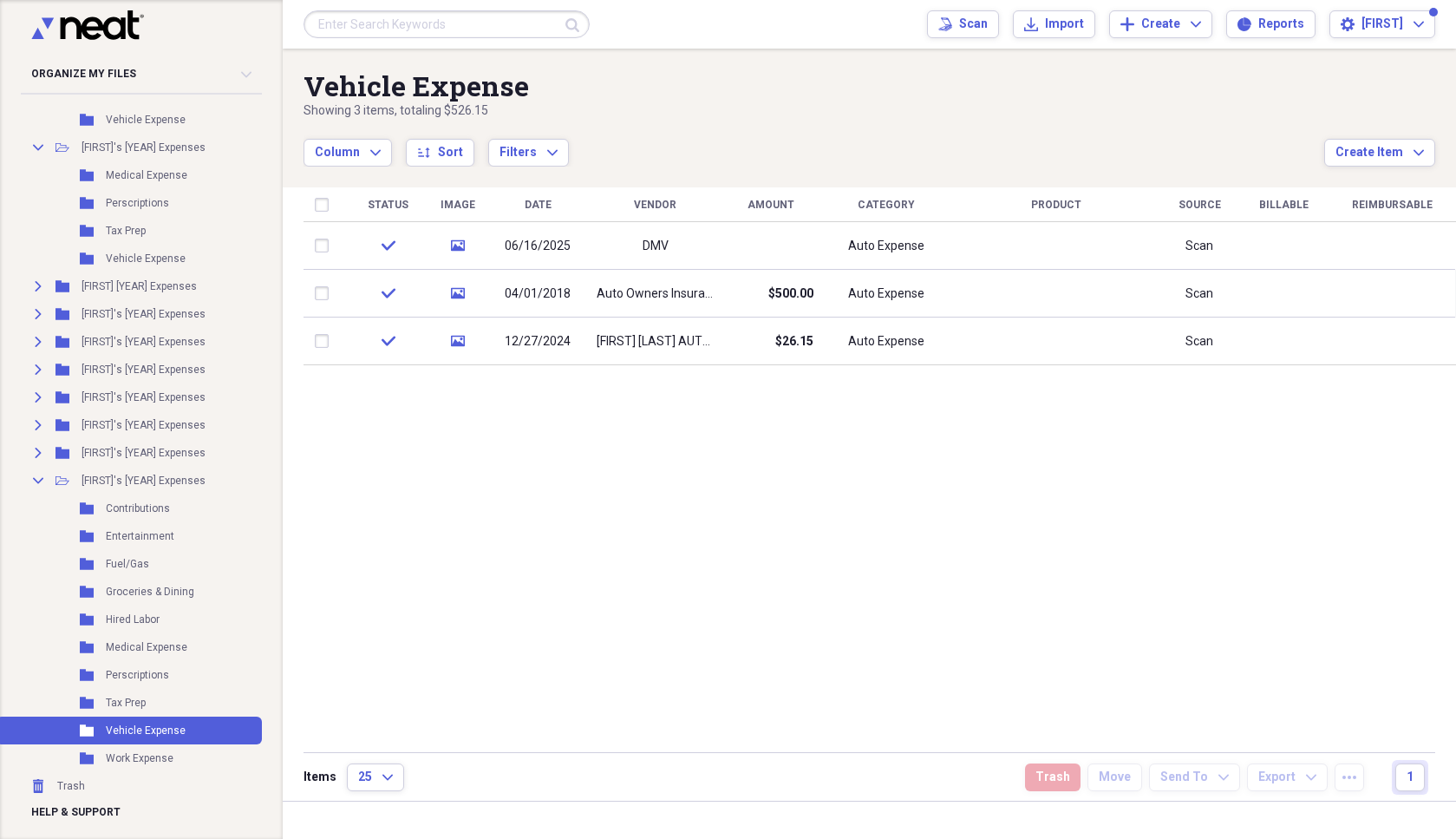 click at bounding box center [325, 246] 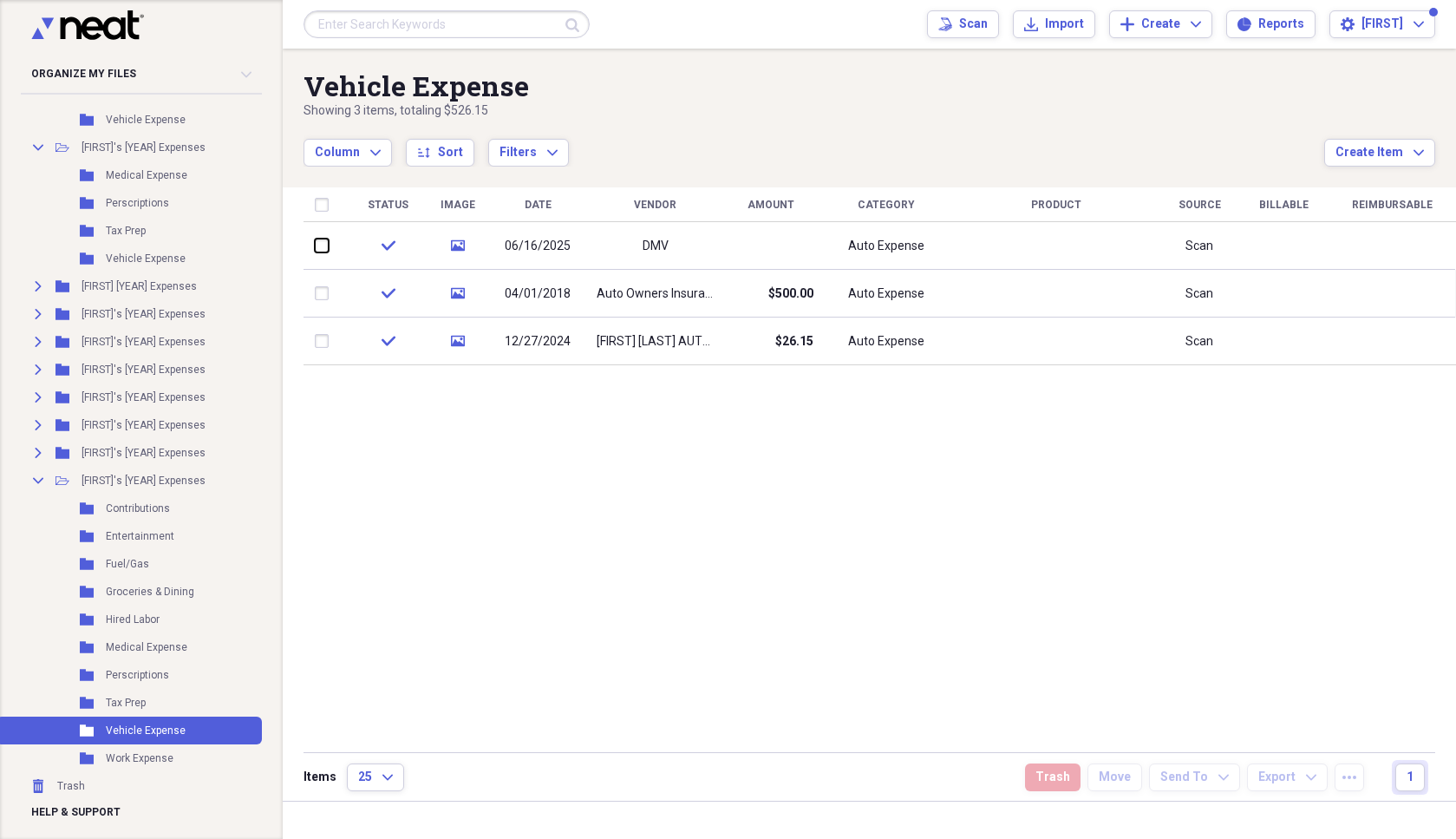 click at bounding box center (315, 246) 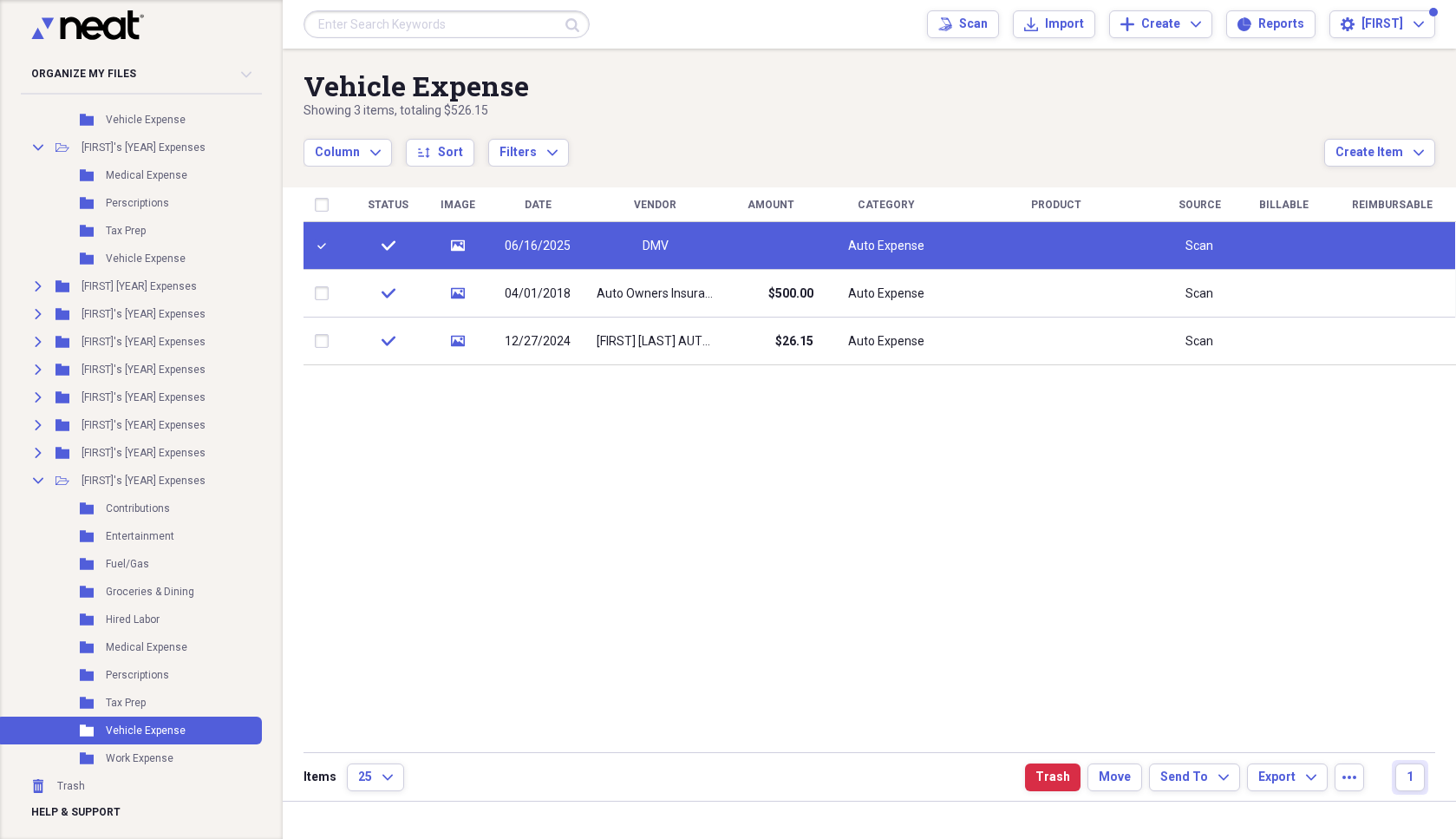 click at bounding box center (325, 246) 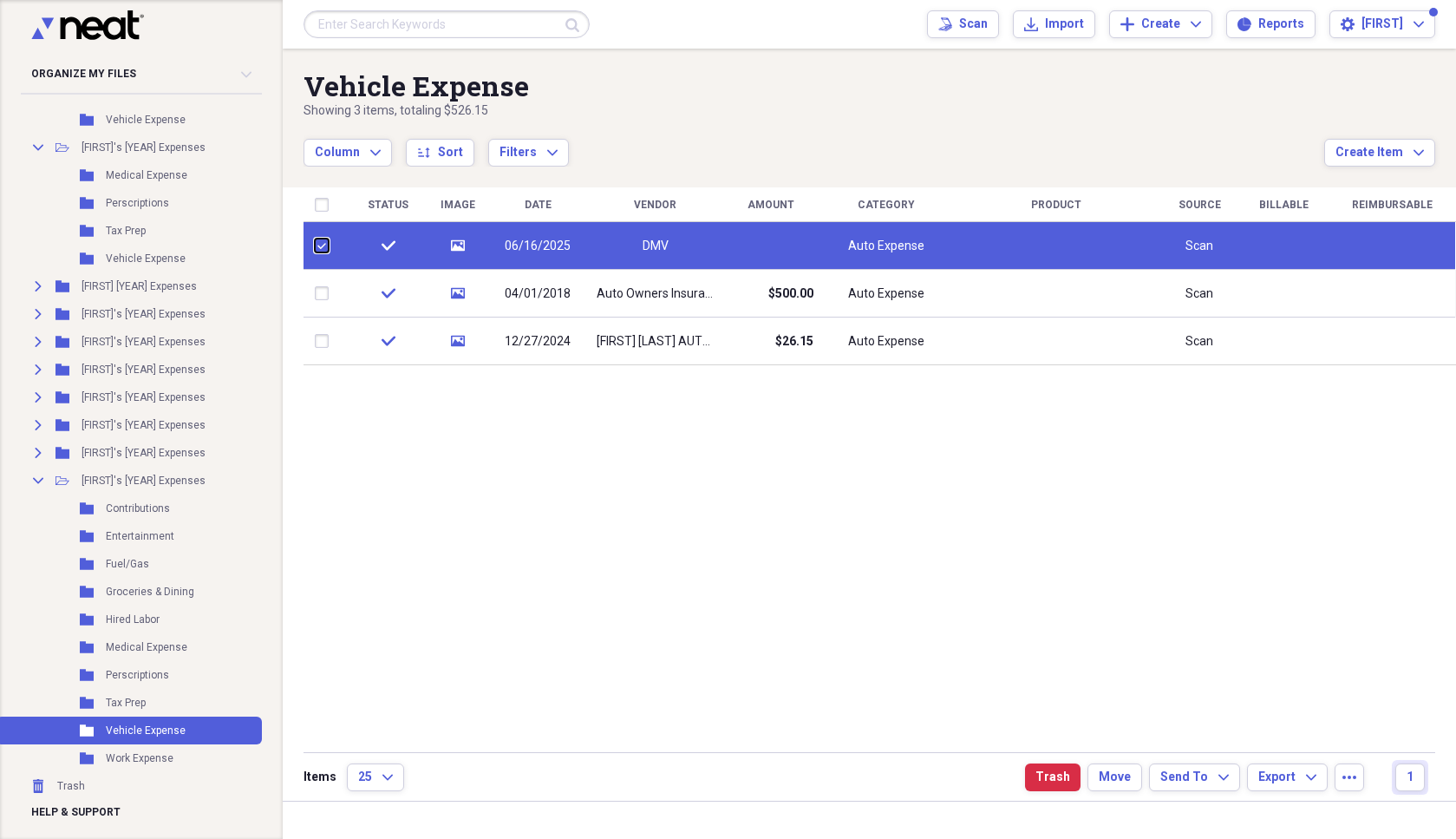 click at bounding box center [315, 246] 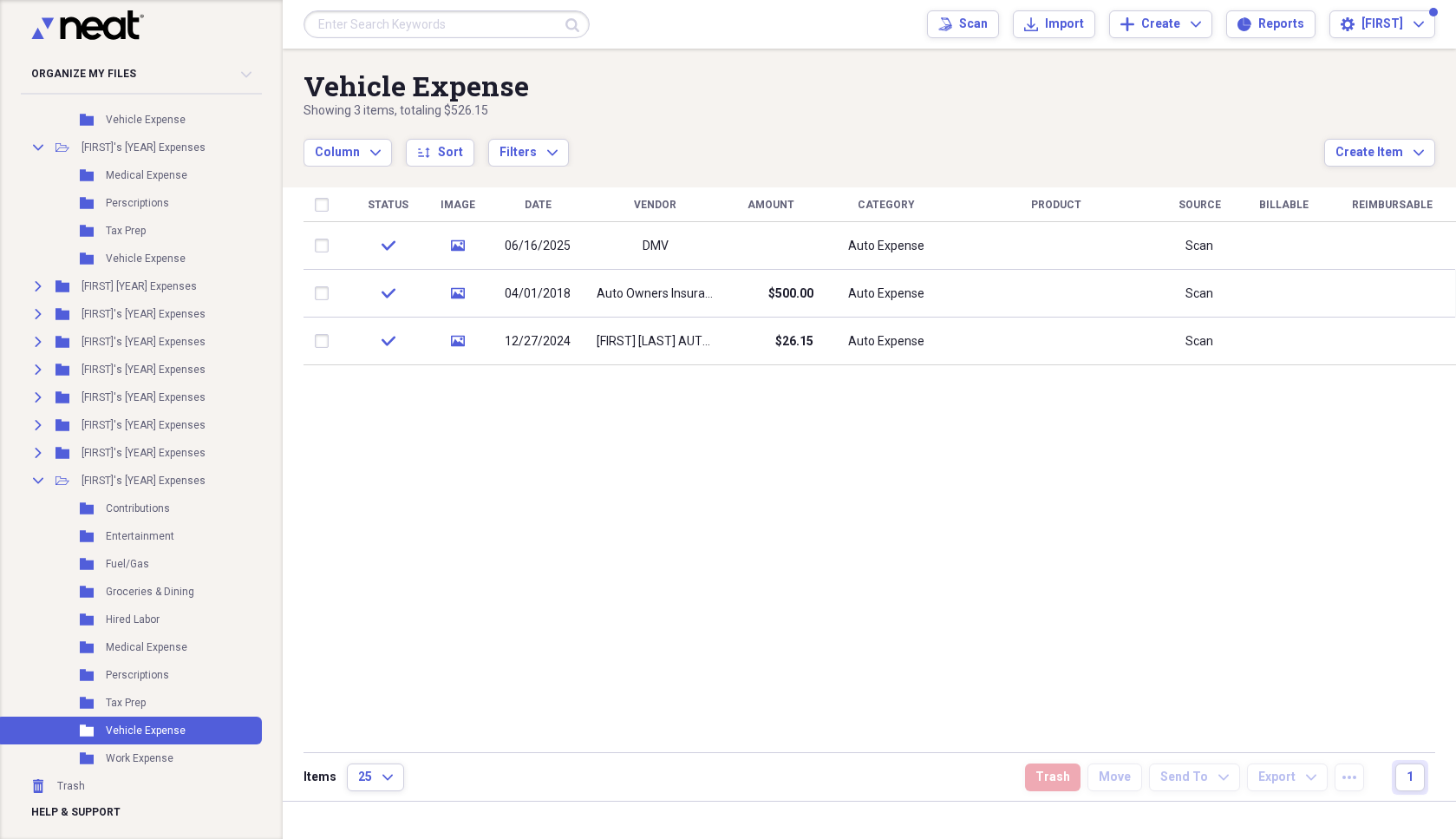 click at bounding box center (325, 246) 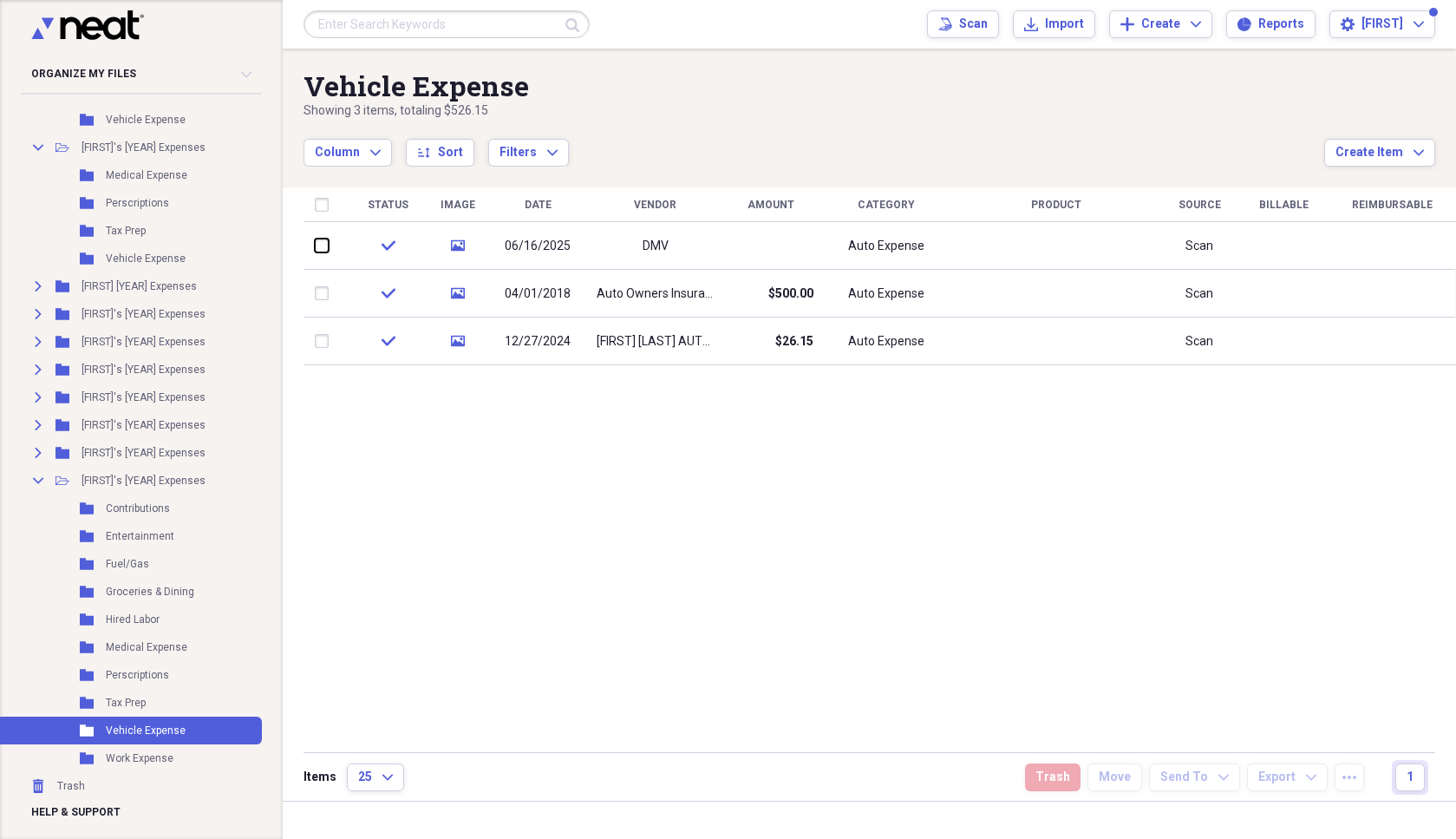 click at bounding box center (315, 246) 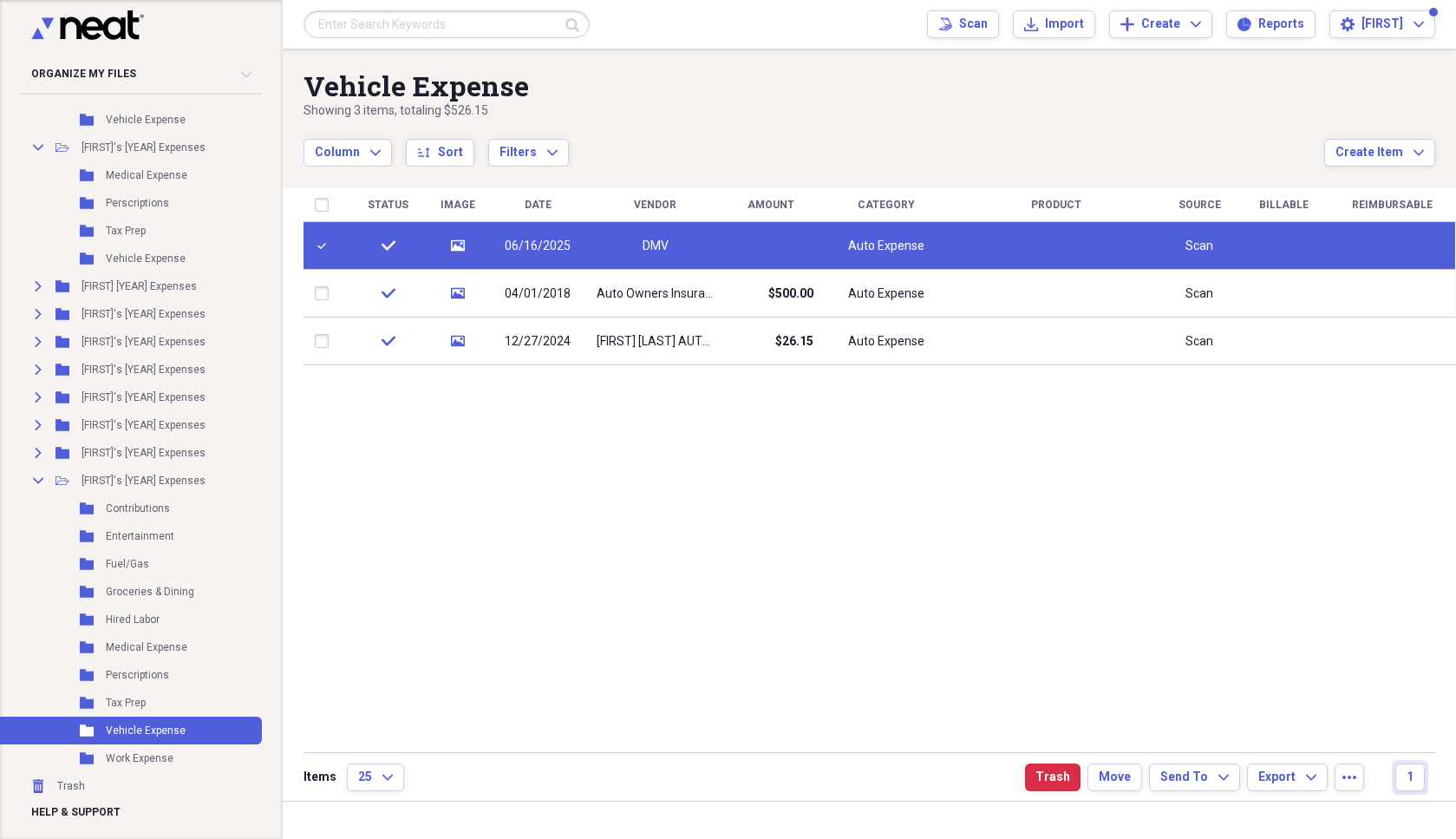 click at bounding box center (325, 246) 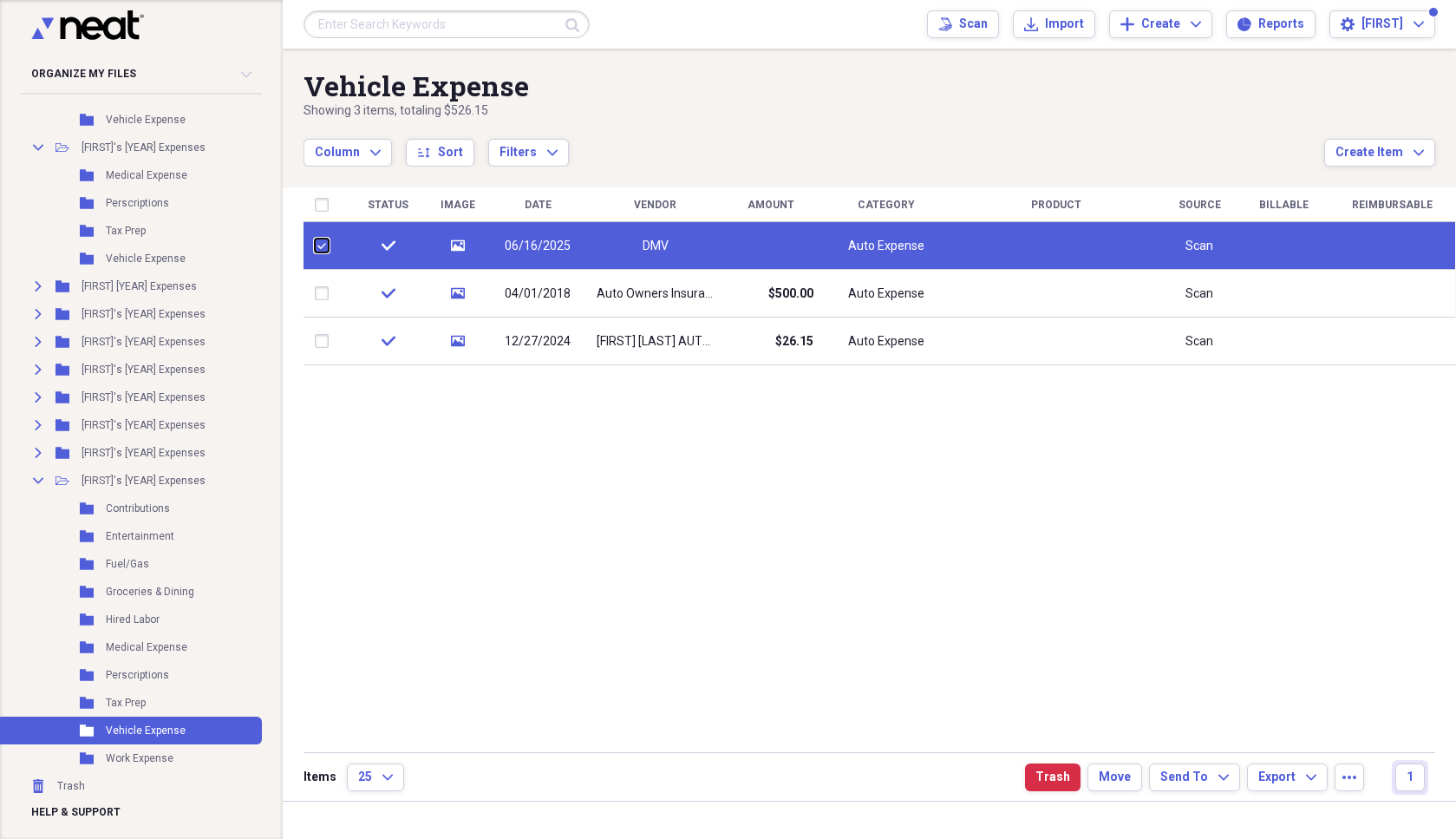 click at bounding box center [315, 246] 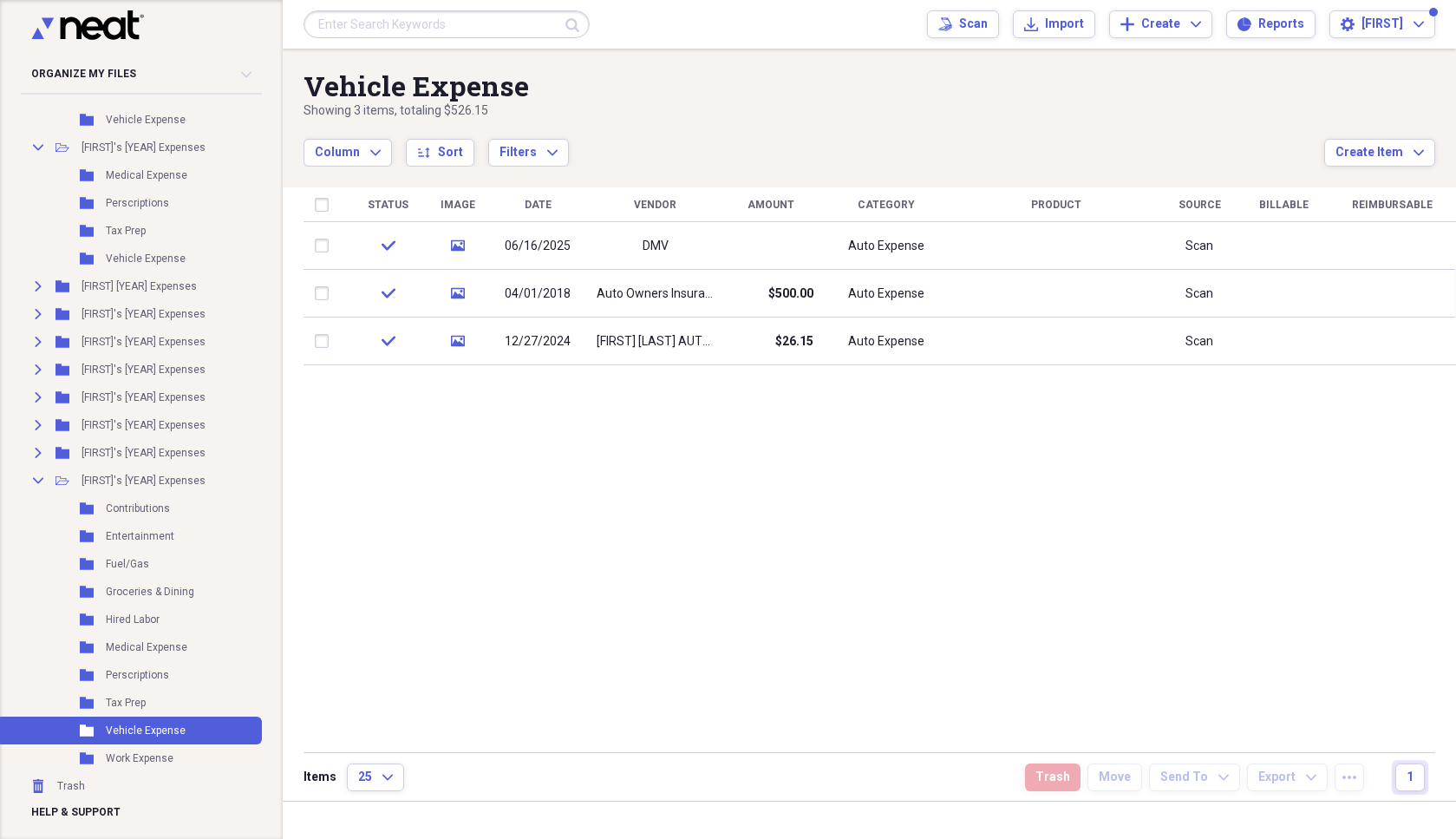 click at bounding box center [325, 246] 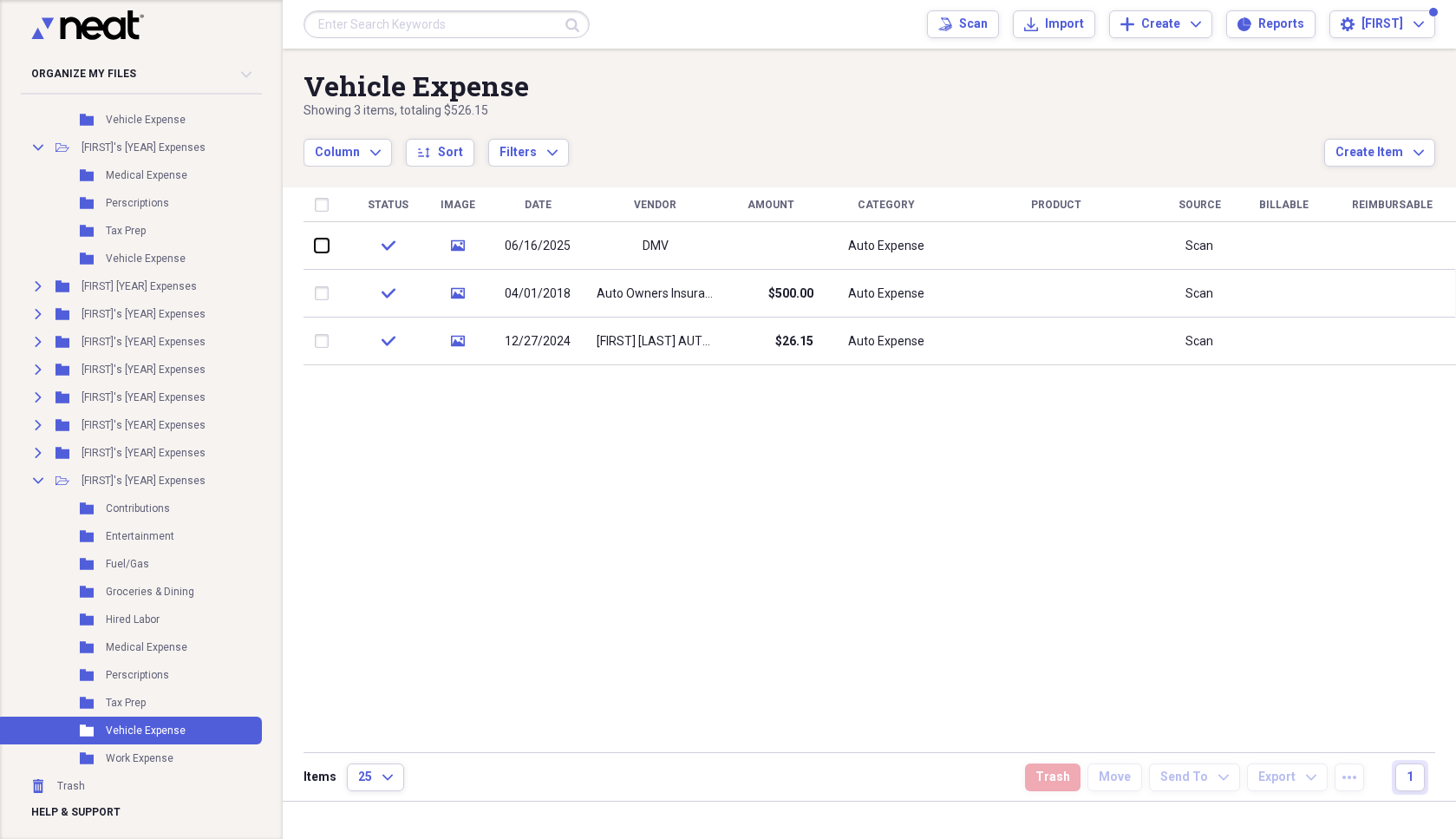 click at bounding box center (315, 246) 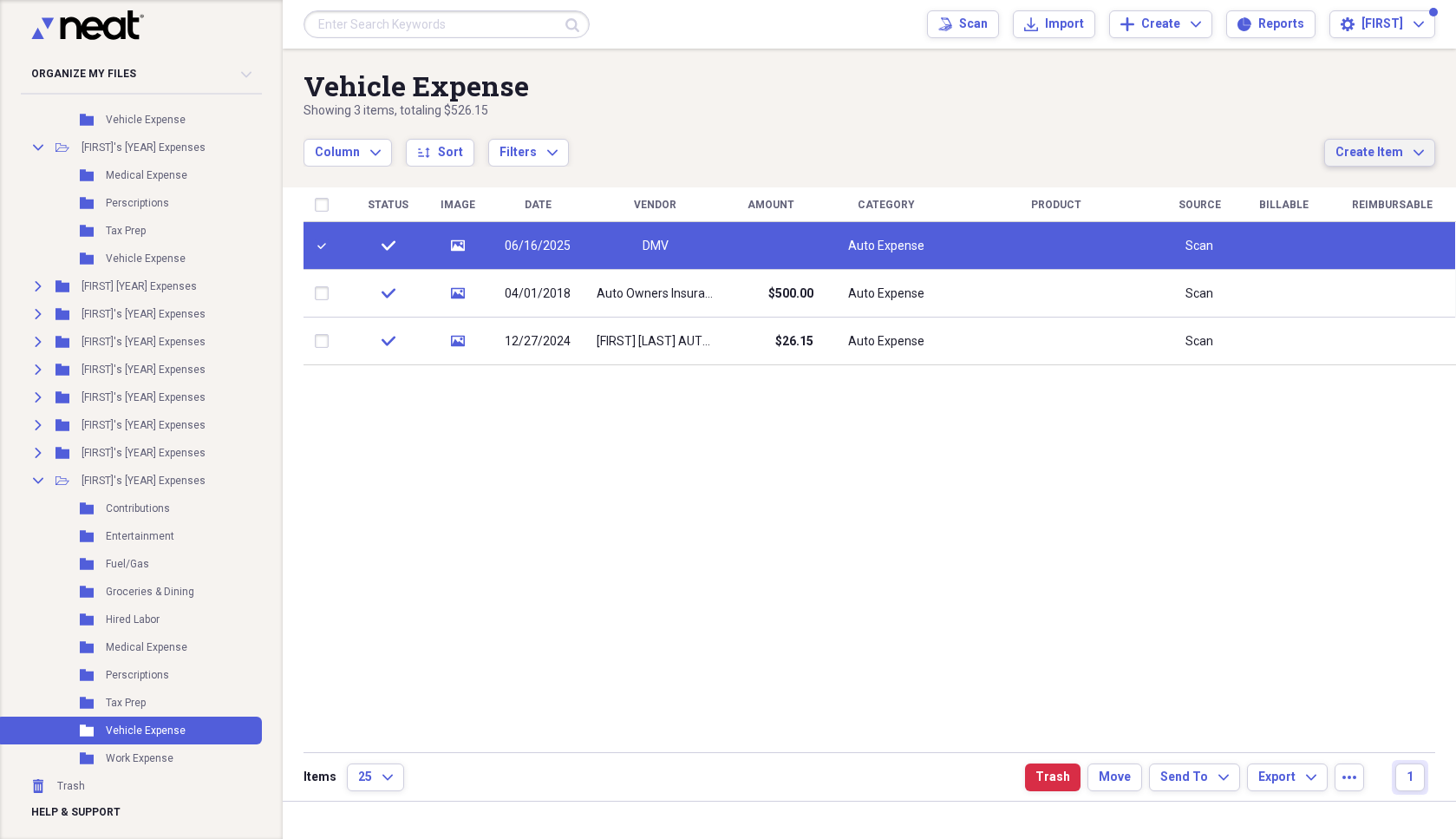 click on "Expand" 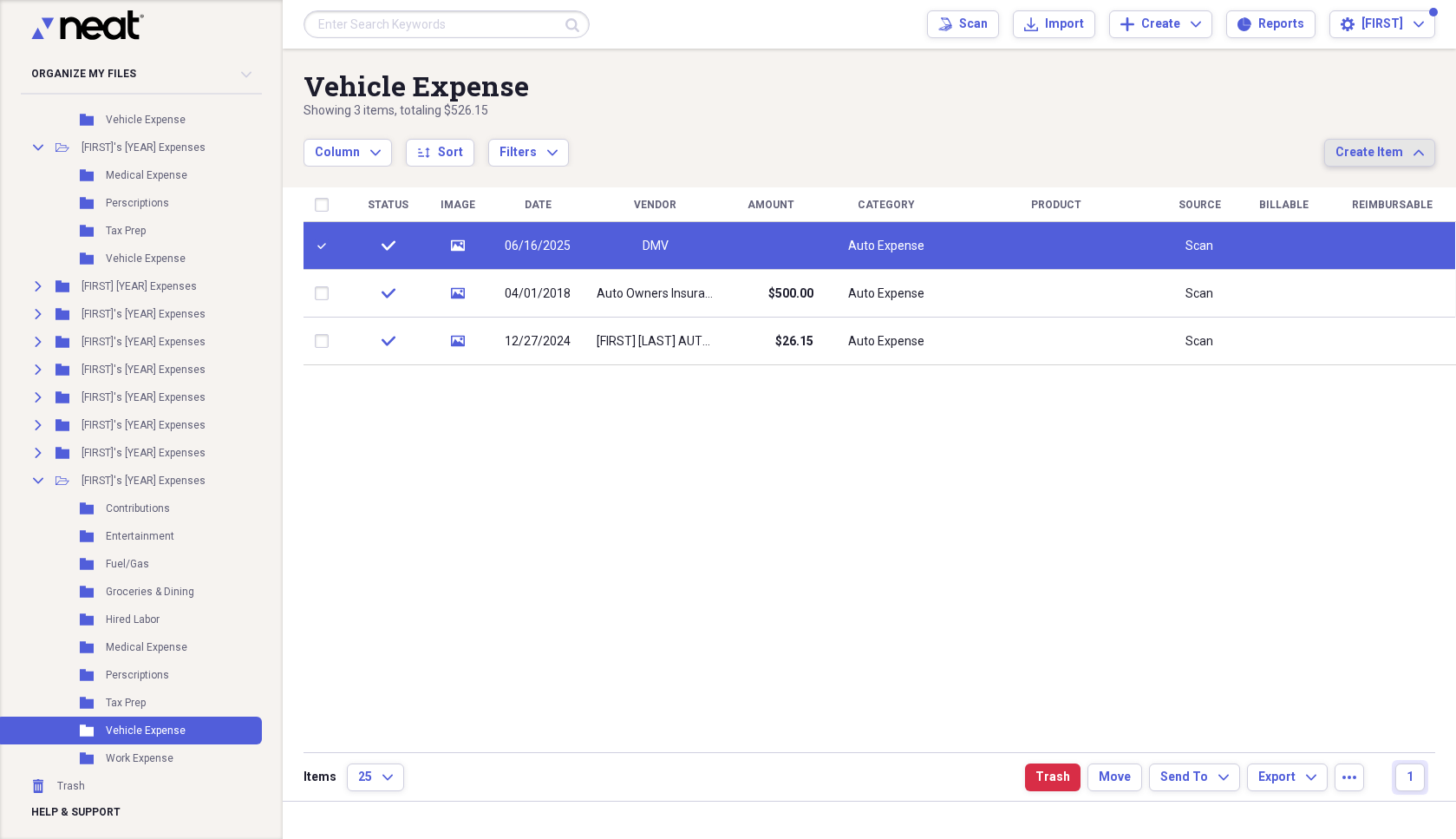 click on "Expand" 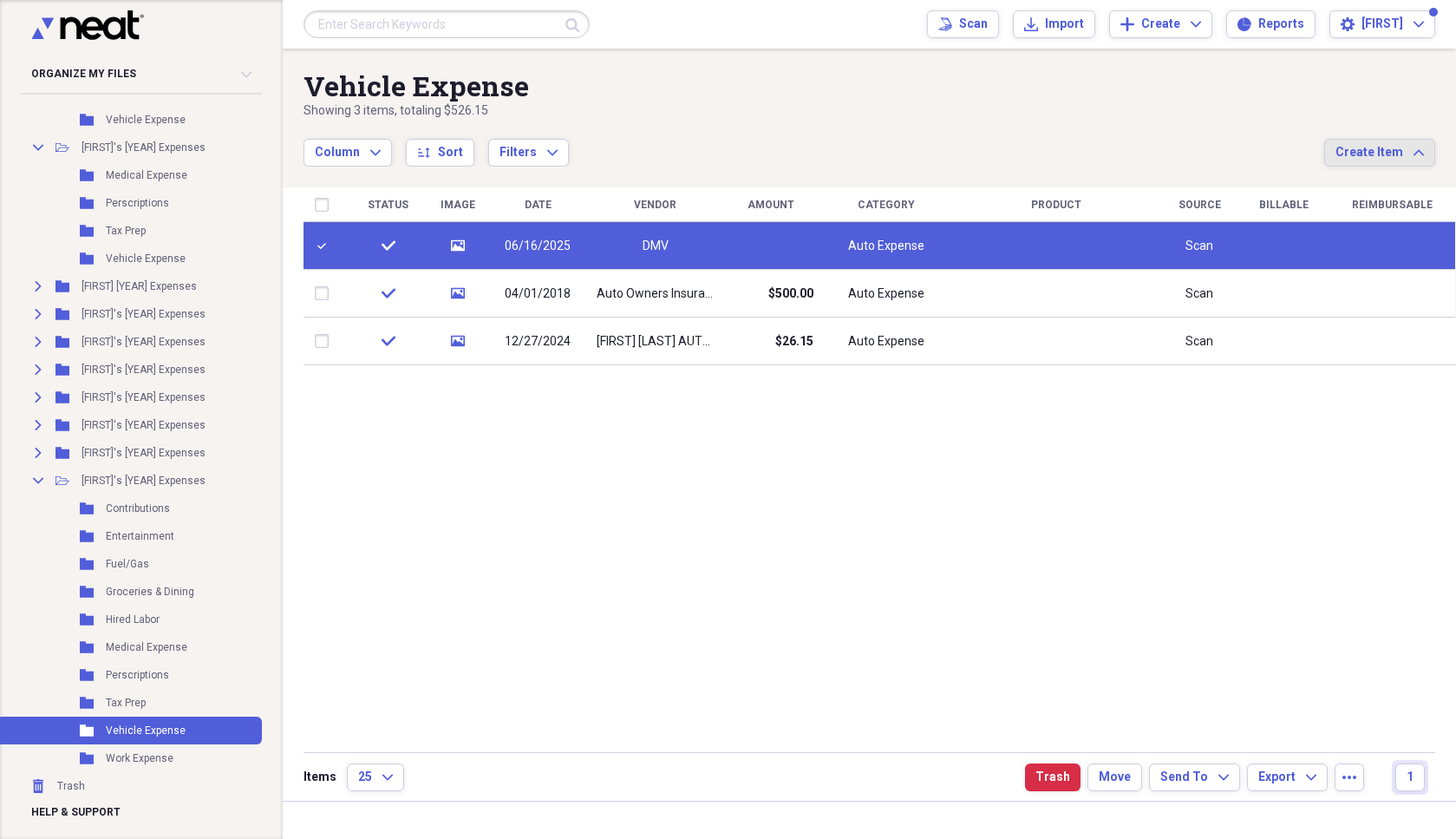 click at bounding box center [325, 246] 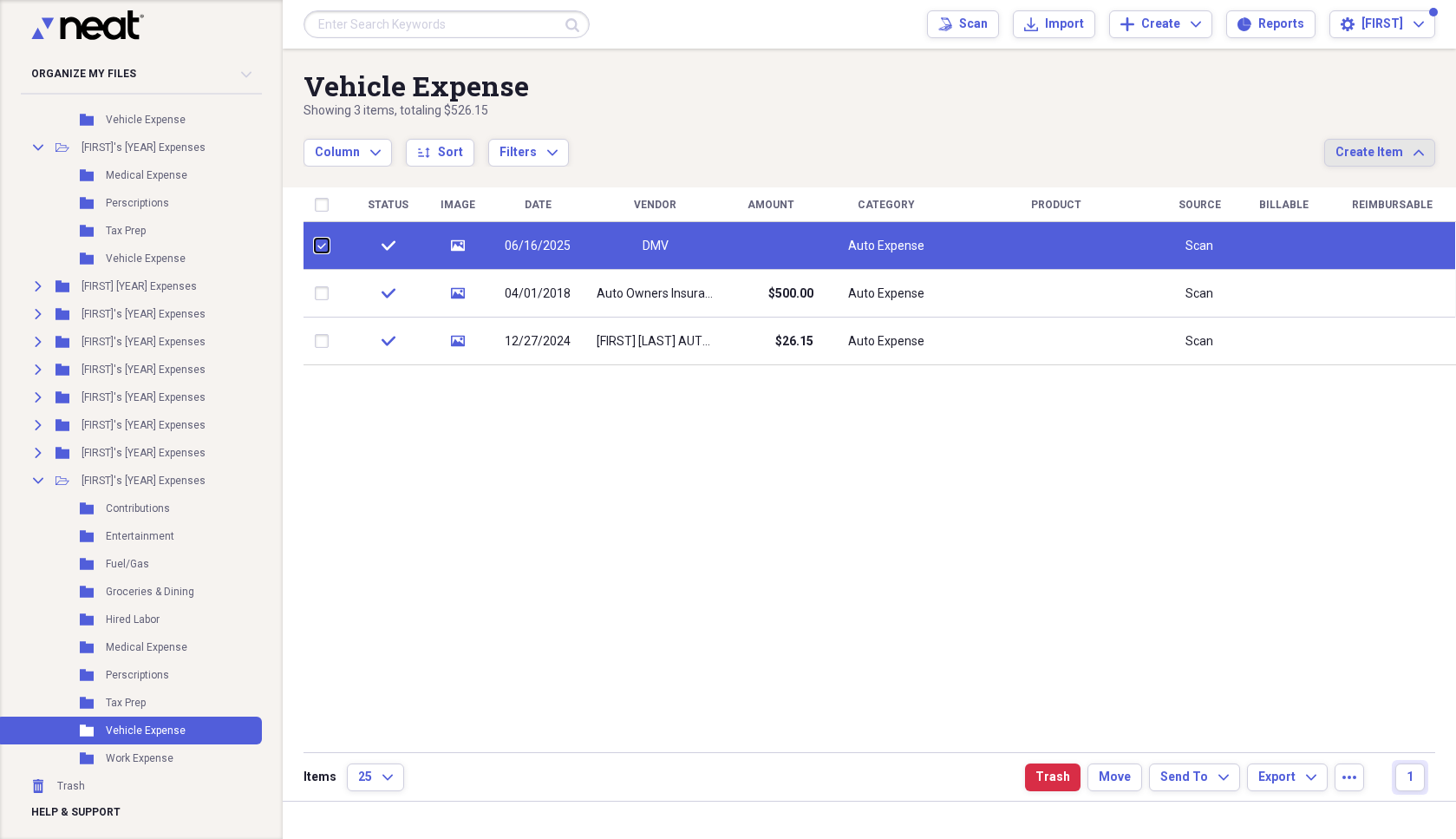 click at bounding box center [315, 246] 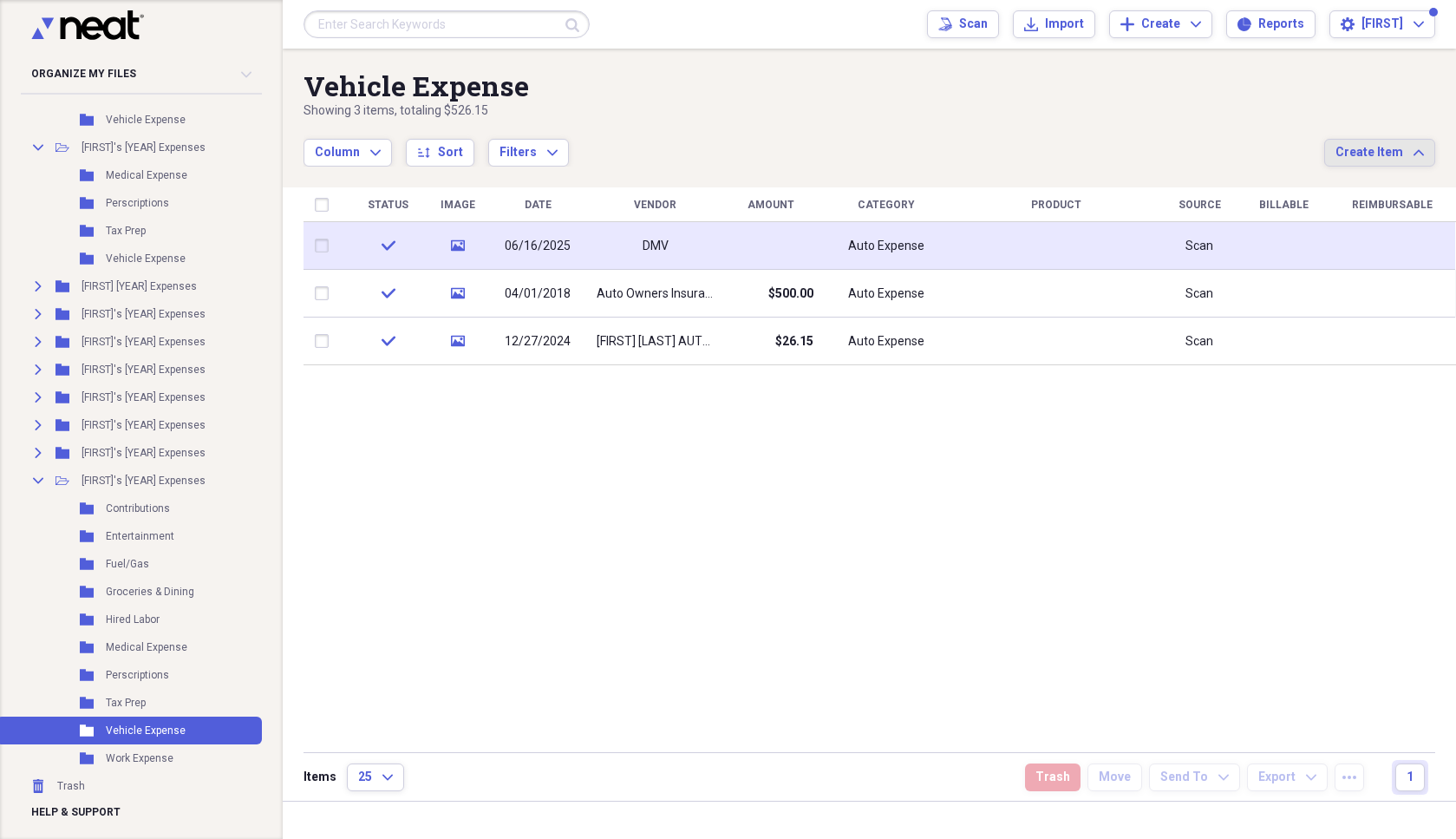 click at bounding box center [325, 246] 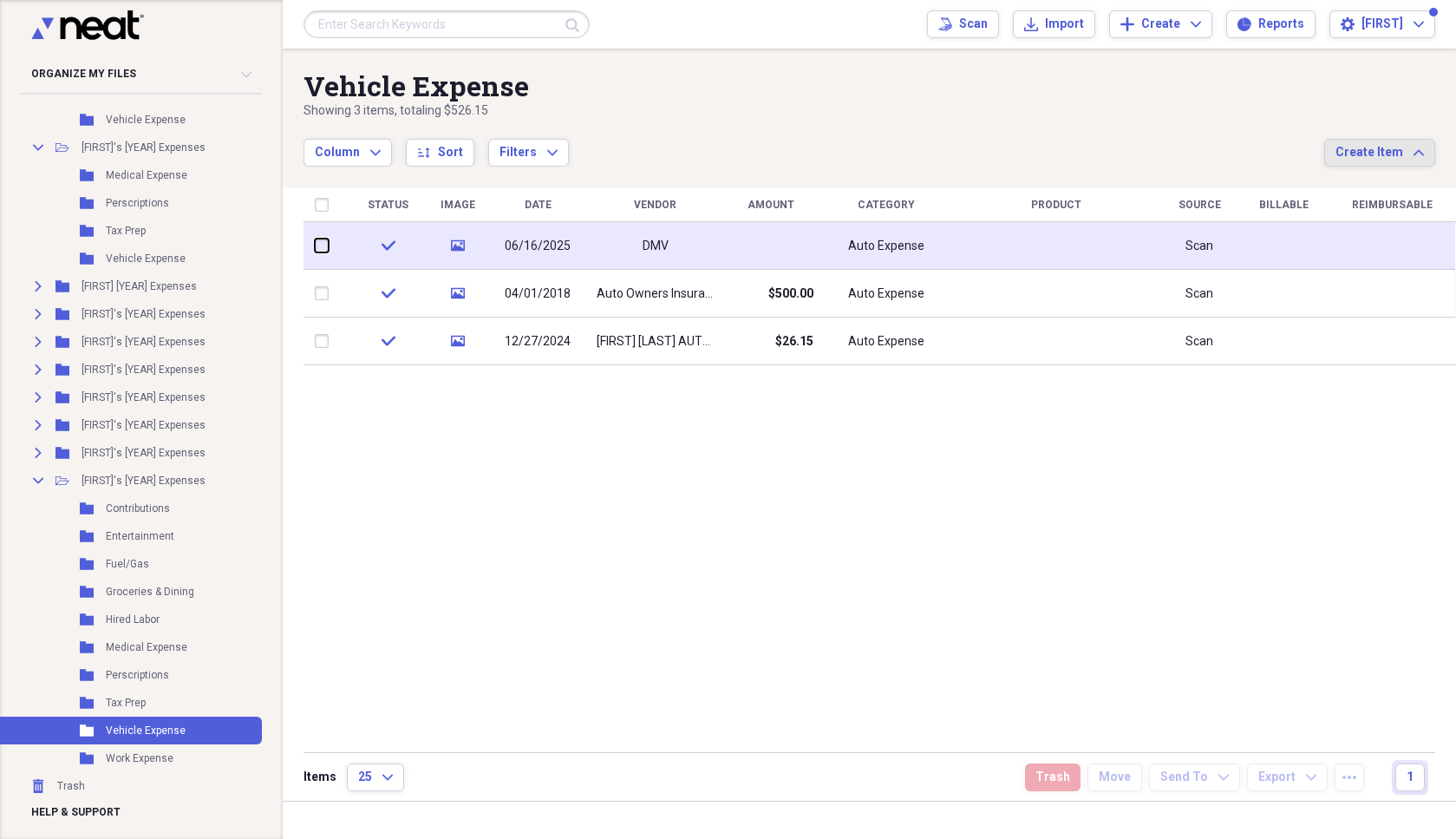 click at bounding box center (315, 246) 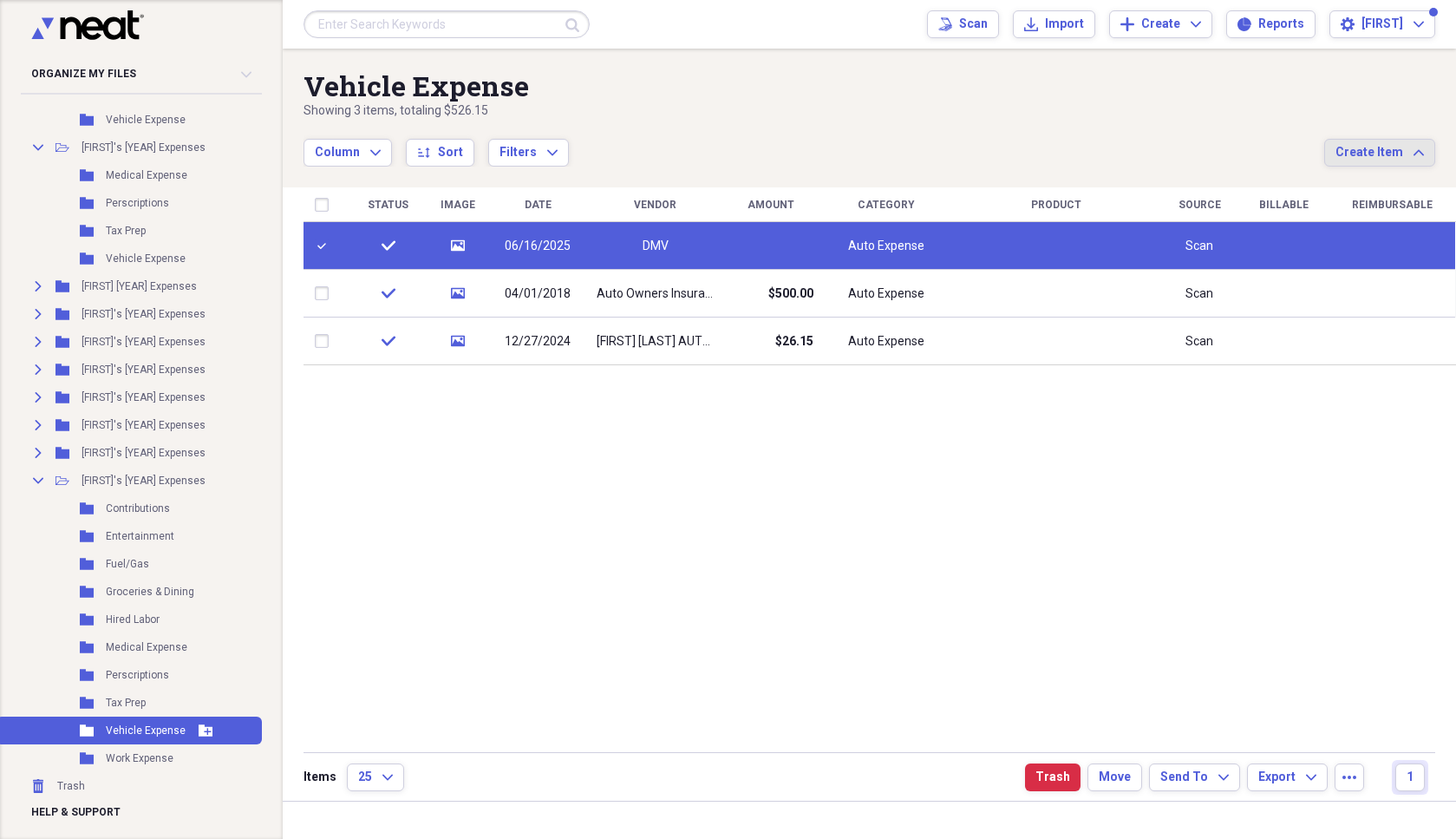 click on "Folder Vehicle Expense Add Folder" at bounding box center (129, 731) 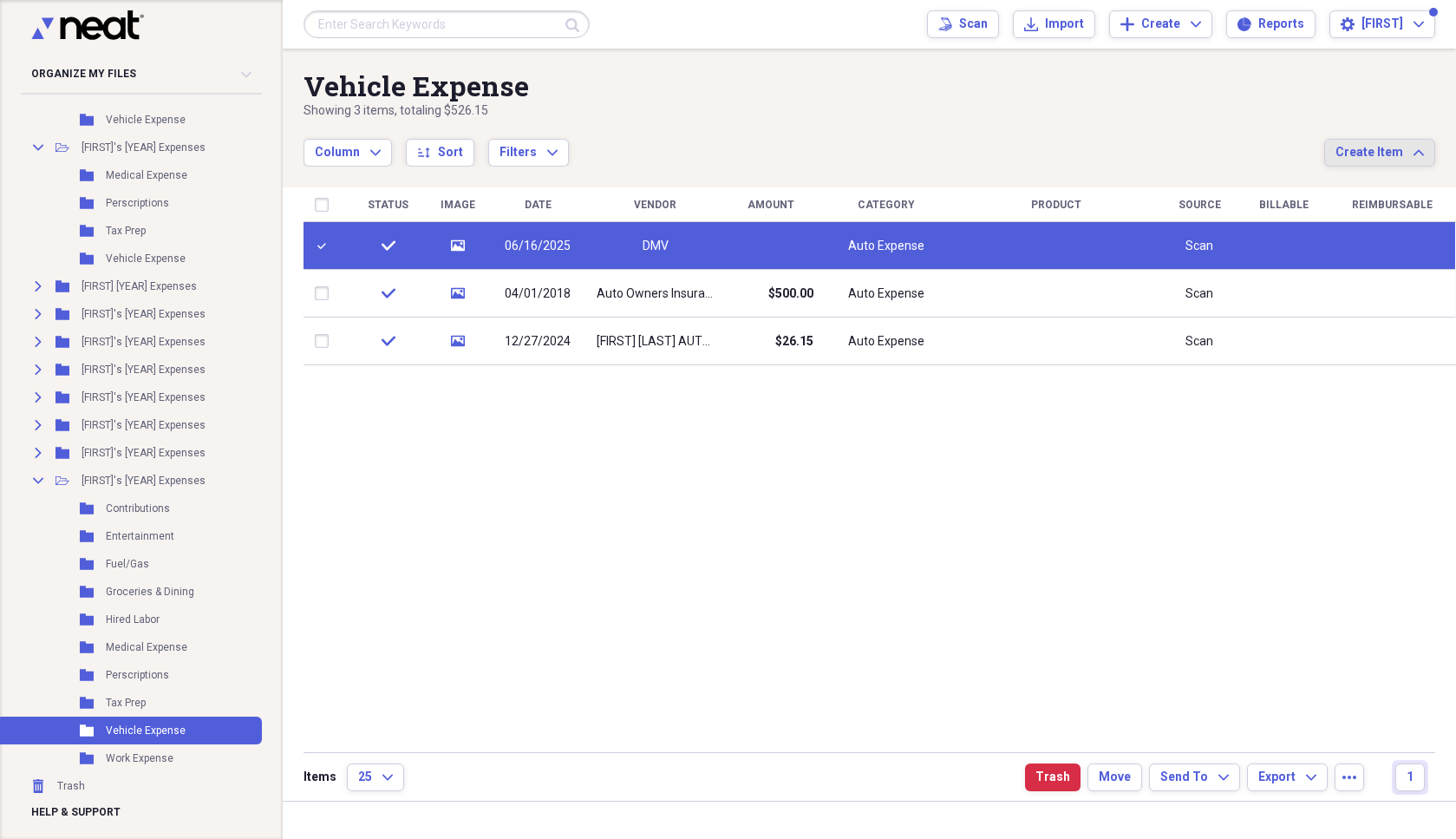 click on "DMV" at bounding box center [656, 246] 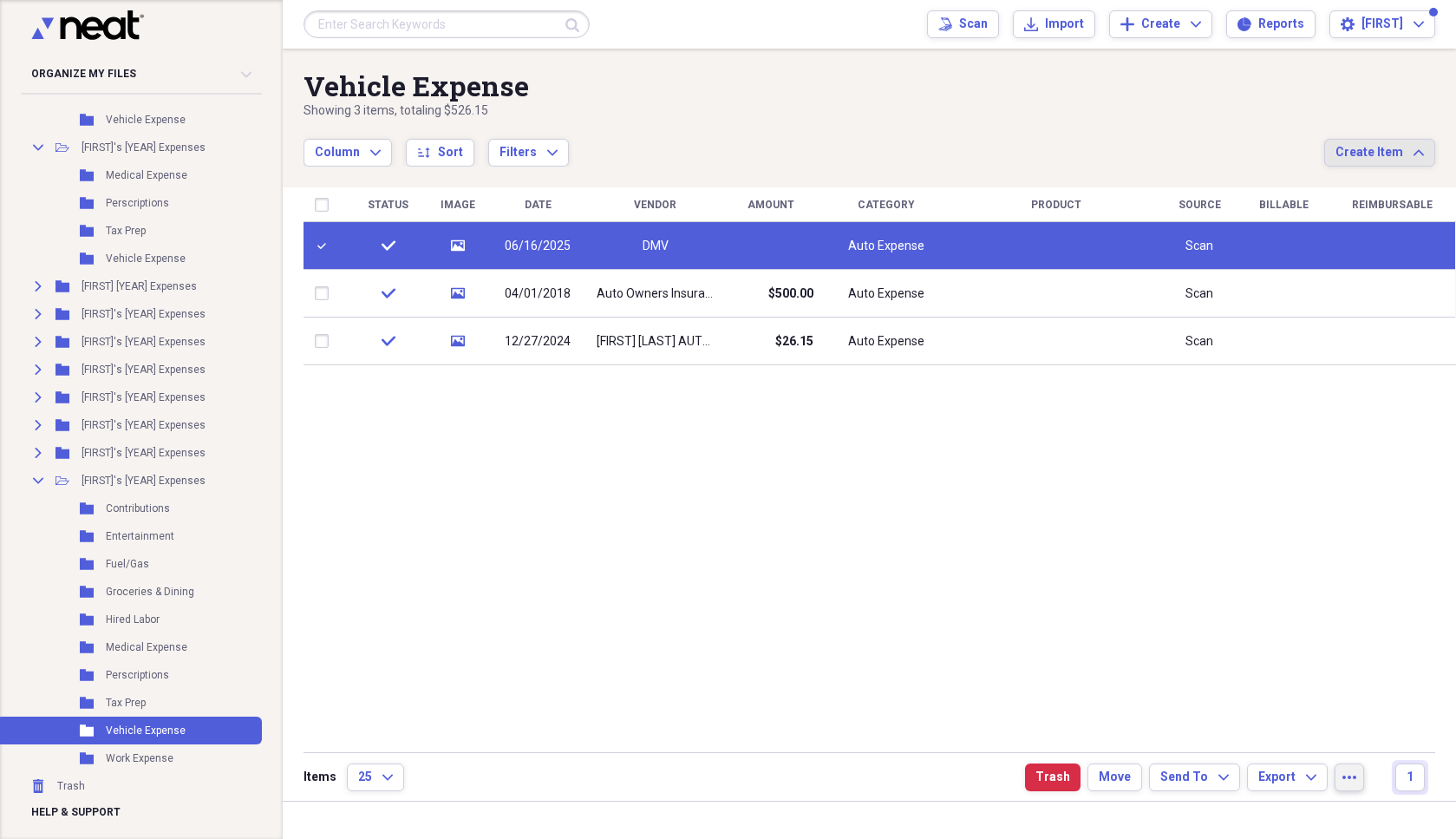 click on "more" 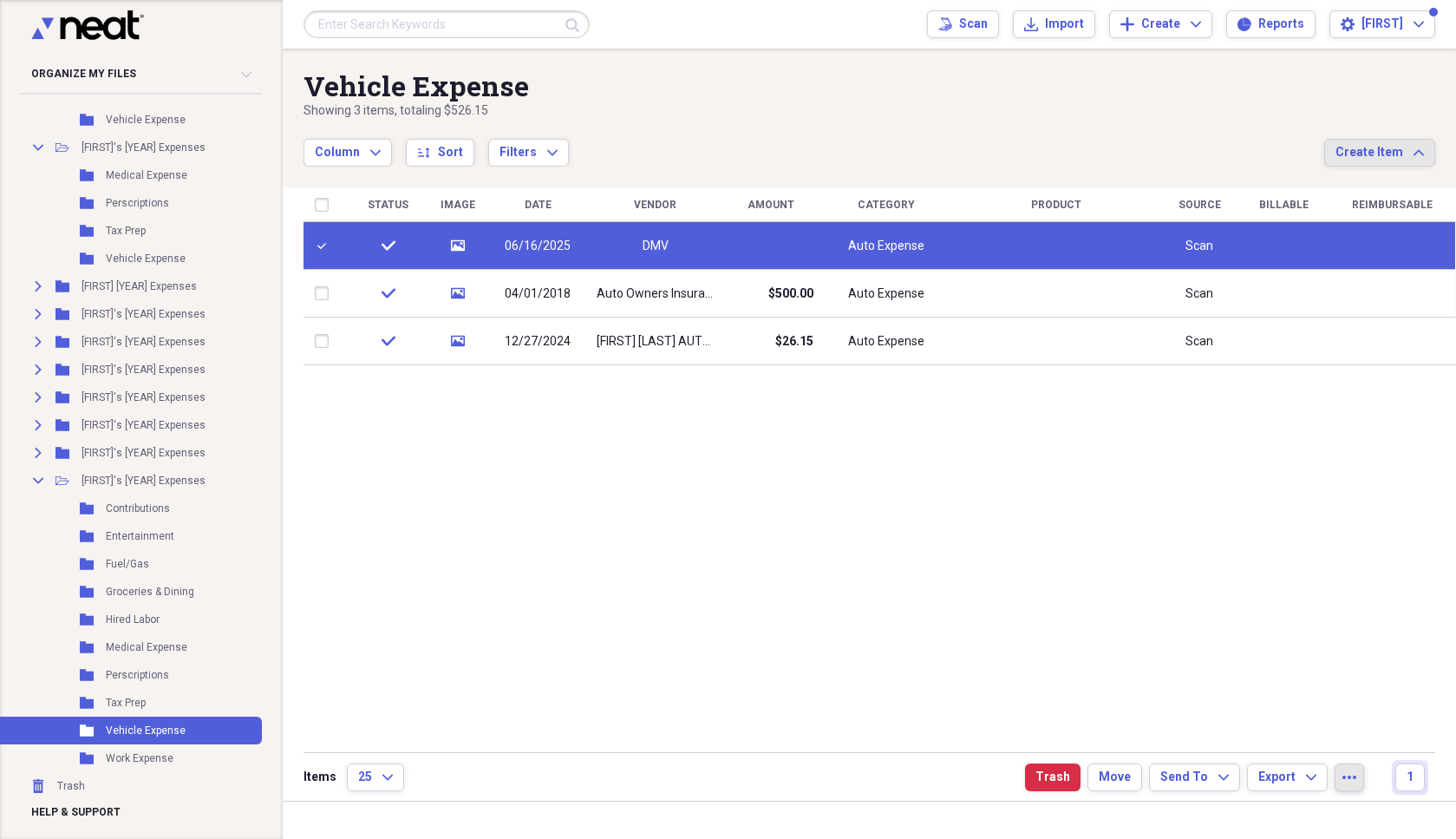 click on "more" 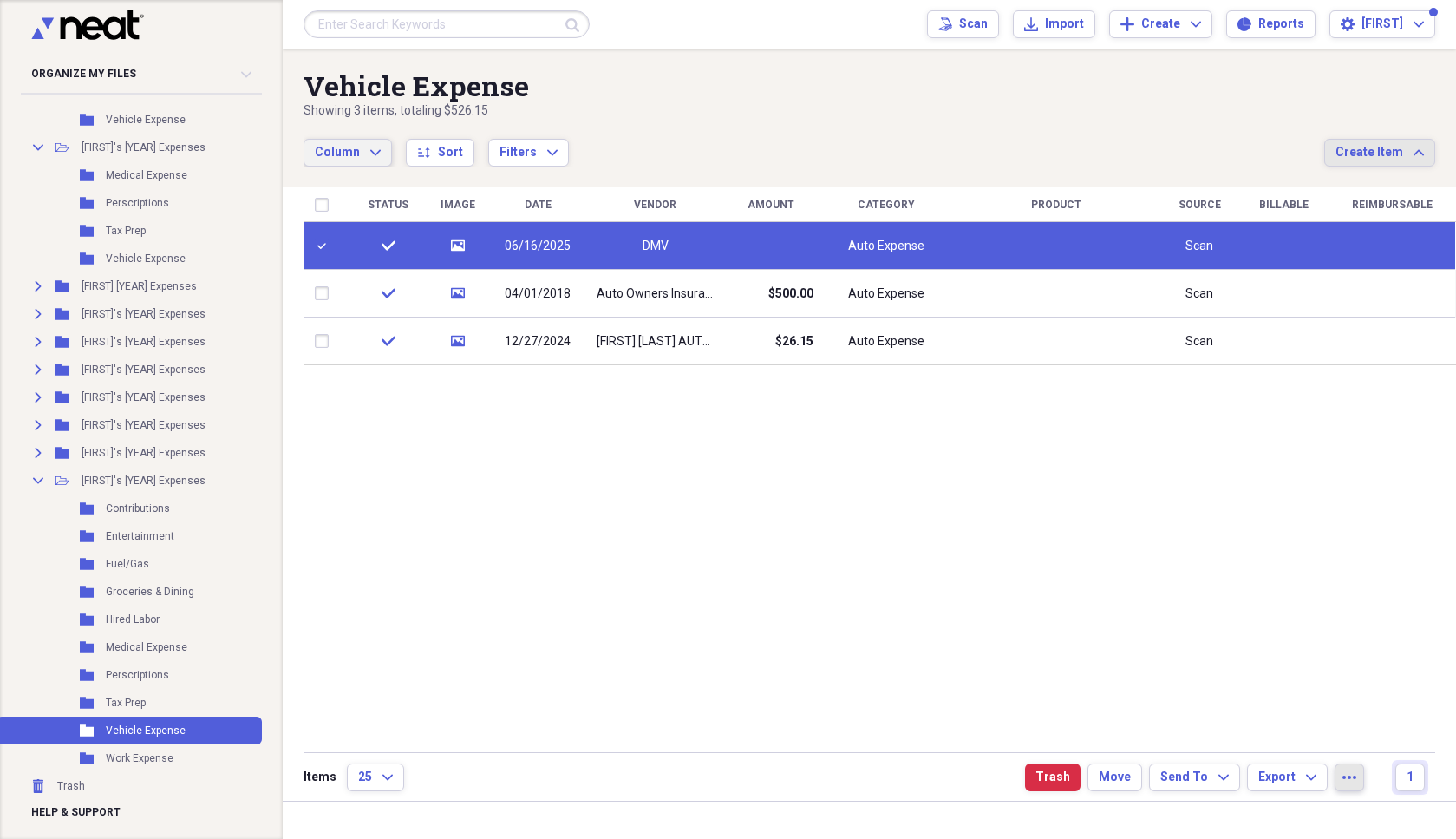 click on "Expand" 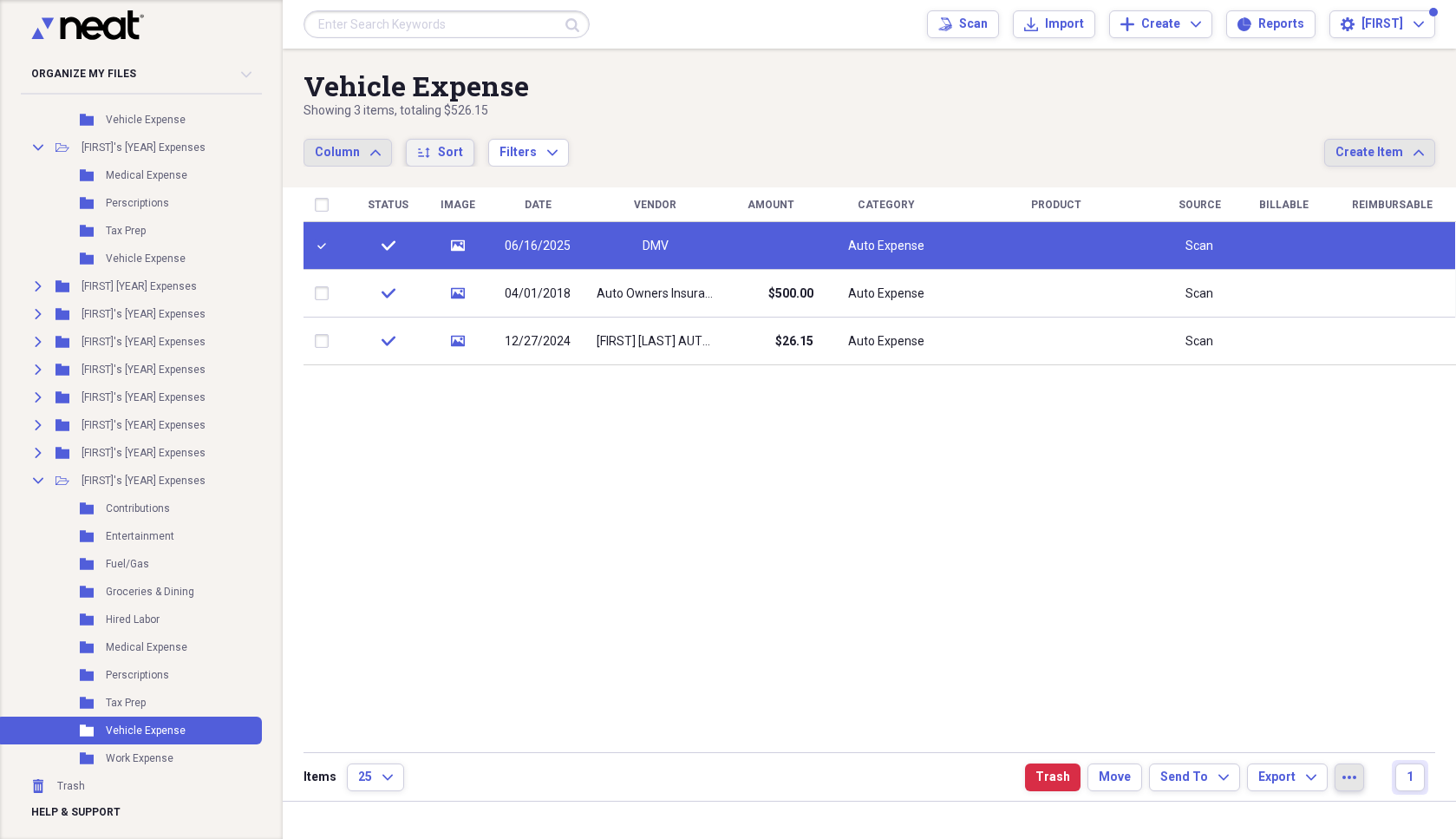 click on "sort" 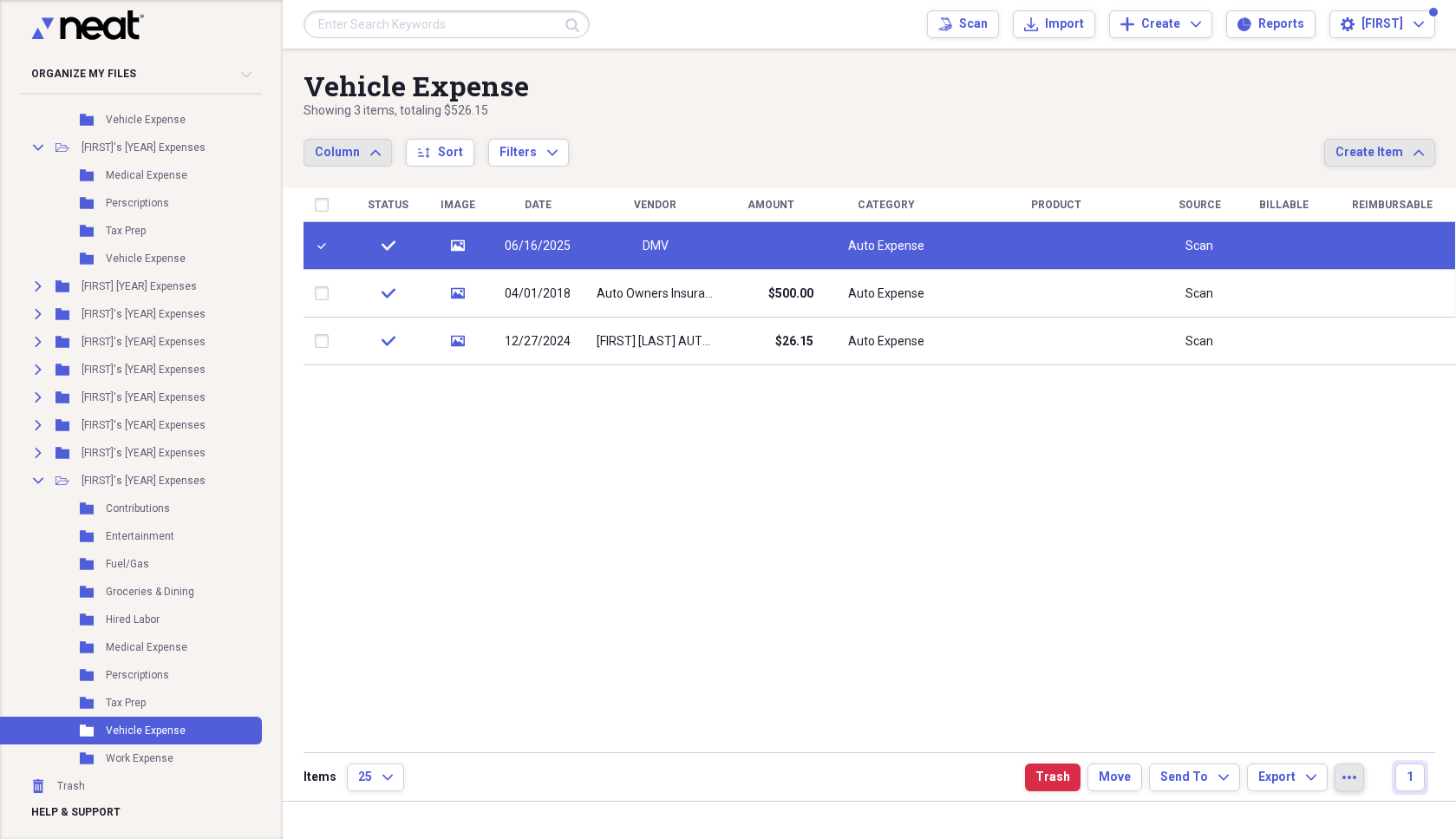 click at bounding box center (325, 246) 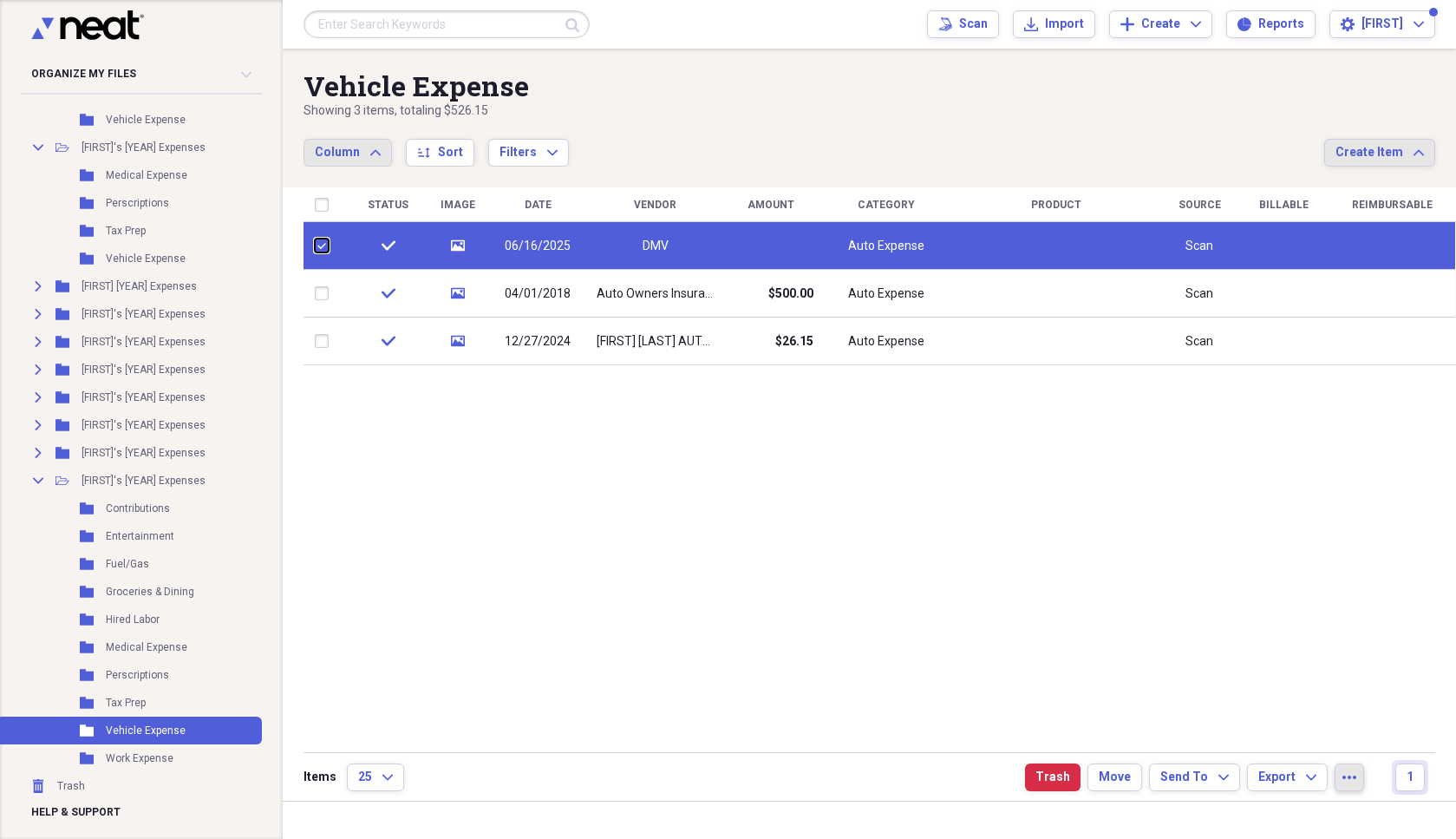 click at bounding box center [315, 246] 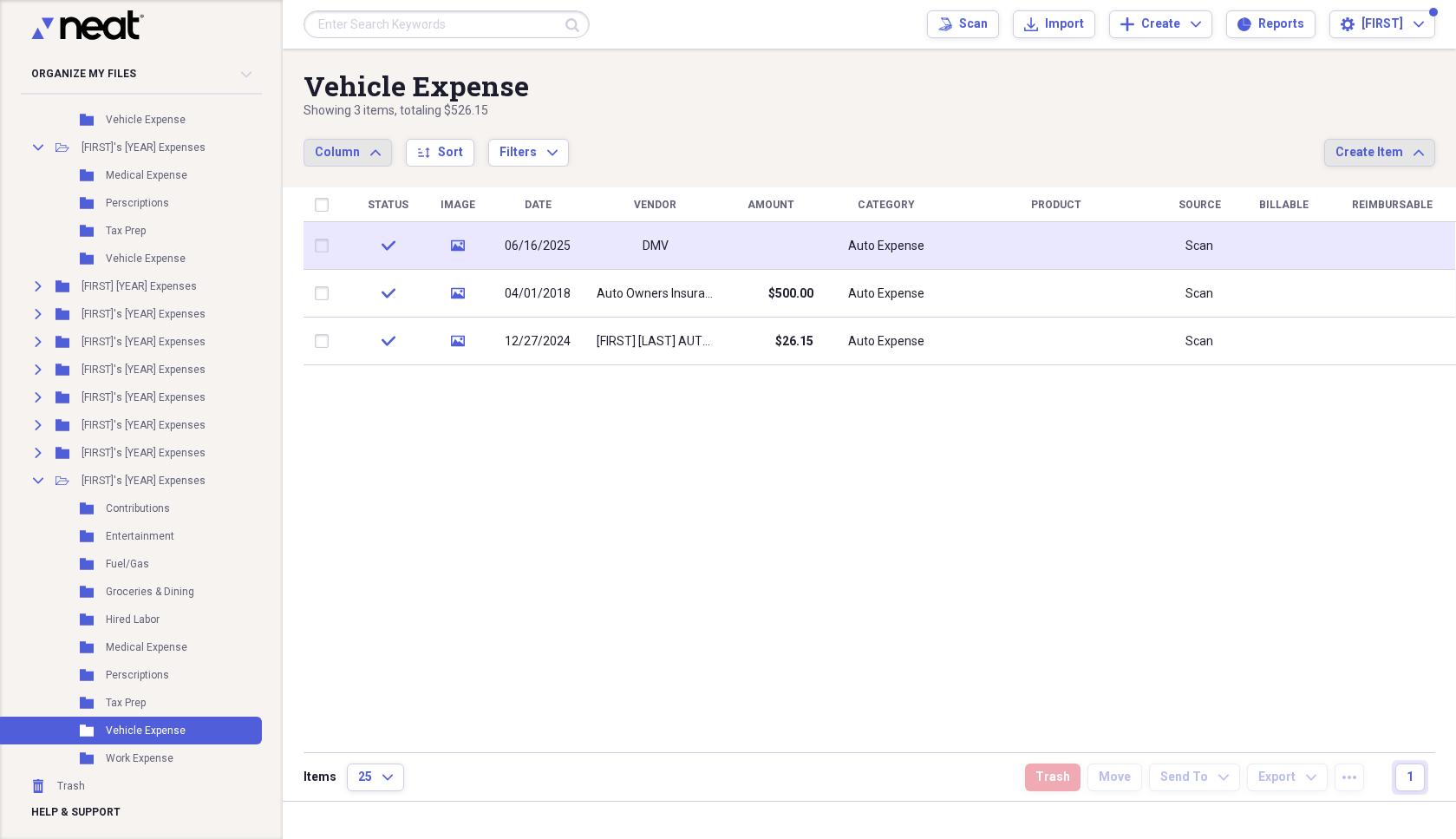 click at bounding box center (325, 246) 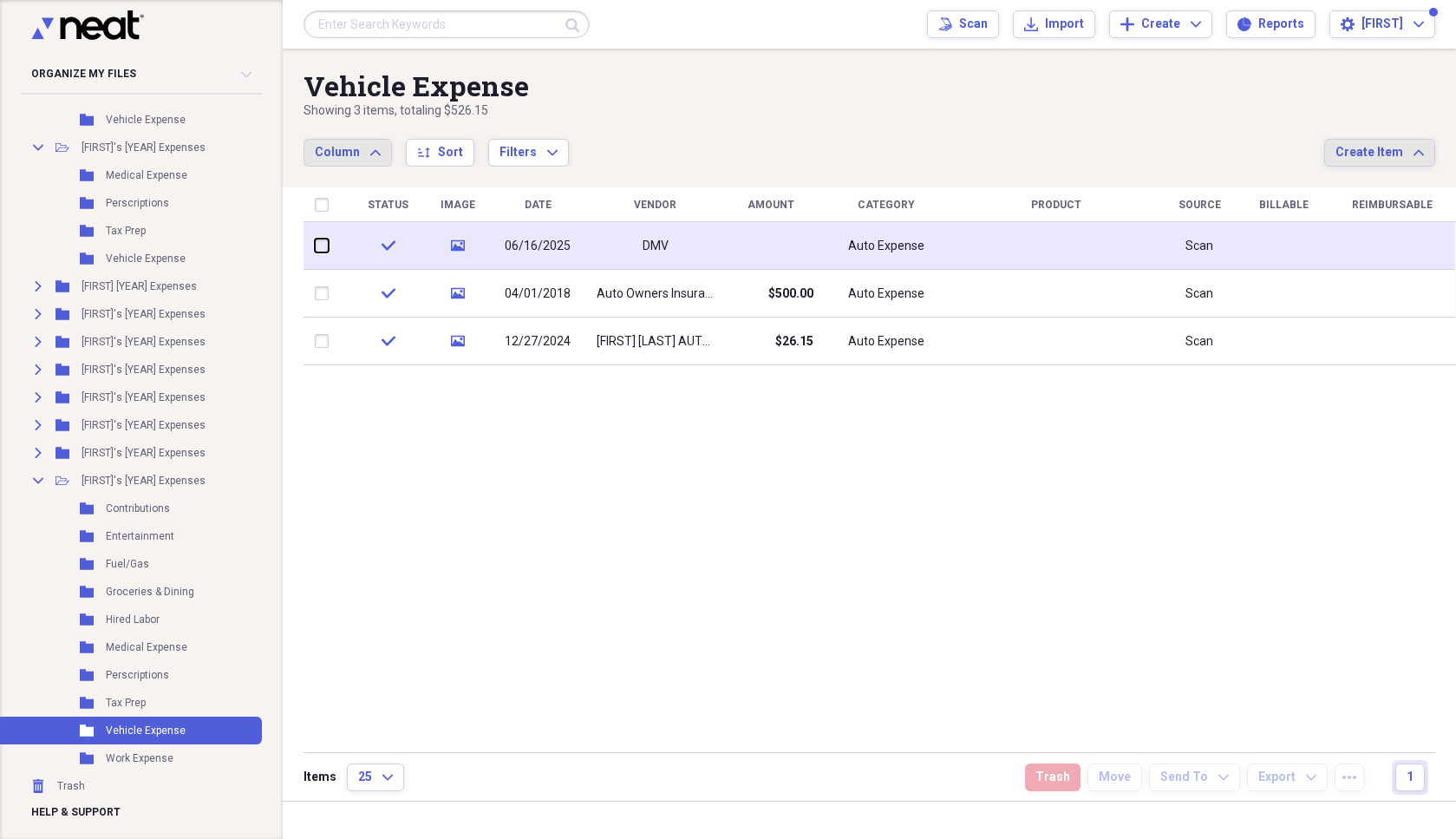 click at bounding box center (315, 246) 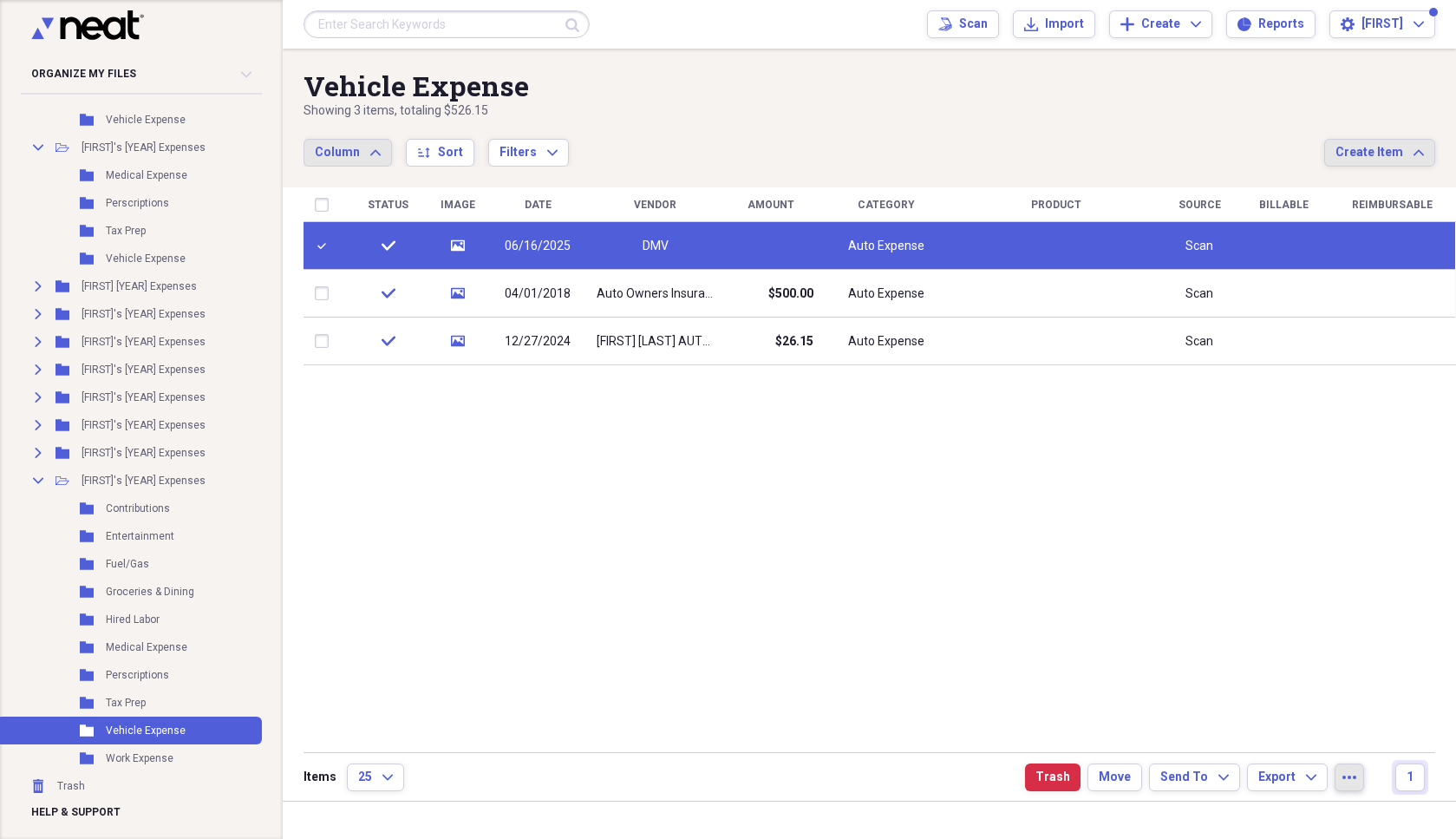 click at bounding box center (325, 246) 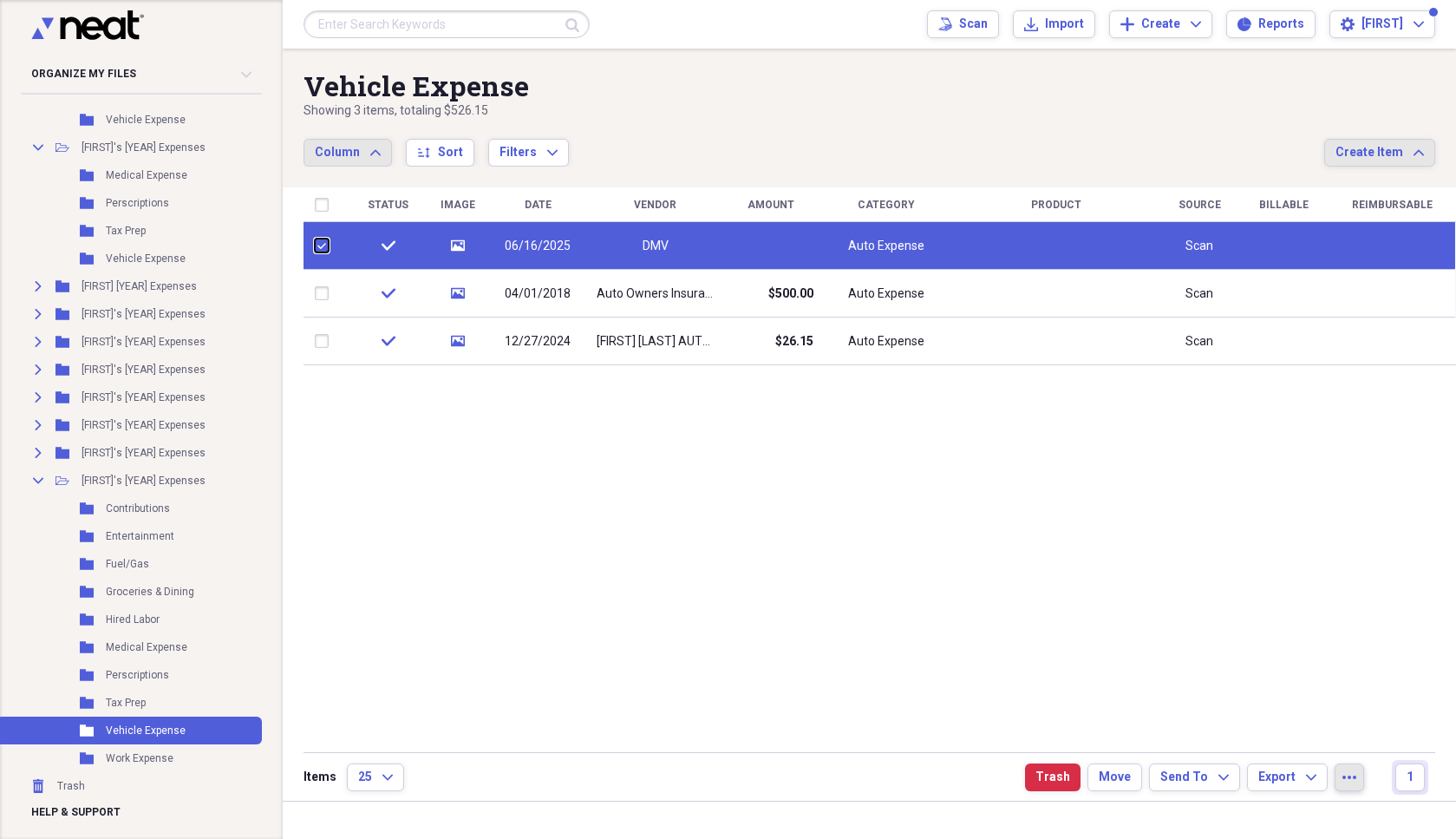click at bounding box center (315, 246) 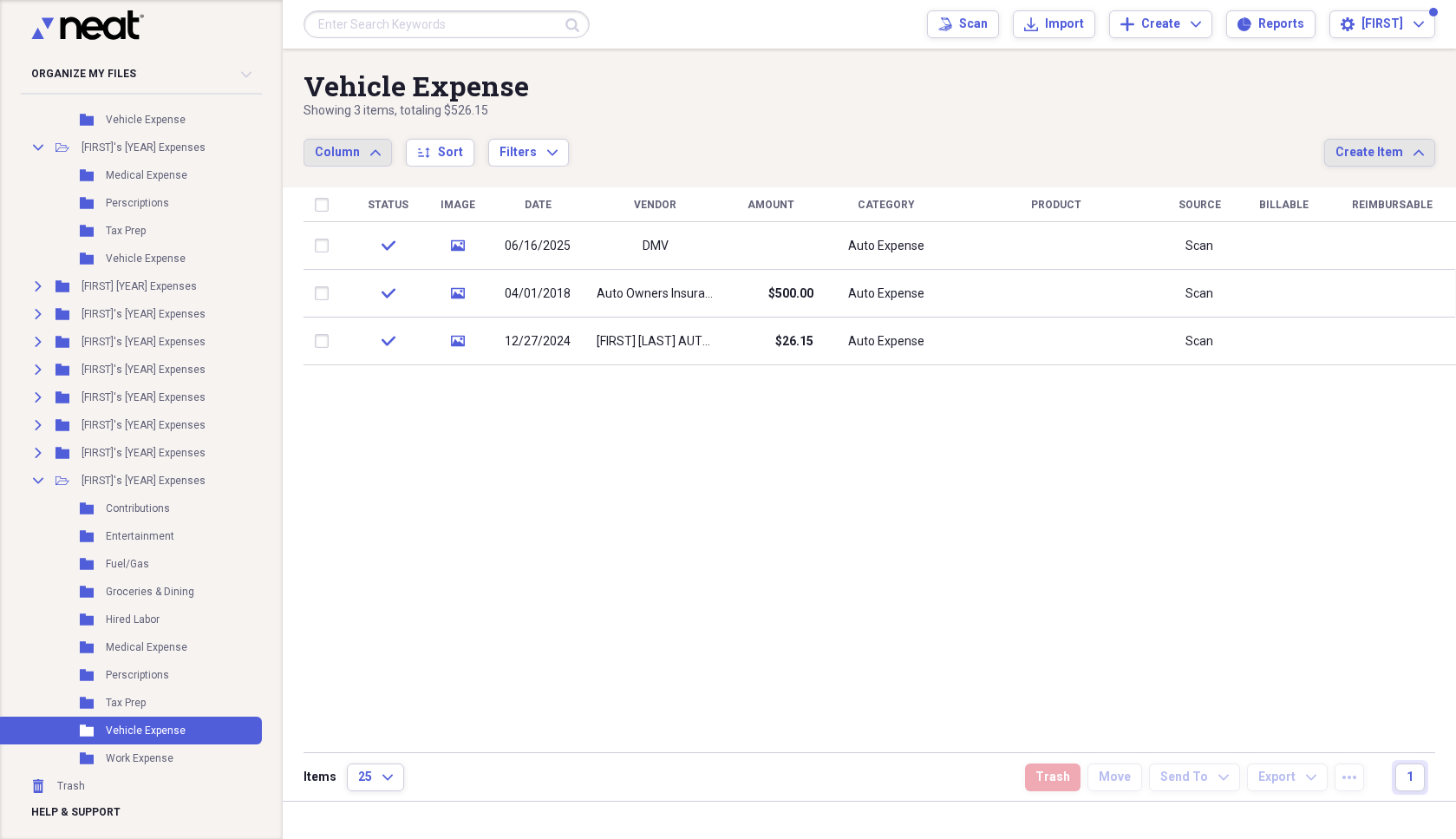 click on "check" 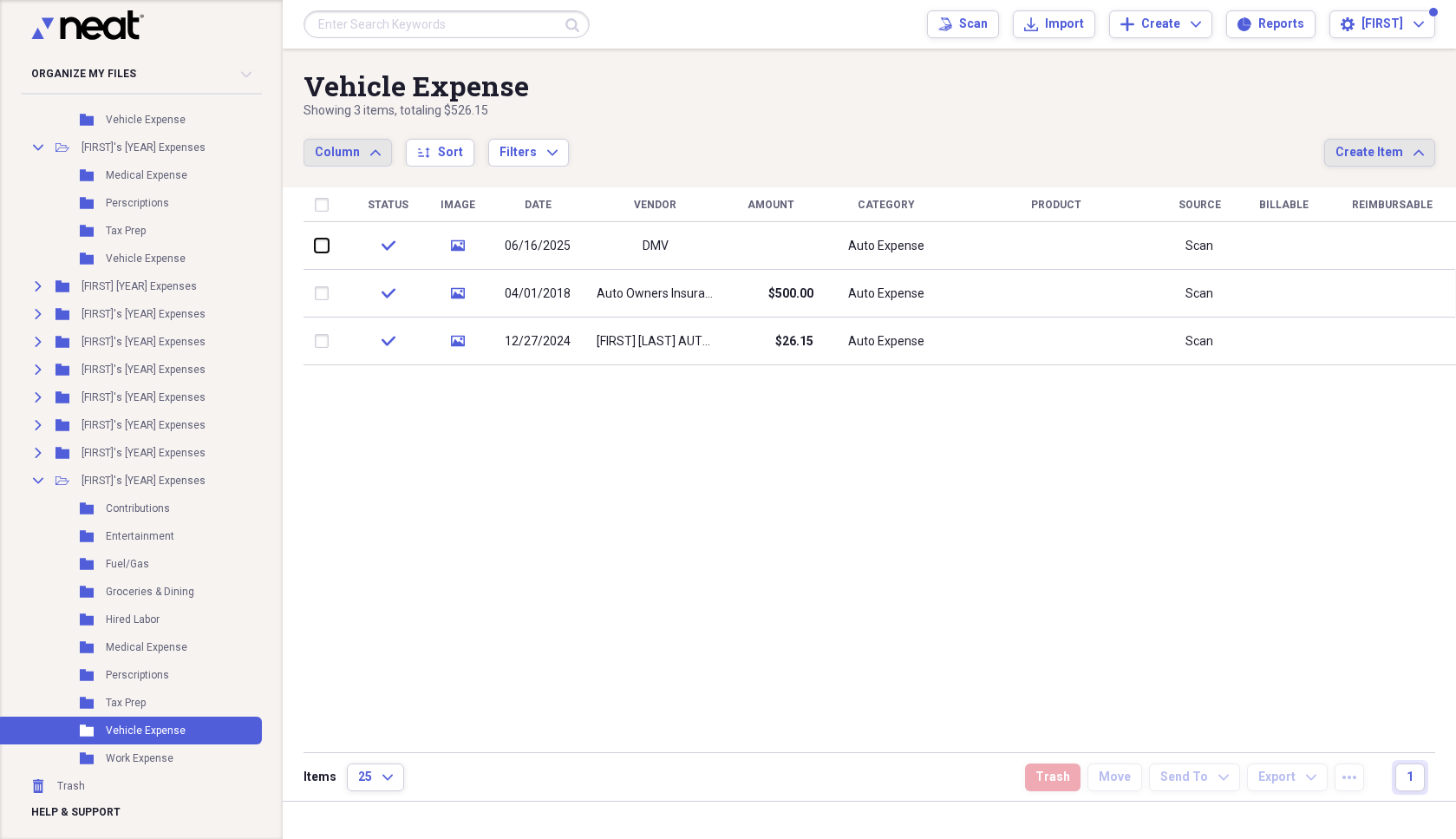 click at bounding box center (315, 246) 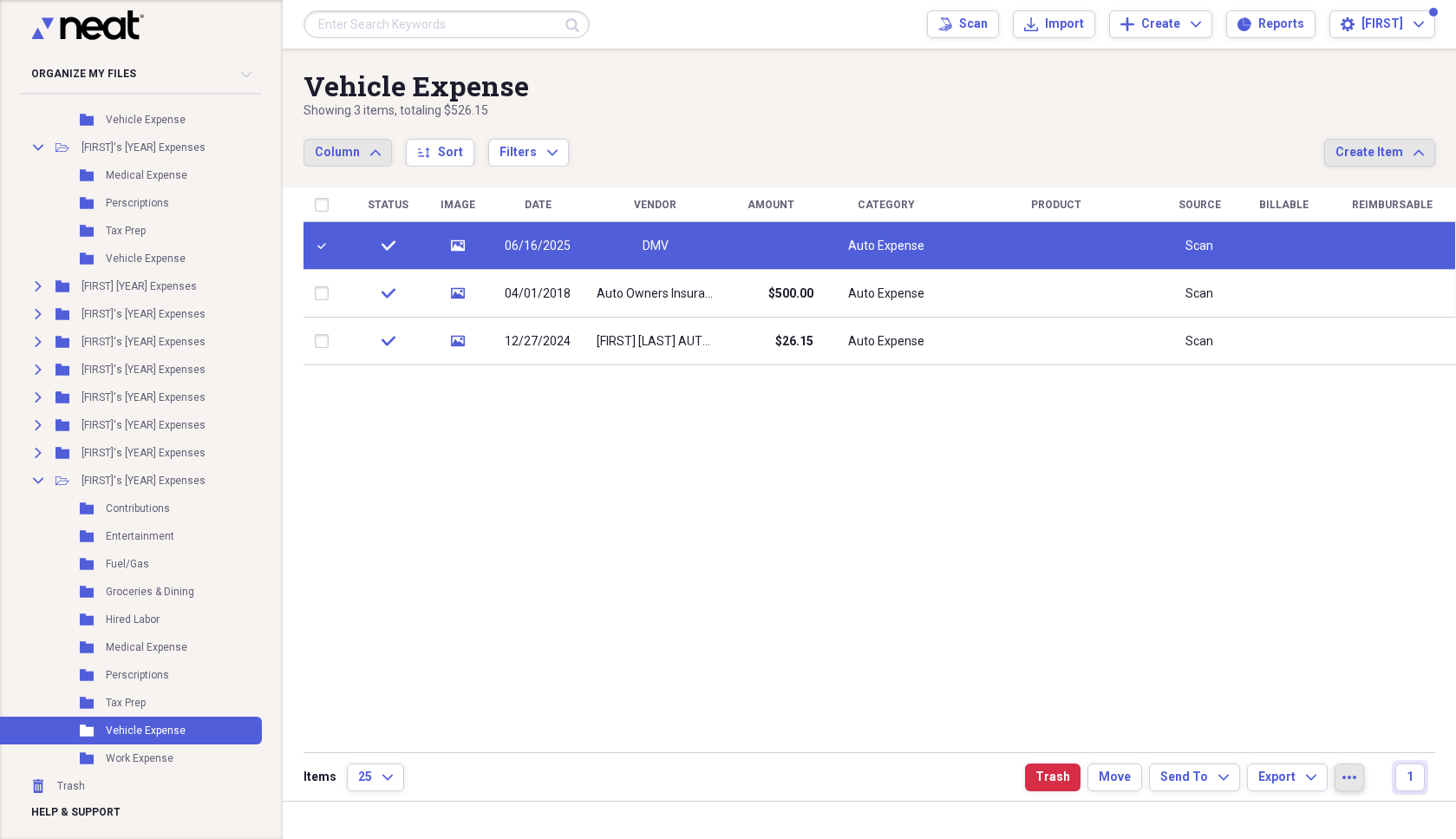 click at bounding box center [325, 246] 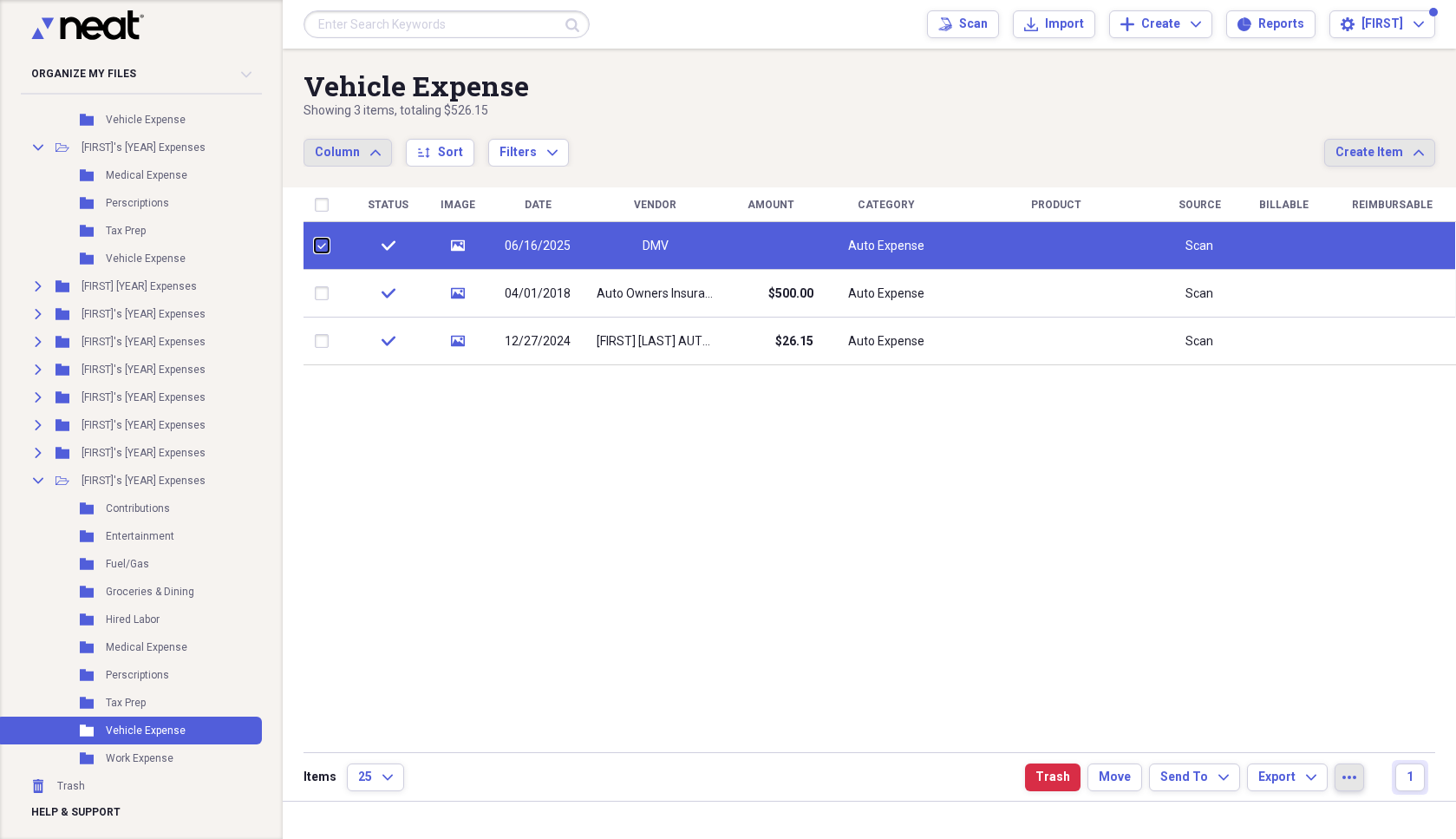 click at bounding box center (315, 246) 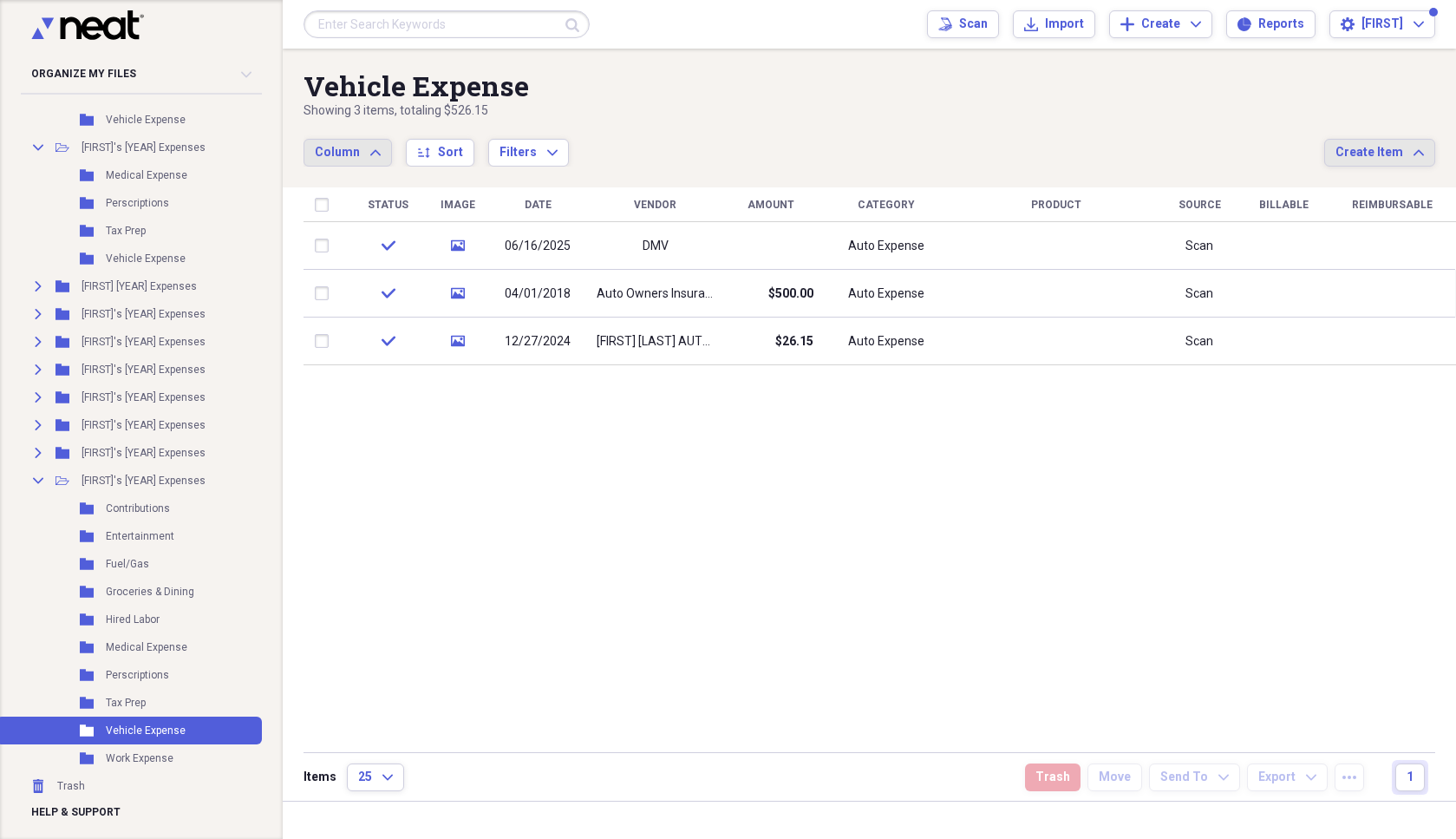 click at bounding box center [325, 246] 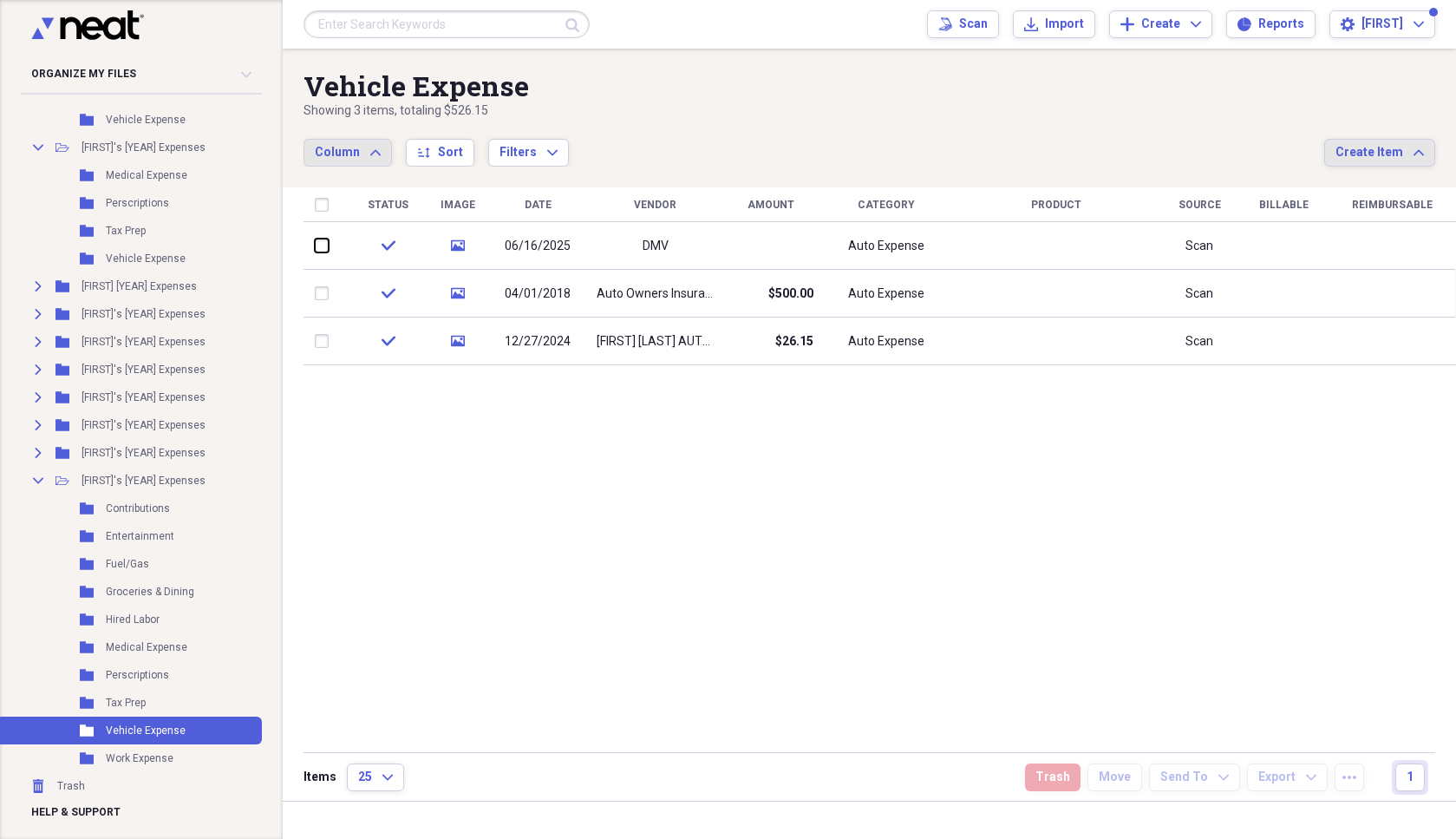 click at bounding box center [315, 246] 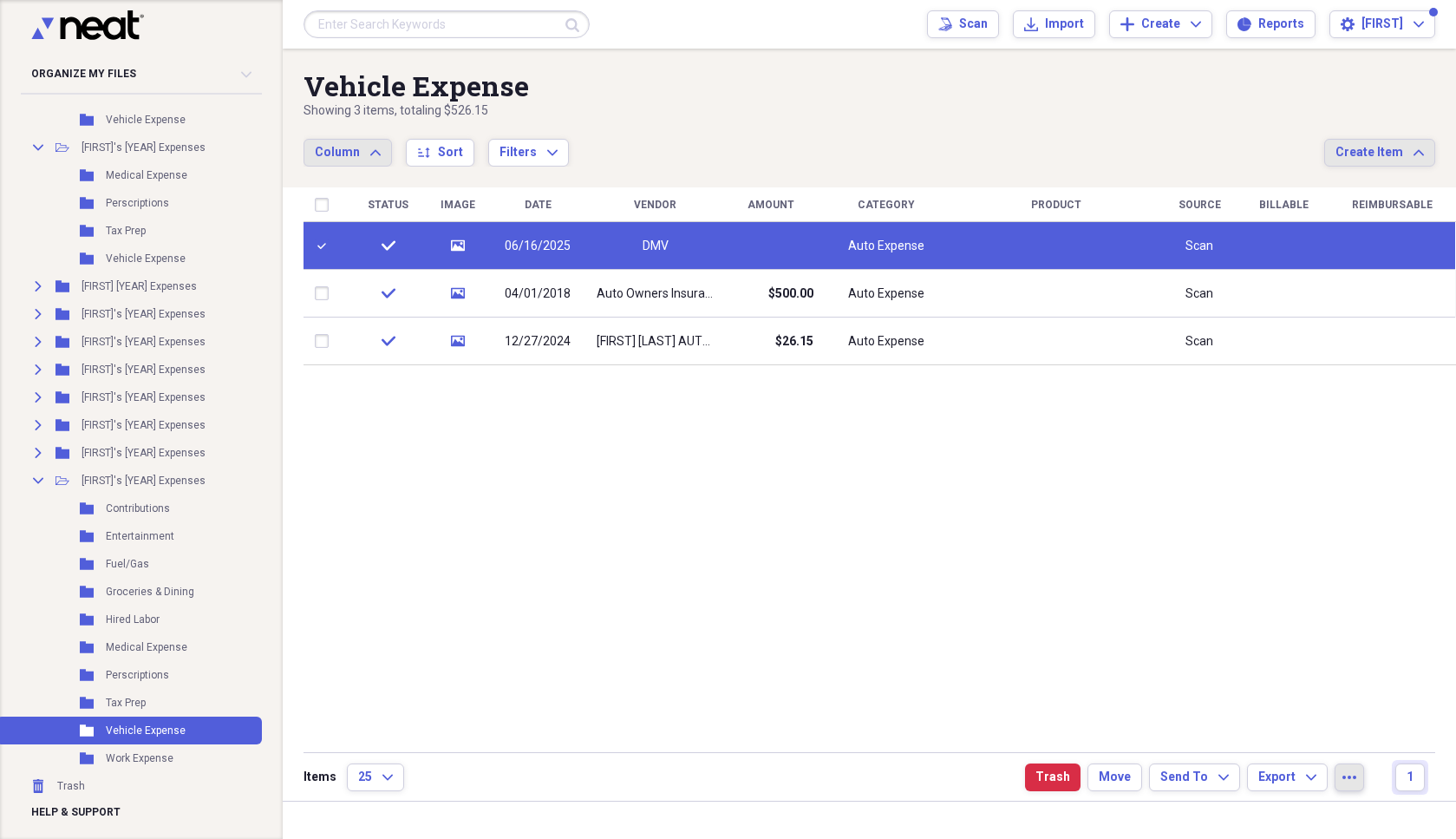 click on "check" at bounding box center [388, 246] 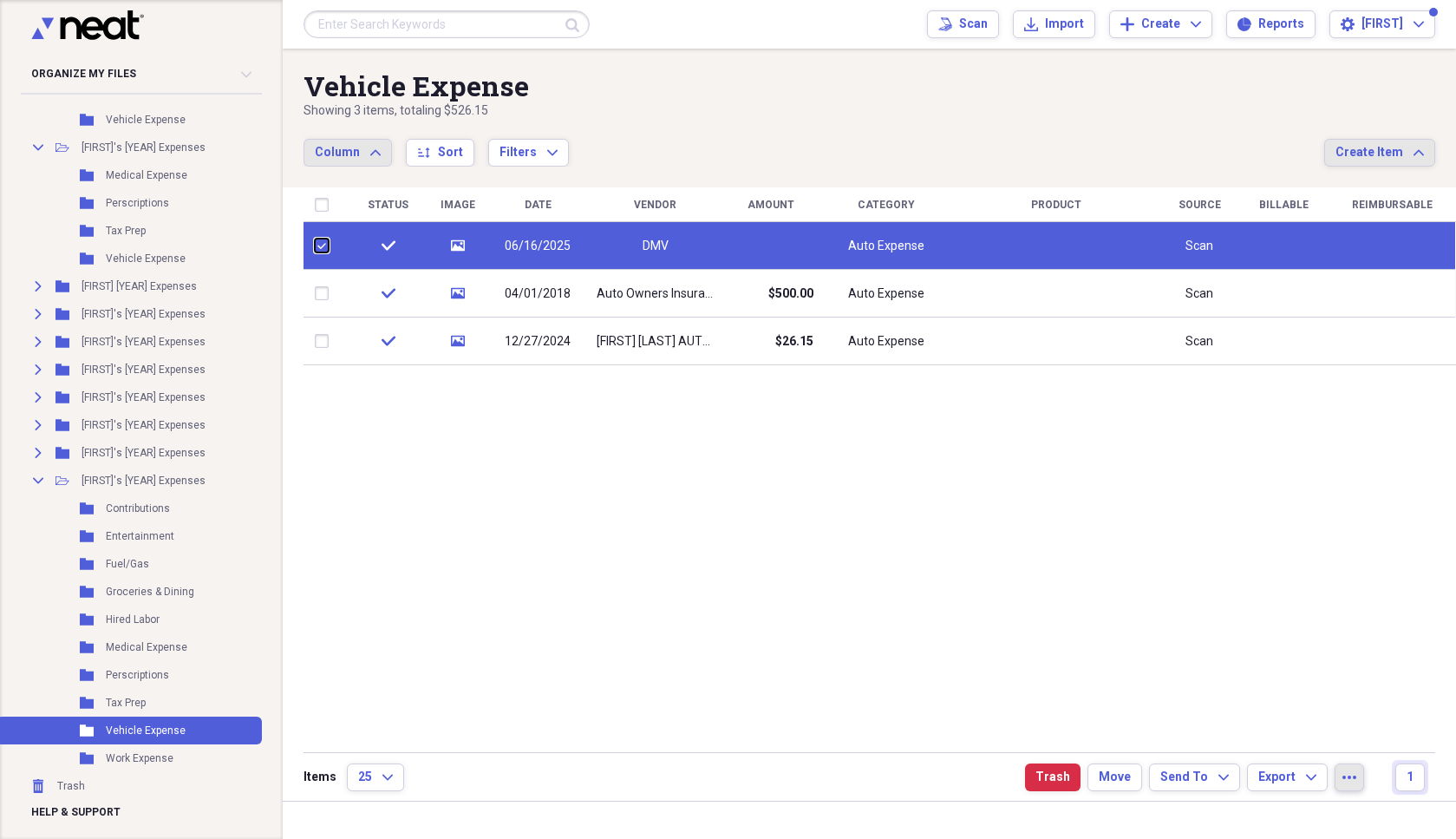 click at bounding box center (315, 246) 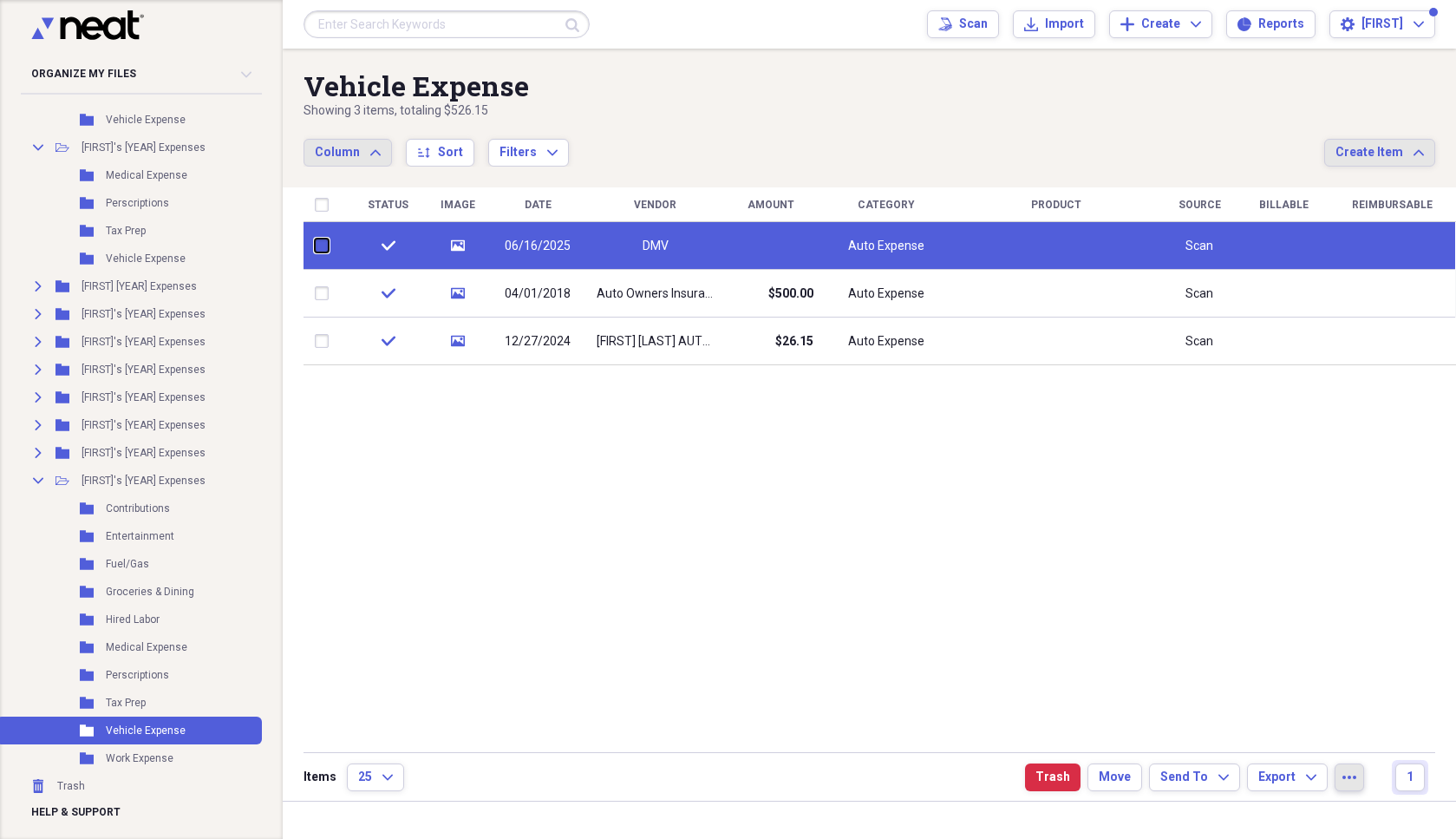 checkbox on "false" 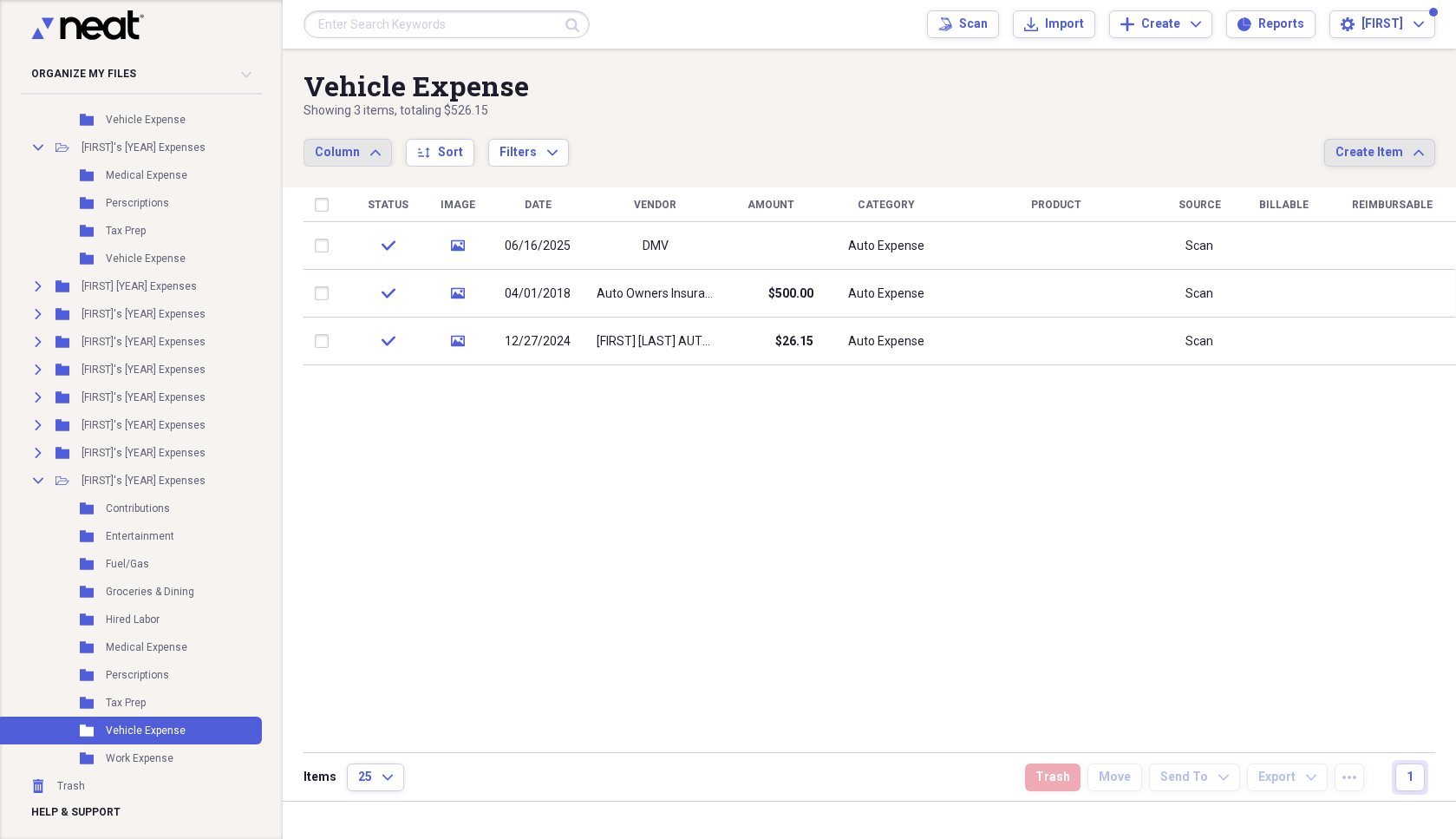 click on "check" 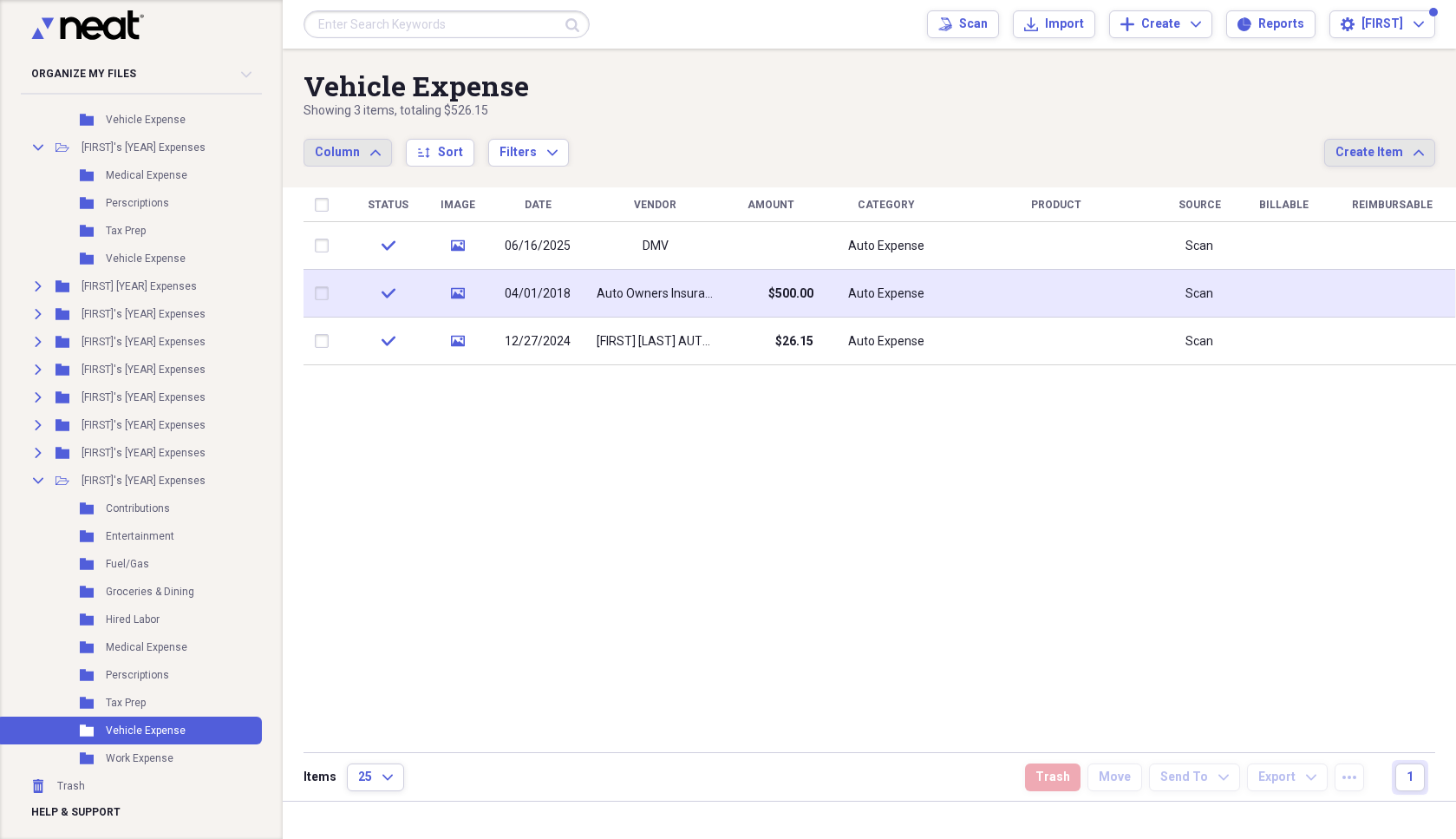 click on "check" 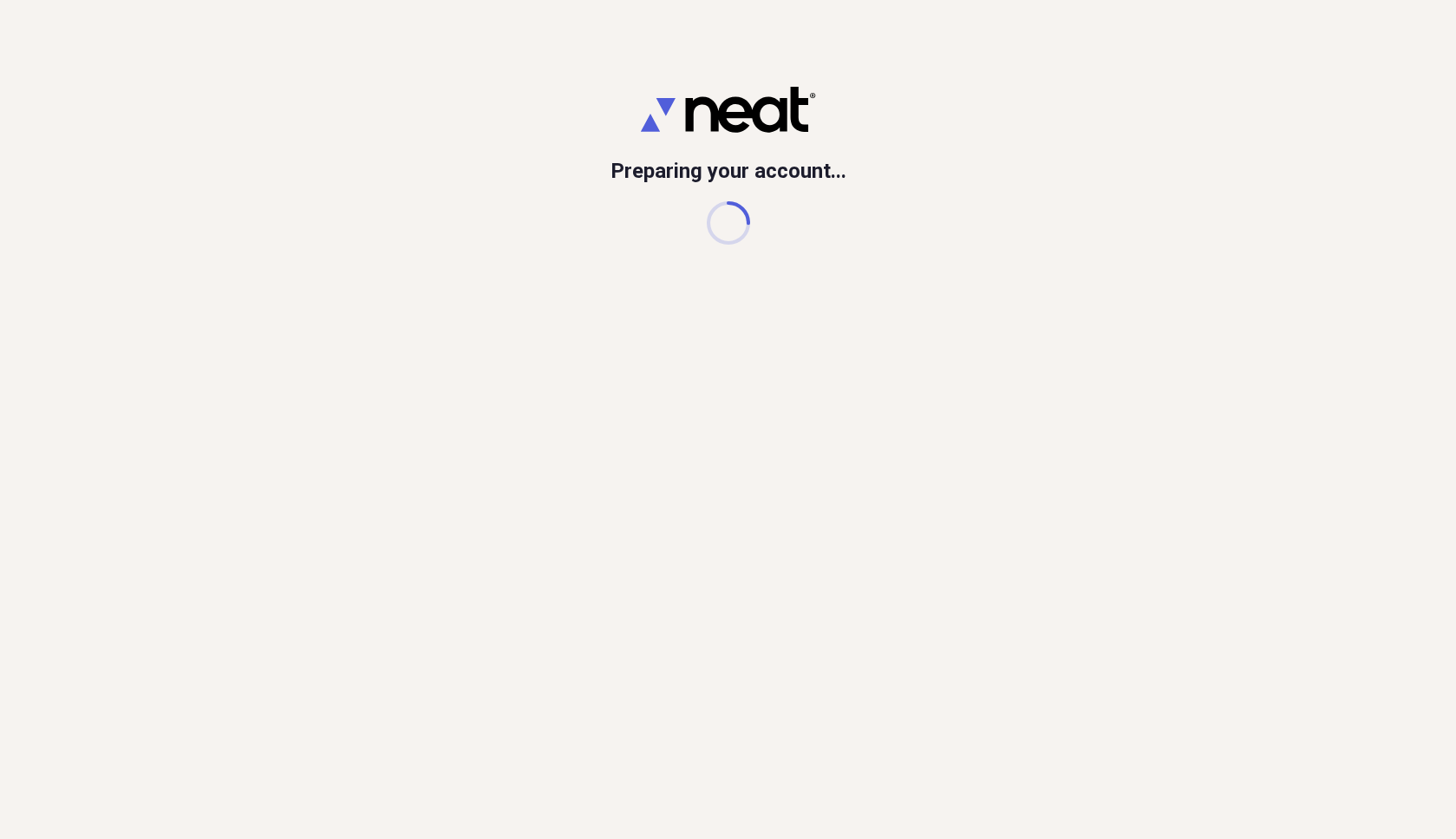 scroll, scrollTop: 0, scrollLeft: 0, axis: both 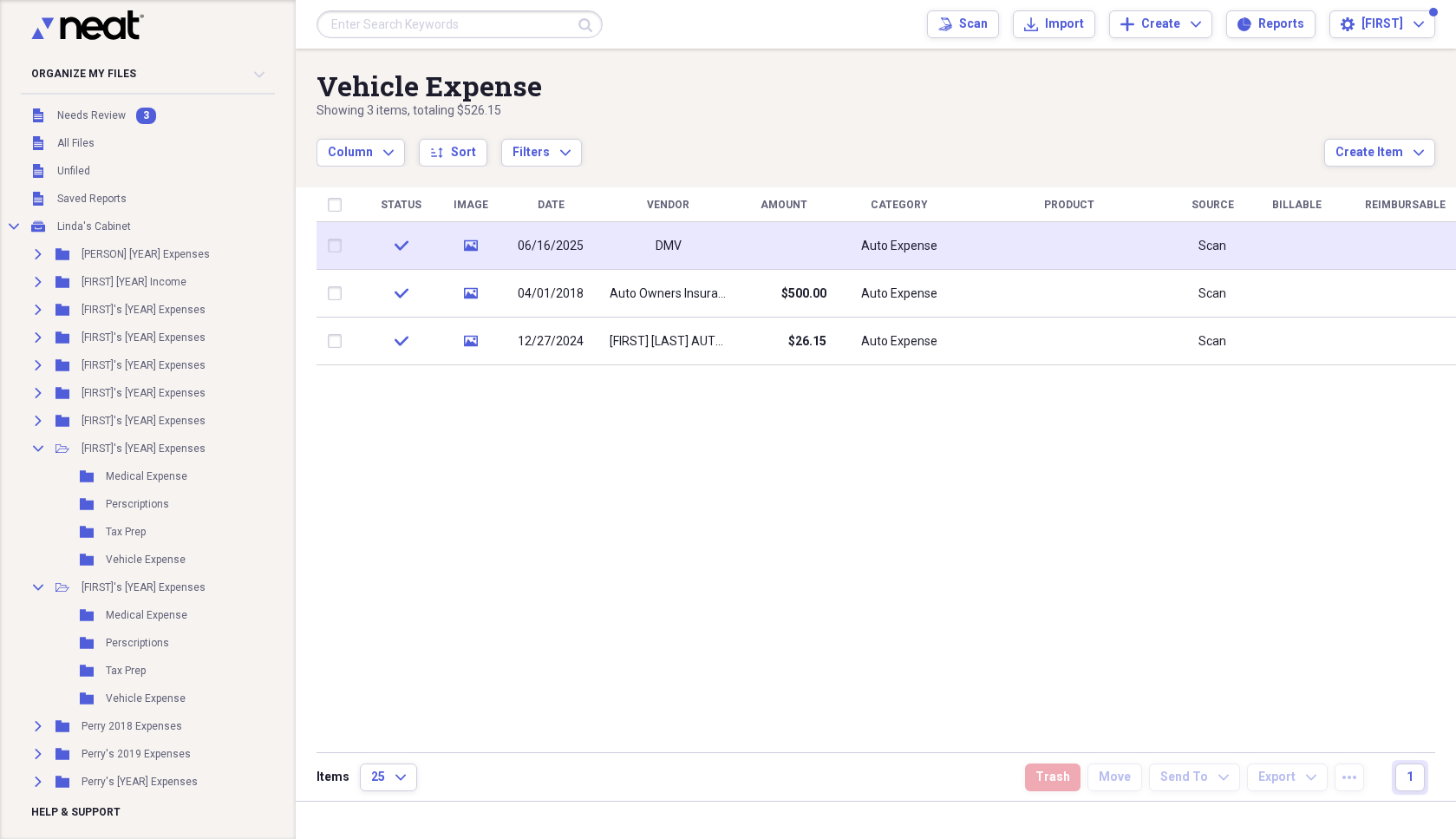 click on "media" 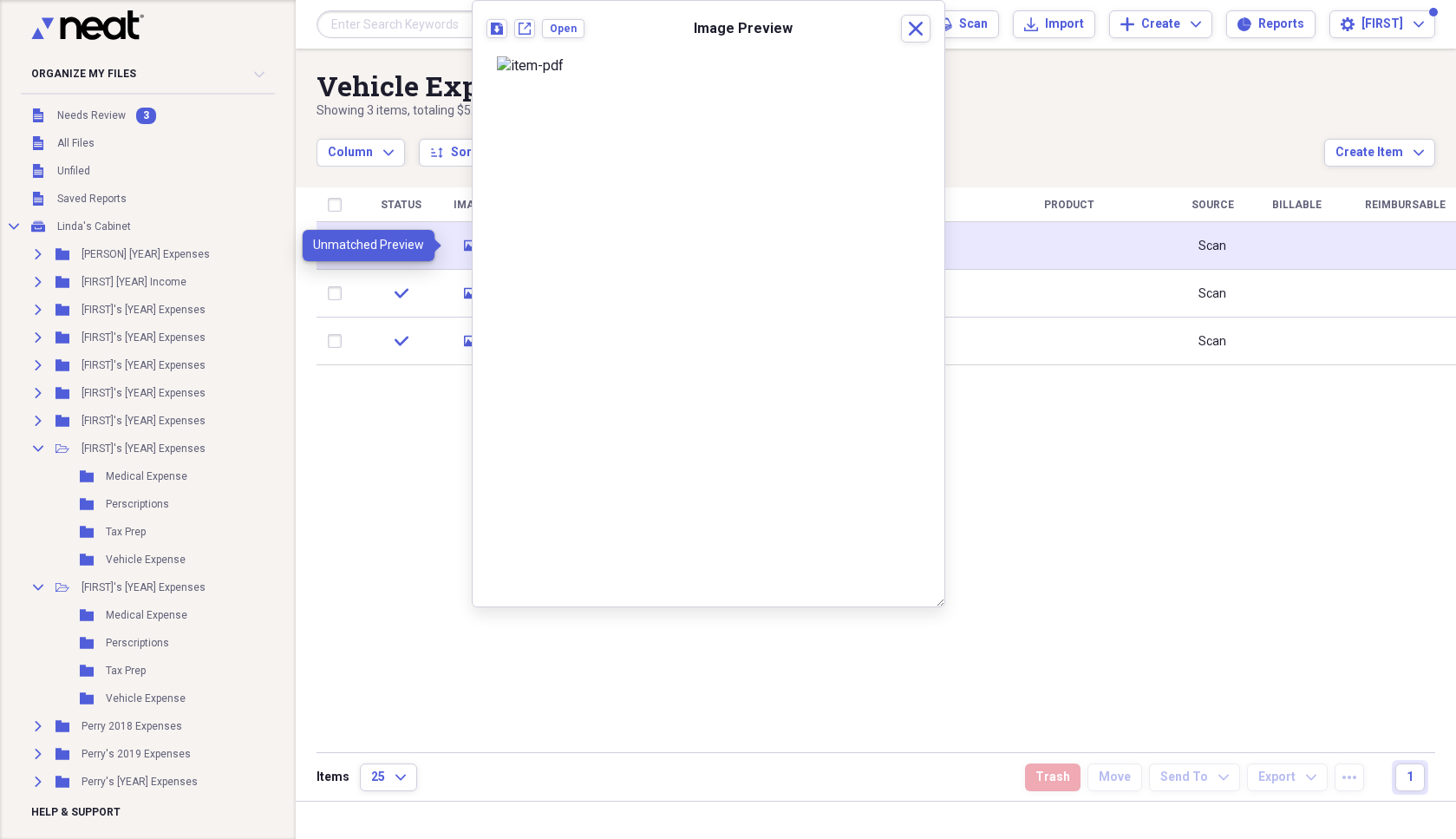 click on "media" 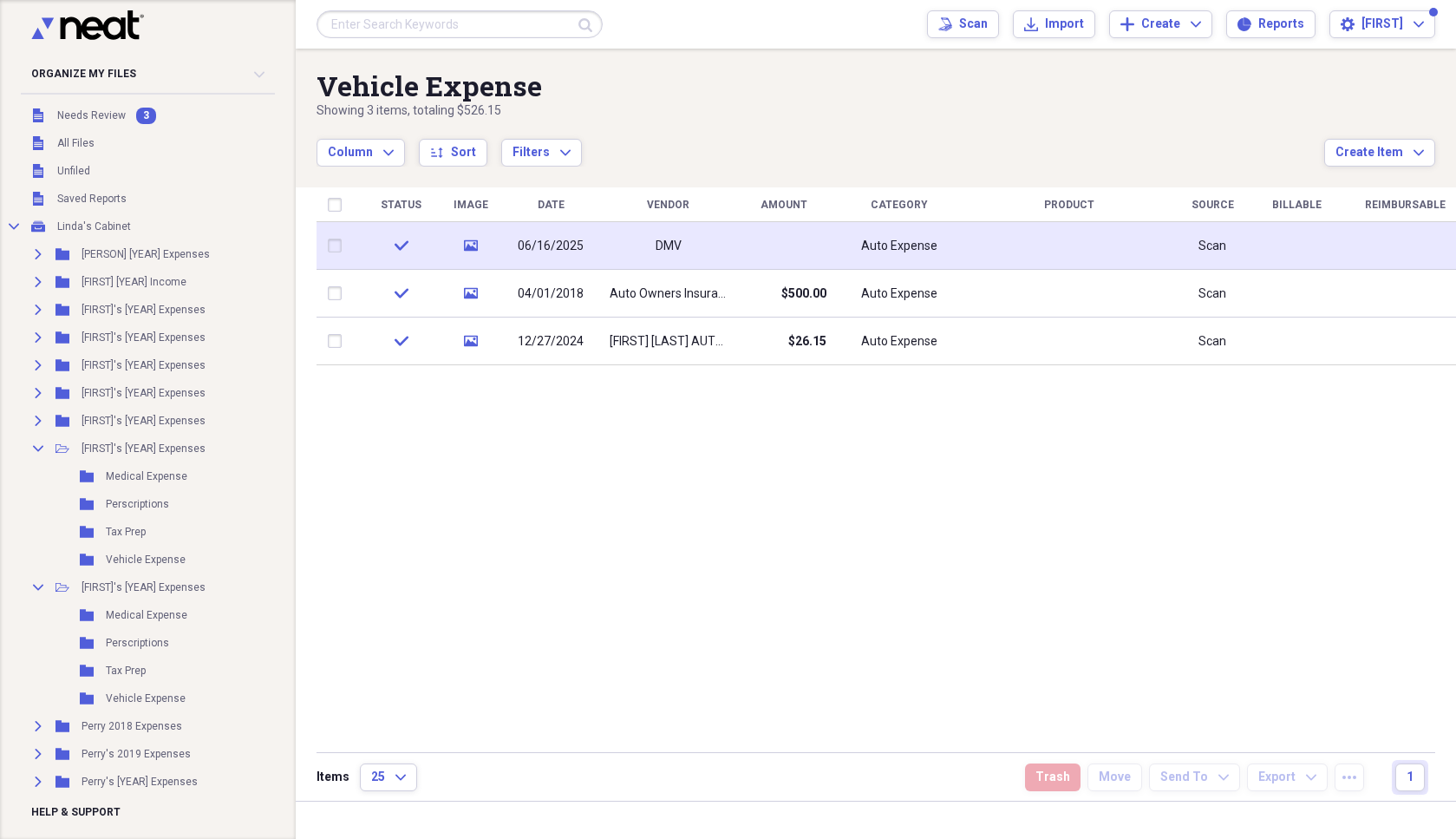 click on "media" at bounding box center (470, 246) 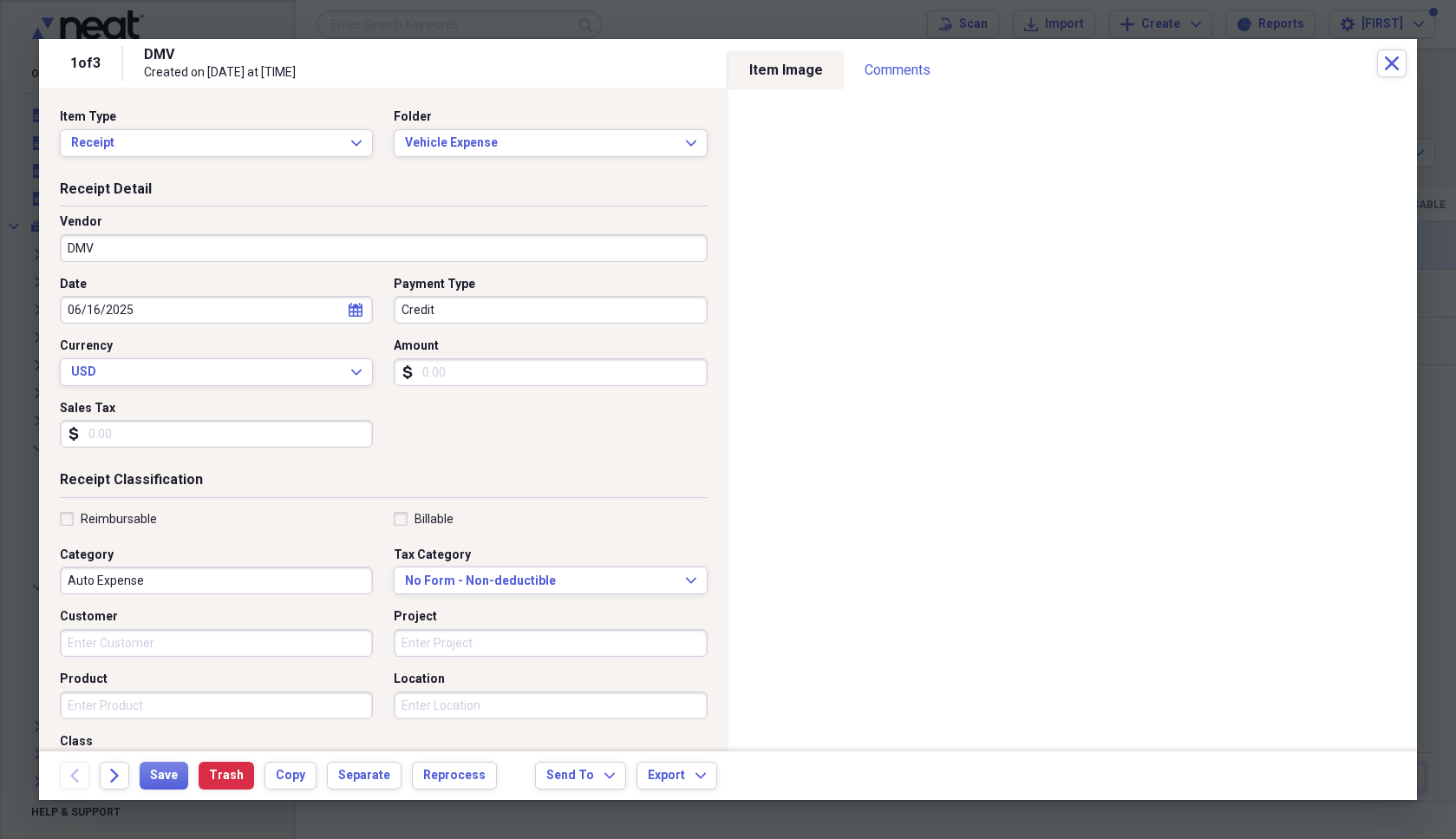 click on "DMV" at bounding box center [383, 248] 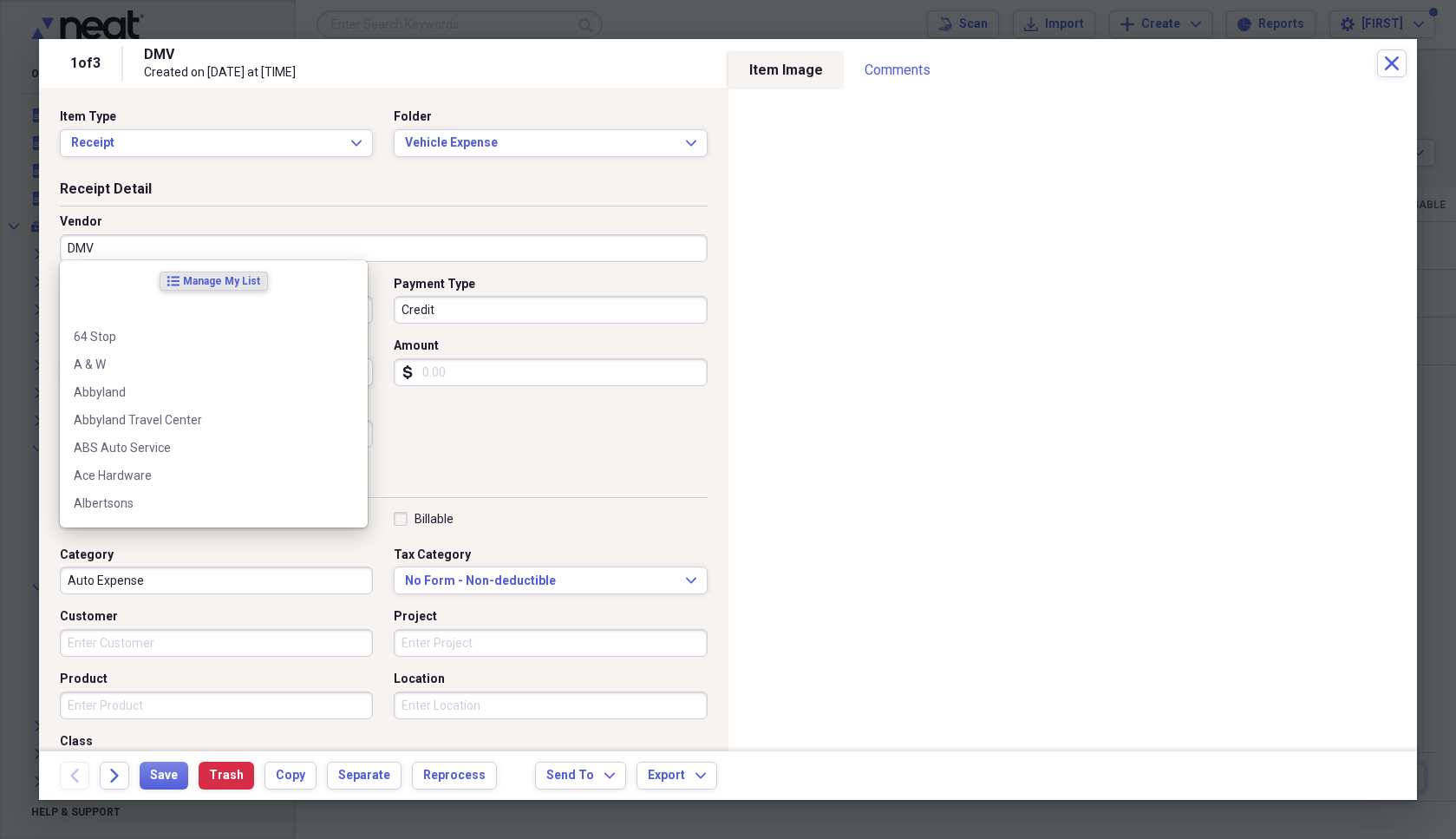 click on "DMV" at bounding box center (383, 248) 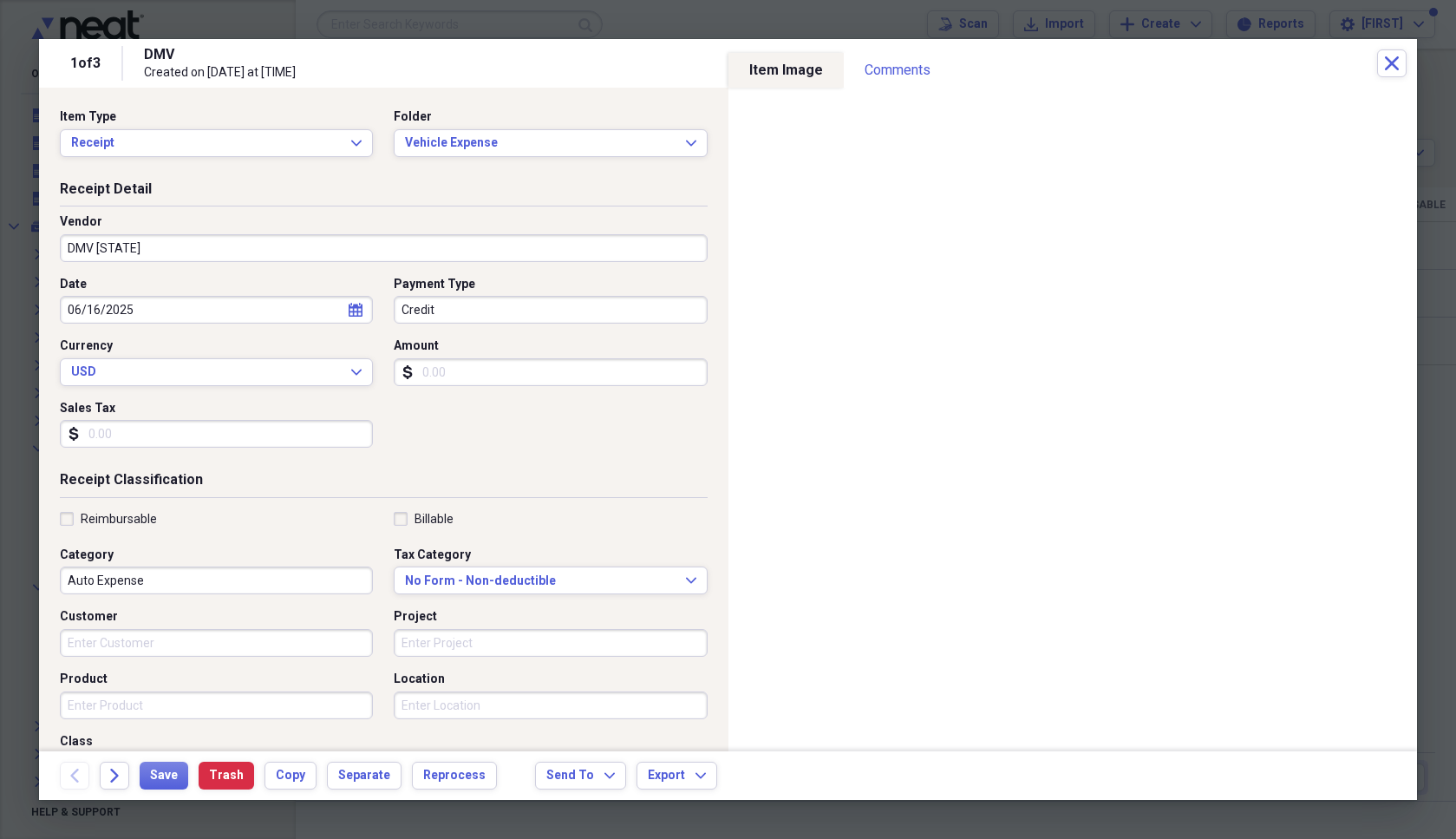 type on "DMV Wisconsin" 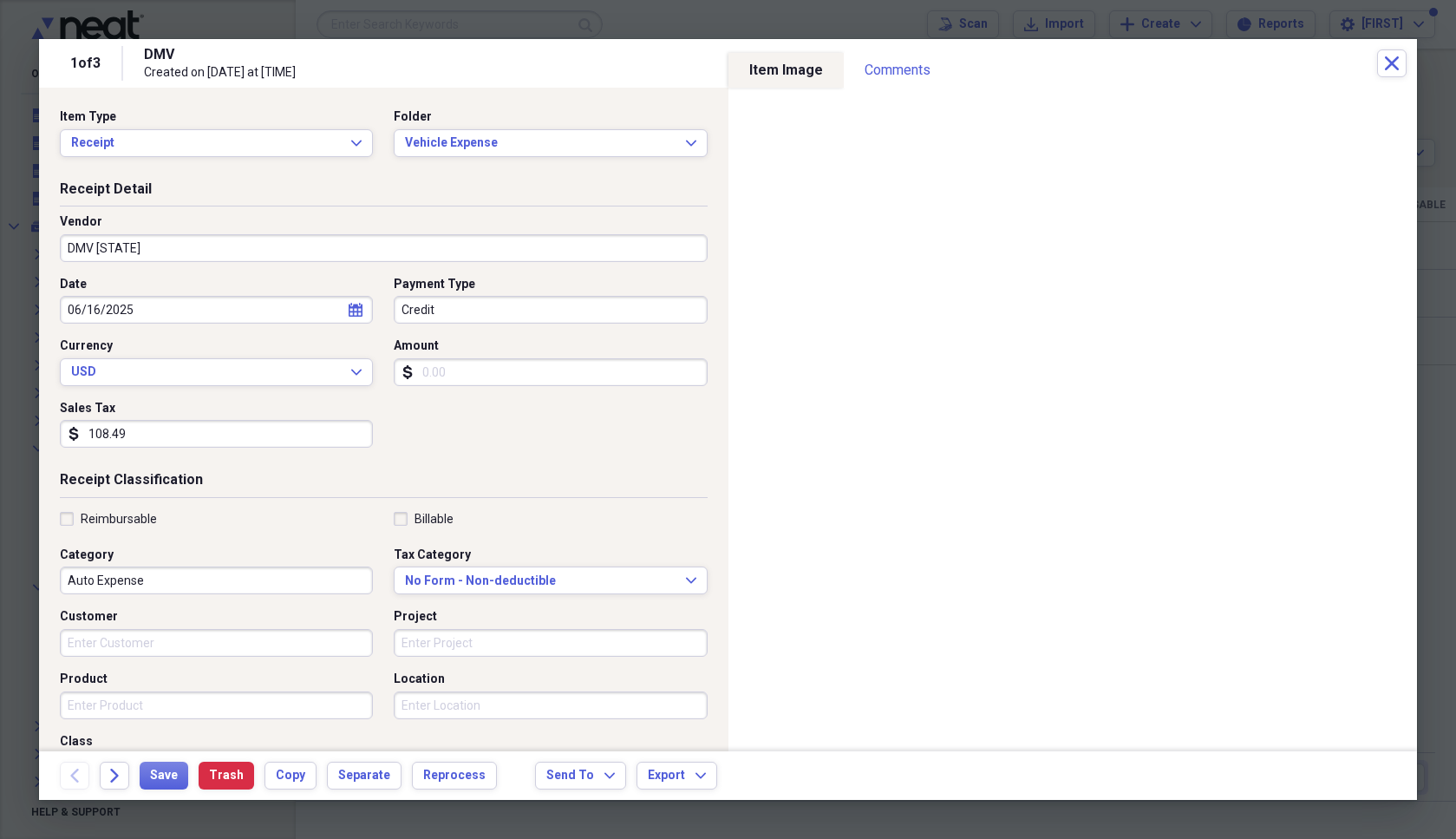drag, startPoint x: 144, startPoint y: 437, endPoint x: 60, endPoint y: 426, distance: 84.717177 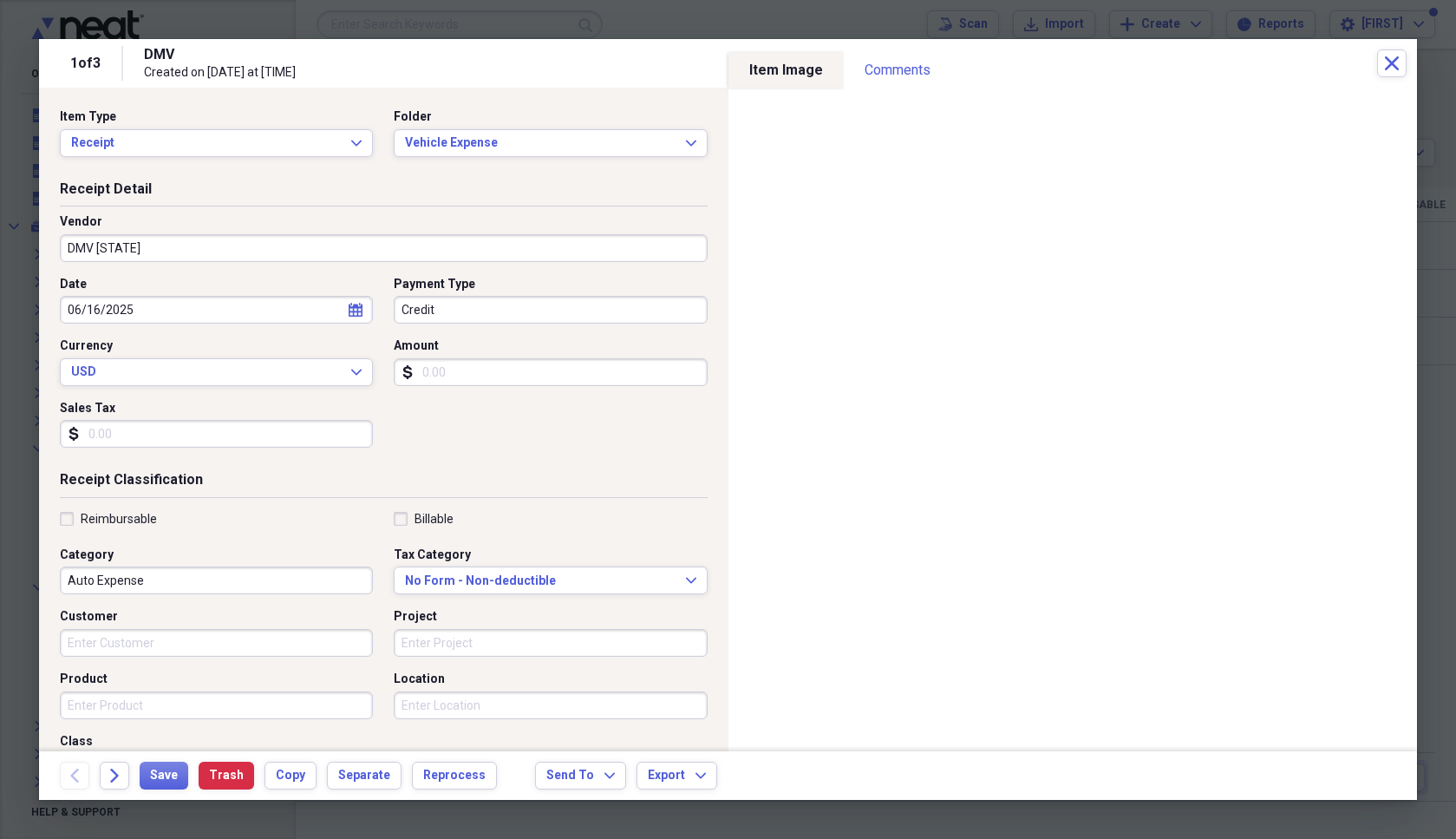 click on "Amount" at bounding box center (550, 372) 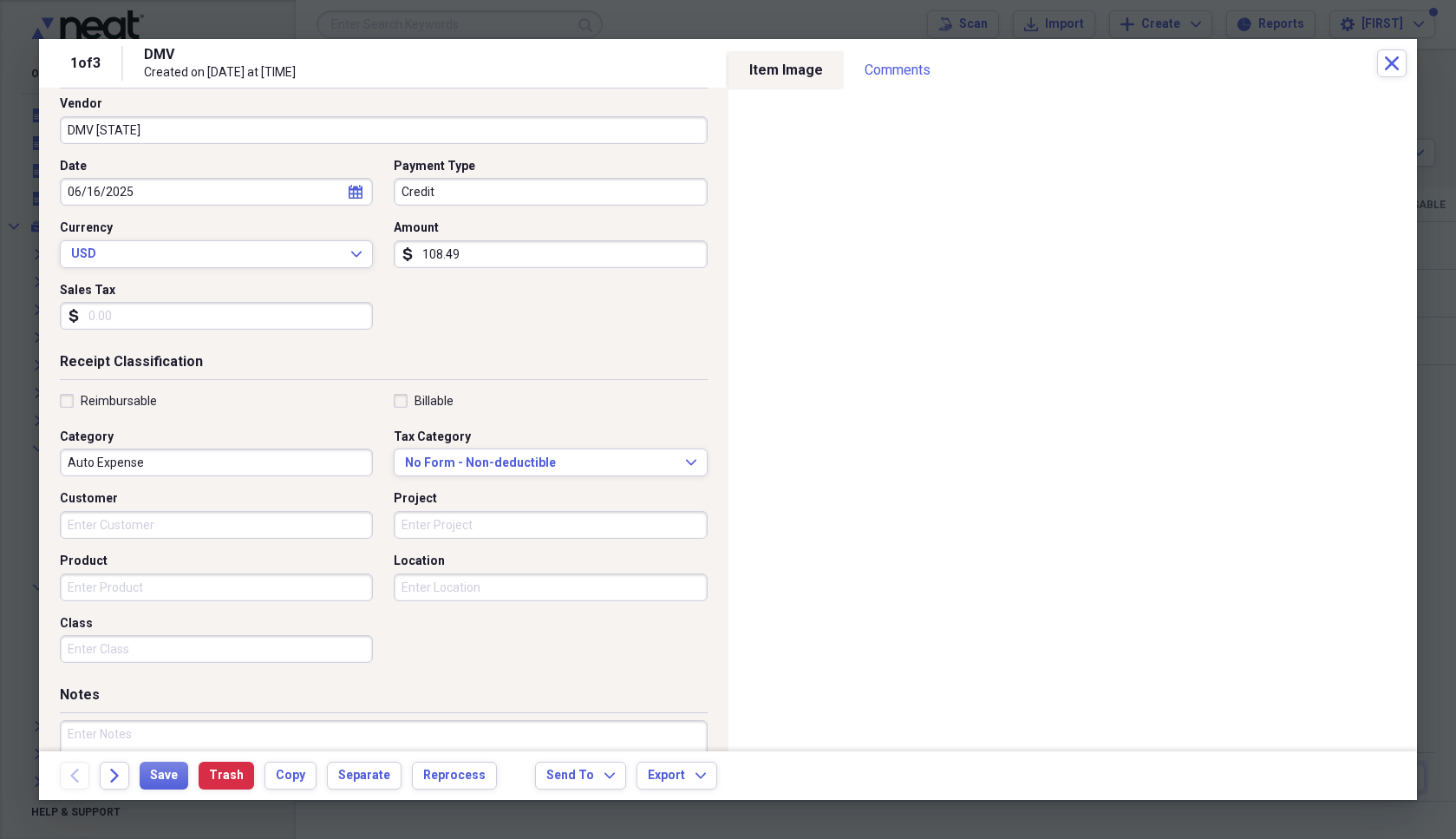 scroll, scrollTop: 0, scrollLeft: 0, axis: both 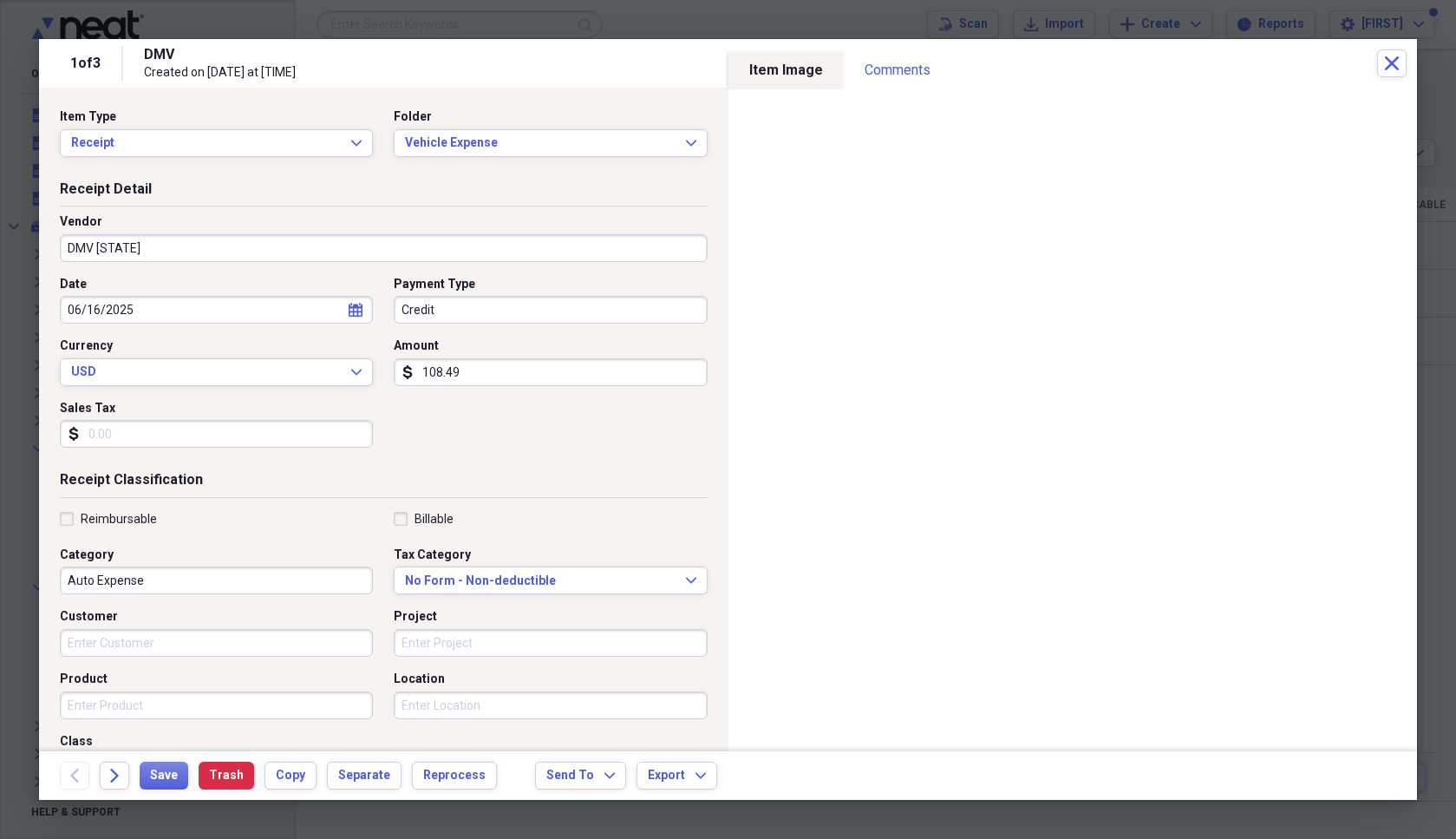 type on "108.49" 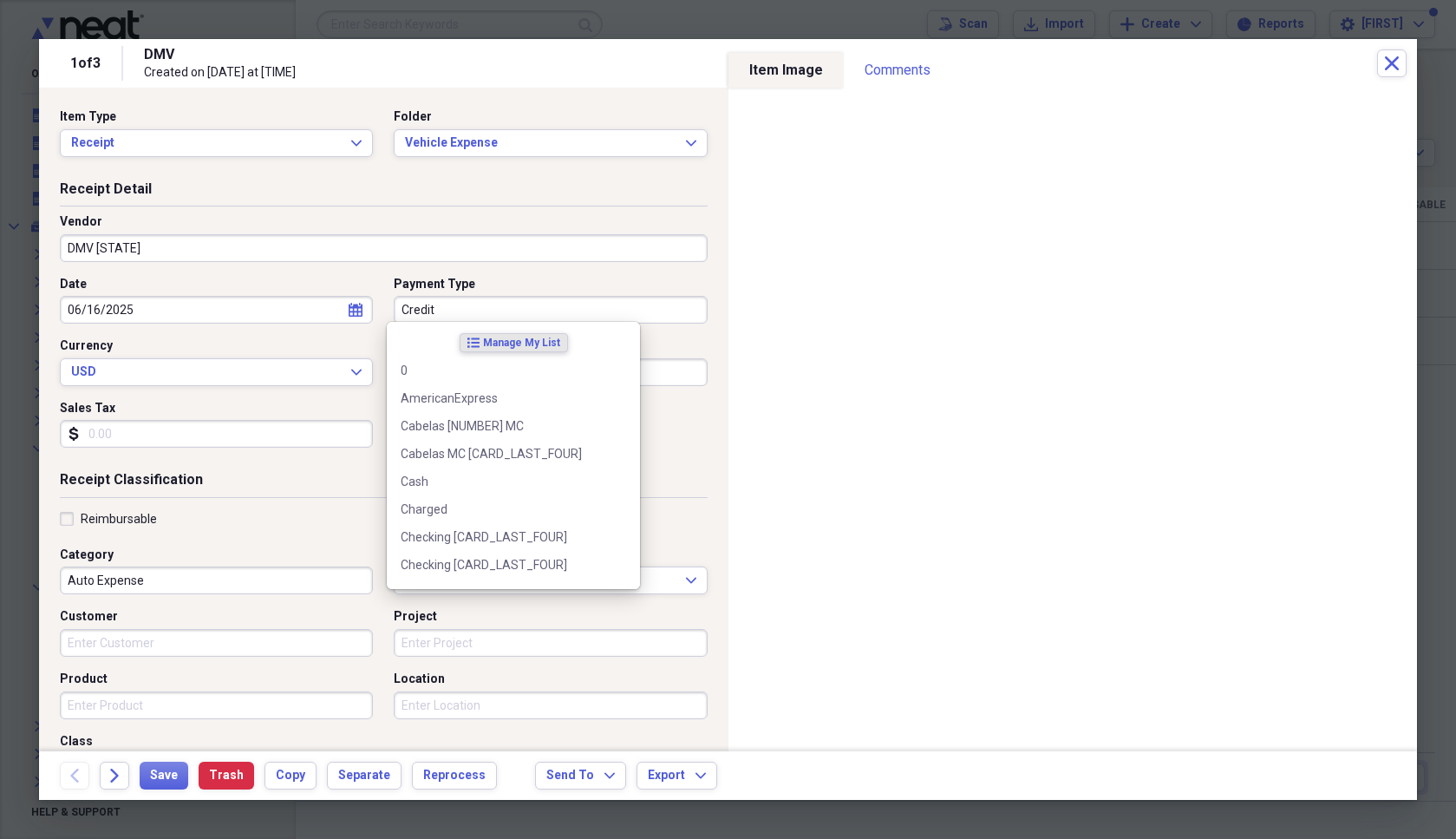 click on "Credit" at bounding box center [550, 310] 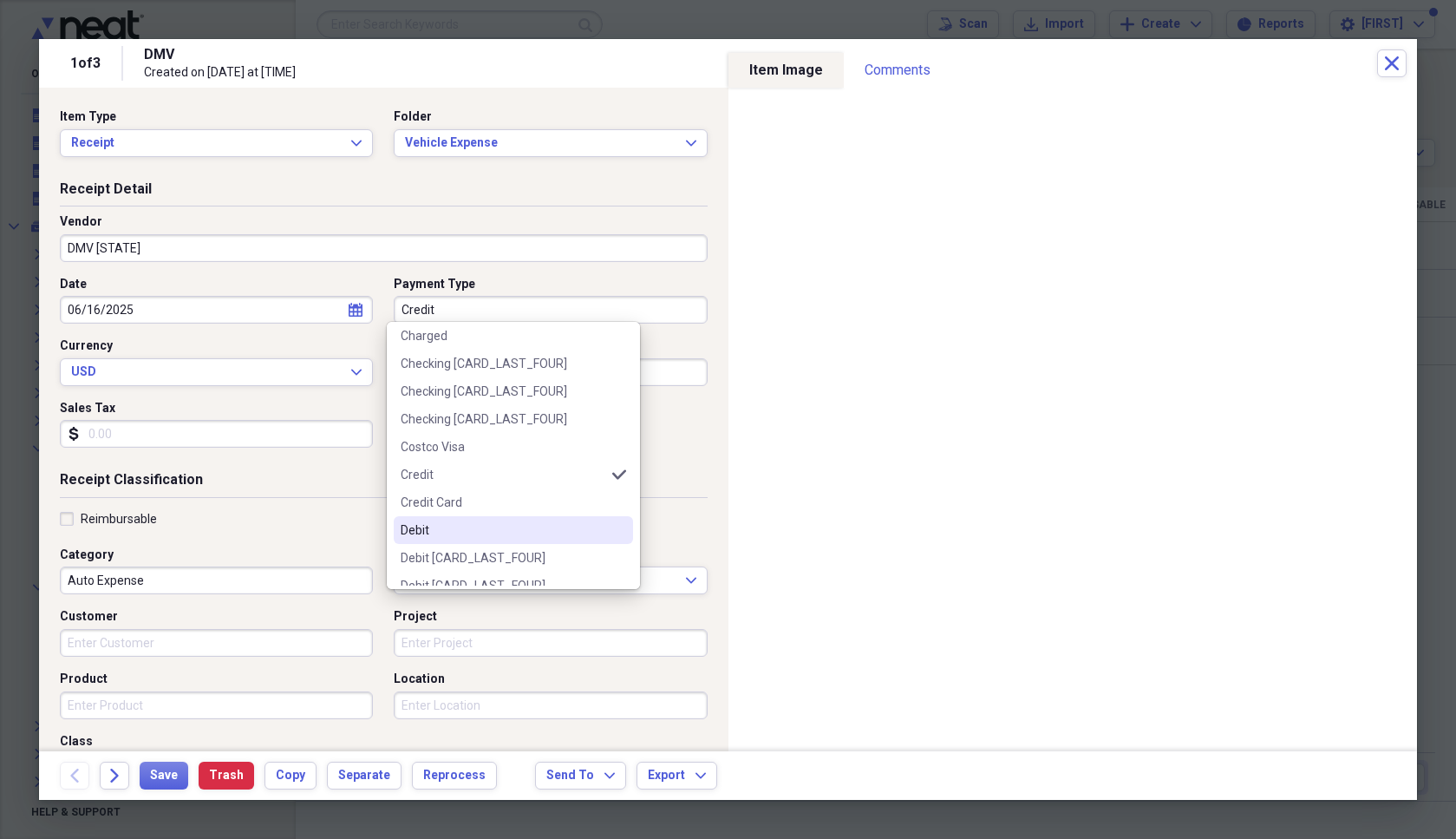 scroll, scrollTop: 434, scrollLeft: 0, axis: vertical 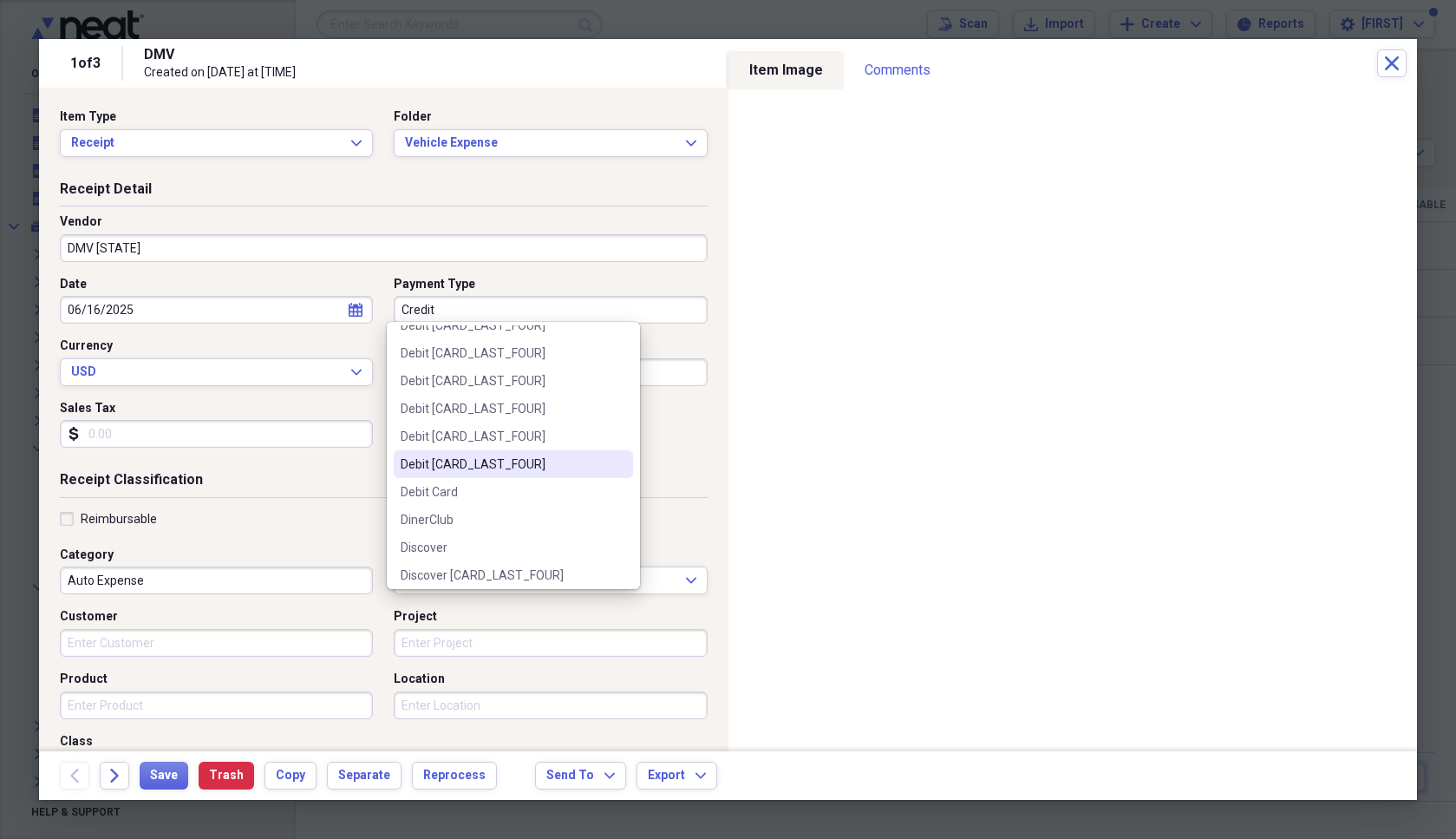 click on "Debit [LAST_FOUR]" at bounding box center [503, 464] 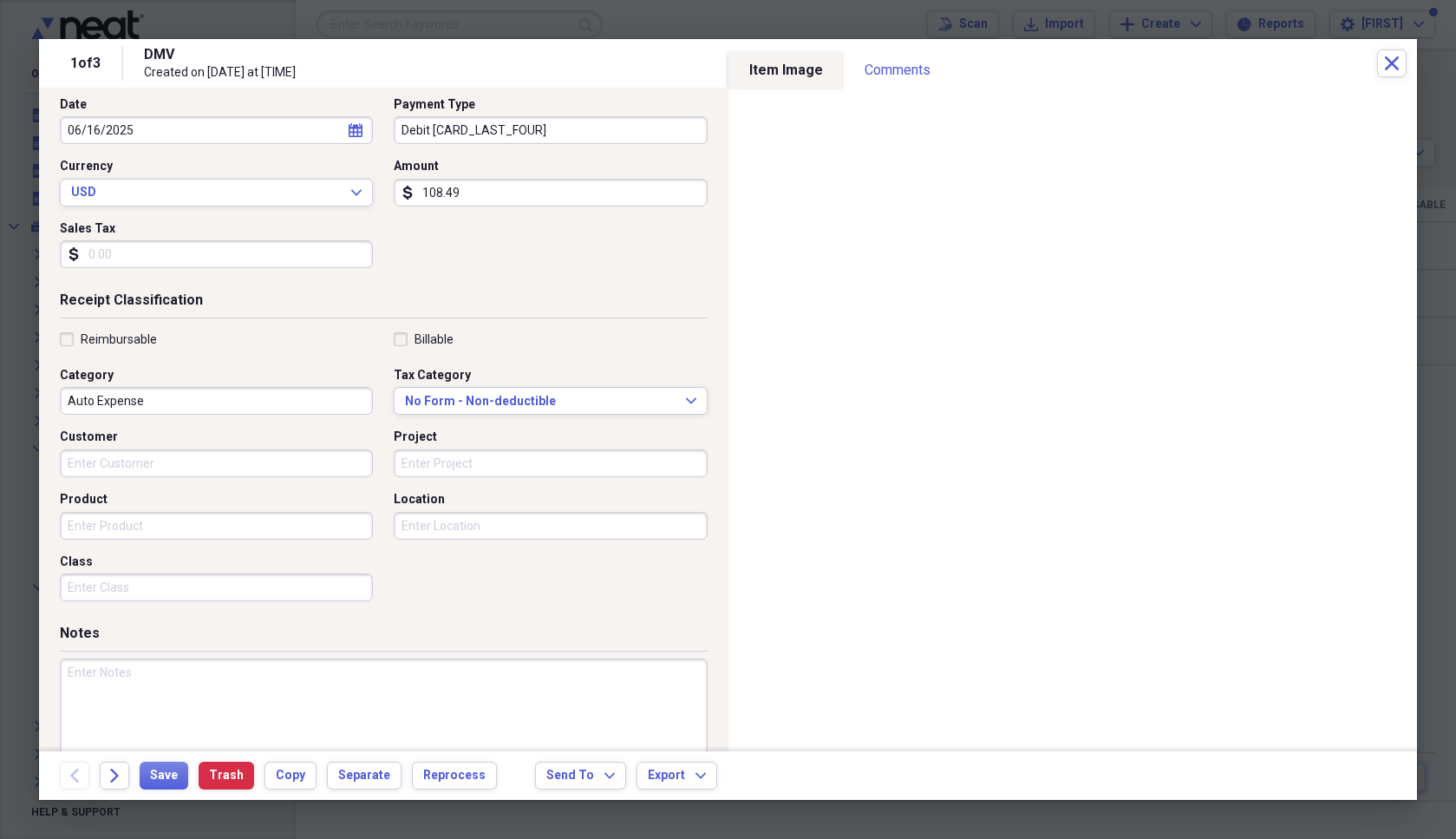 scroll, scrollTop: 216, scrollLeft: 0, axis: vertical 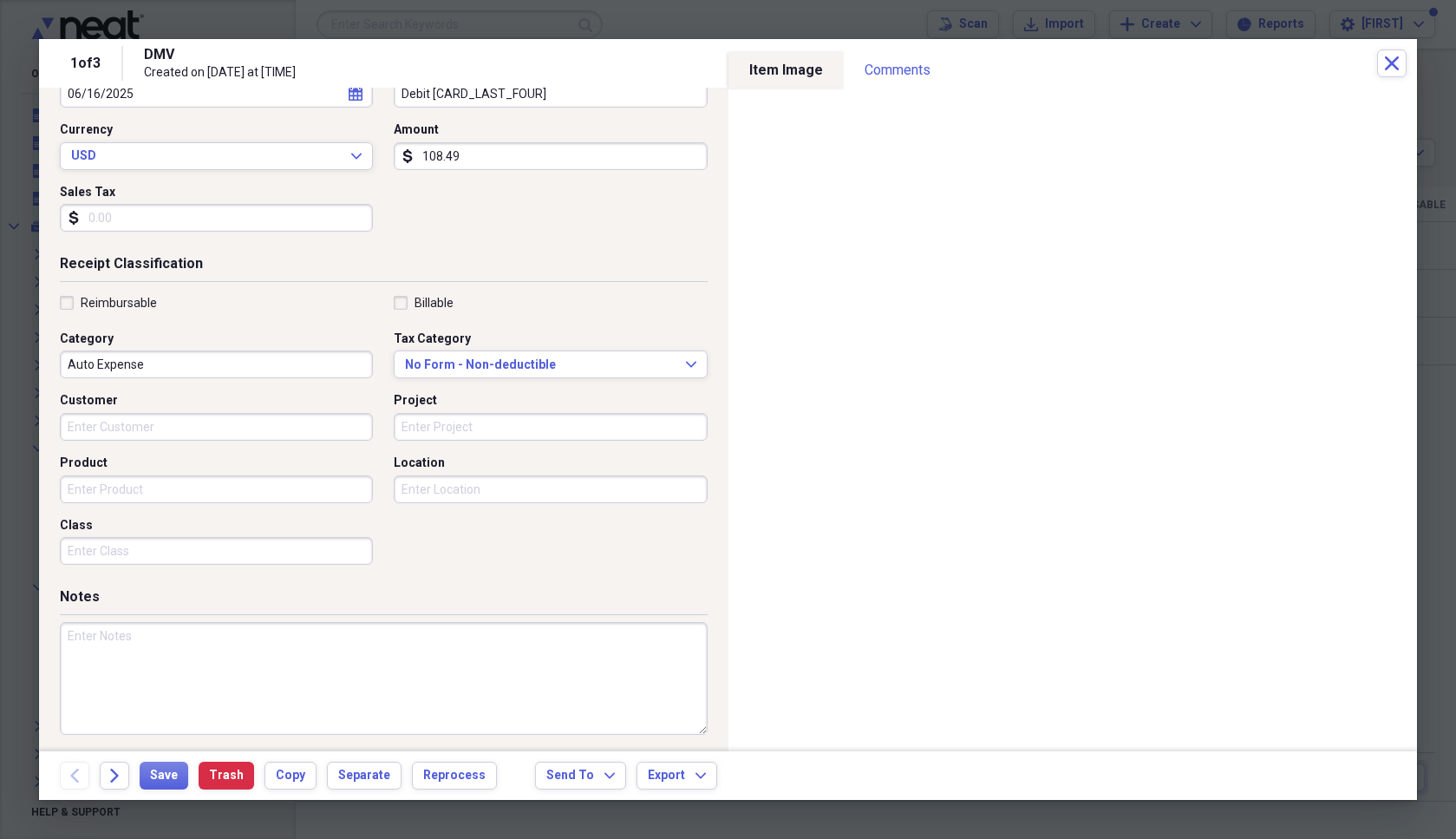 click at bounding box center [383, 678] 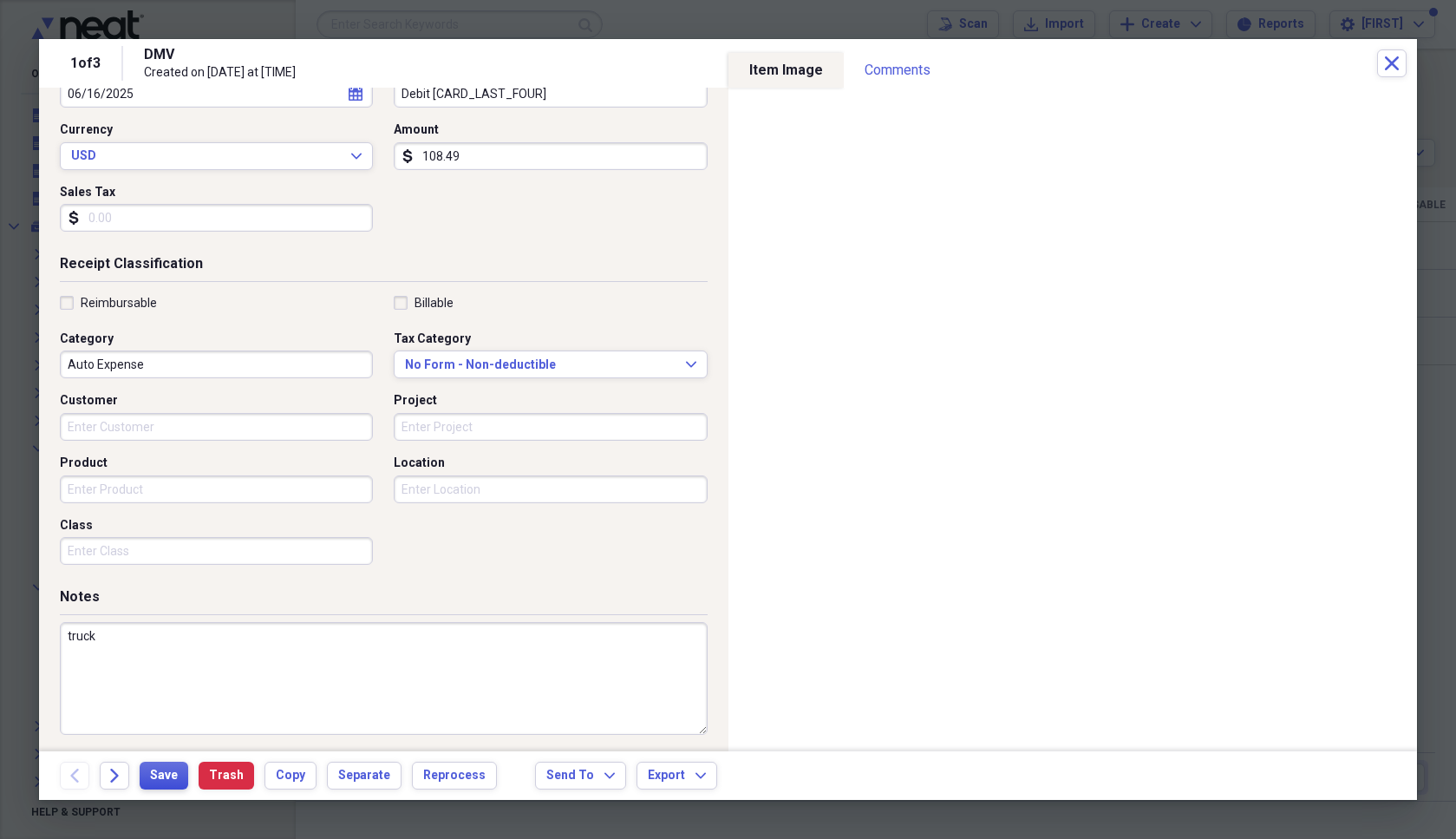 type on "truck" 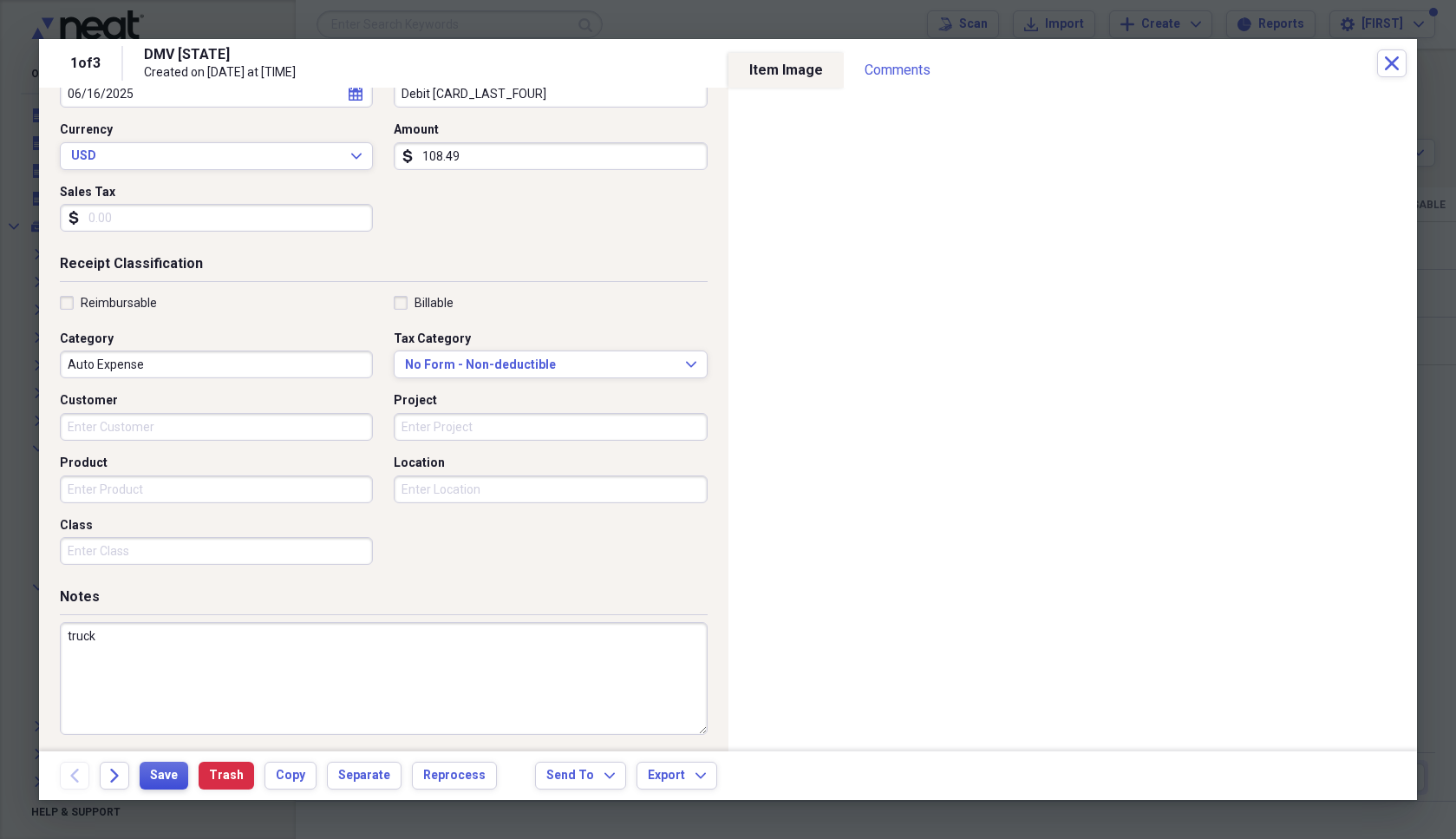 click on "Save" at bounding box center (164, 776) 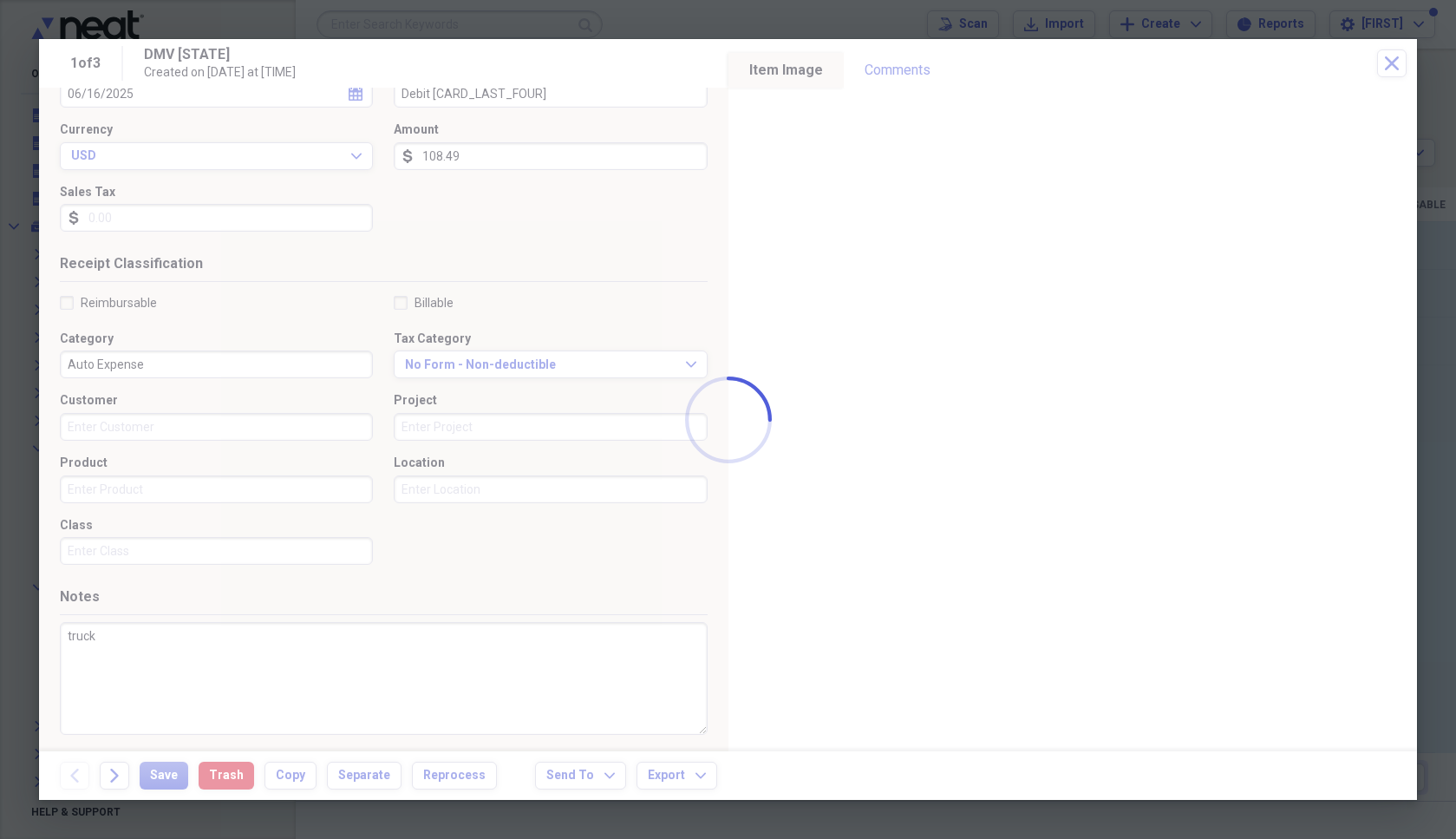 click at bounding box center (728, 419) 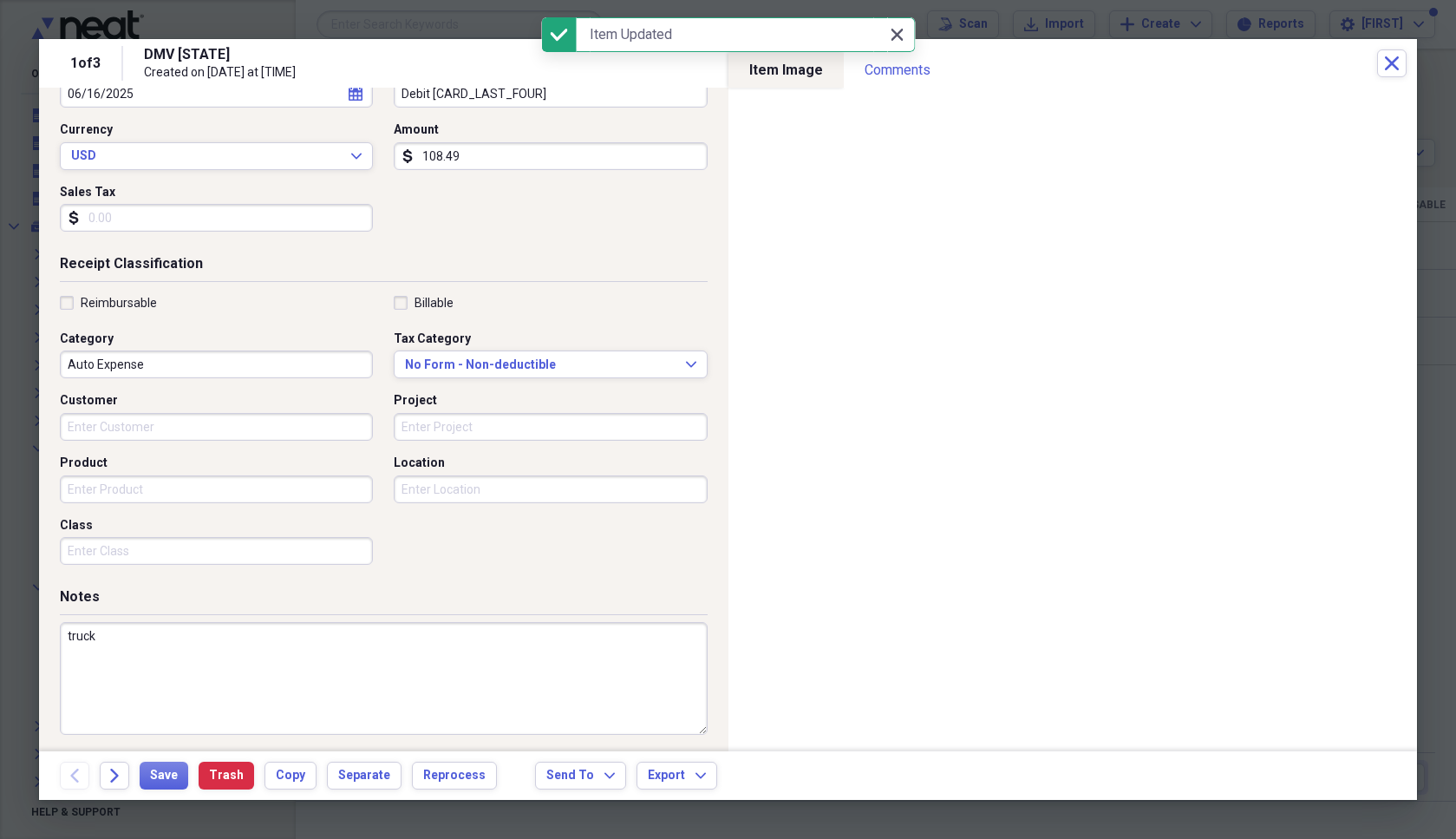 click on "Close" 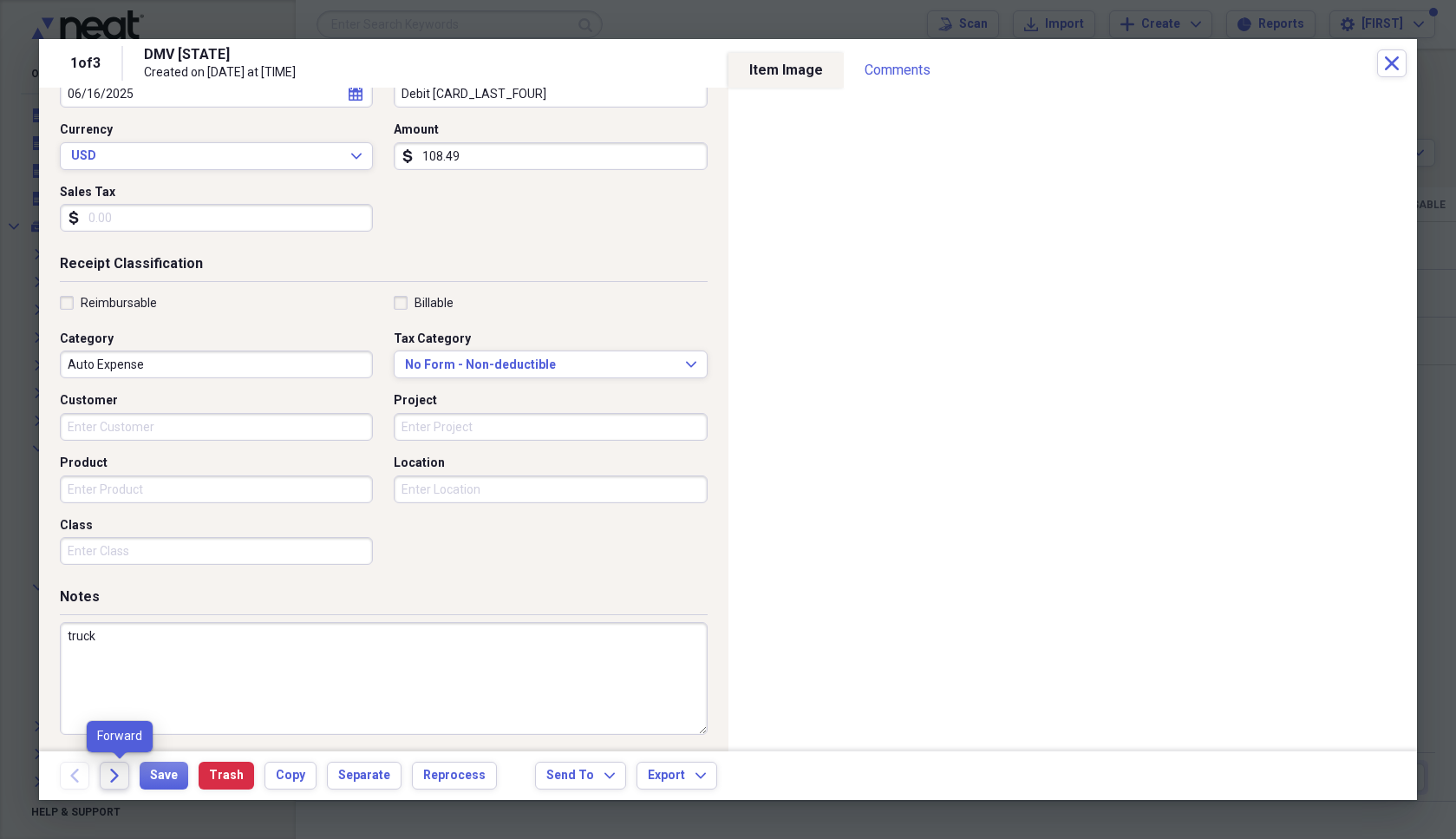 click on "Forward" at bounding box center (114, 776) 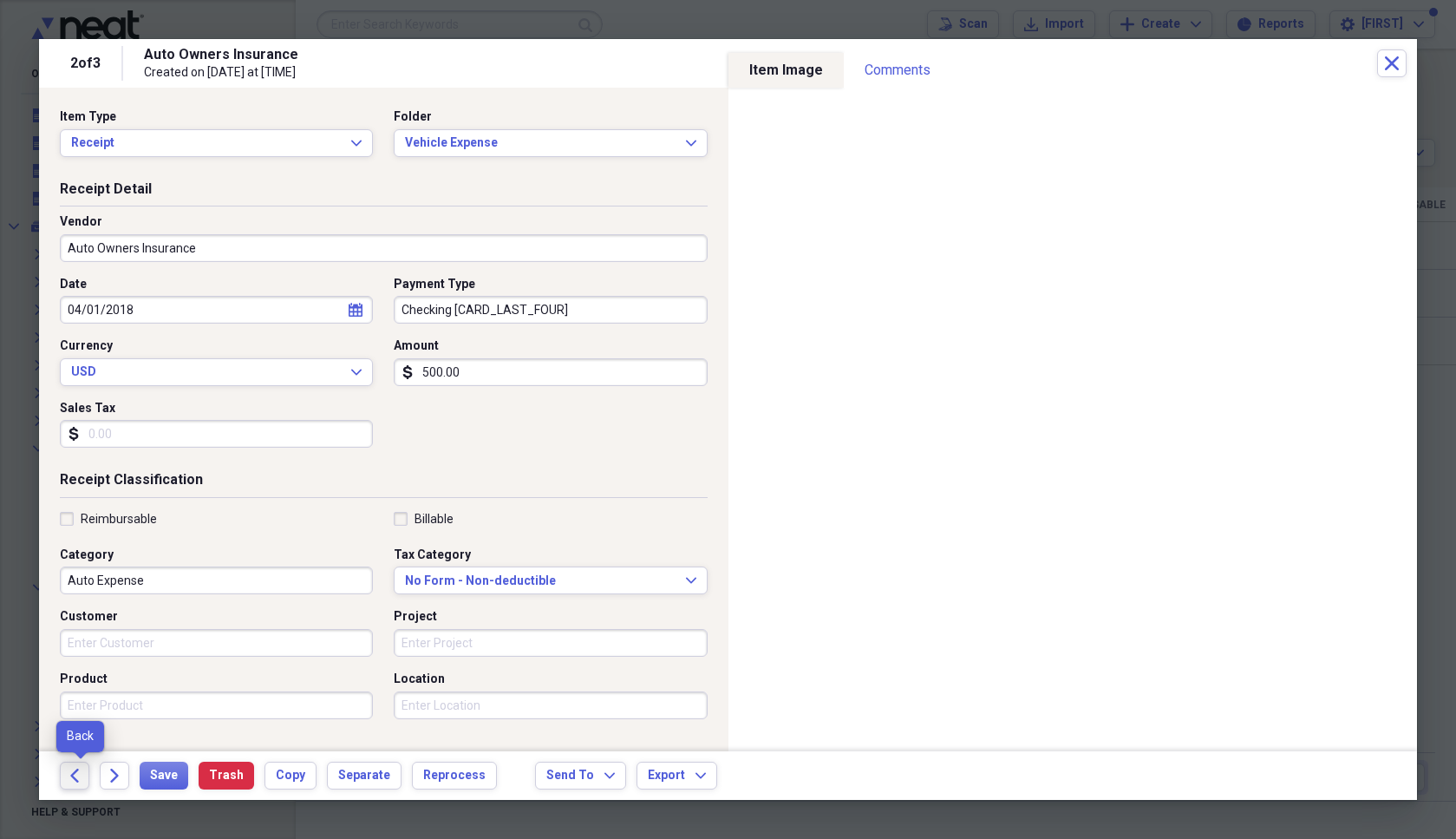 click on "Back" 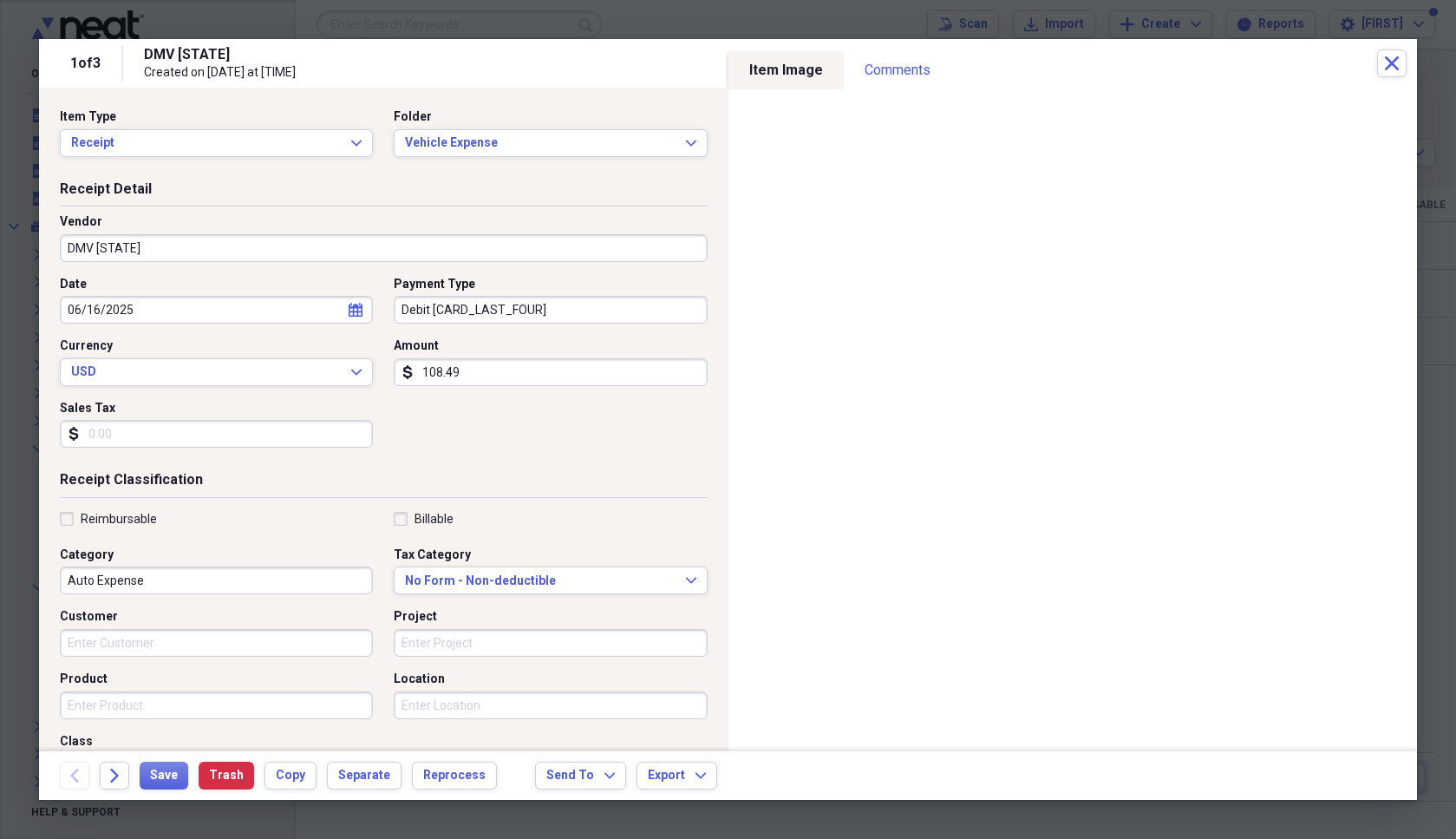 click on "Back" 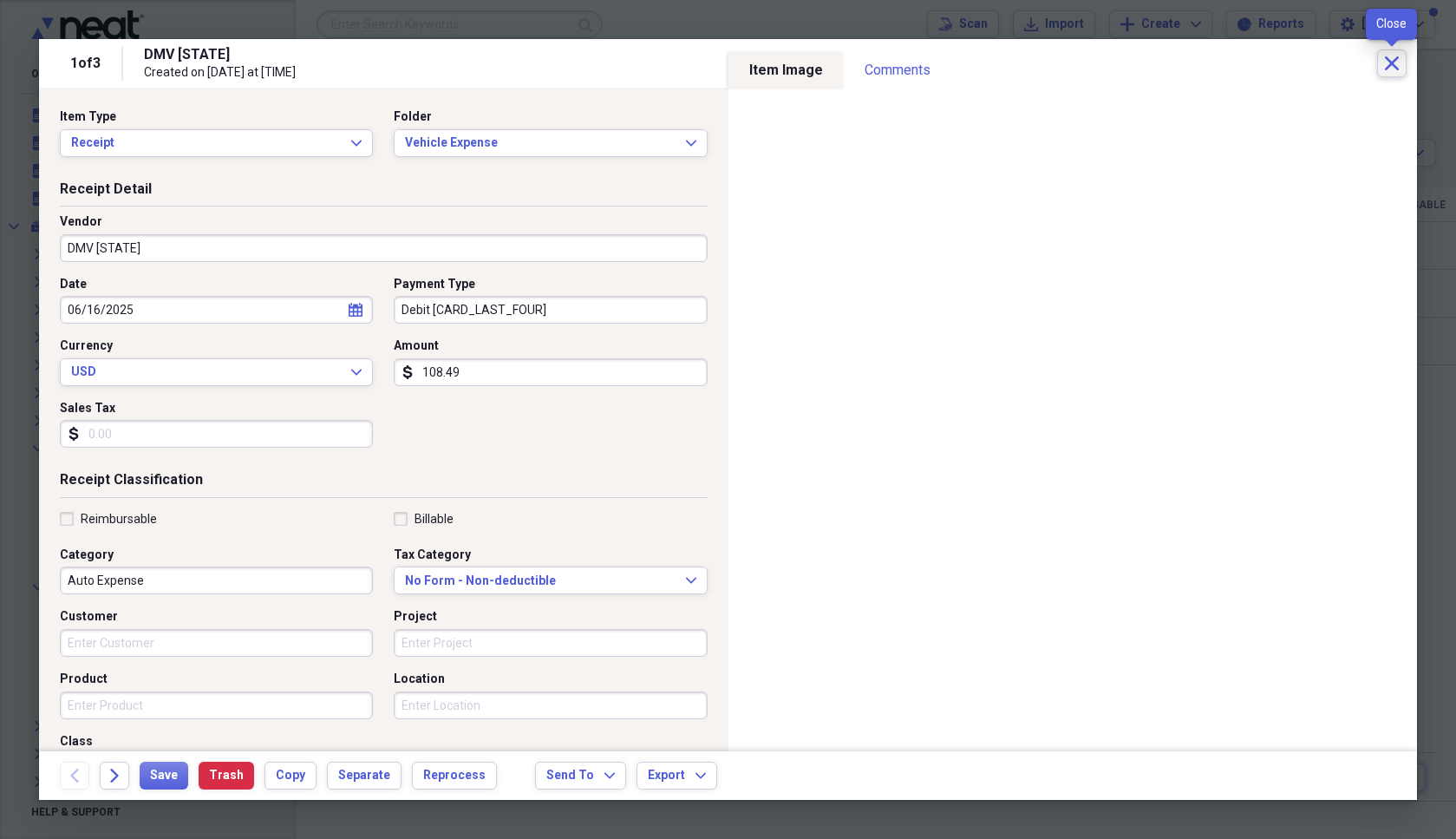 click on "Close" 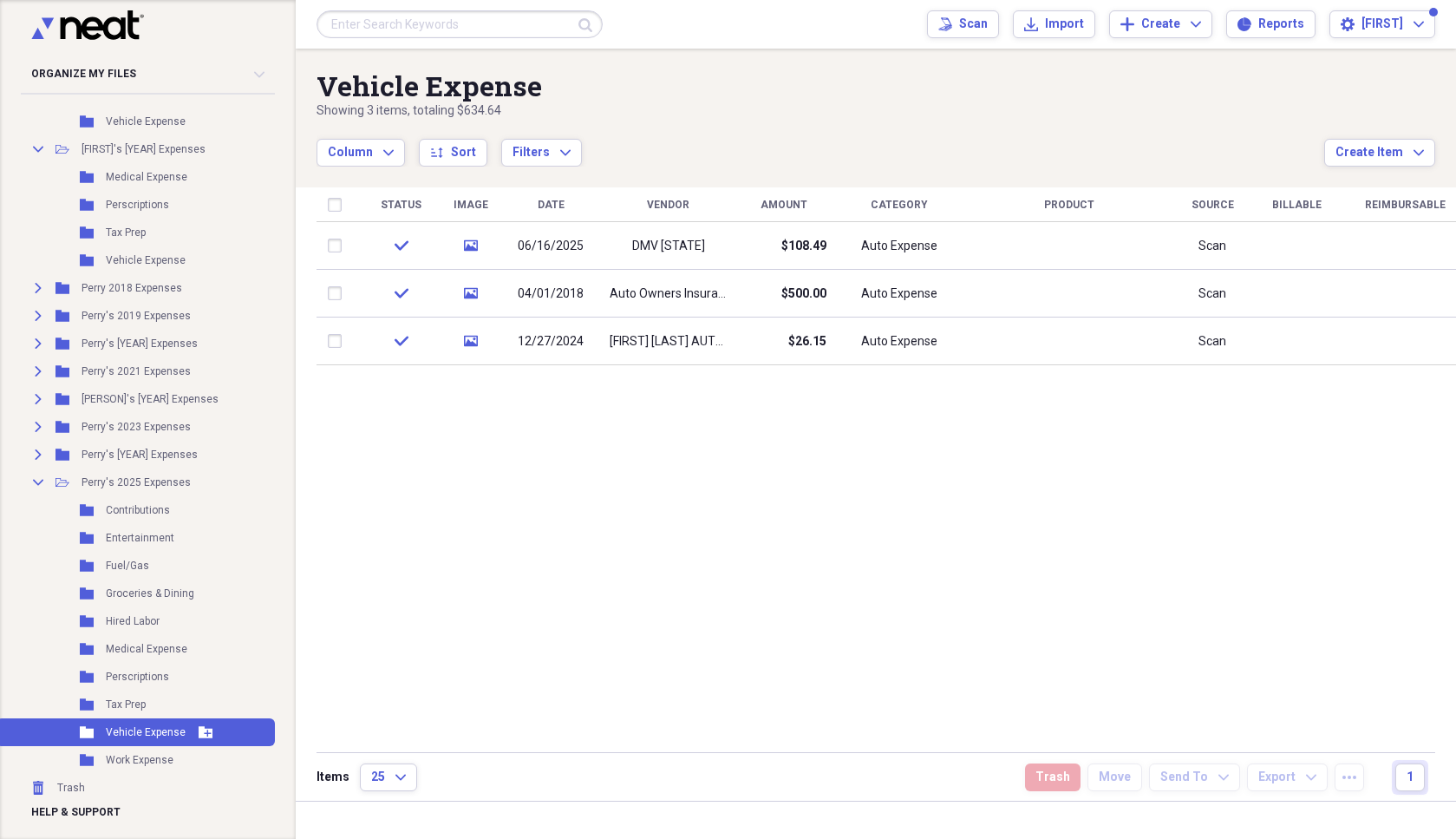 scroll, scrollTop: 440, scrollLeft: 0, axis: vertical 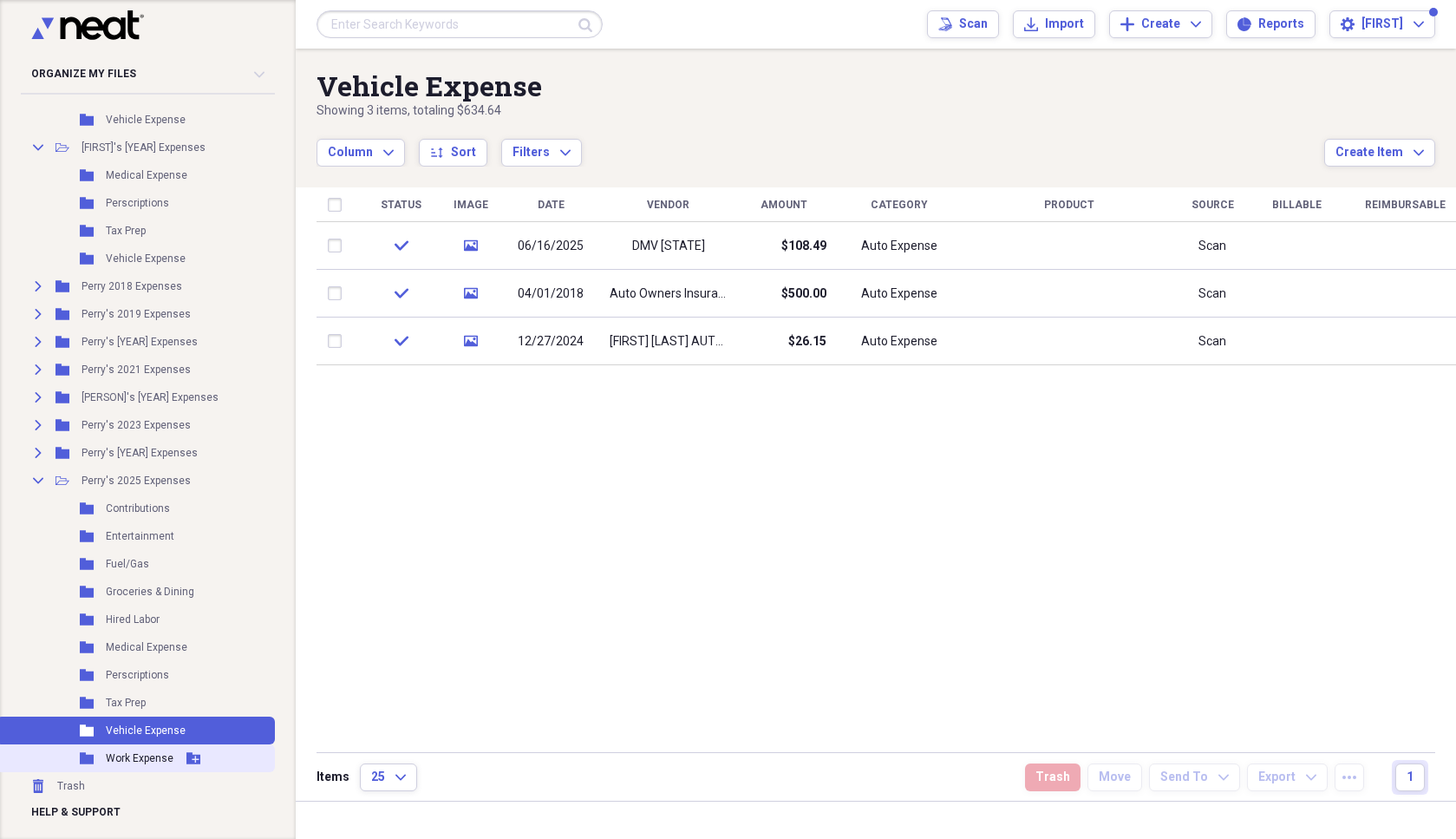 click on "Work Expense" at bounding box center [140, 758] 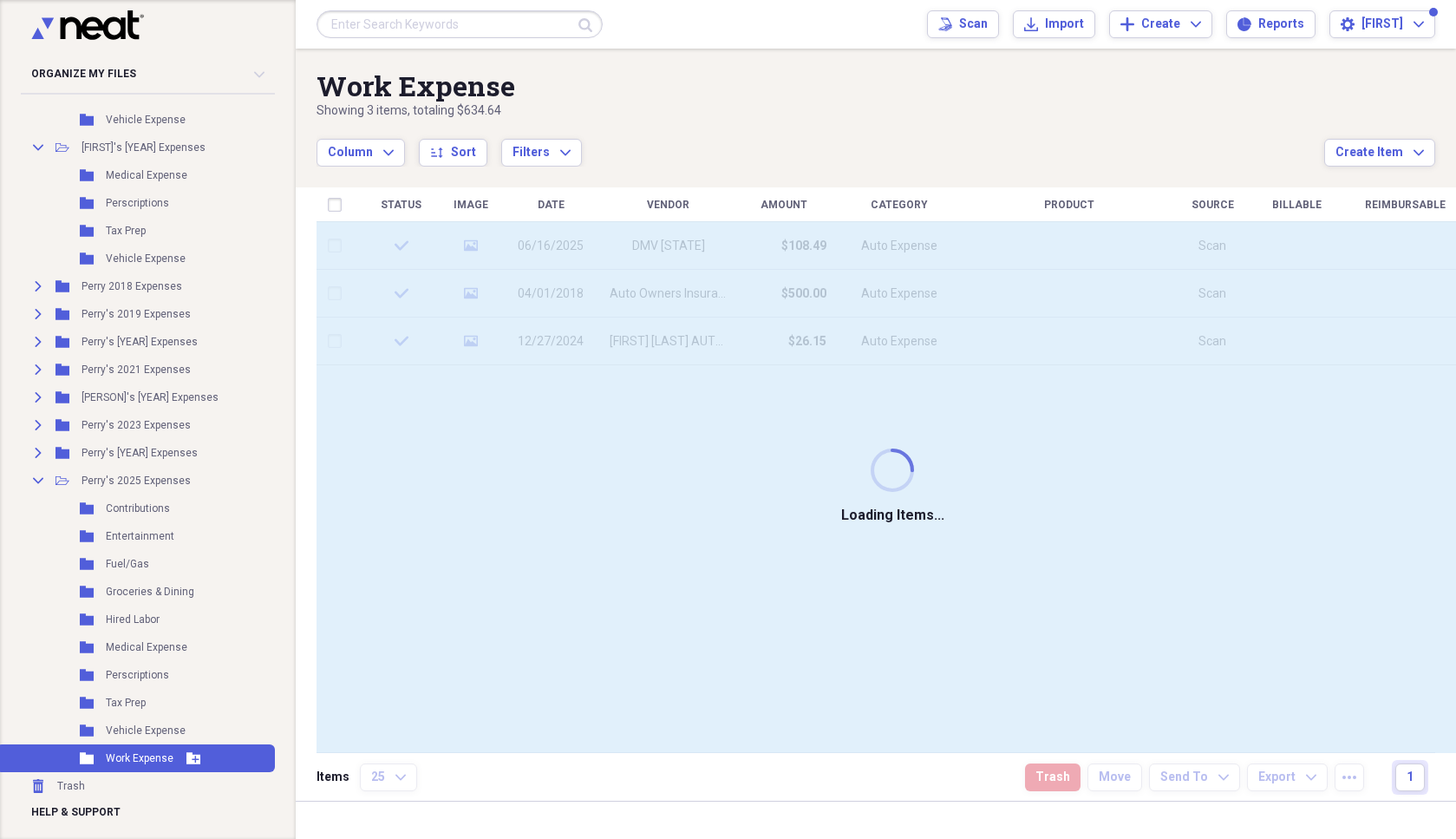 click on "Work Expense" at bounding box center (140, 758) 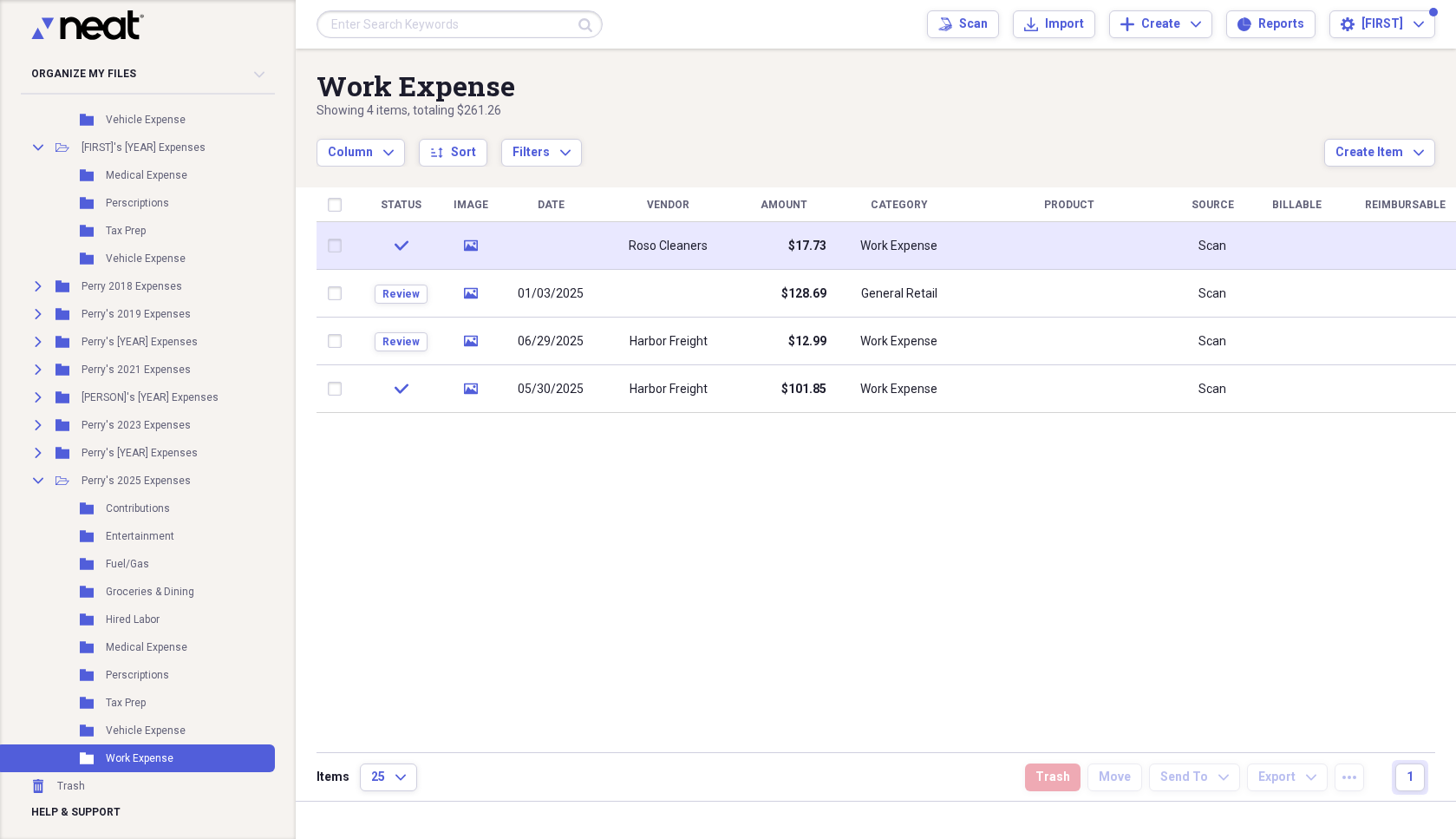 click on "check" 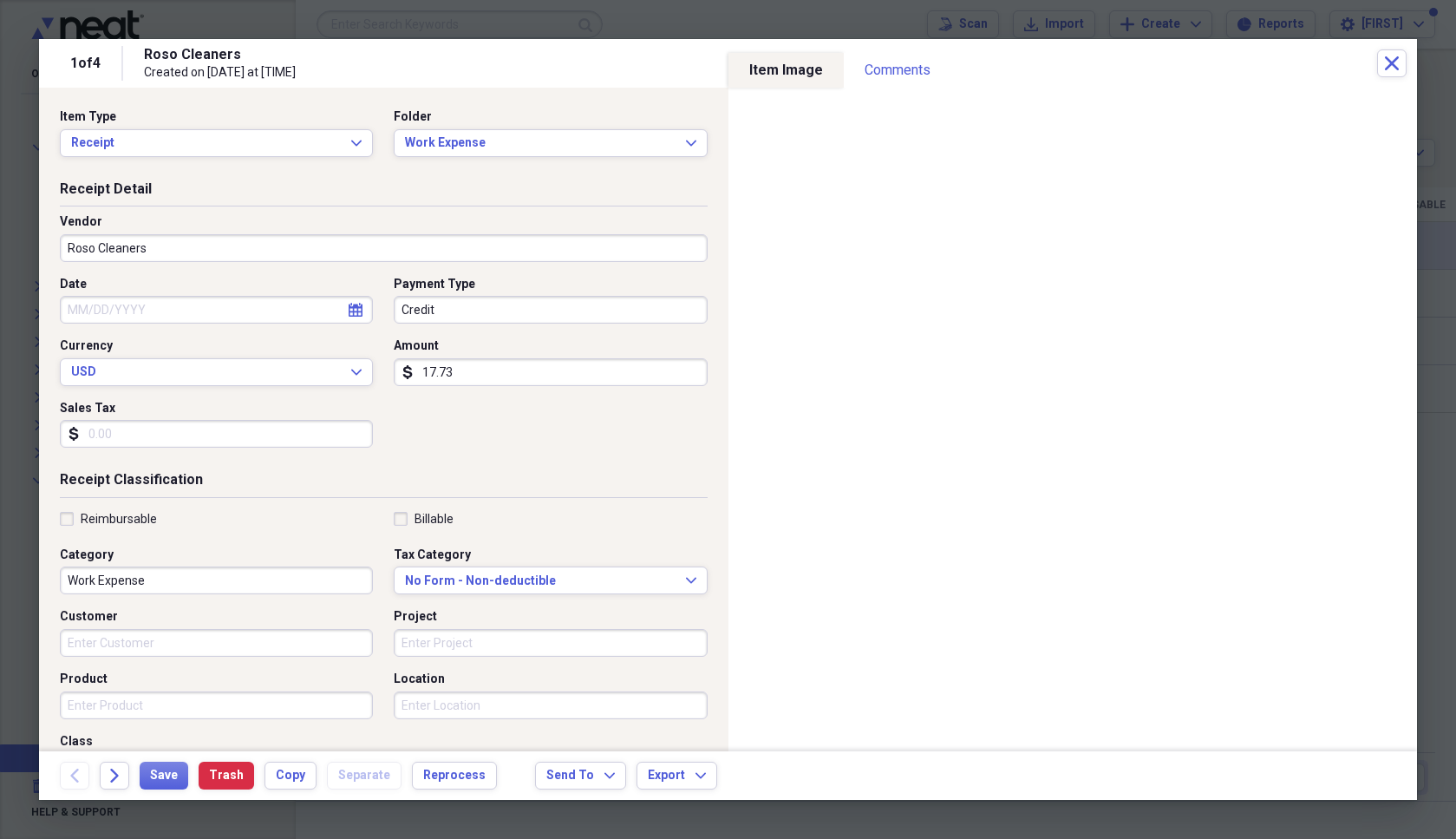 click on "Roso Cleaners" at bounding box center [383, 248] 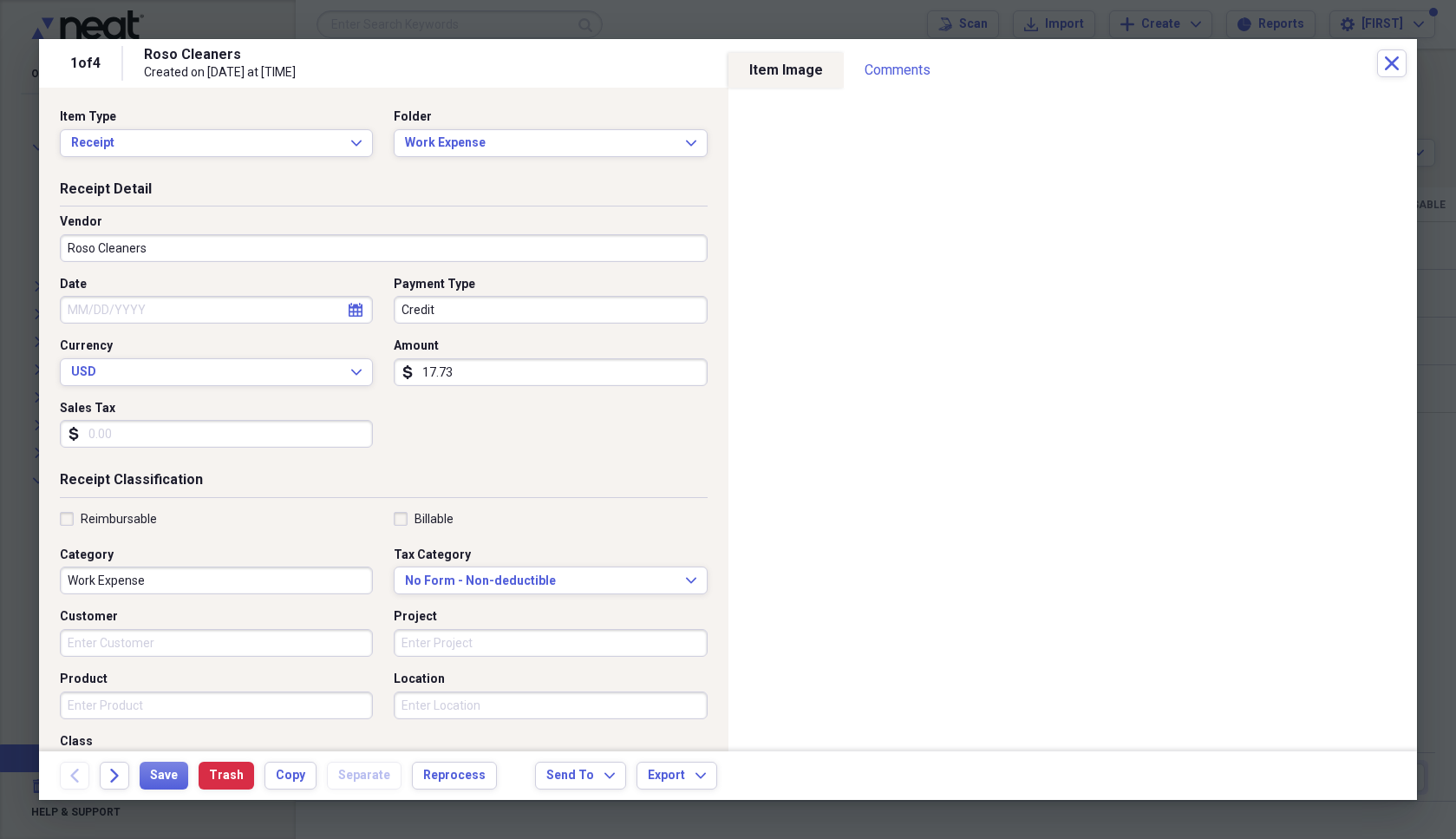 click on "Date calendar Calendar Payment Type Credit Currency USD Expand Amount dollar-sign 17.73 Sales Tax dollar-sign" at bounding box center (383, 369) 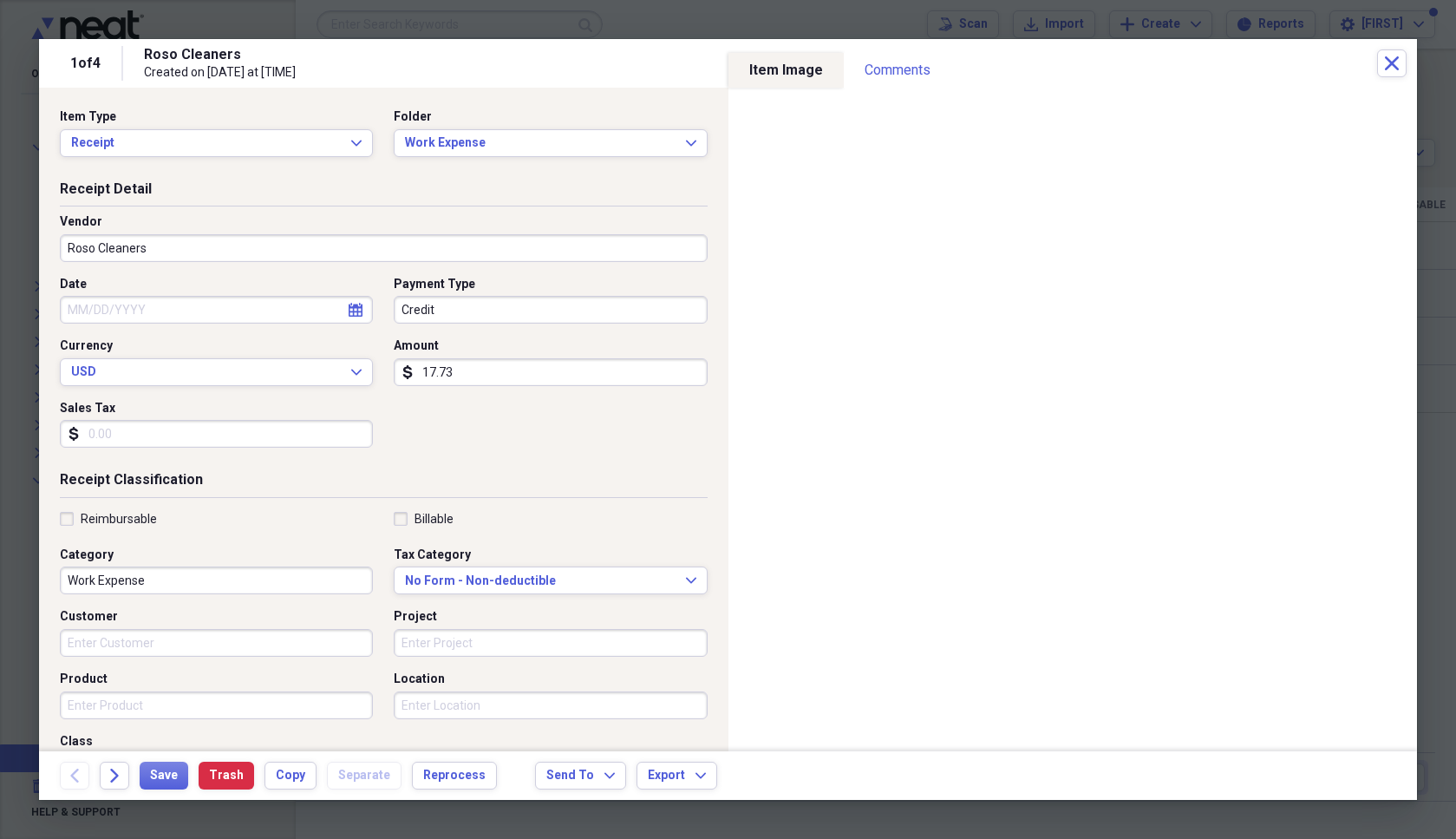 click on "Date" at bounding box center [216, 310] 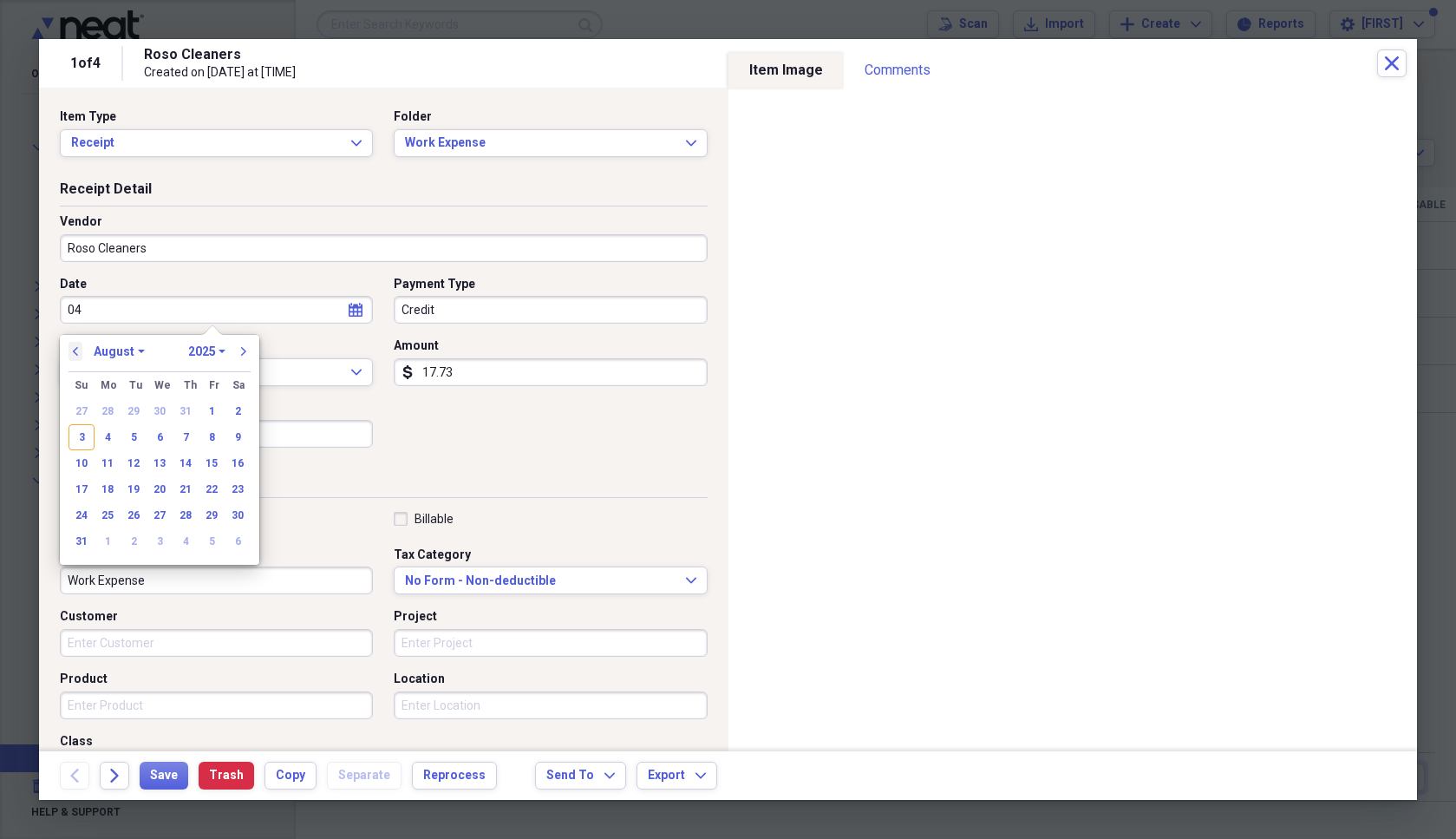 type on "04" 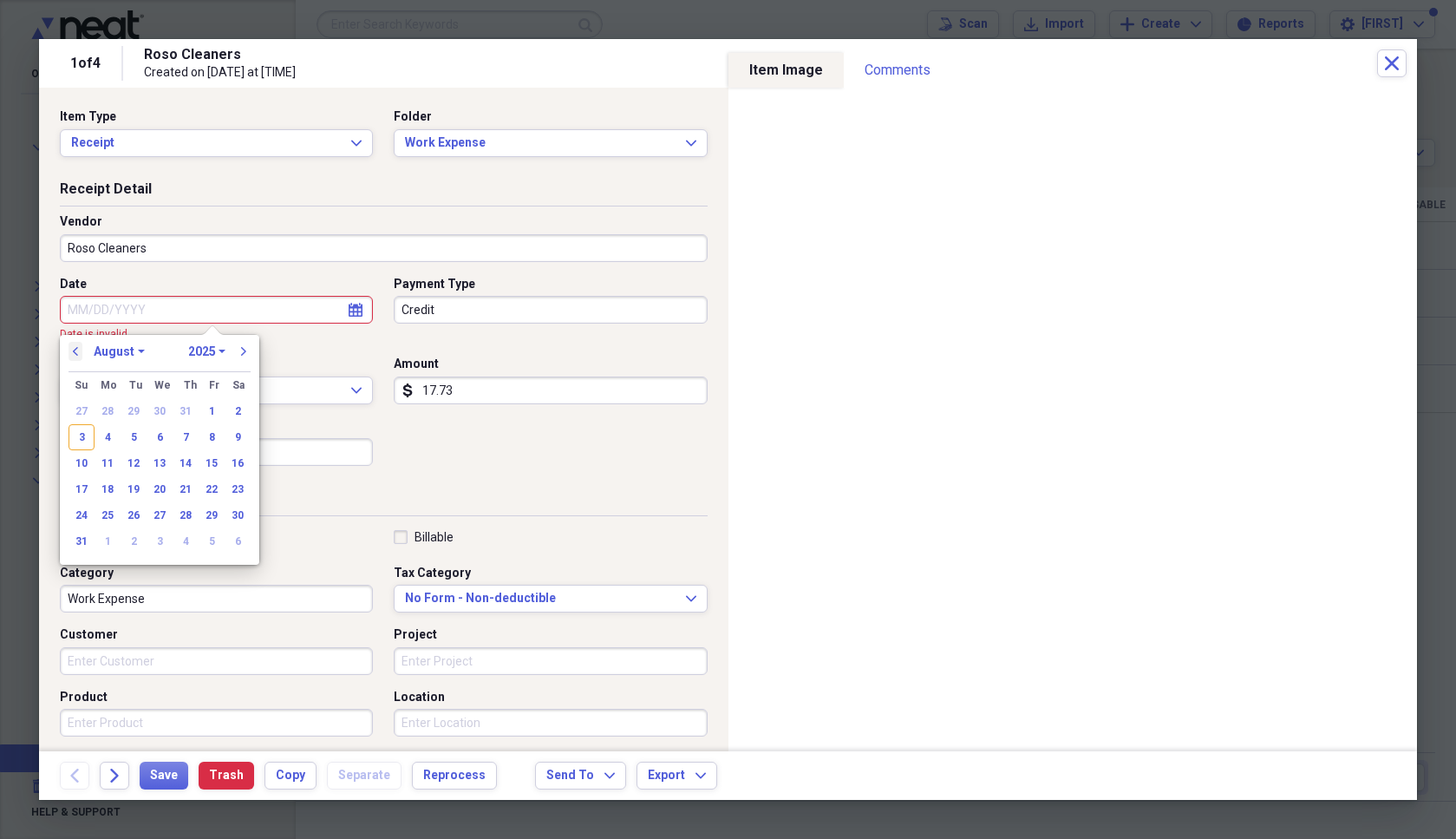 click on "previous" at bounding box center [75, 351] 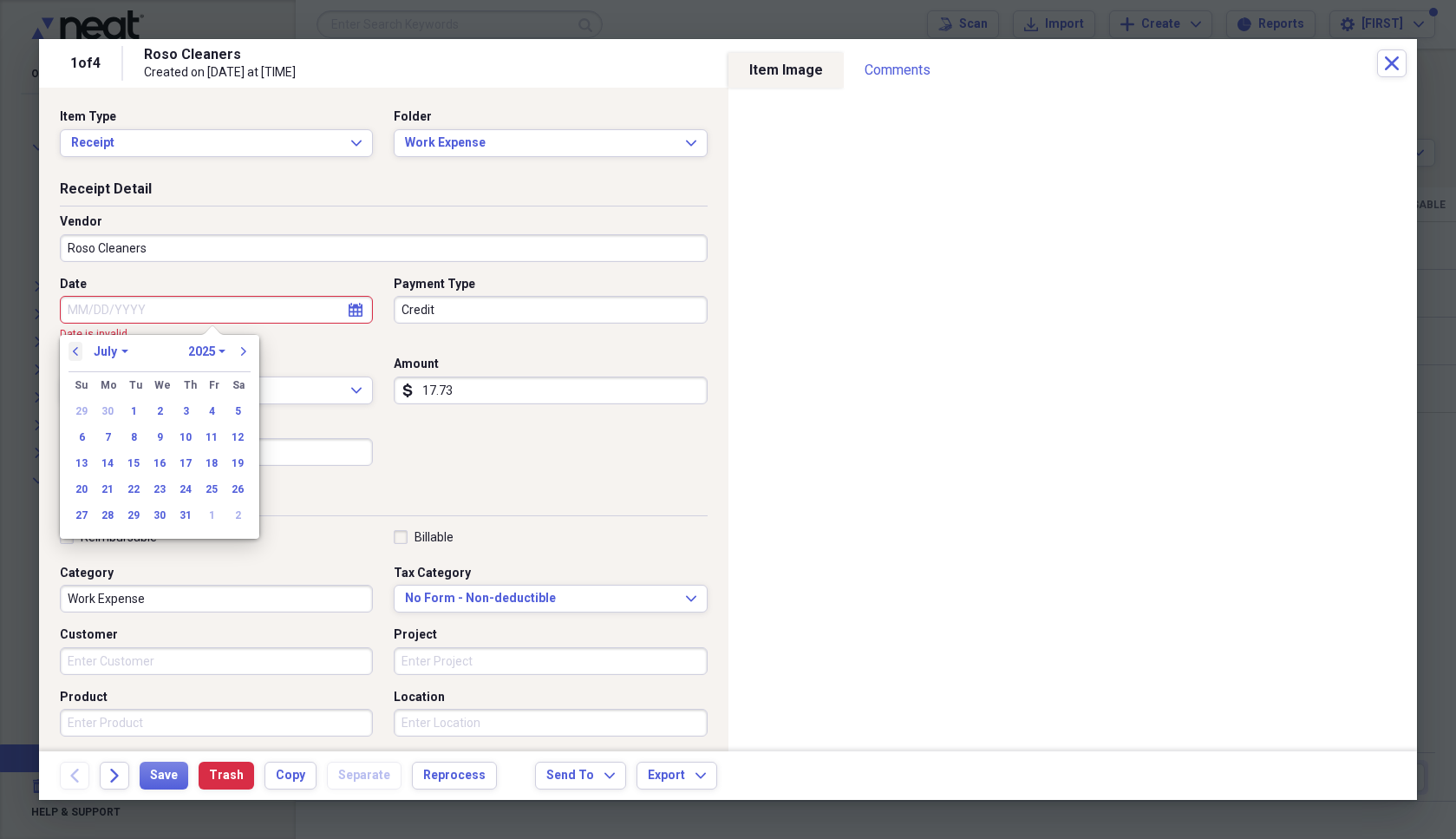 click on "previous" at bounding box center (75, 351) 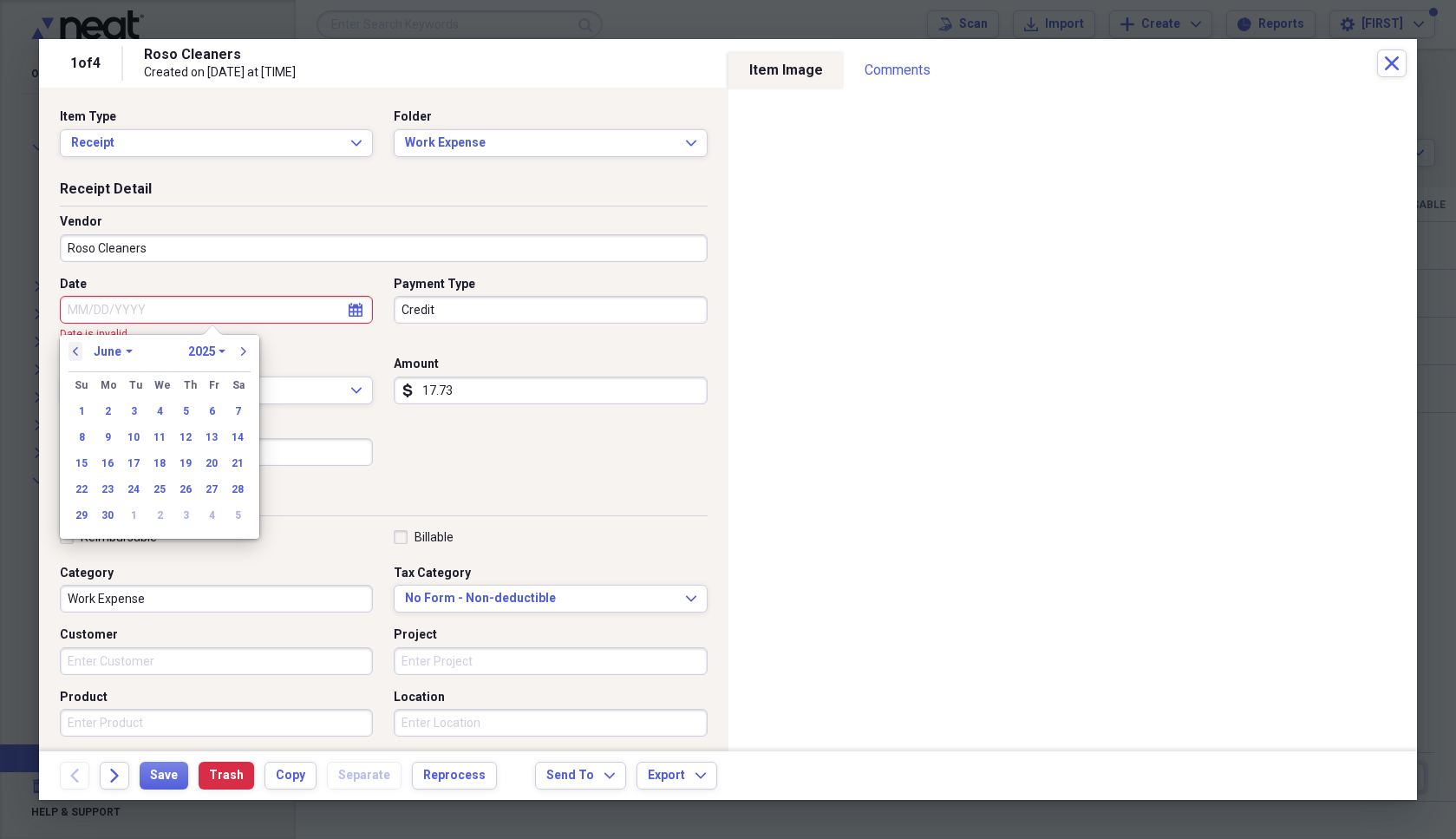 click on "previous" at bounding box center [75, 351] 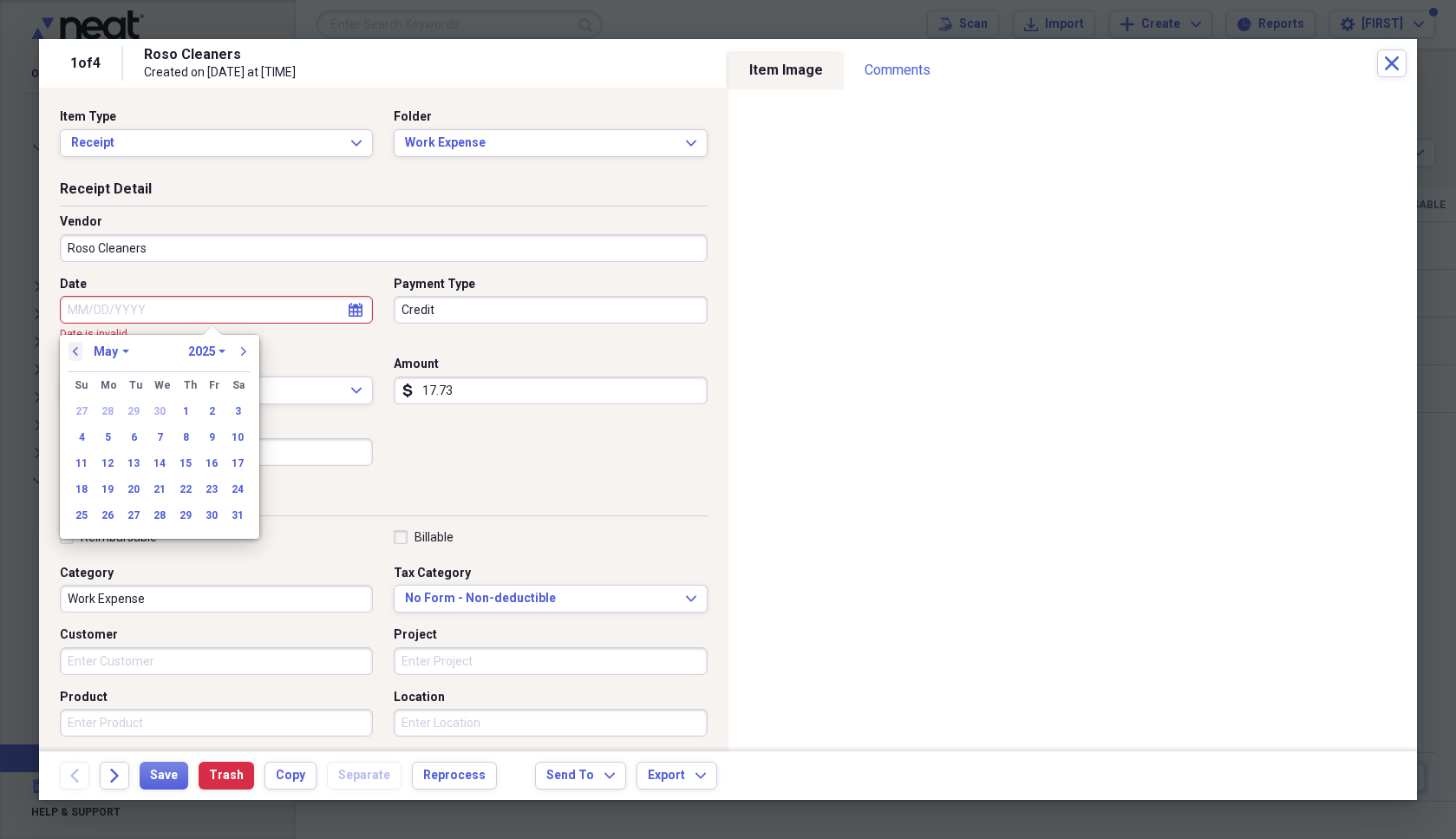 click on "previous" at bounding box center [75, 351] 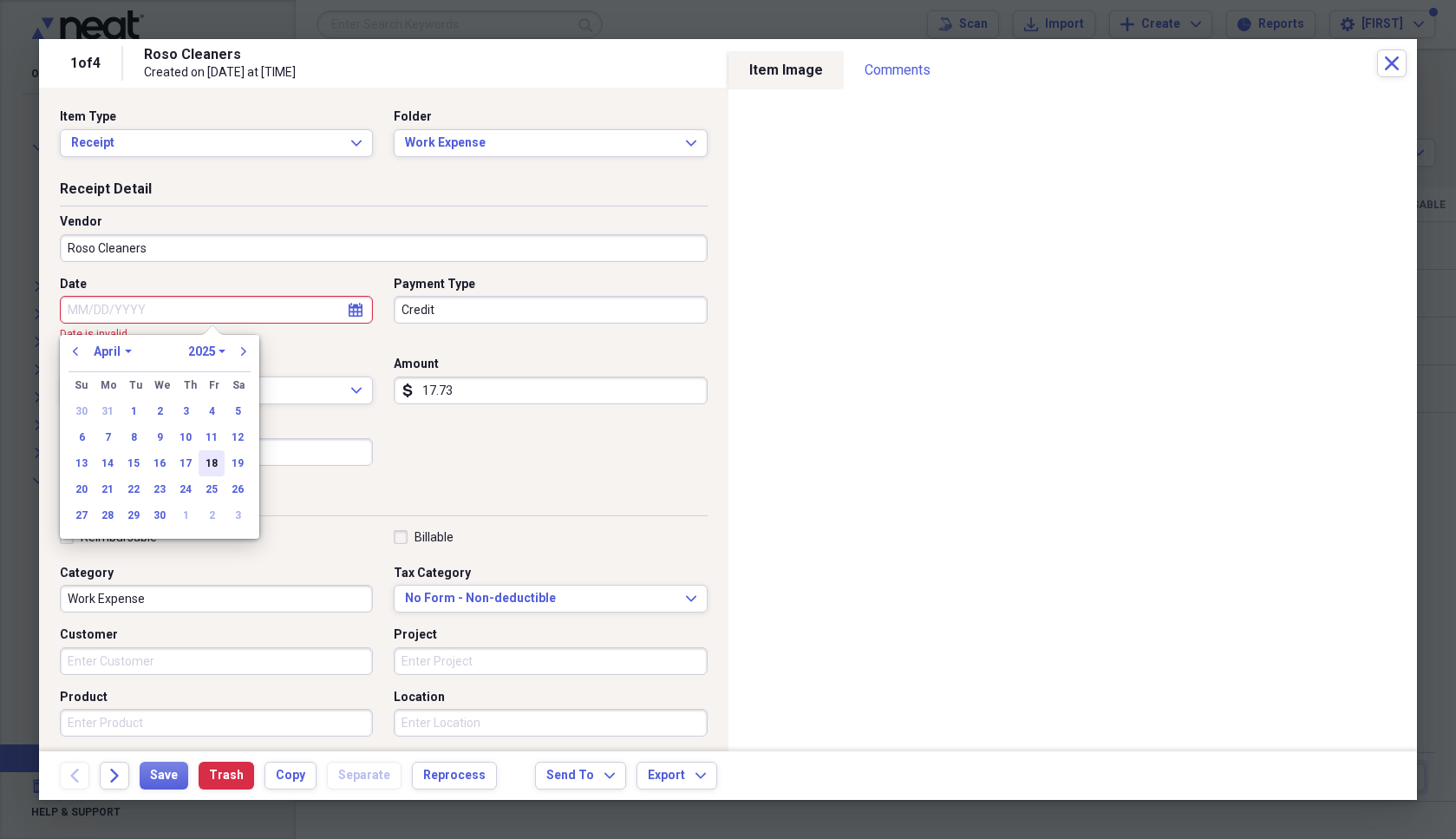 click on "18" at bounding box center (212, 463) 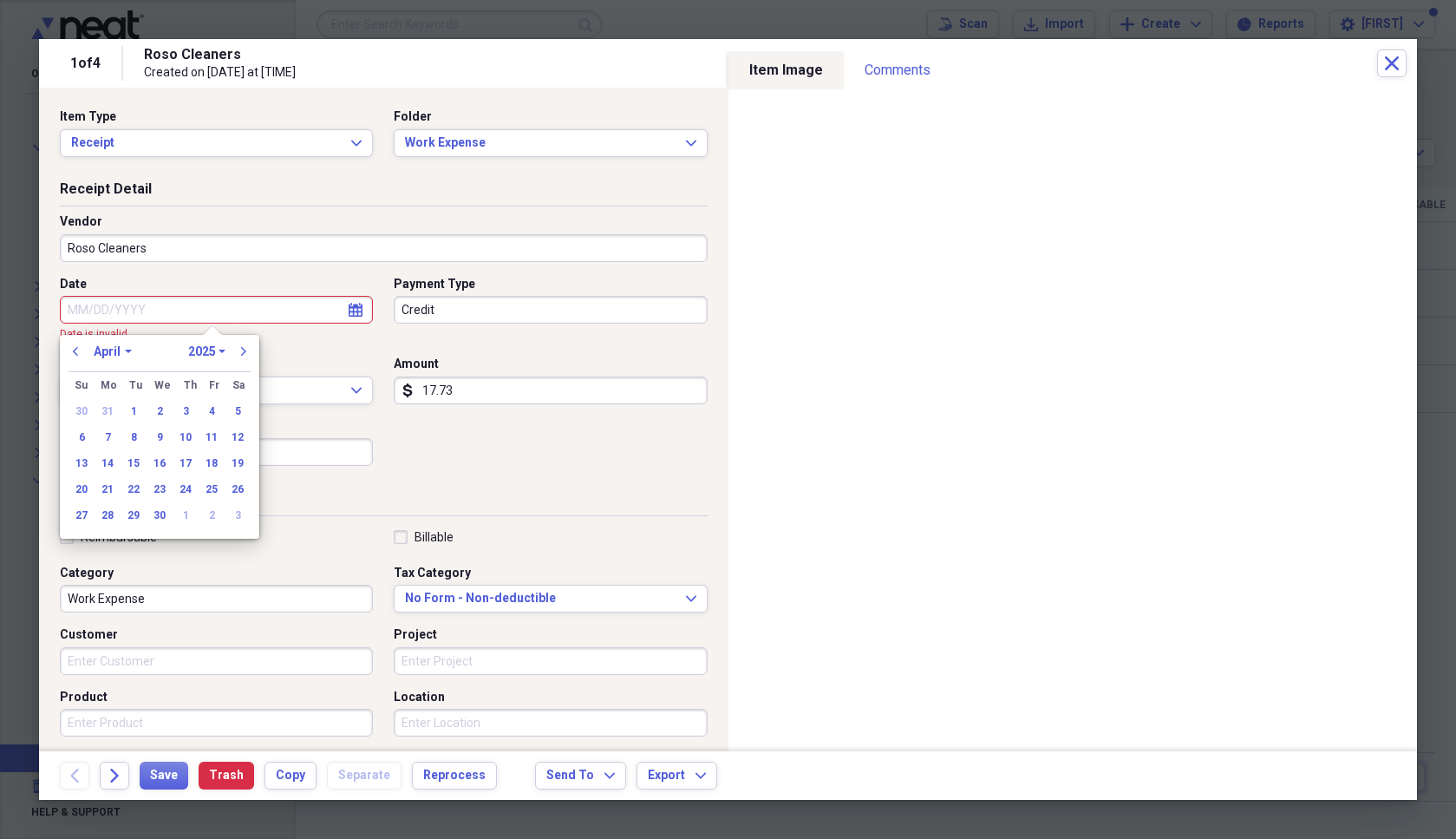 type on "04/18/2025" 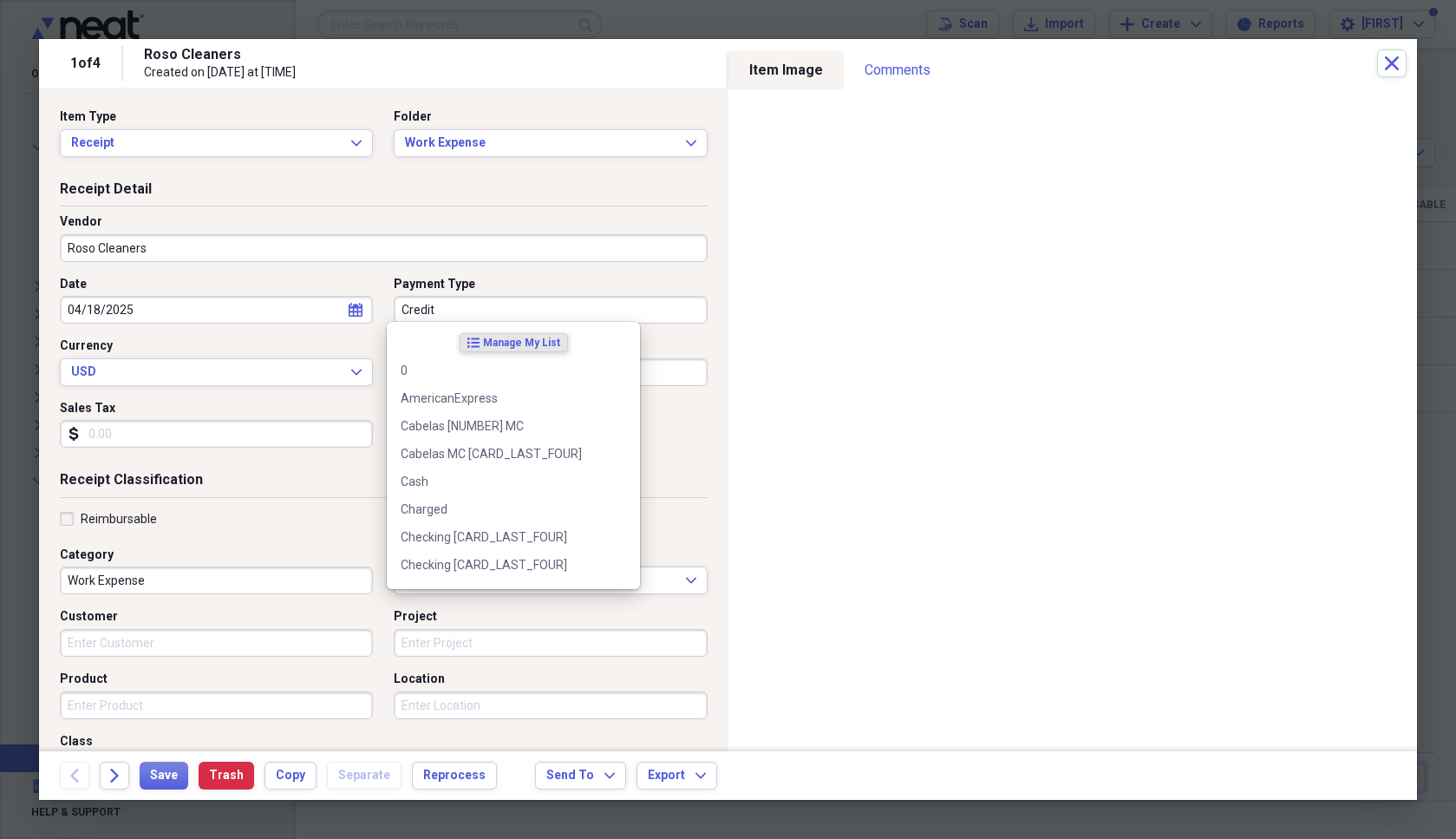 click on "Credit" at bounding box center (550, 310) 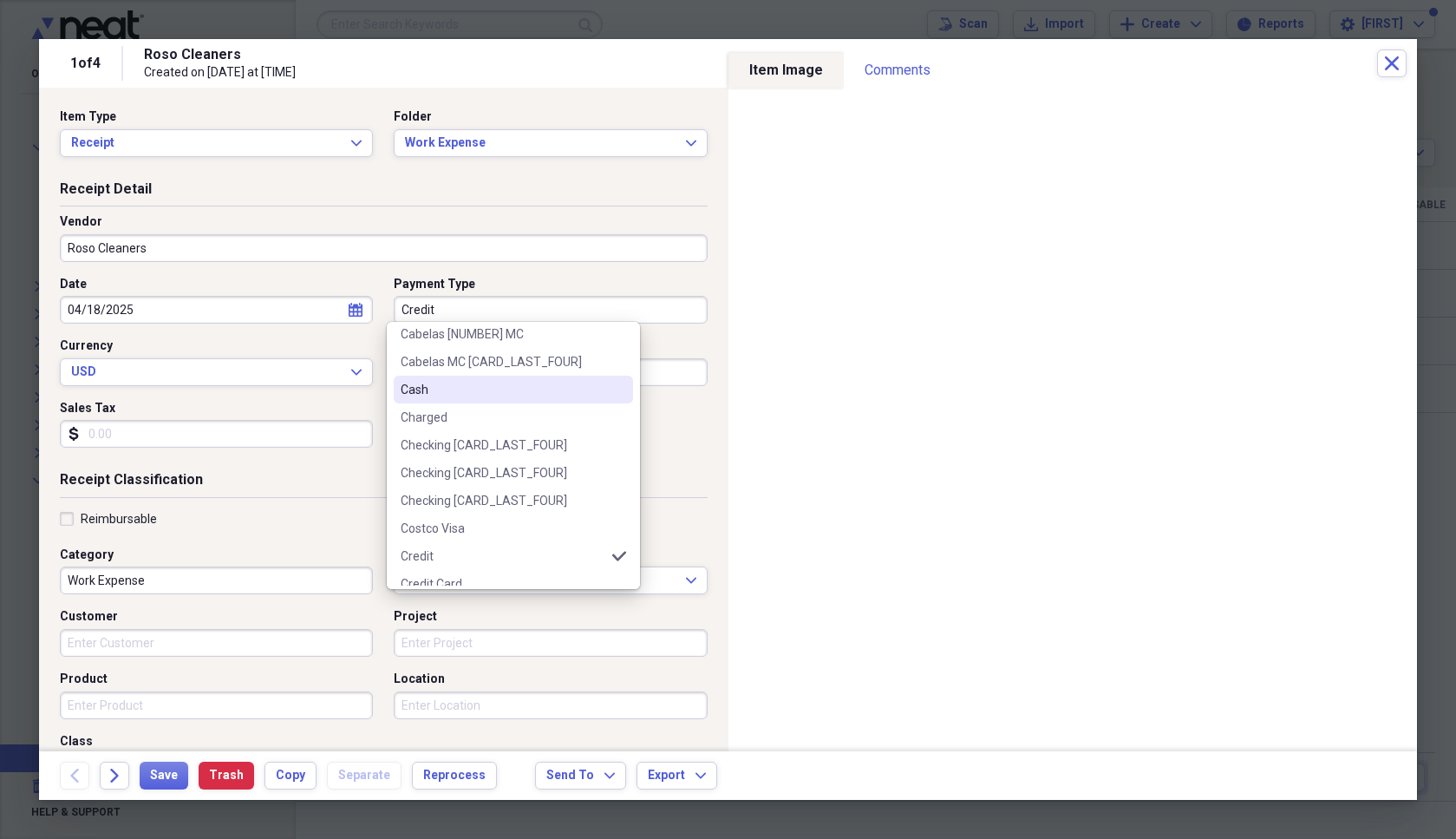 scroll, scrollTop: 174, scrollLeft: 0, axis: vertical 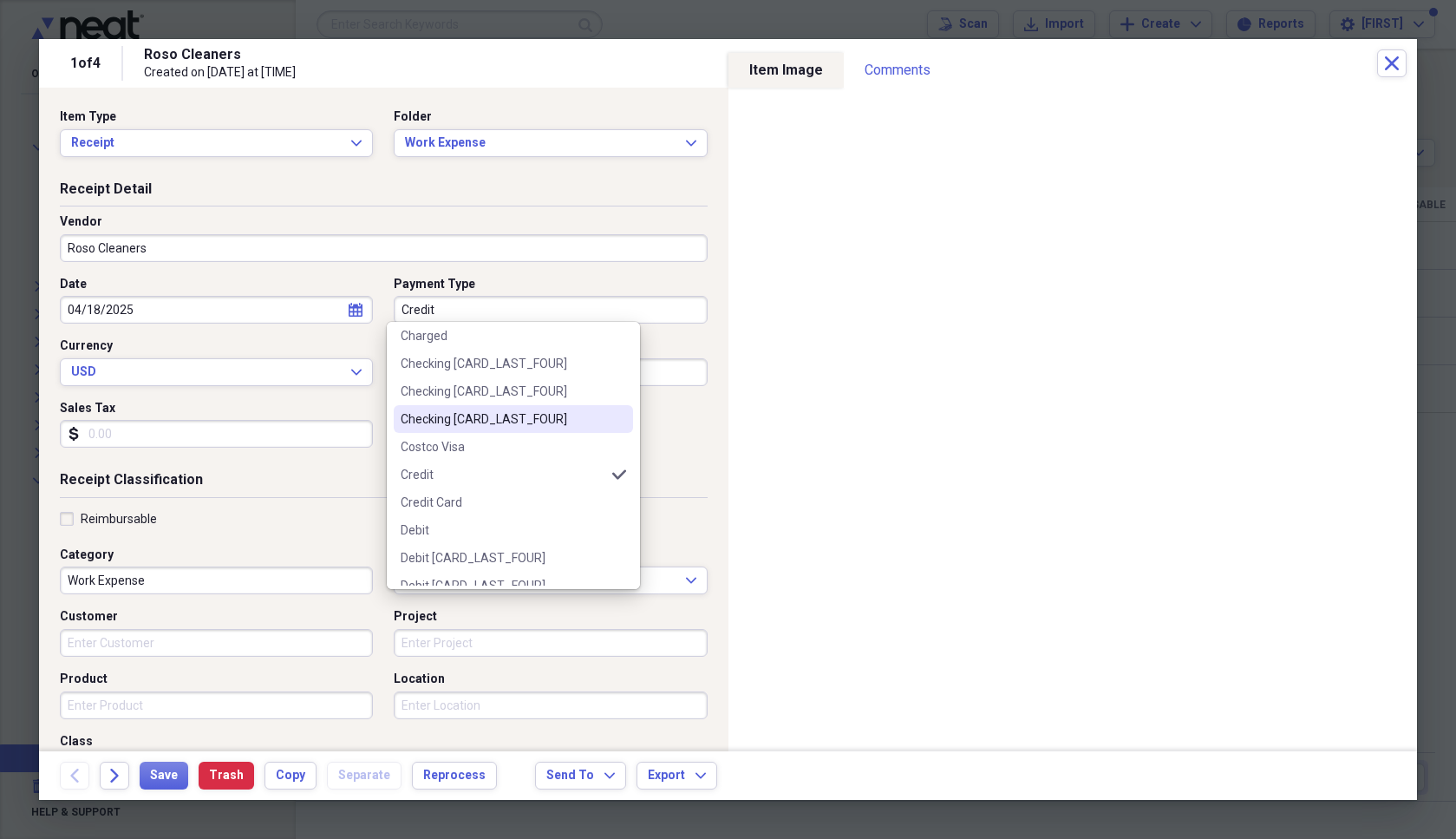 click on "Checking [LAST_FOUR]" at bounding box center (503, 419) 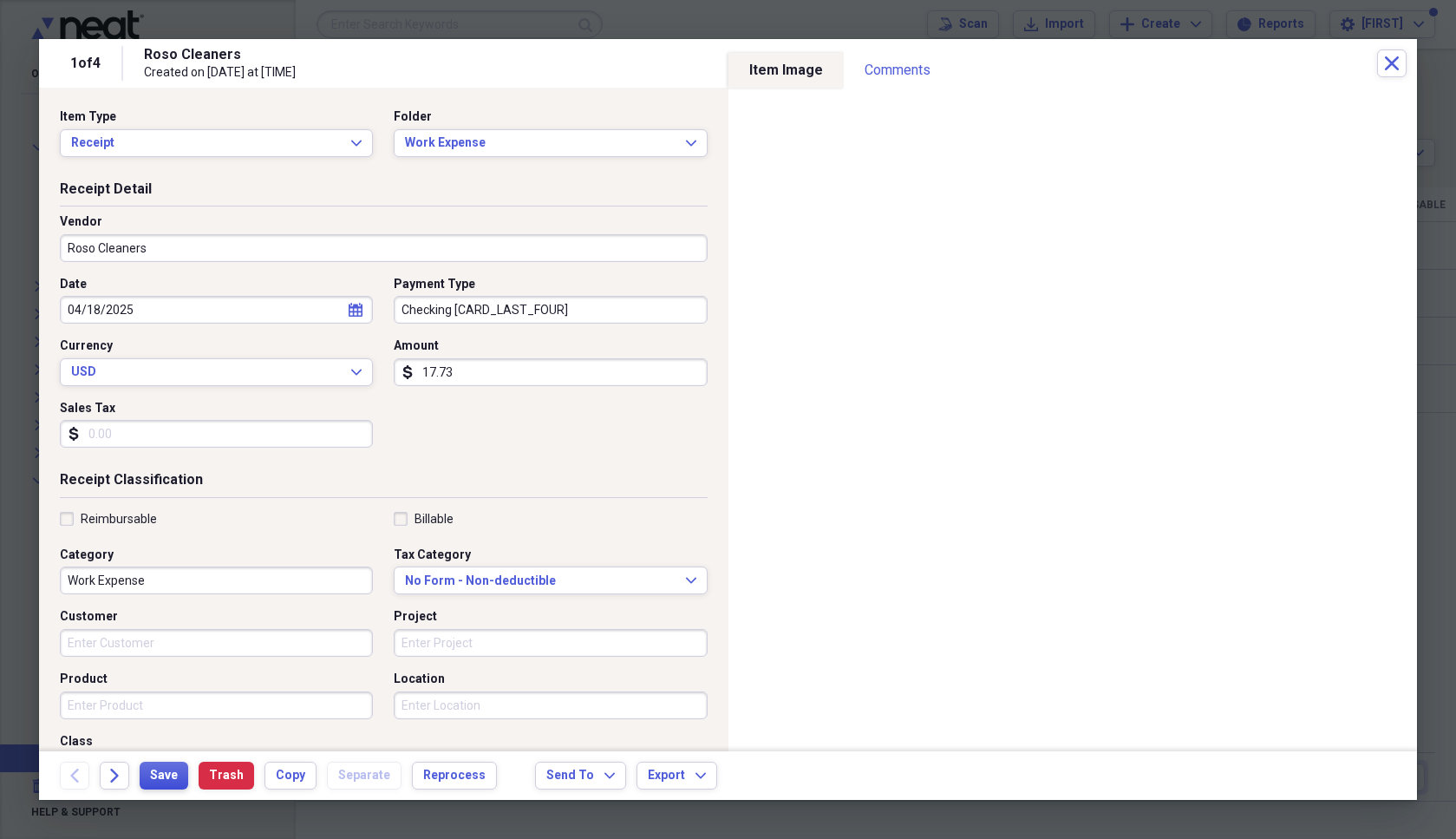 click on "Save" at bounding box center [164, 776] 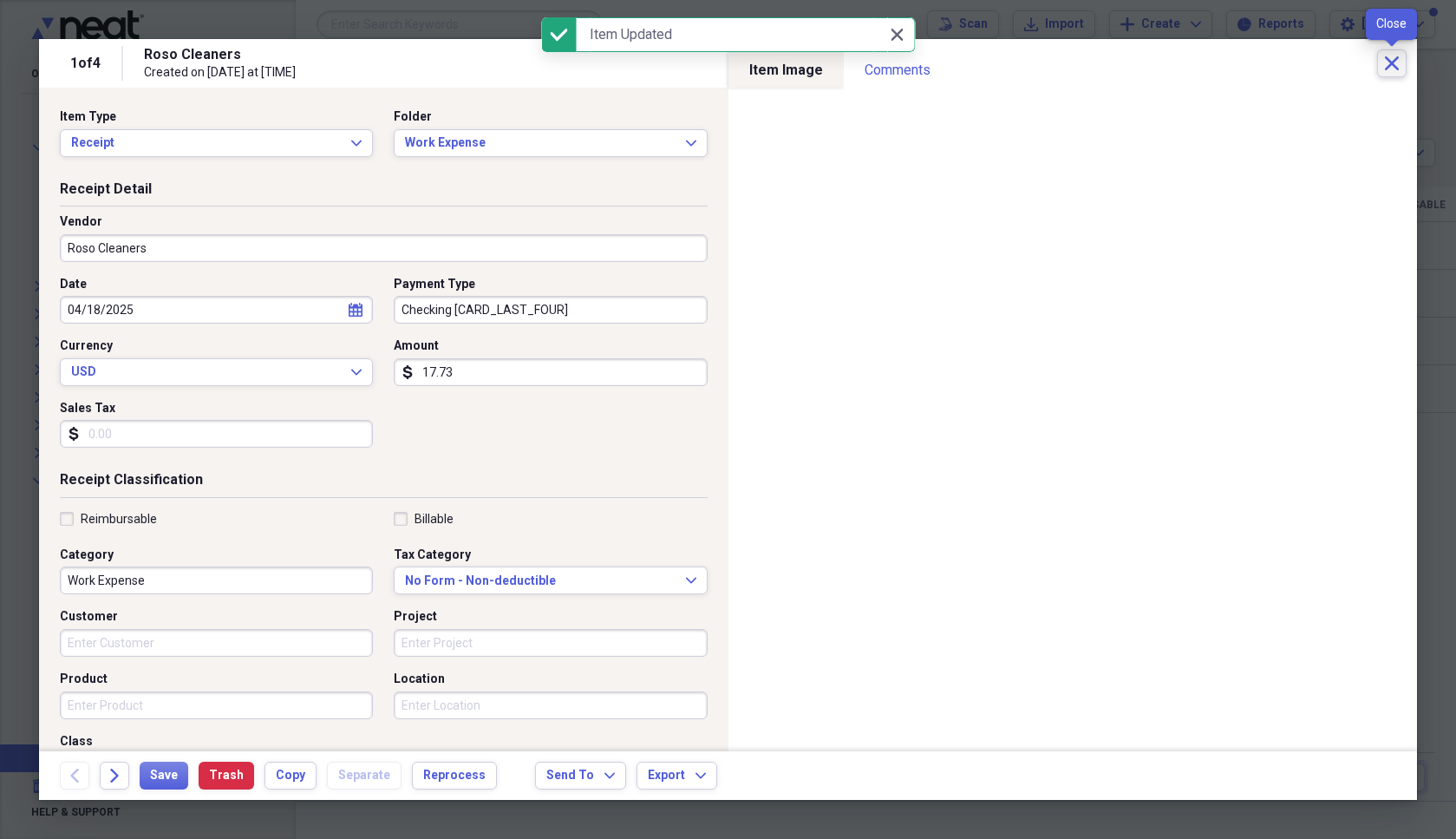 click on "Close" 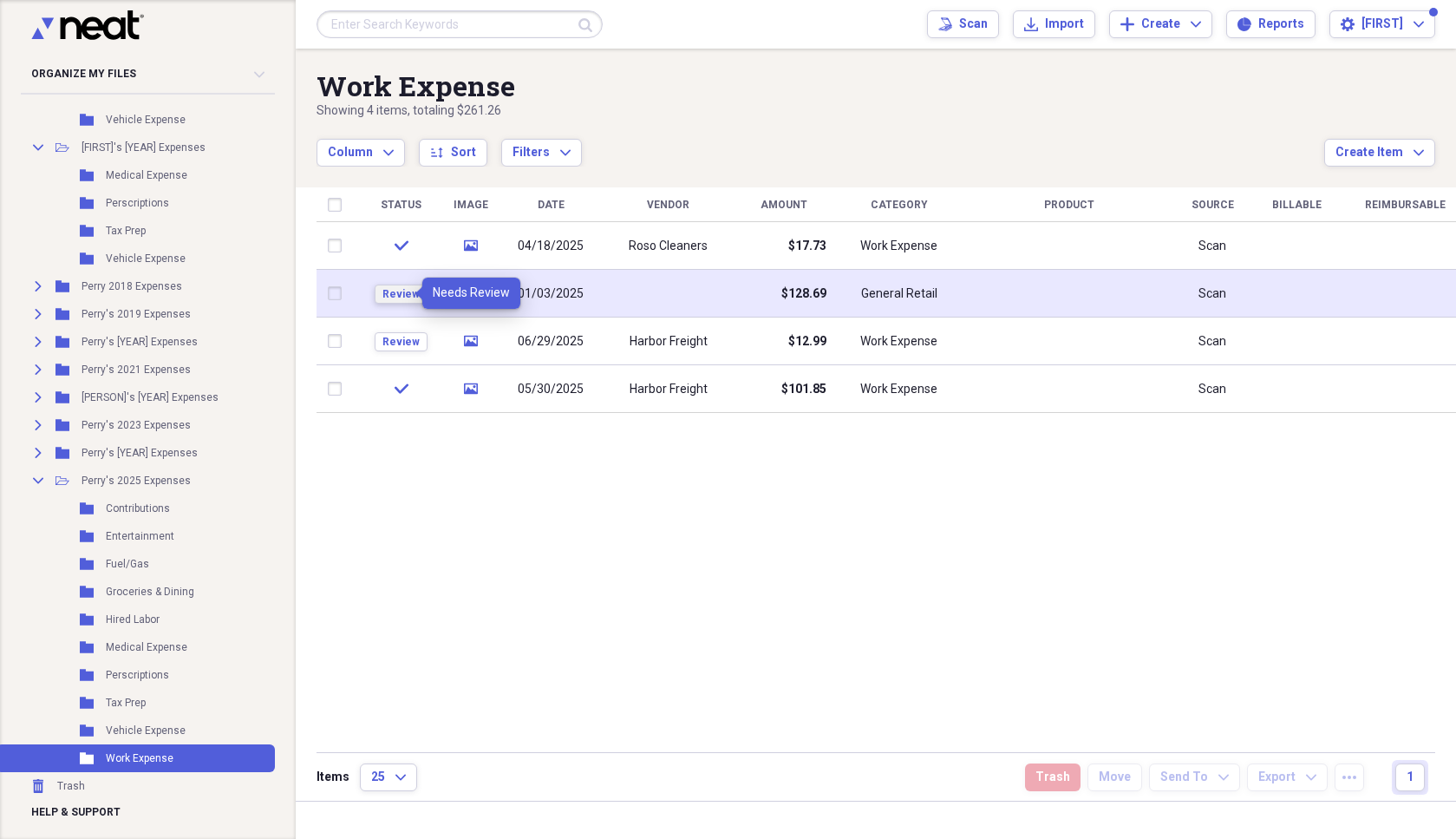 click on "Review" at bounding box center [401, 294] 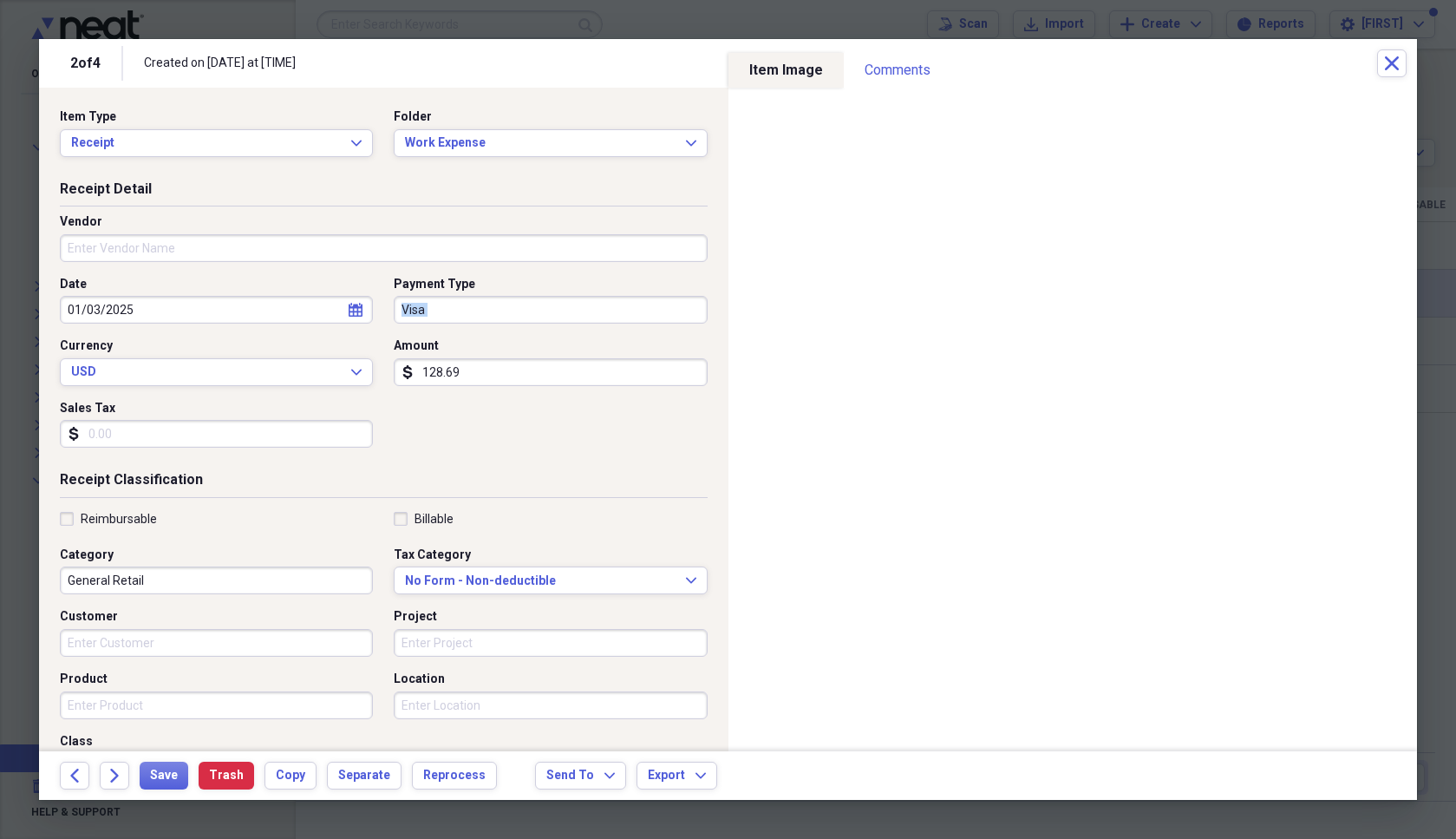 click on "Vendor" at bounding box center [383, 248] 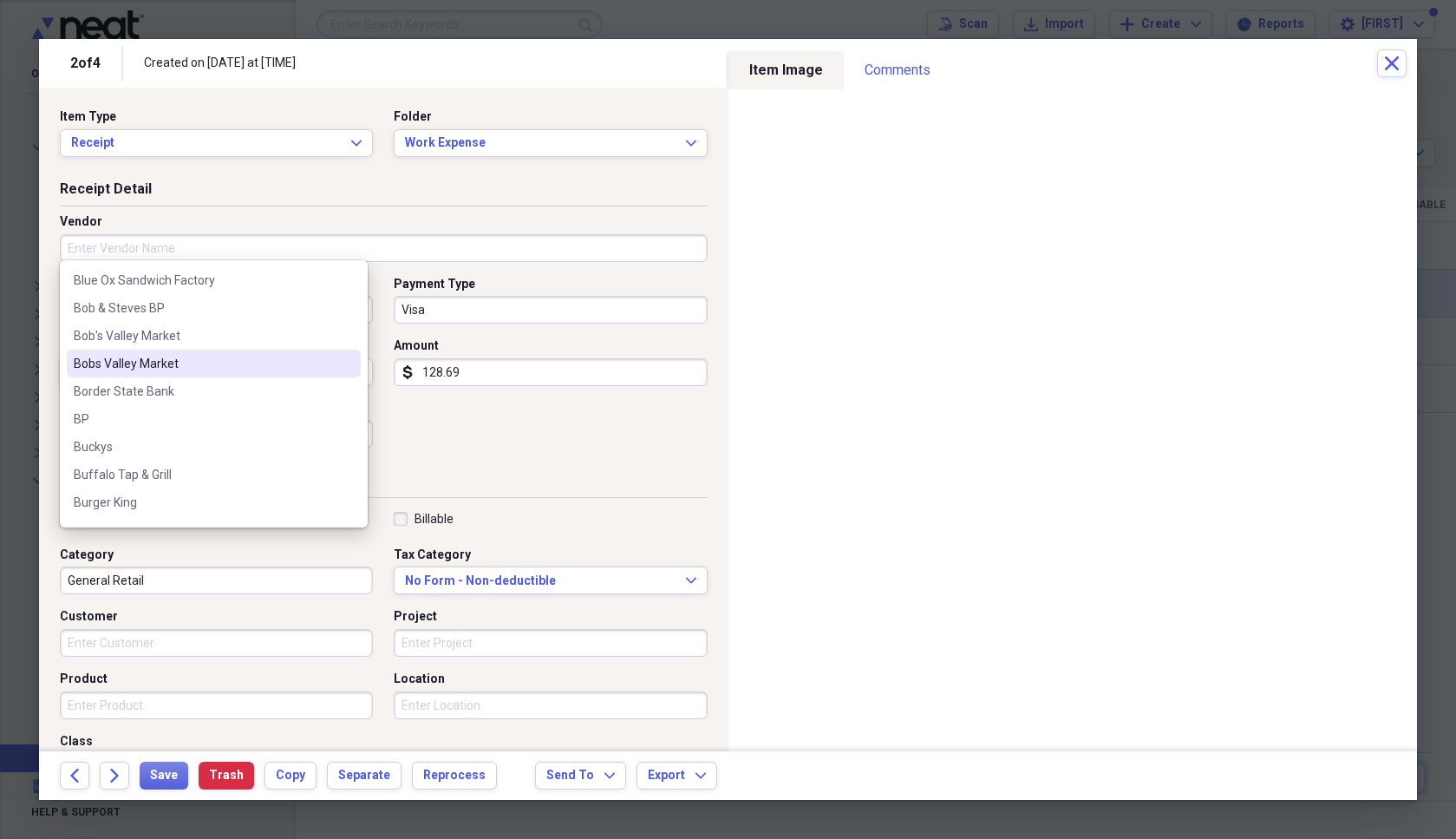 scroll, scrollTop: 1215, scrollLeft: 0, axis: vertical 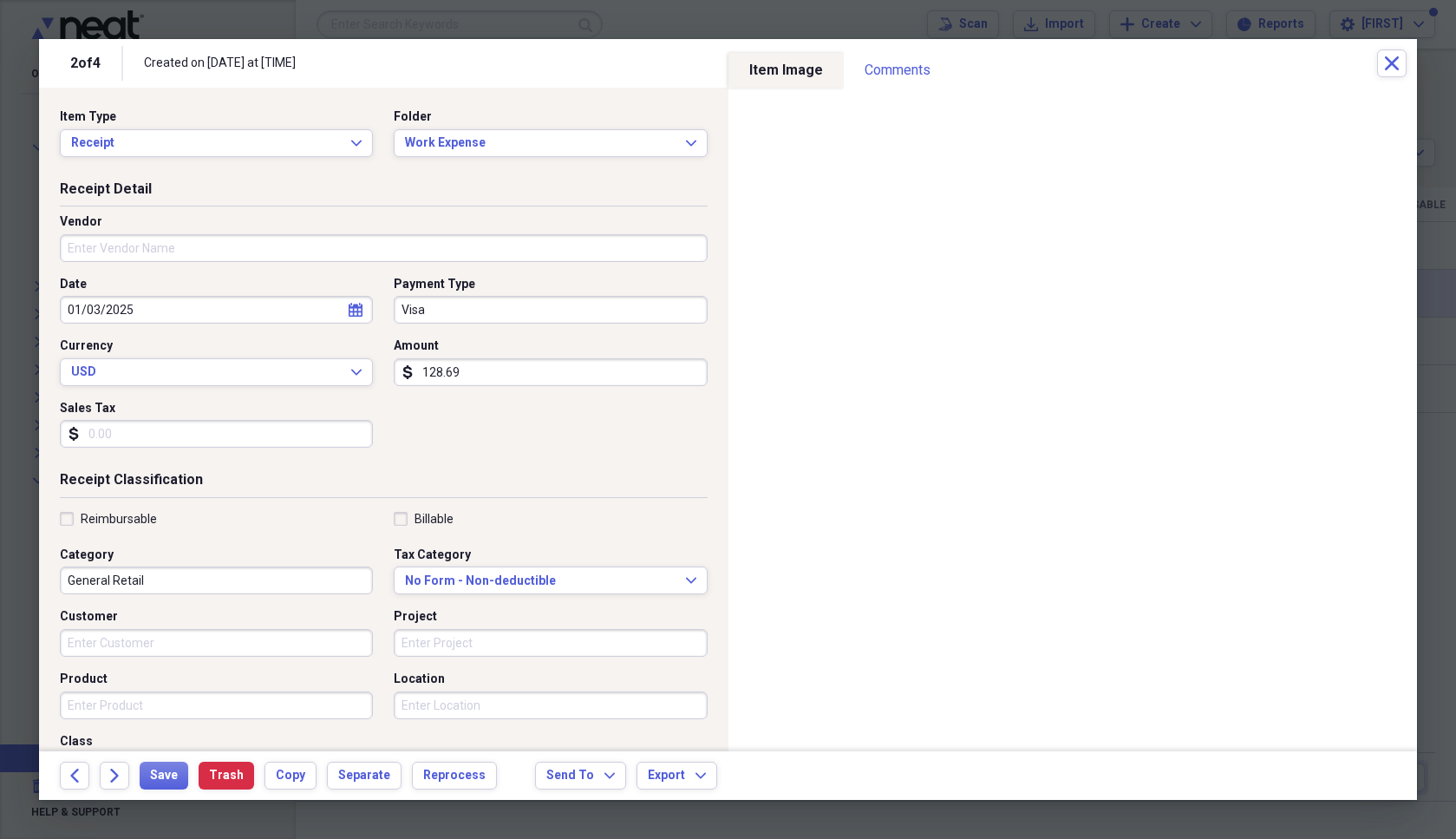 click on "Date 01/03/2025 calendar Calendar Payment Type Visa Currency USD Expand Amount dollar-sign 128.69 Sales Tax dollar-sign" at bounding box center (383, 369) 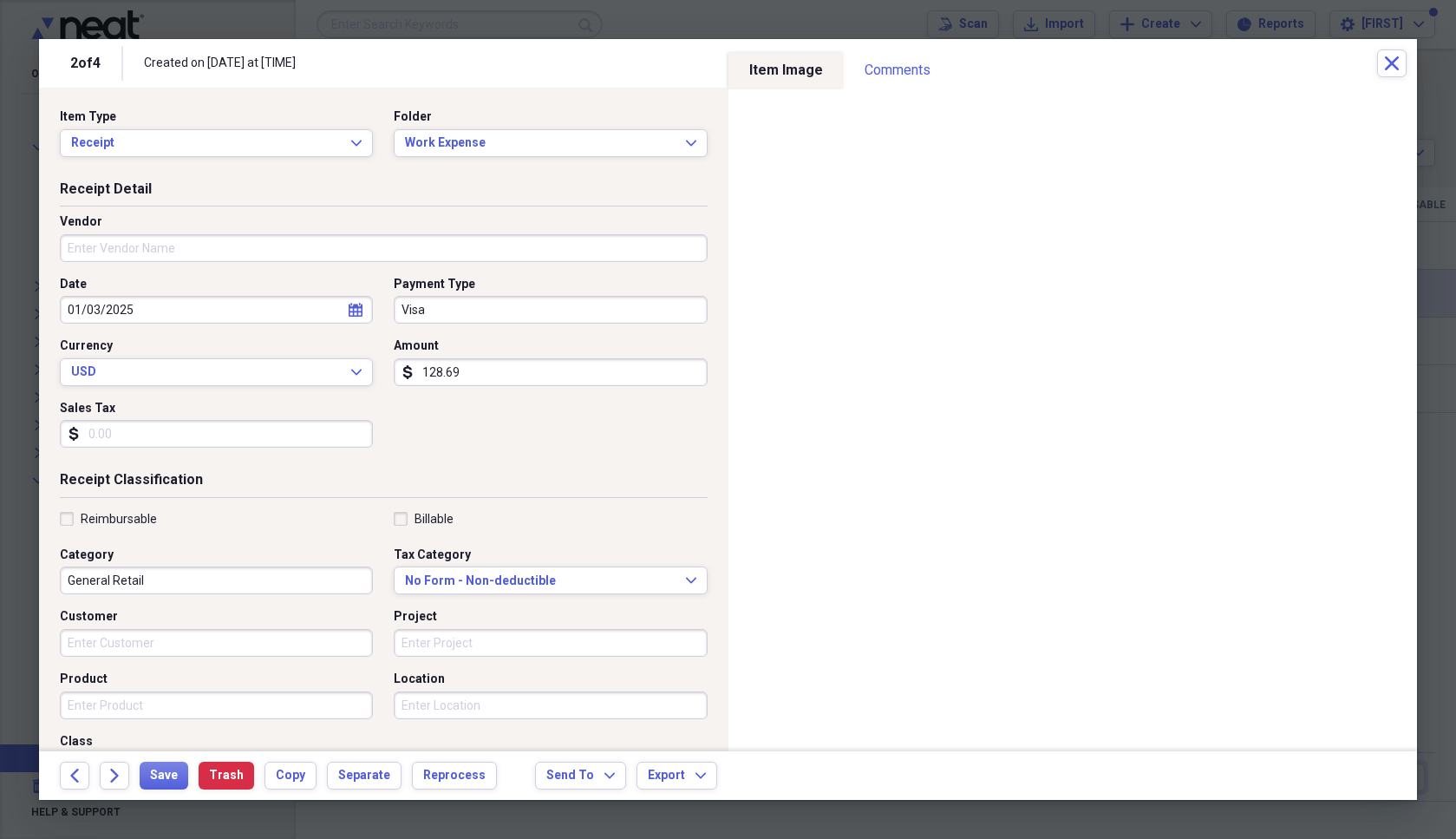 click on "Vendor" at bounding box center [383, 248] 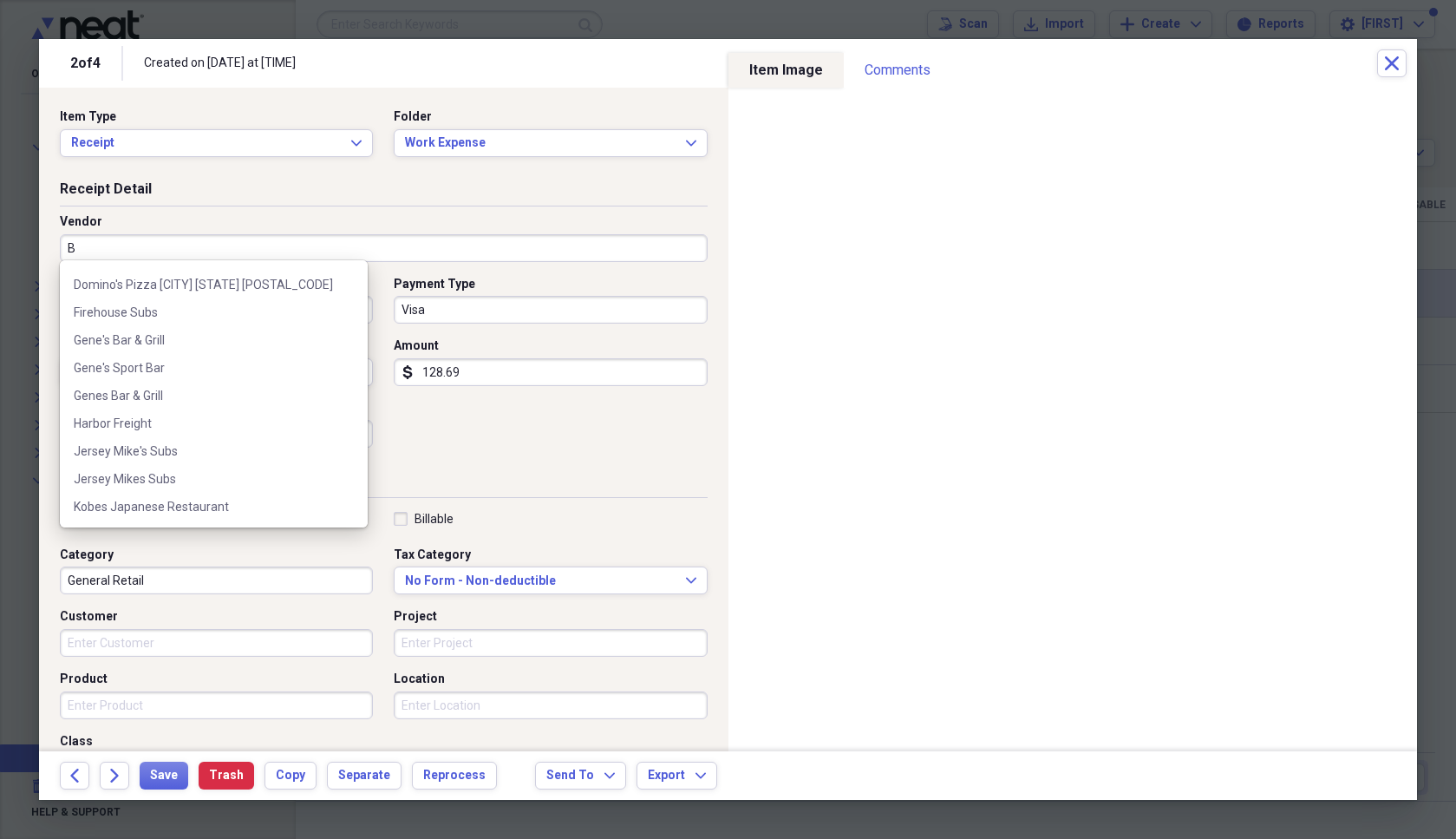 scroll, scrollTop: 0, scrollLeft: 0, axis: both 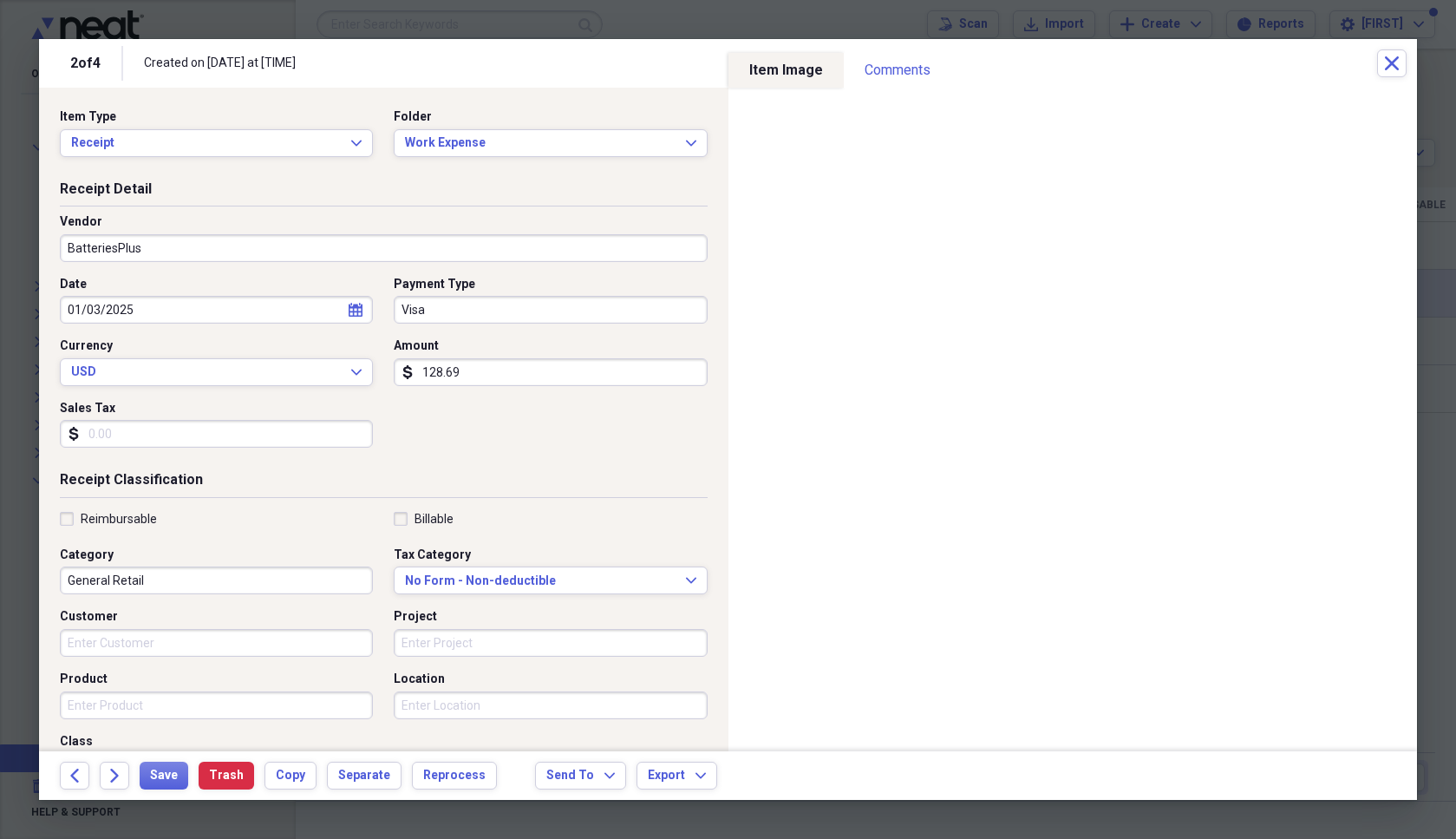 type on "BatteriesPlus" 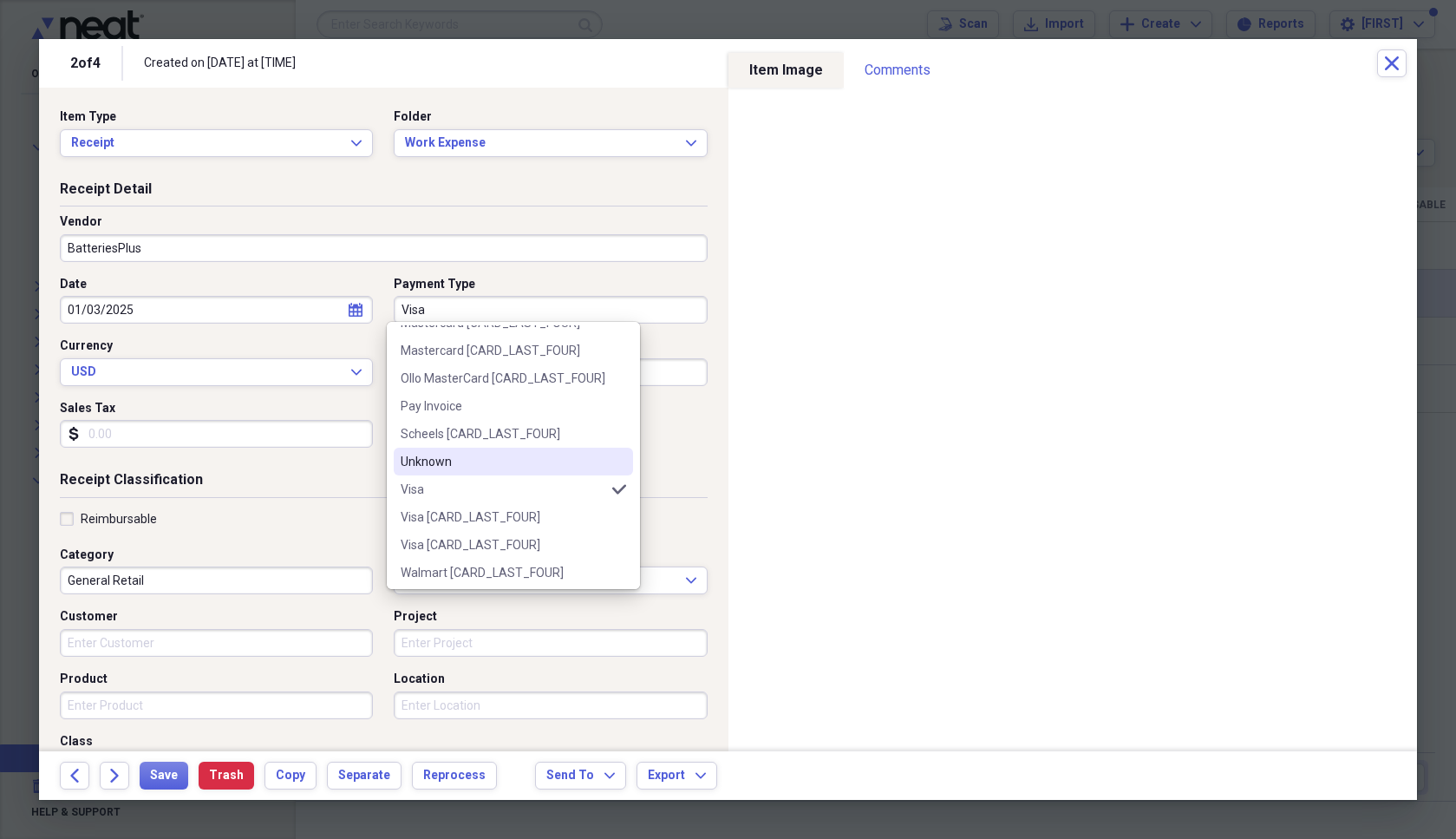 scroll, scrollTop: 885, scrollLeft: 0, axis: vertical 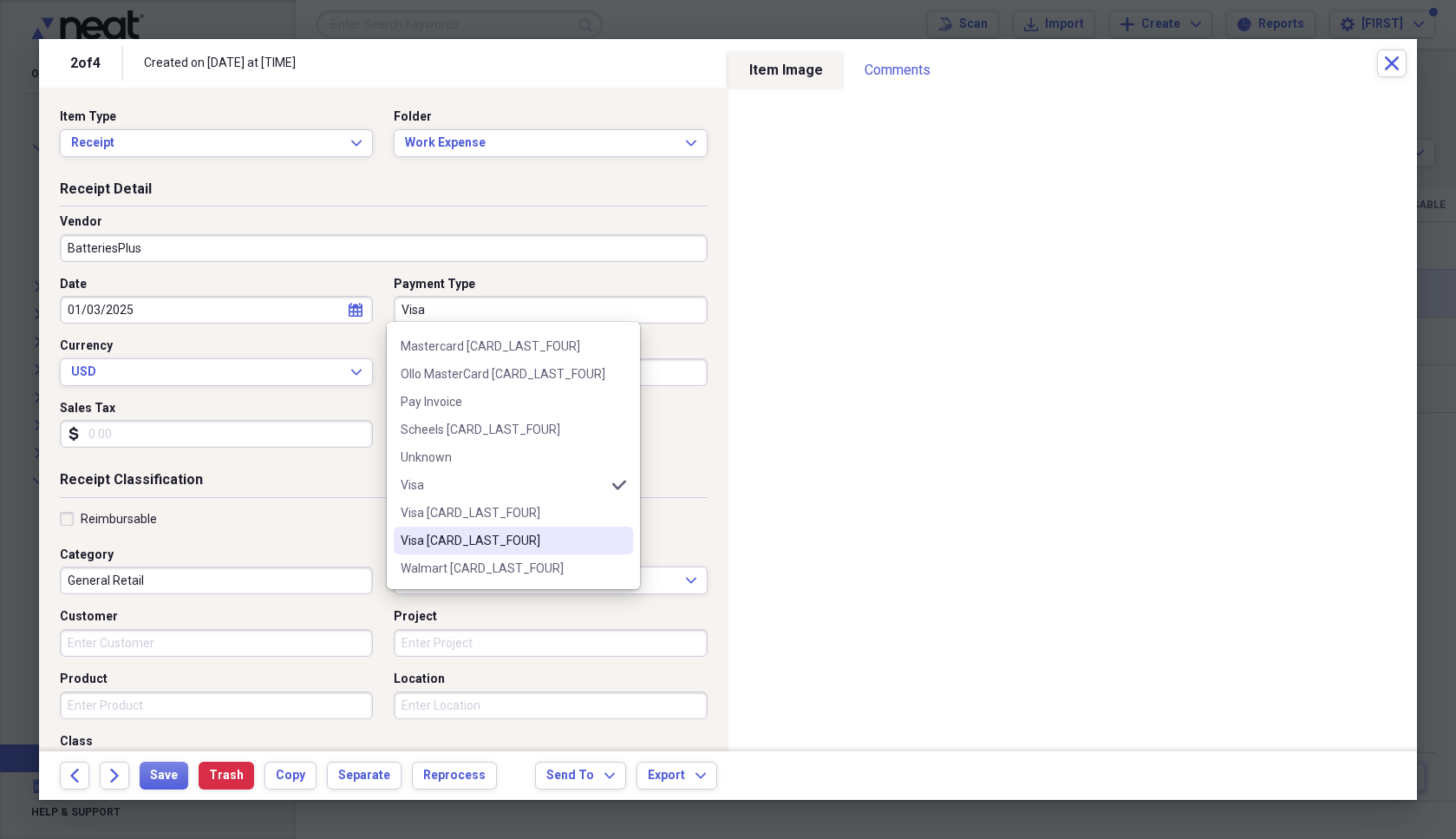 click on "Visa [LAST_FOUR]" at bounding box center [503, 541] 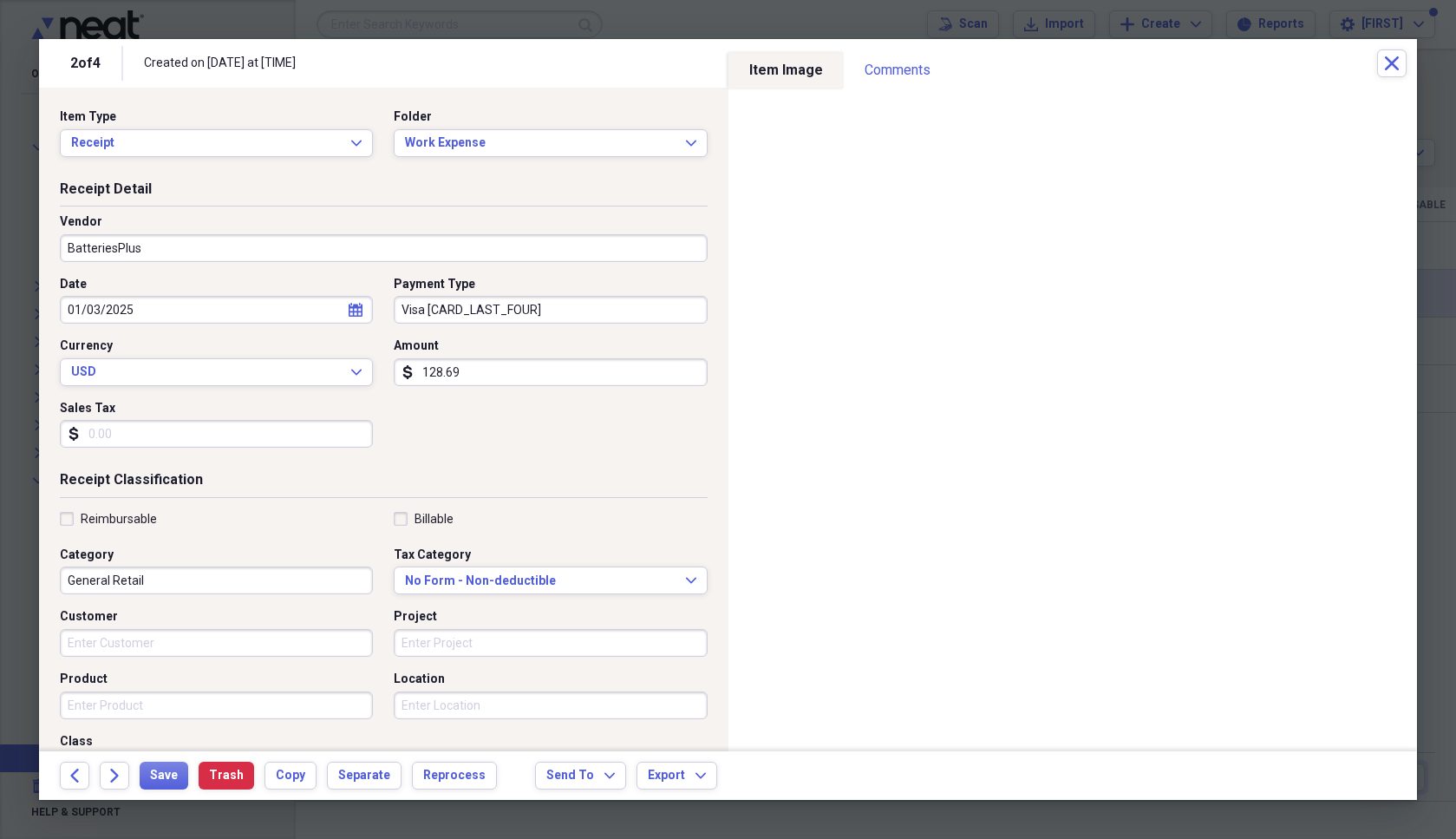 click on "Reimbursable Billable Category General Retail Tax Category No Form - Non-deductible Expand Customer Project Product Location Class" at bounding box center [383, 650] 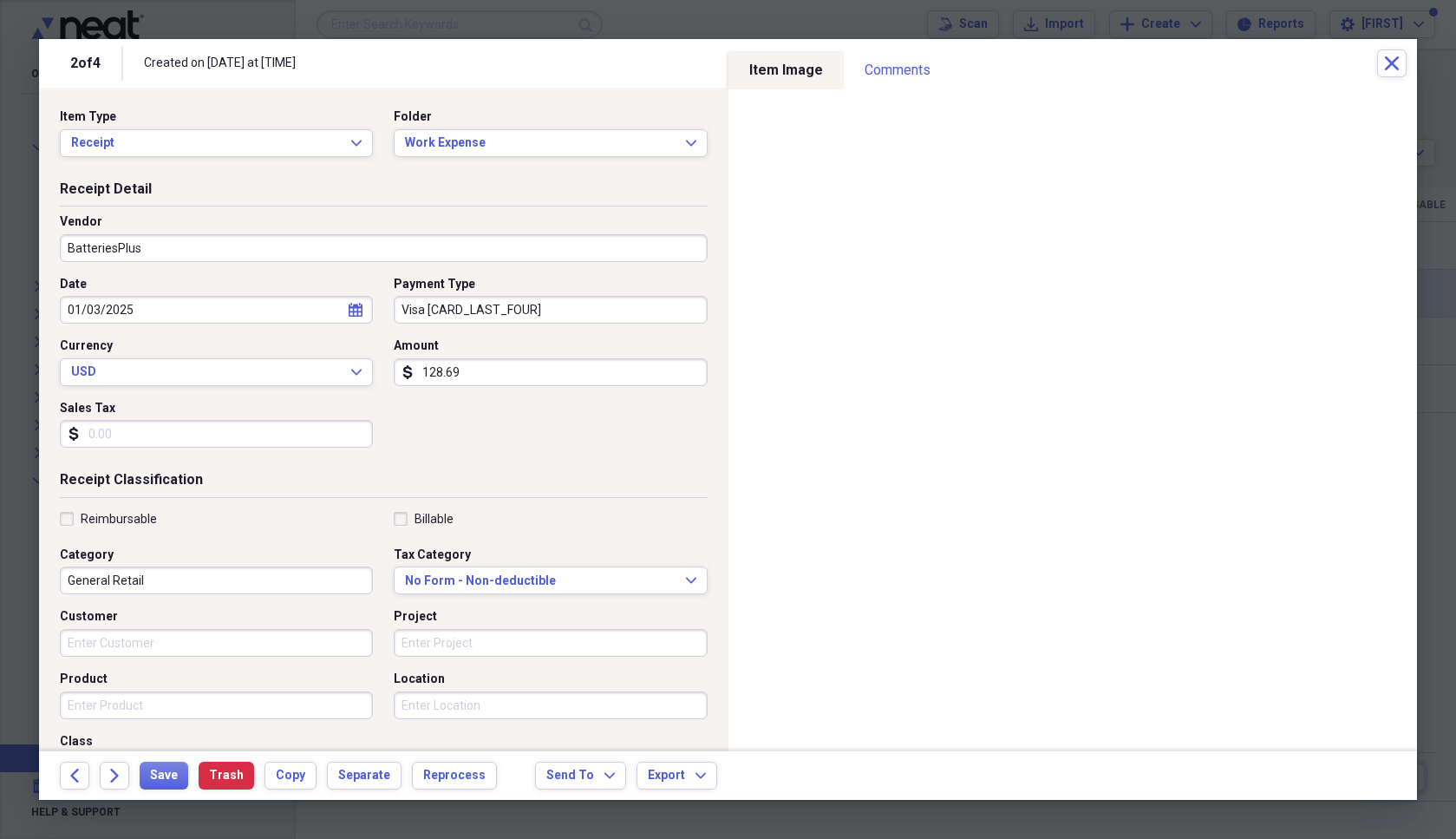 click on "Sales Tax" at bounding box center [216, 434] 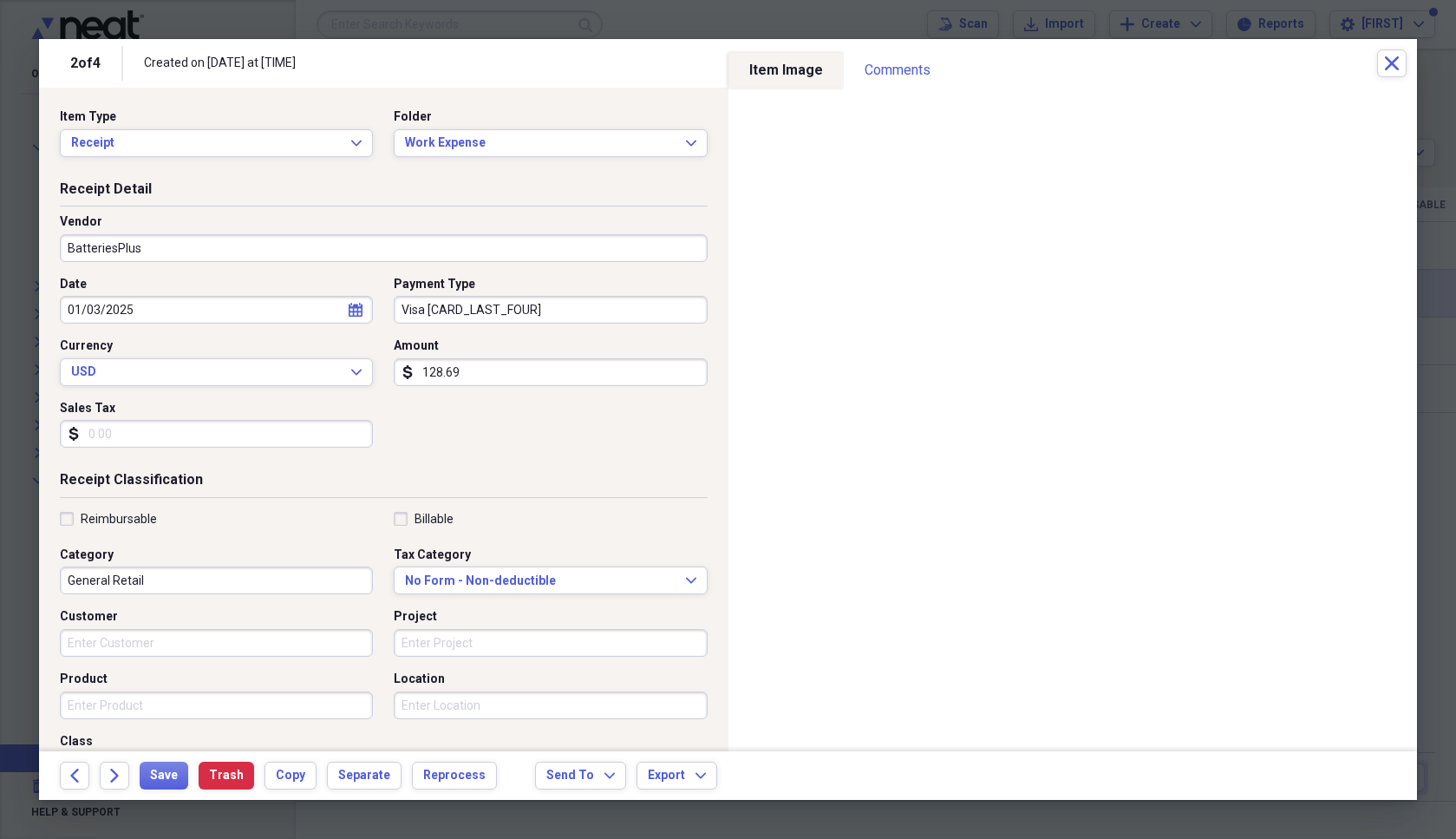 click on "Sales Tax" at bounding box center [216, 434] 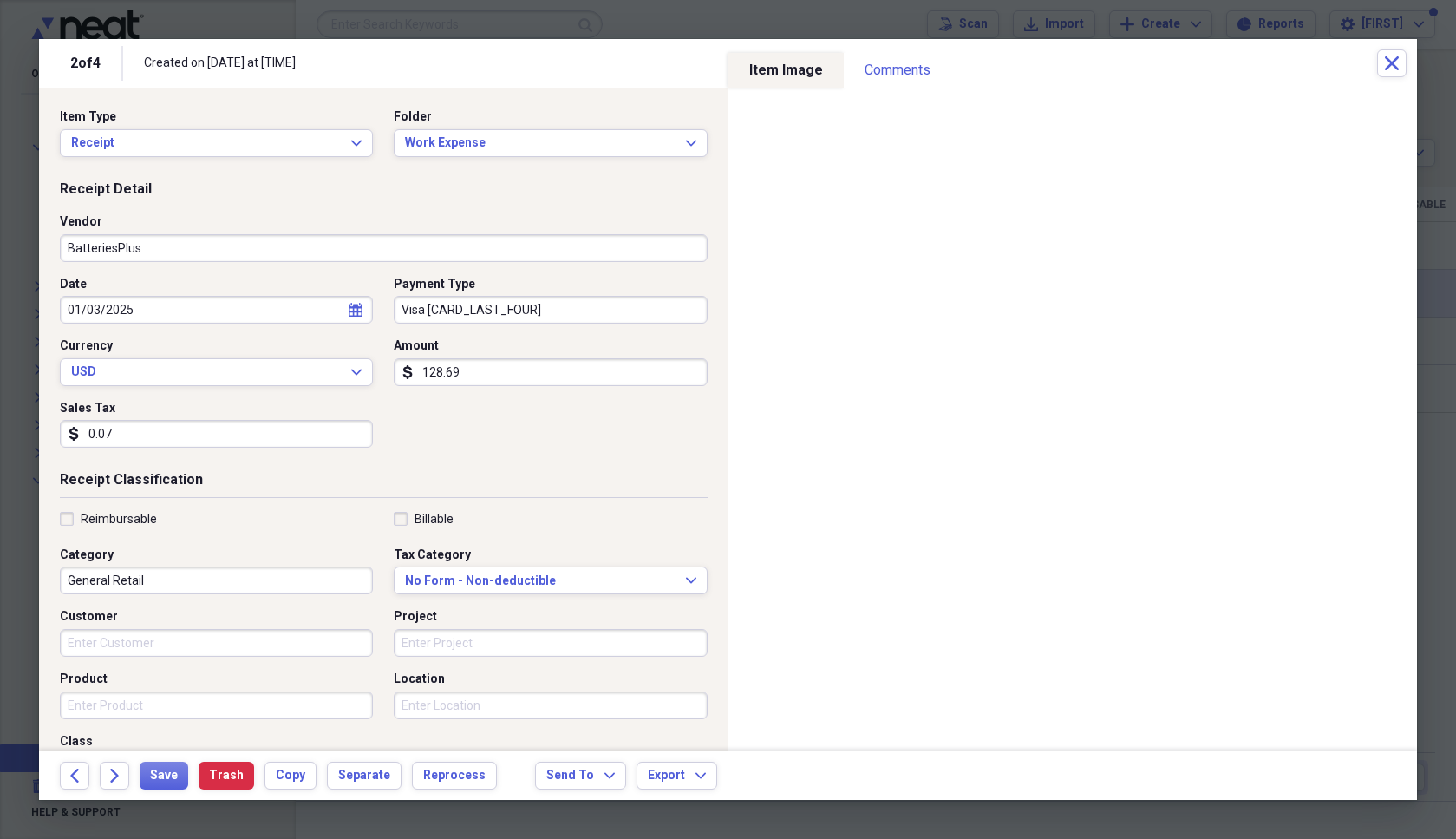 type on "0.07" 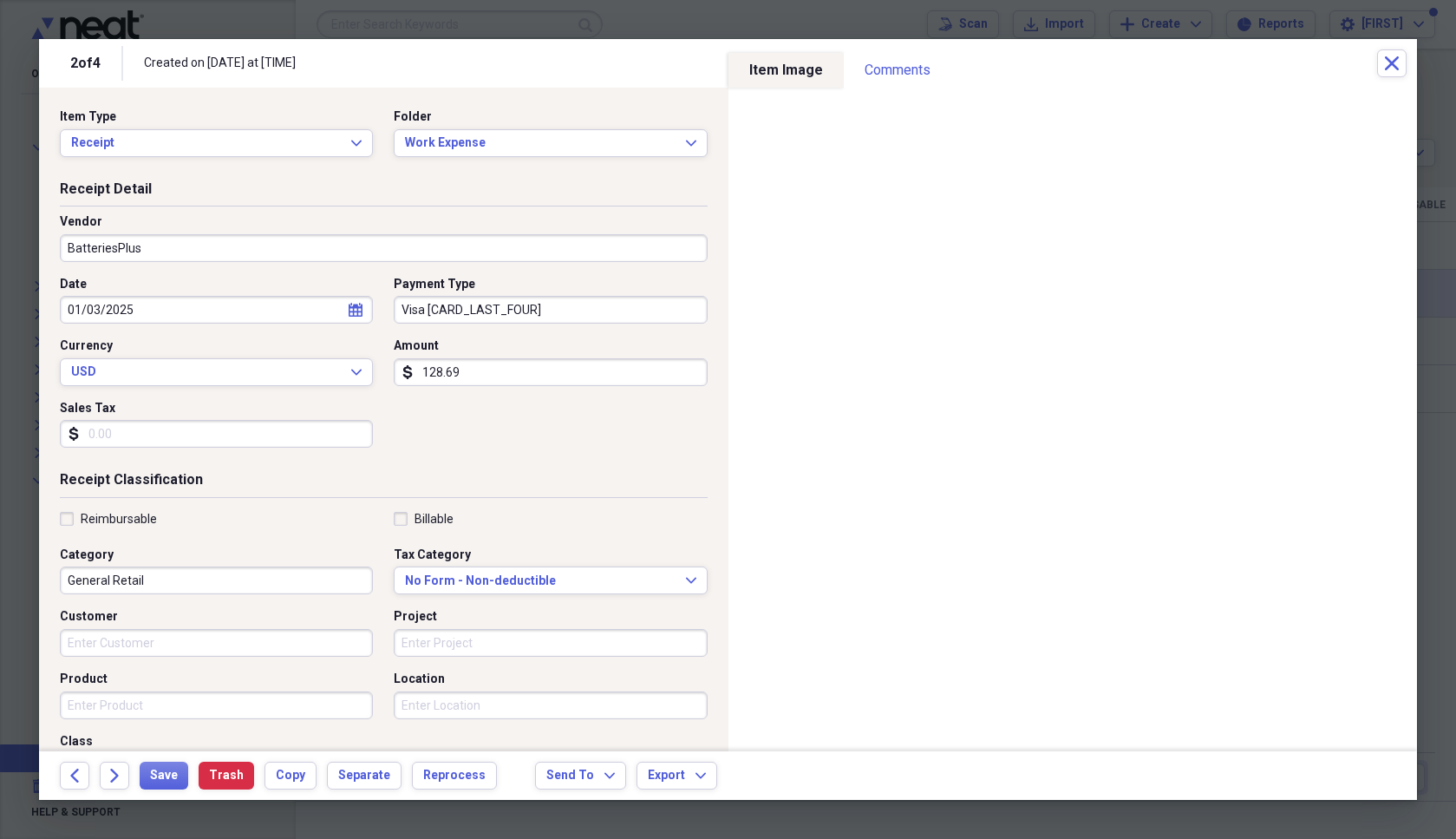 type on "0.08" 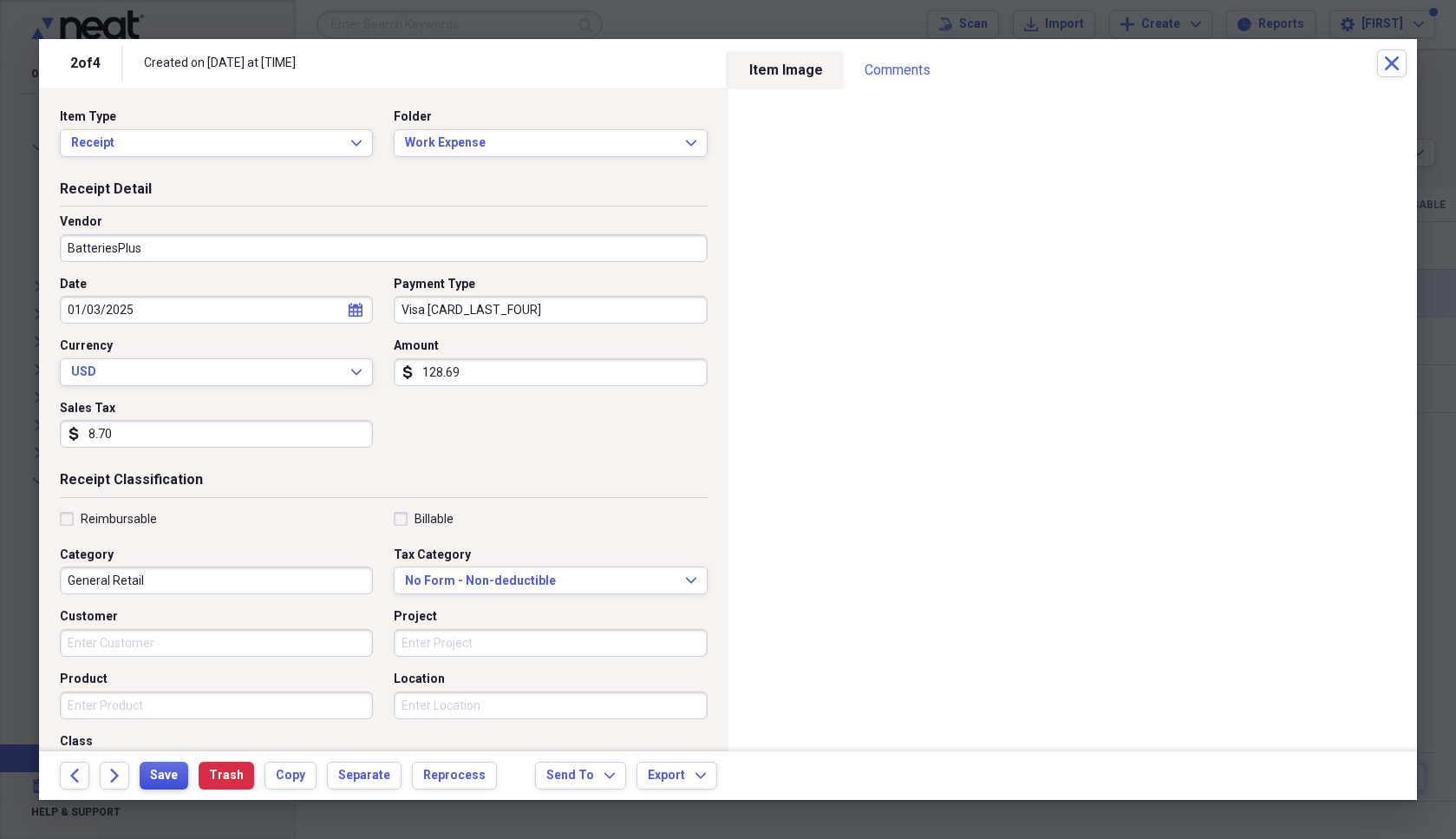 type on "8.70" 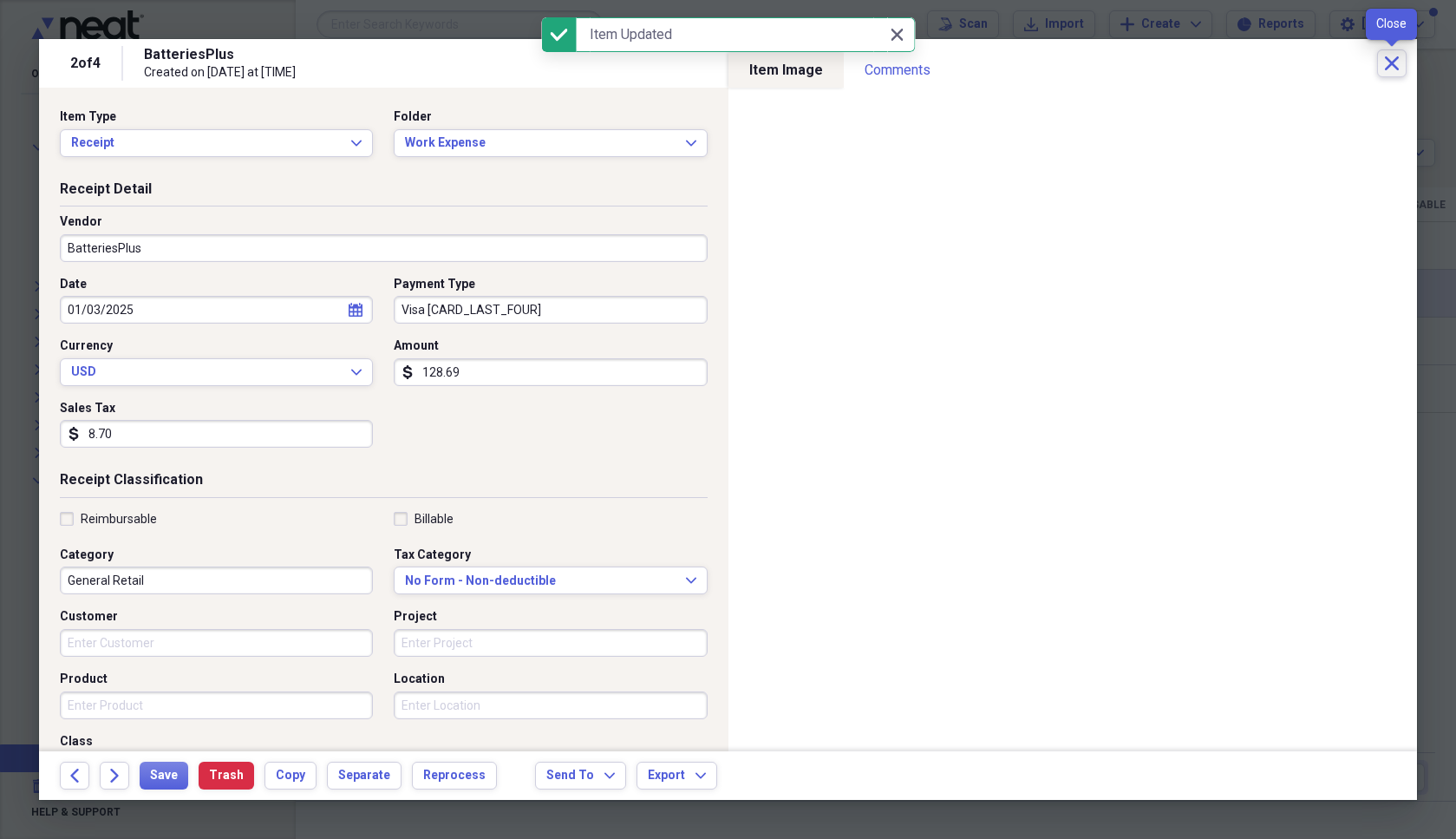 click on "Close" 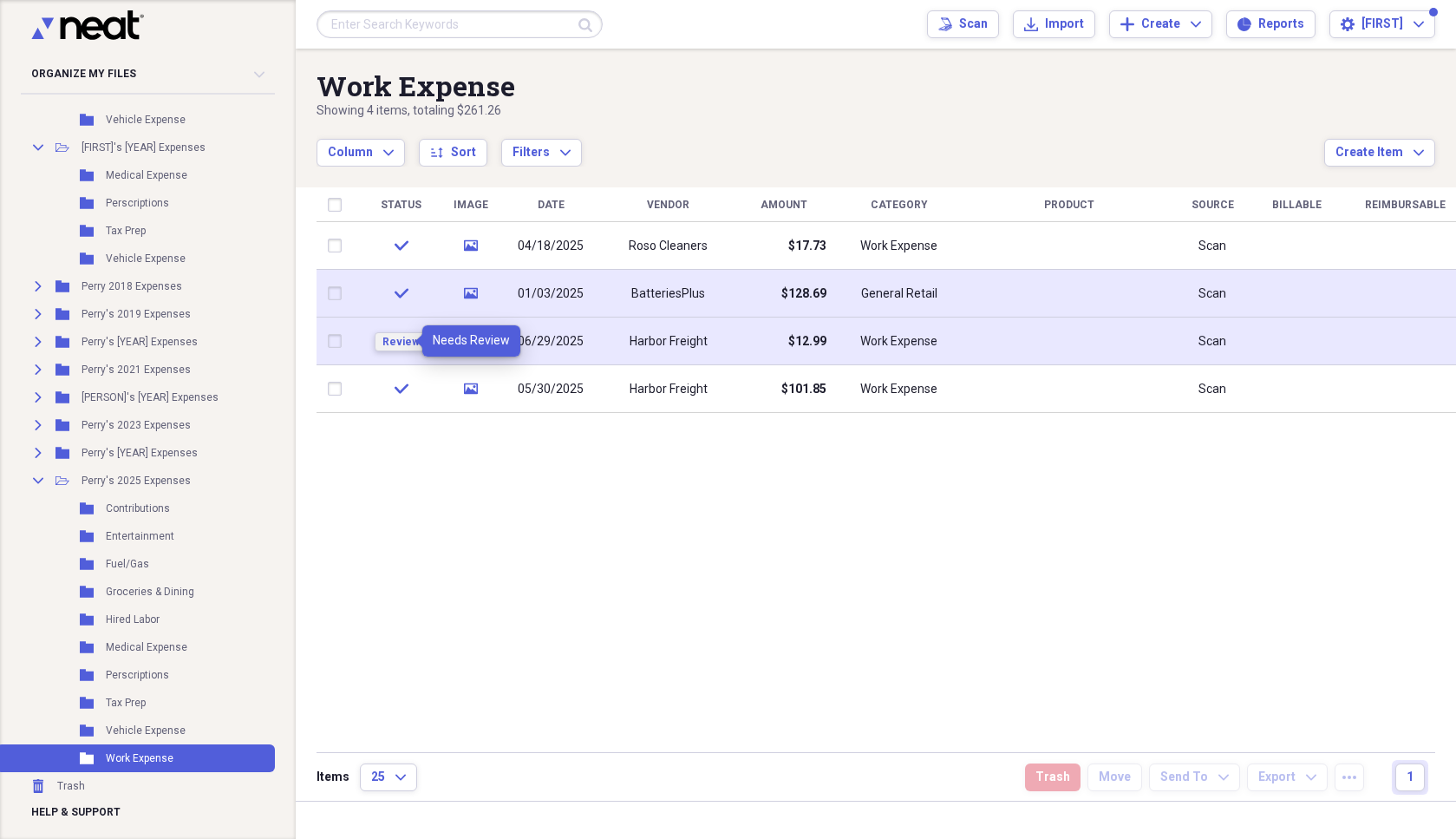 click on "Review" at bounding box center [401, 342] 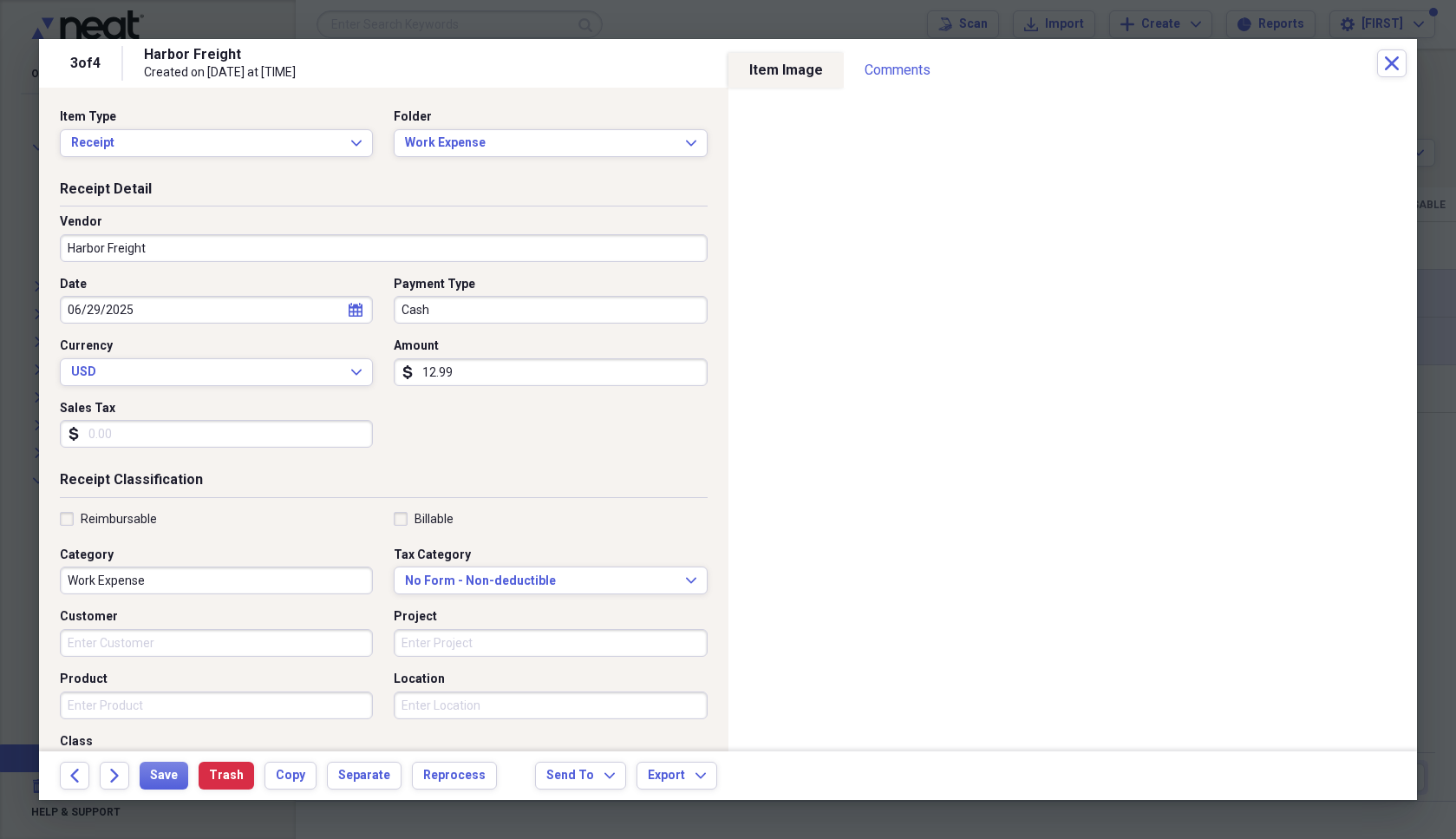 click on "Date 06/29/2025 calendar Calendar Payment Type Cash Currency USD Expand Amount dollar-sign 12.99 Sales Tax dollar-sign" at bounding box center (383, 369) 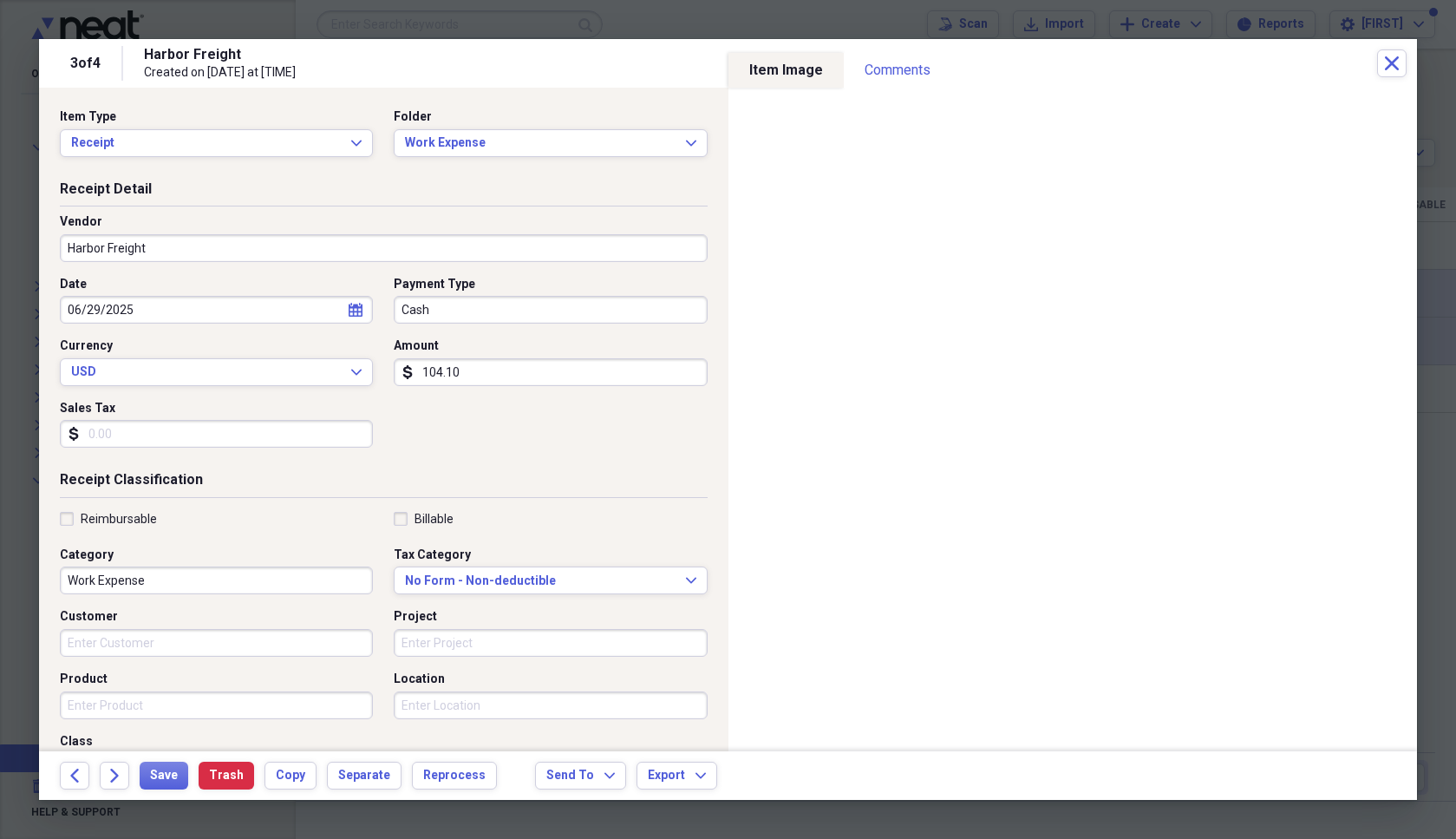 type on "104.10" 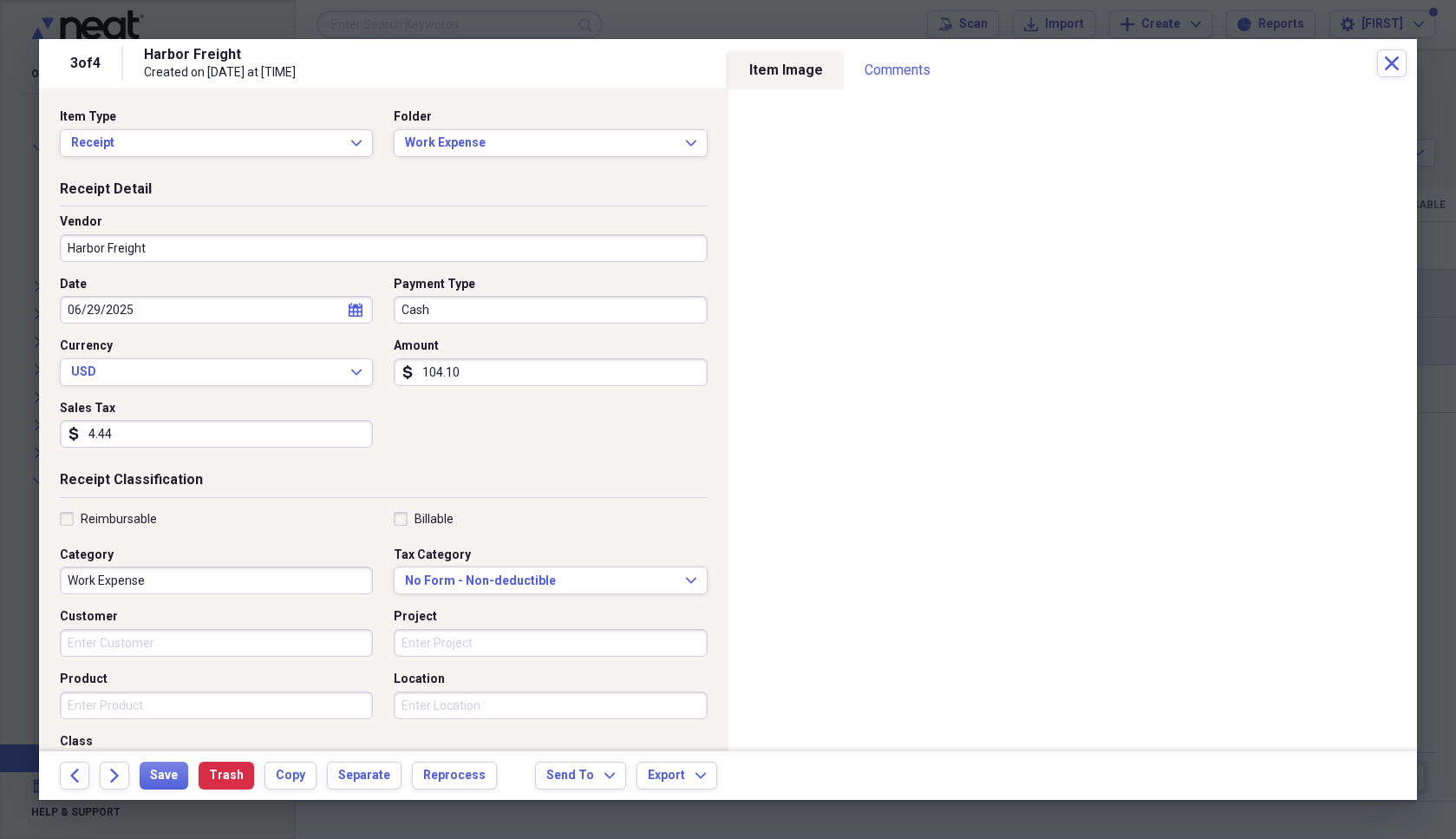 type on "4.44" 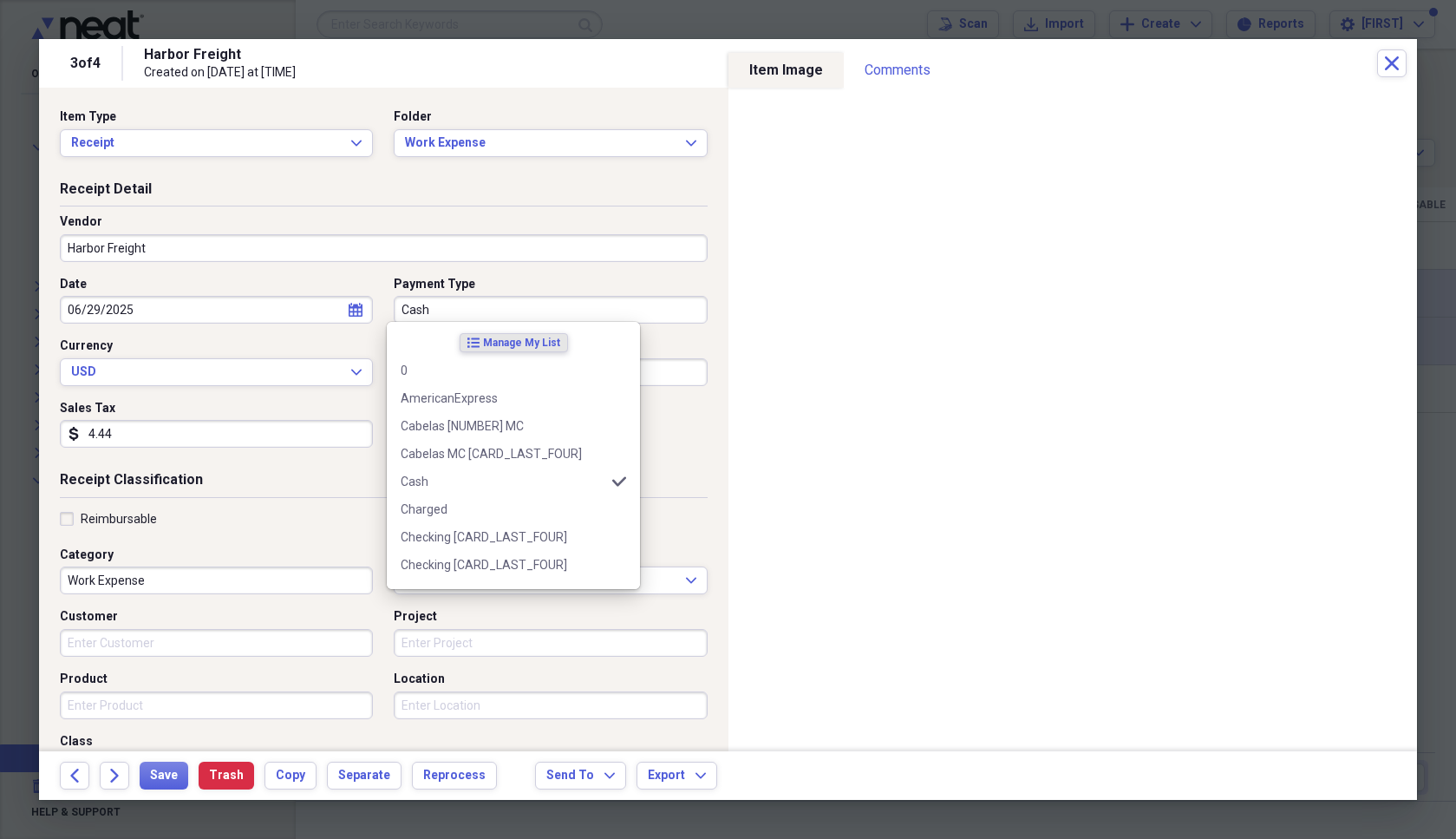 click on "Cash" at bounding box center [550, 310] 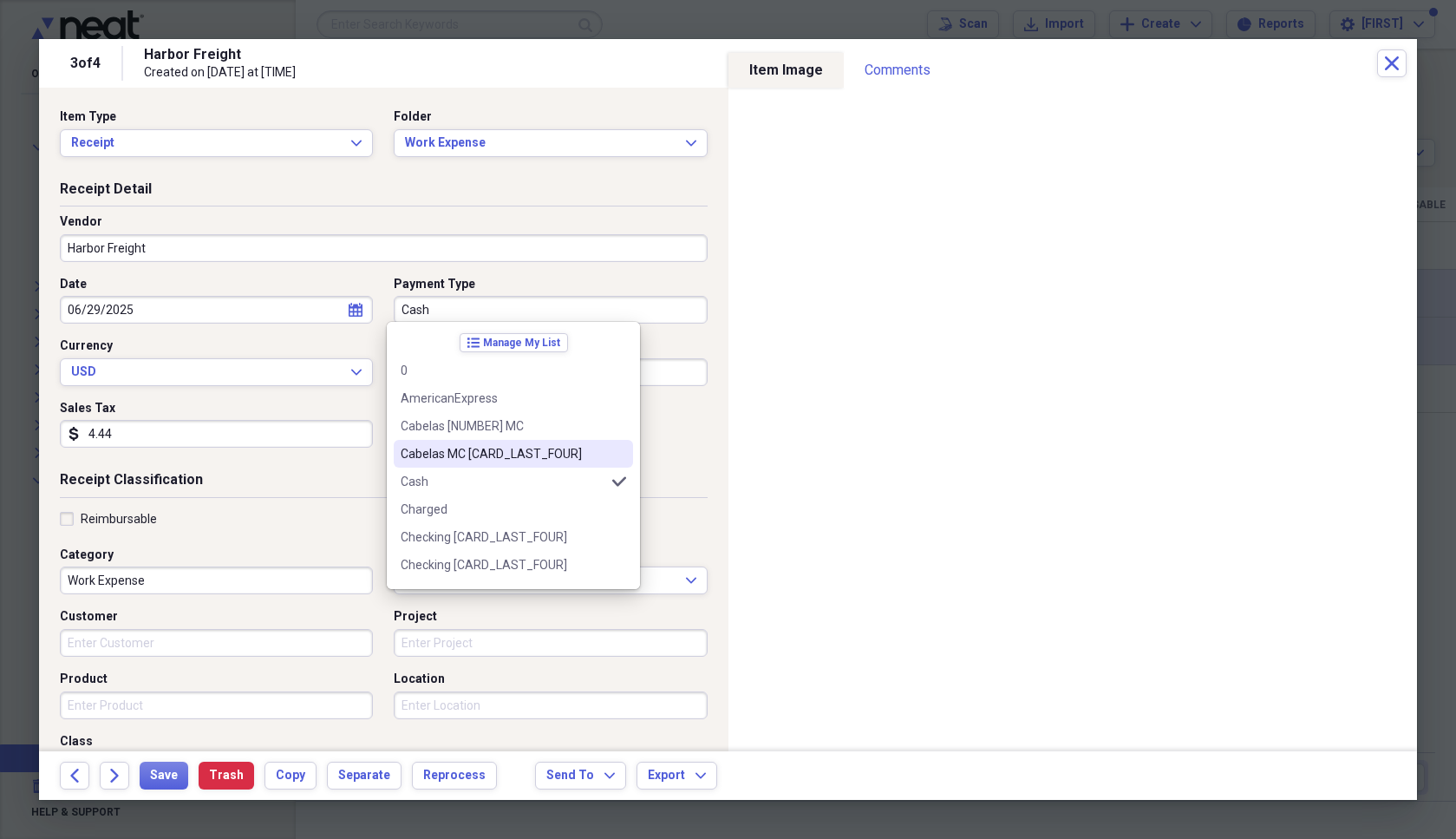 click on "Cabelas MC [NUMBER]" at bounding box center [503, 454] 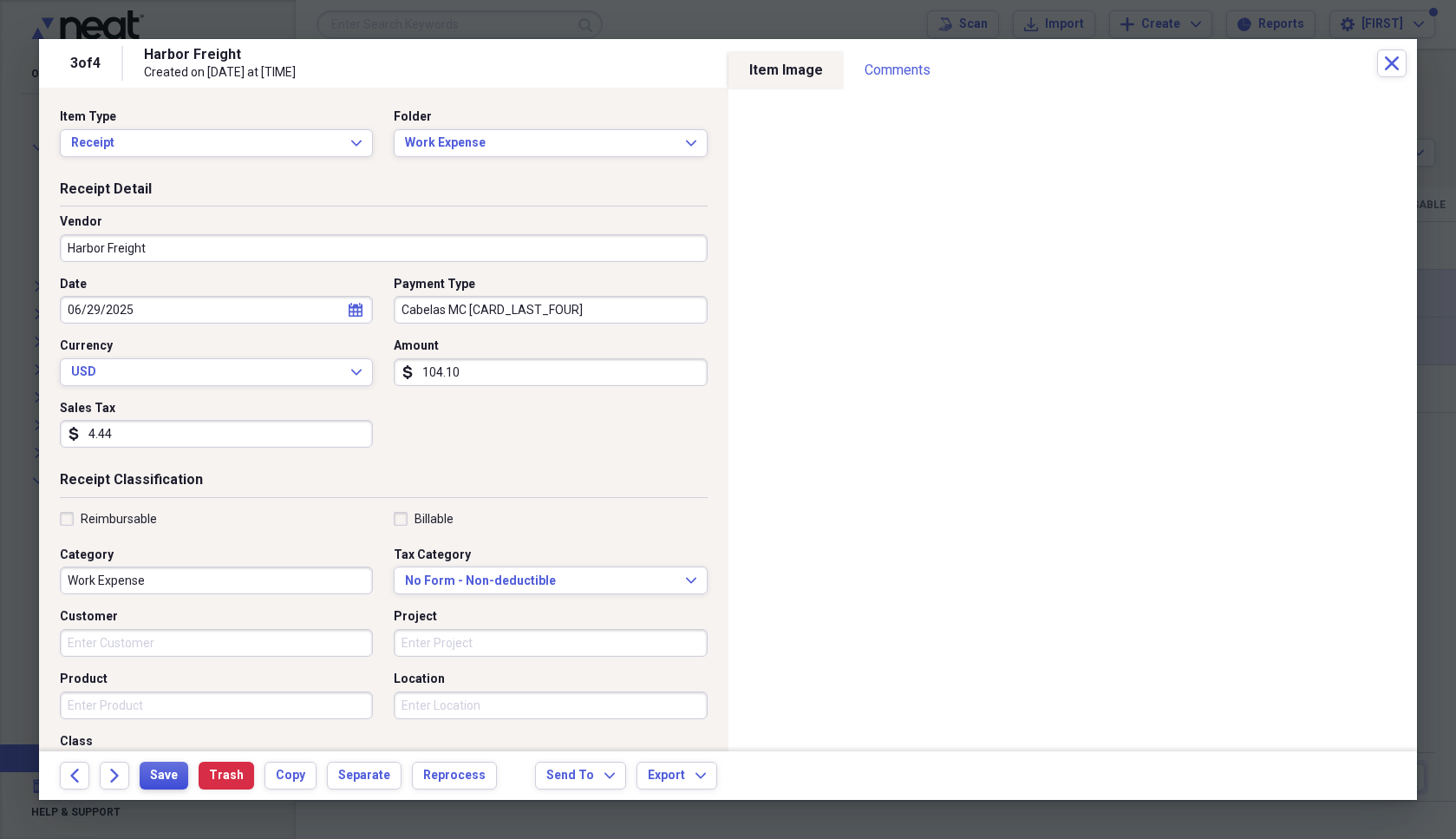 click on "Save" at bounding box center [164, 776] 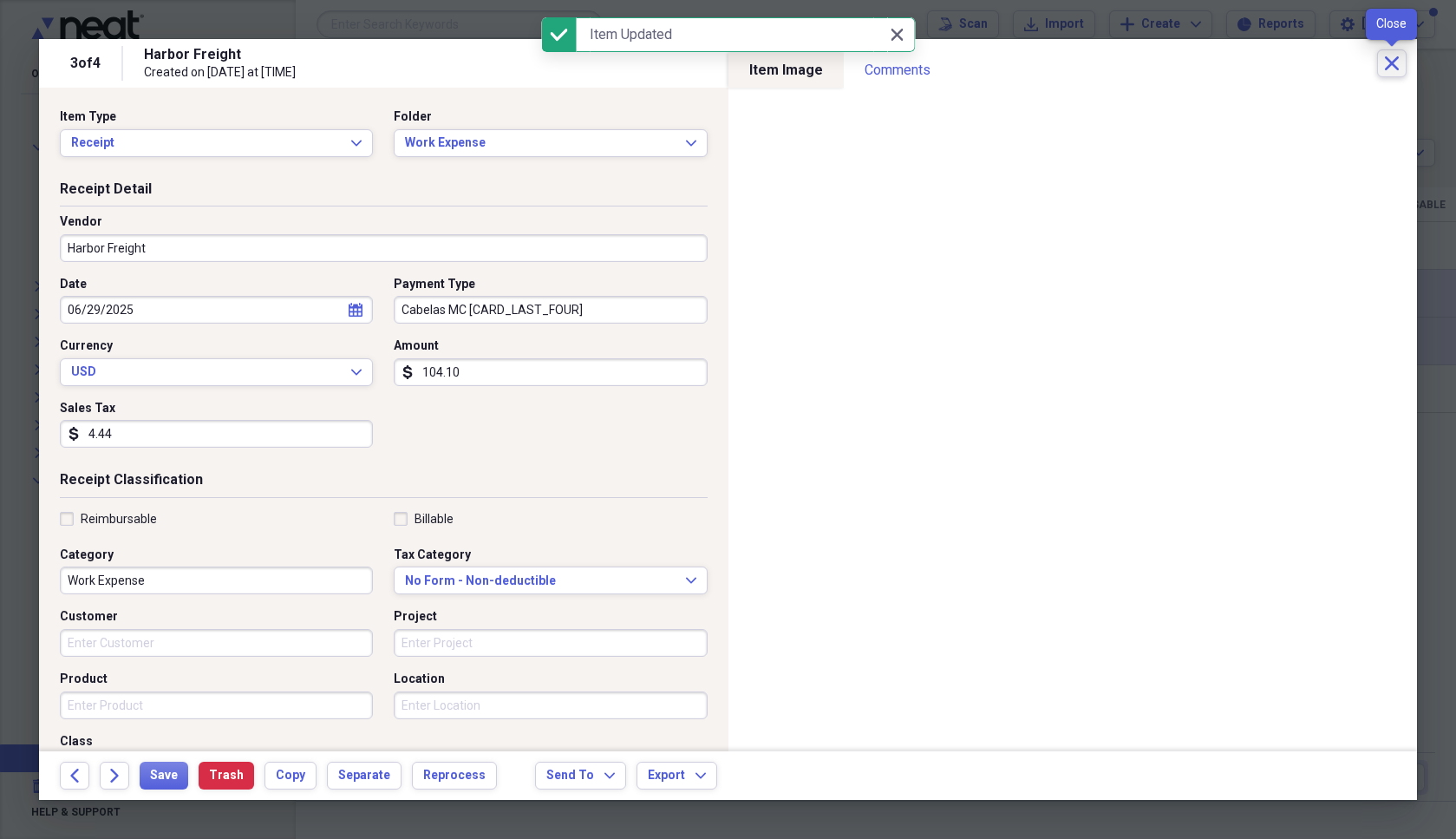 click on "Close" 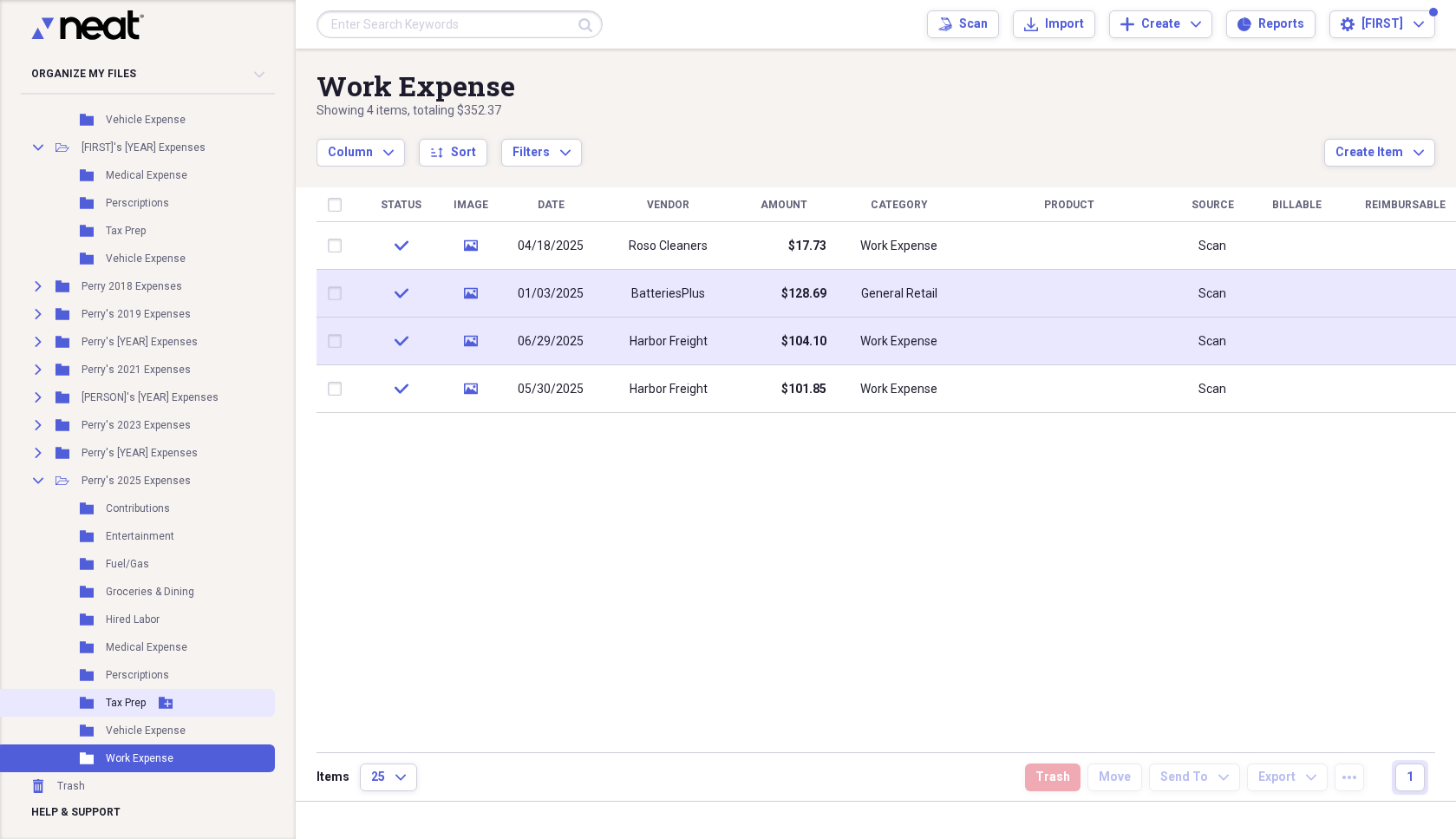 click on "Tax Prep" at bounding box center [126, 703] 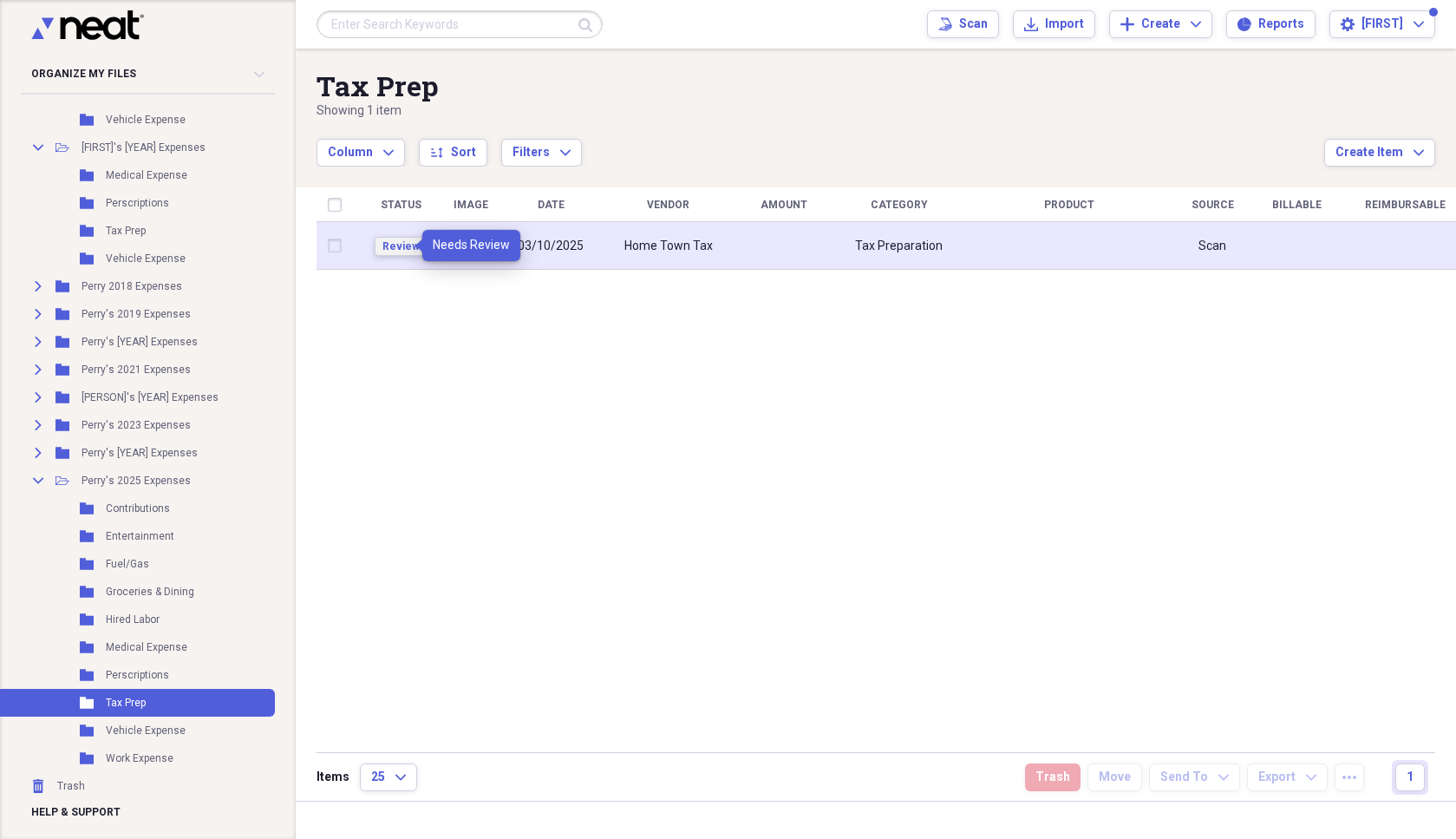 click on "Review" at bounding box center [401, 246] 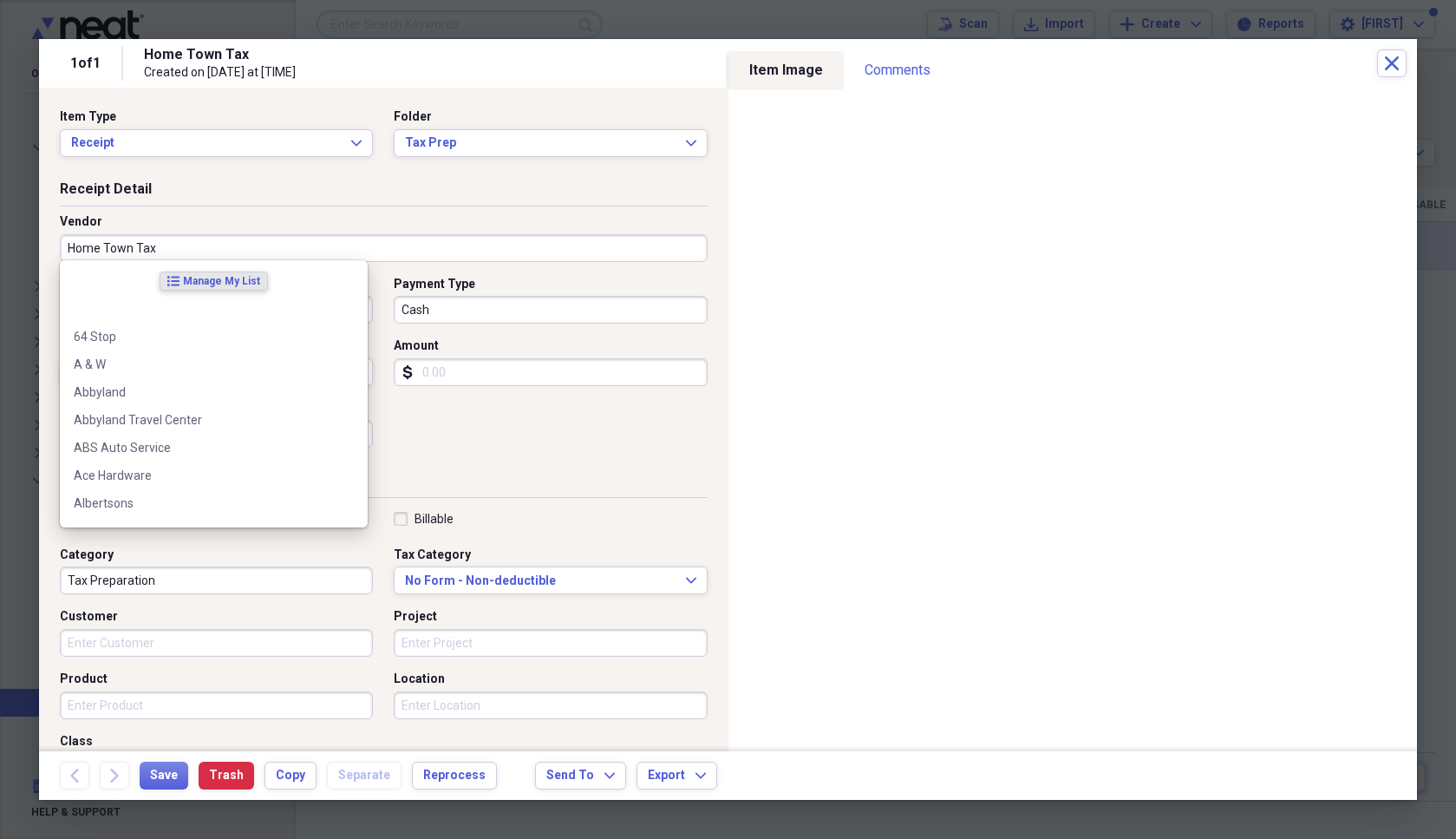 click on "Home Town Tax" at bounding box center [383, 248] 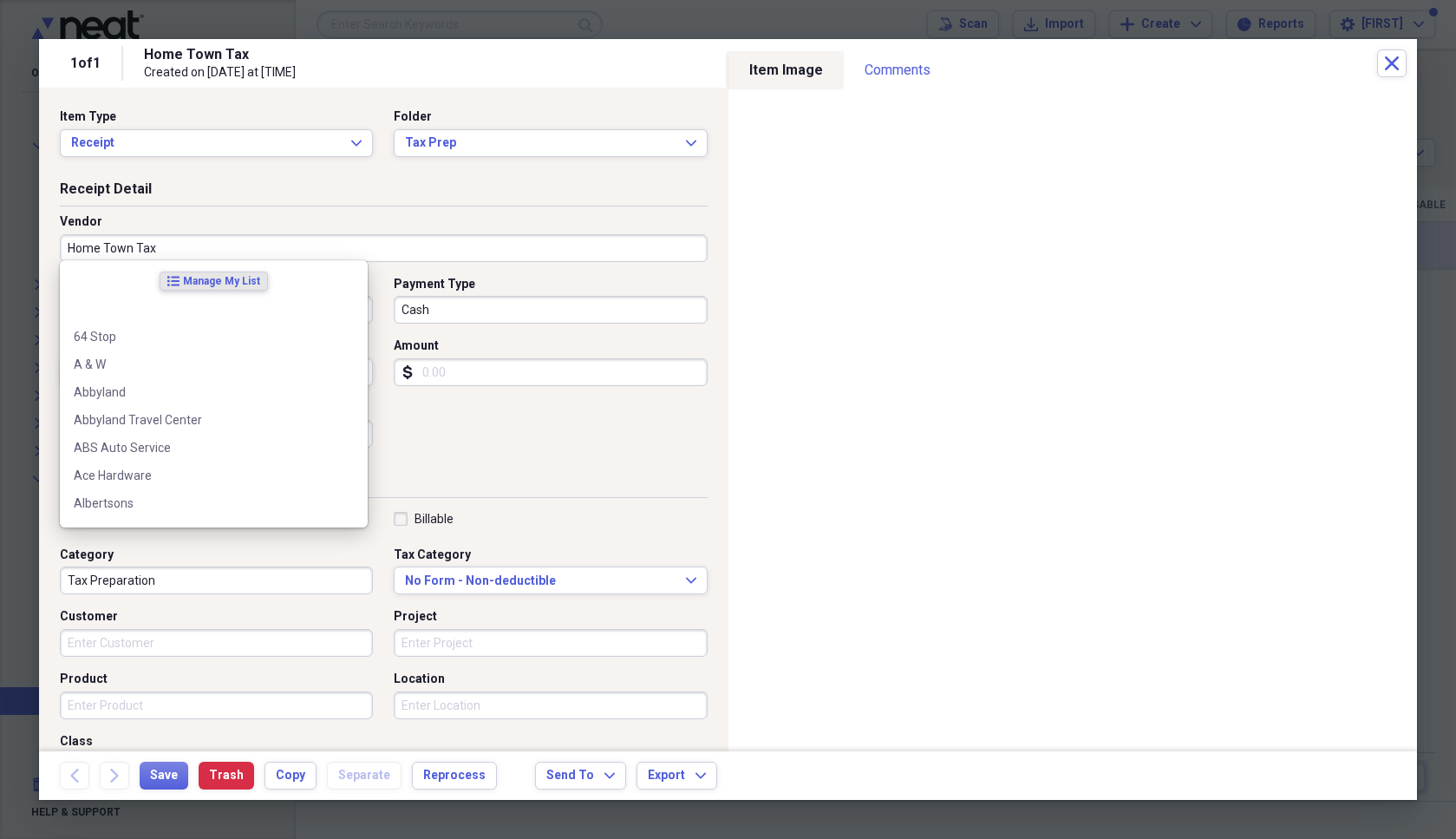 scroll, scrollTop: 438, scrollLeft: 0, axis: vertical 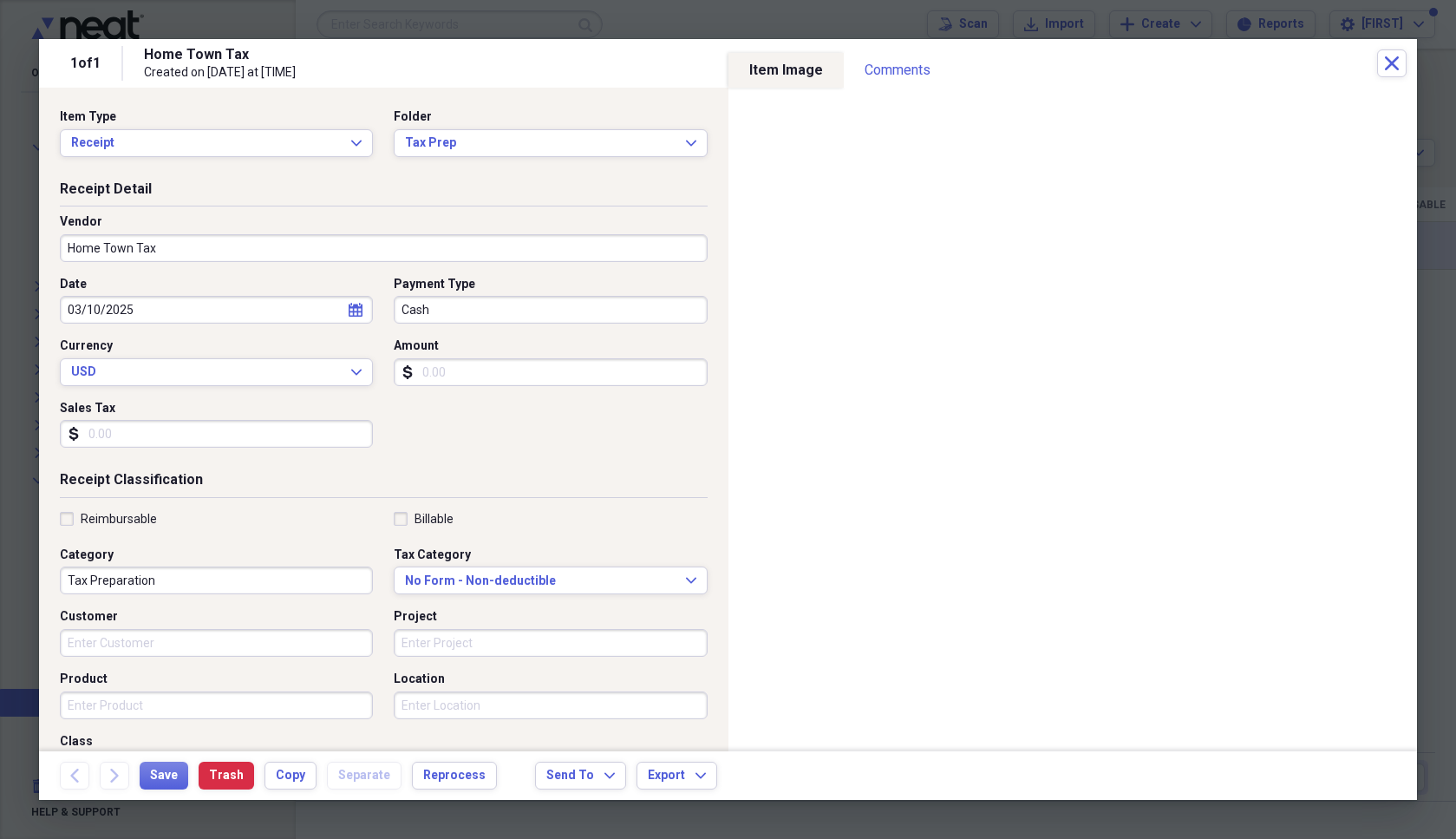 click on "Cash" at bounding box center (550, 310) 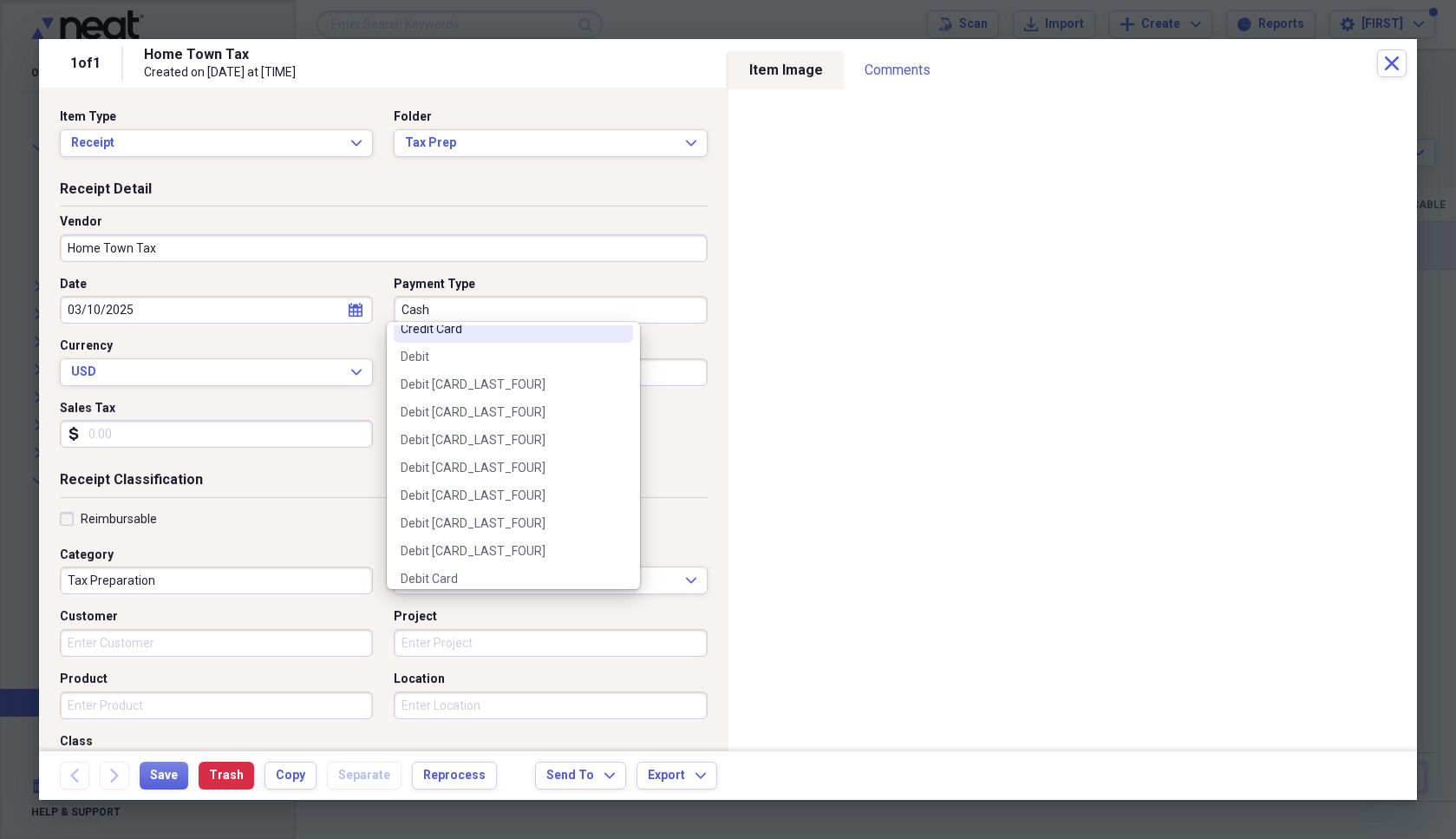 scroll, scrollTop: 434, scrollLeft: 0, axis: vertical 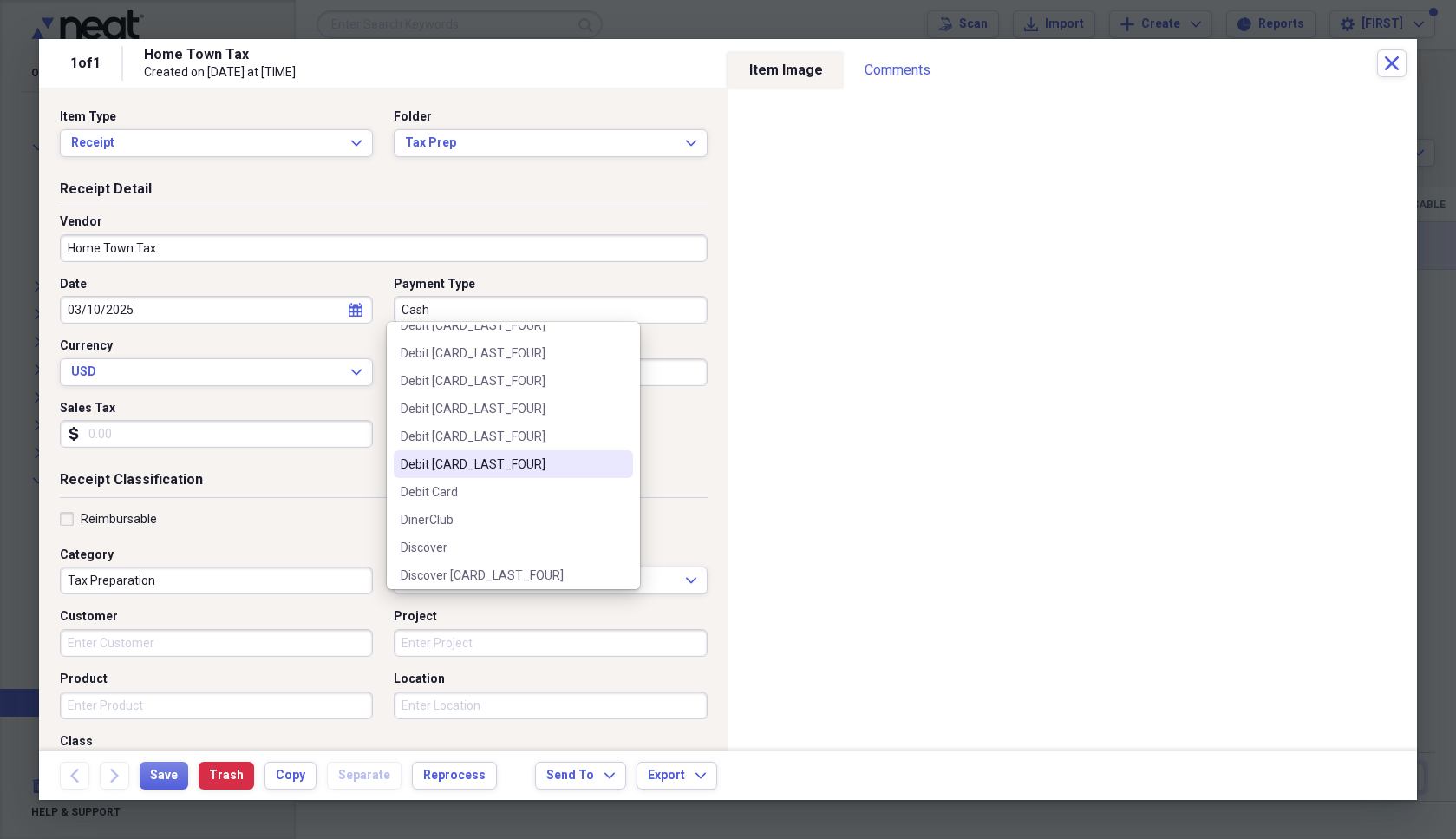 click on "Debit [LAST_FOUR]" at bounding box center (503, 464) 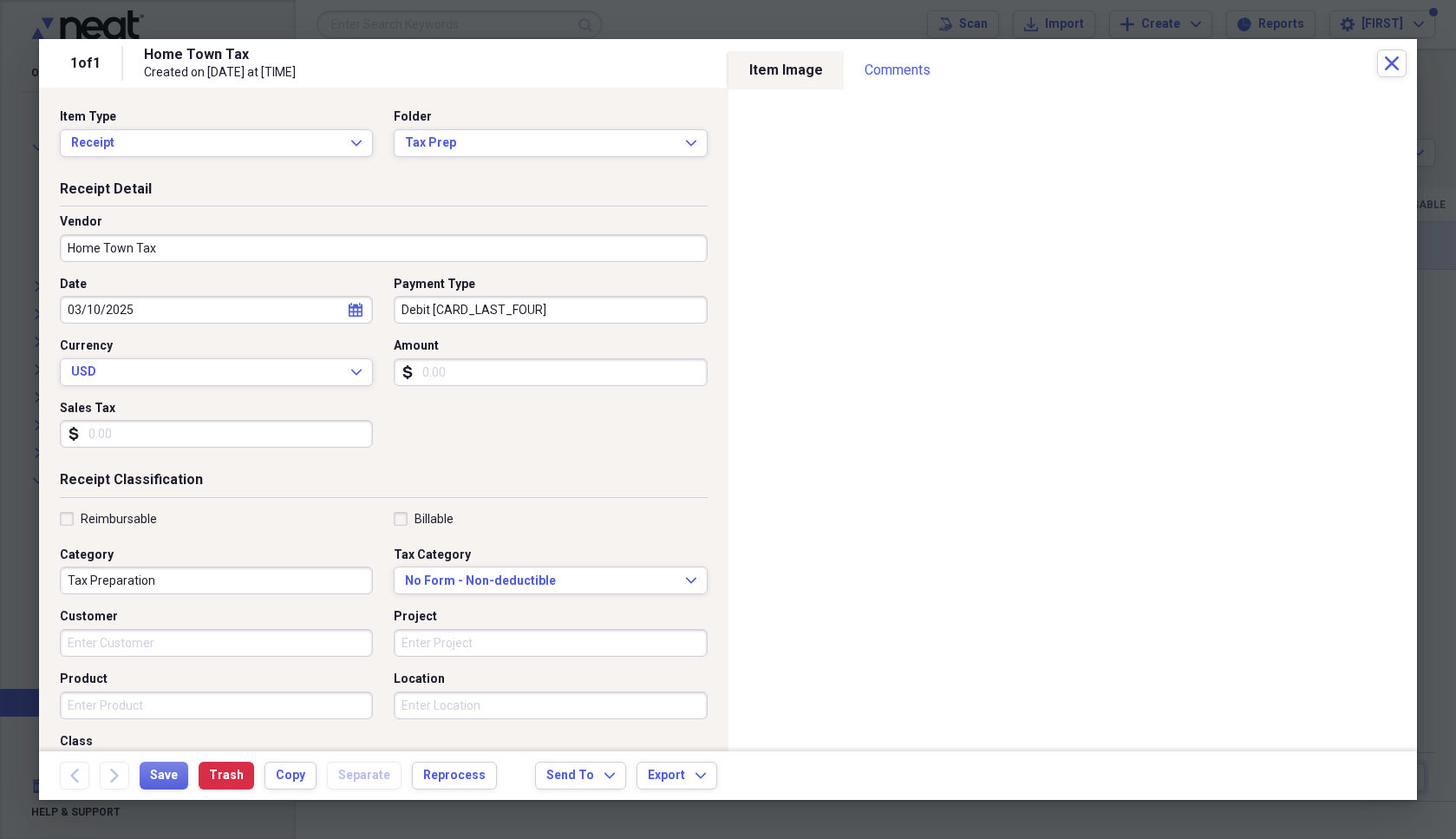 click on "Amount" at bounding box center [550, 372] 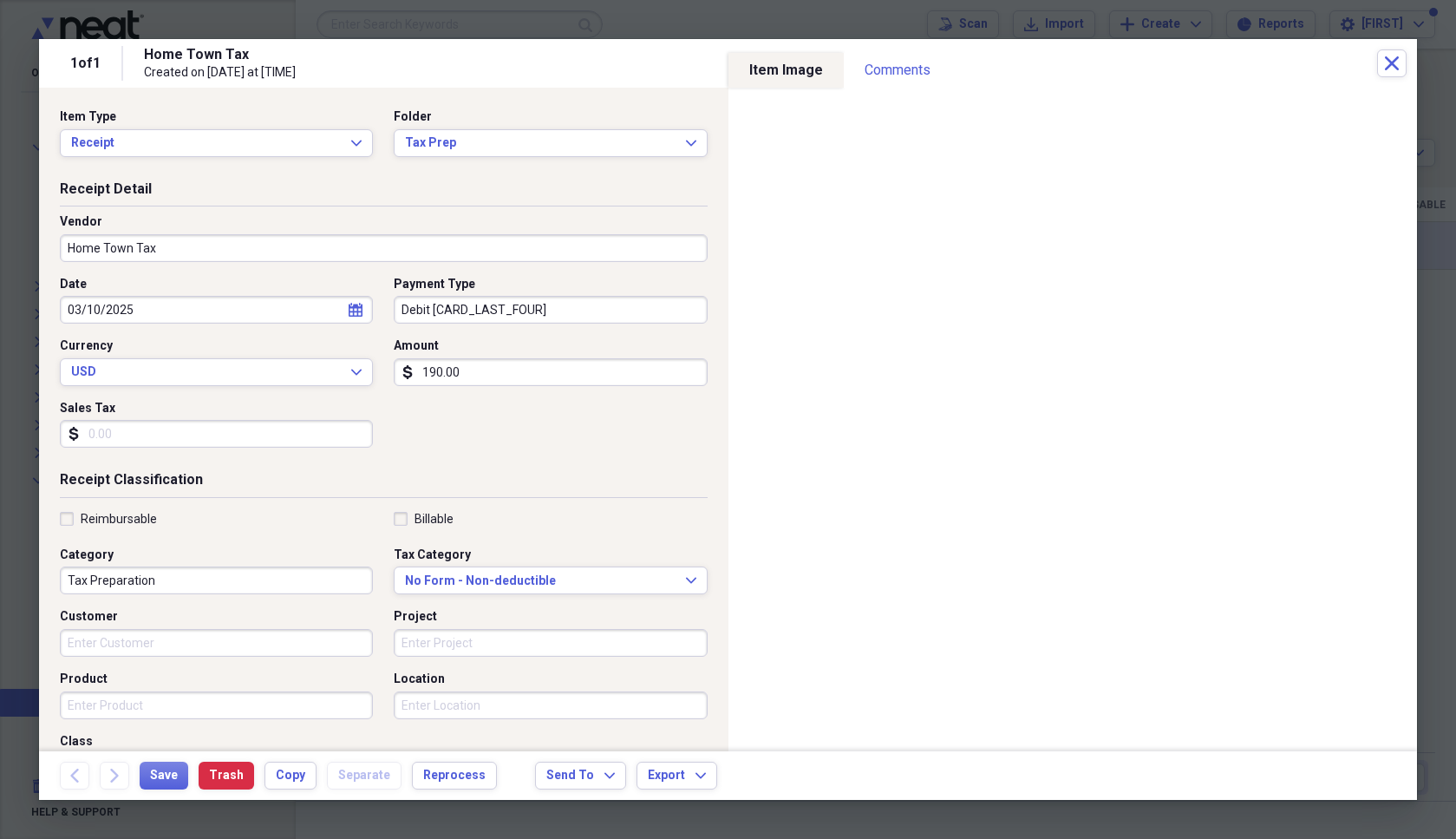 type on "190.00" 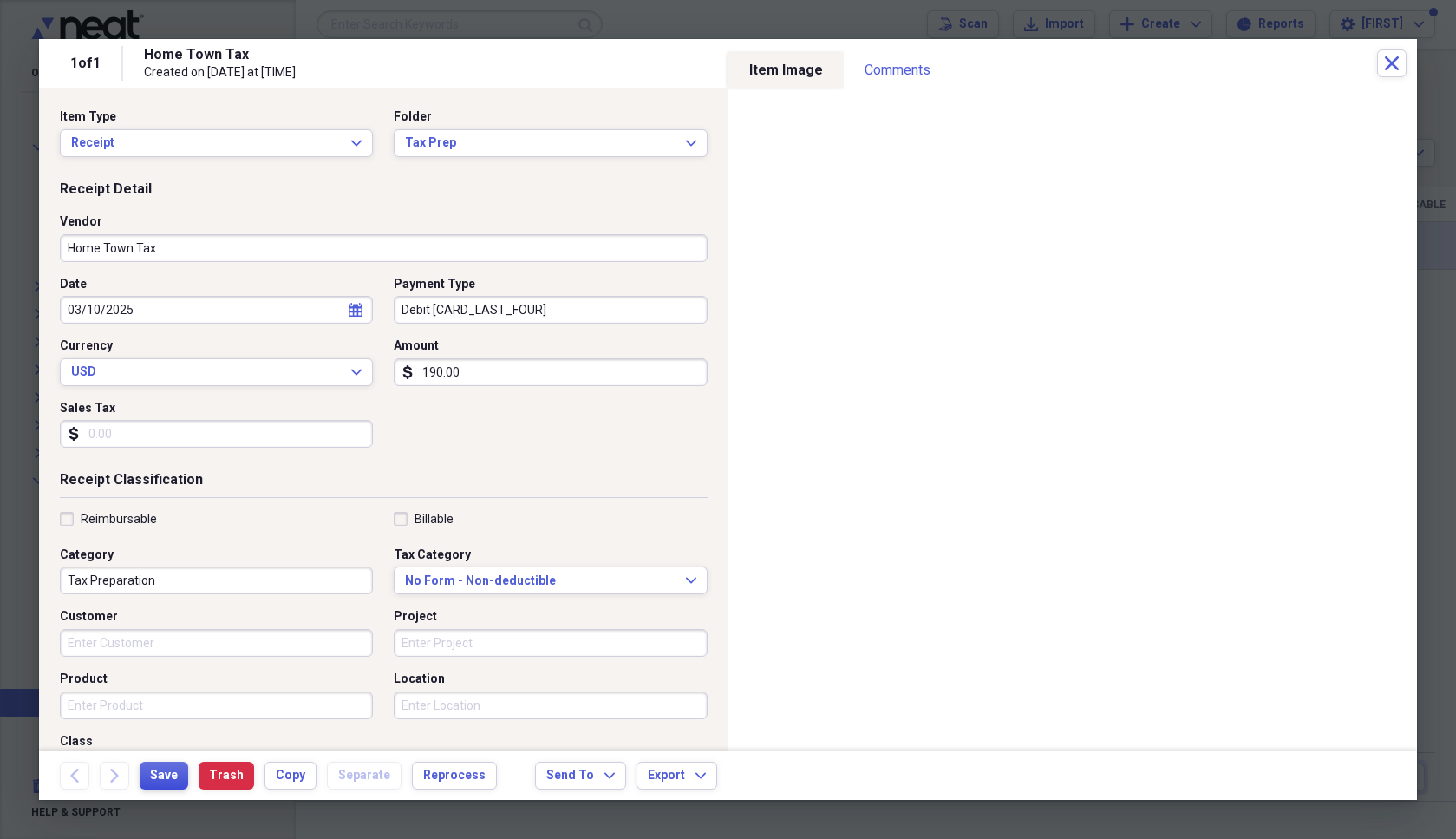 click on "Save" at bounding box center [164, 776] 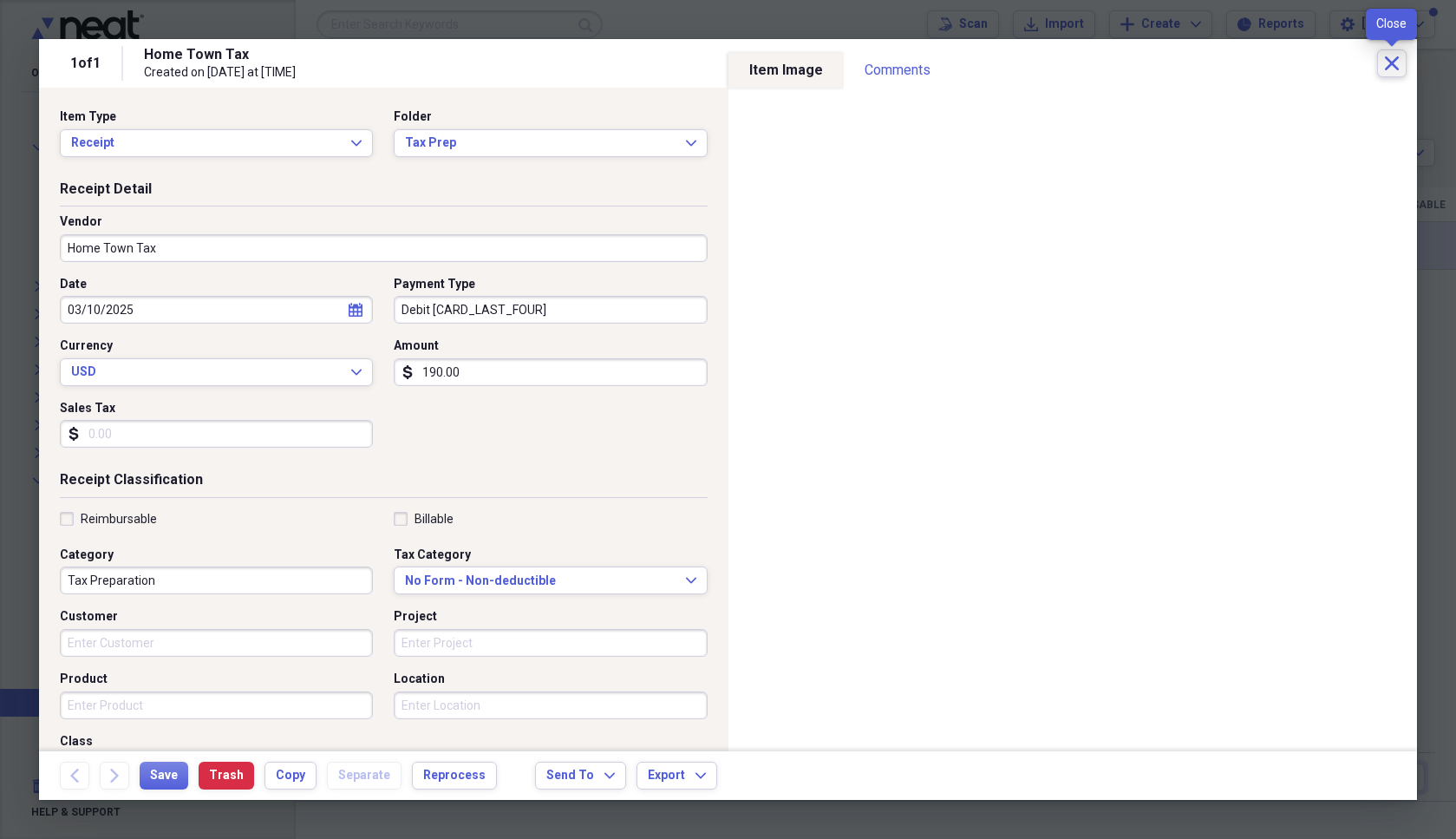 click on "Close" at bounding box center [1392, 63] 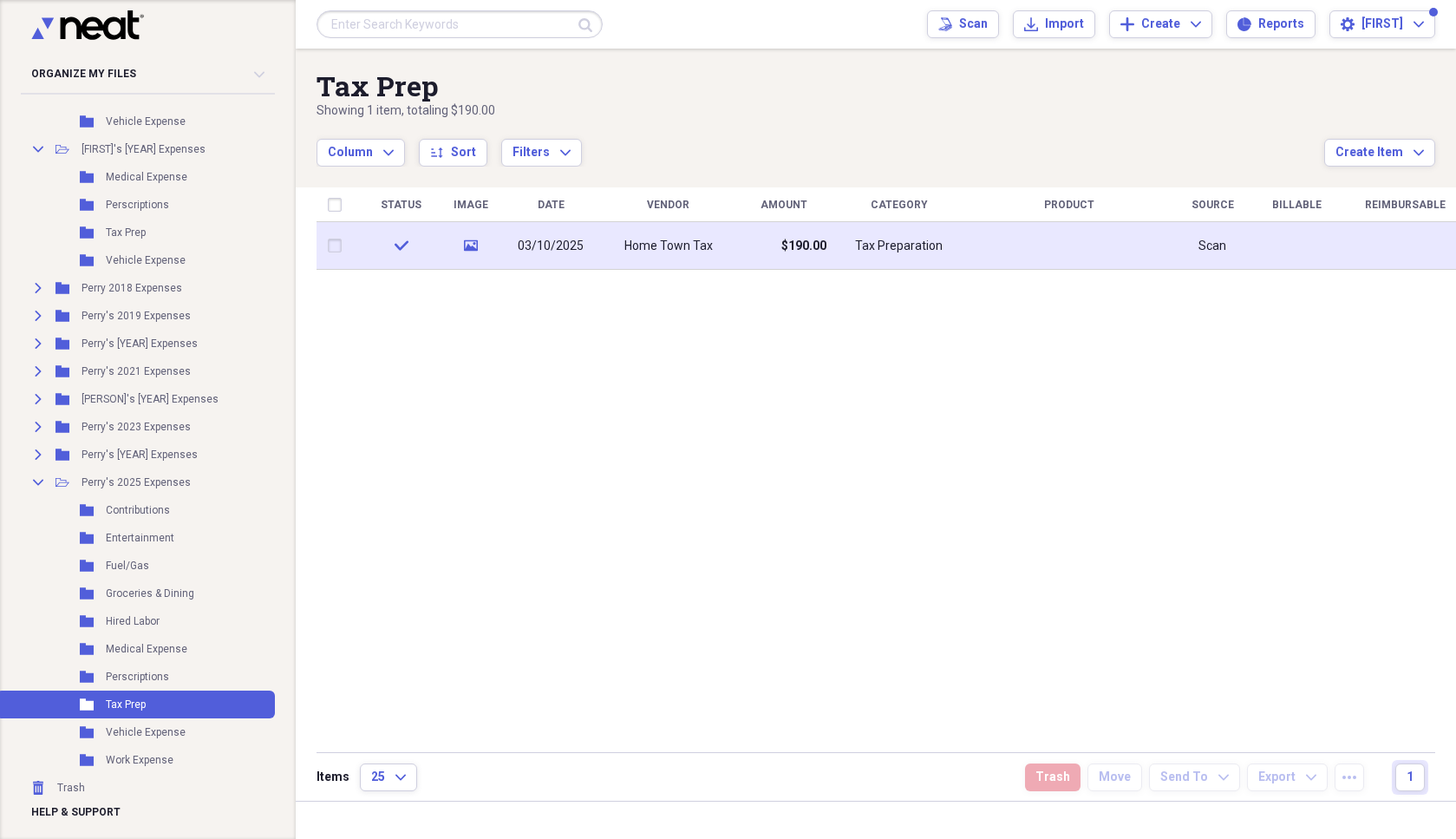 scroll, scrollTop: 440, scrollLeft: 0, axis: vertical 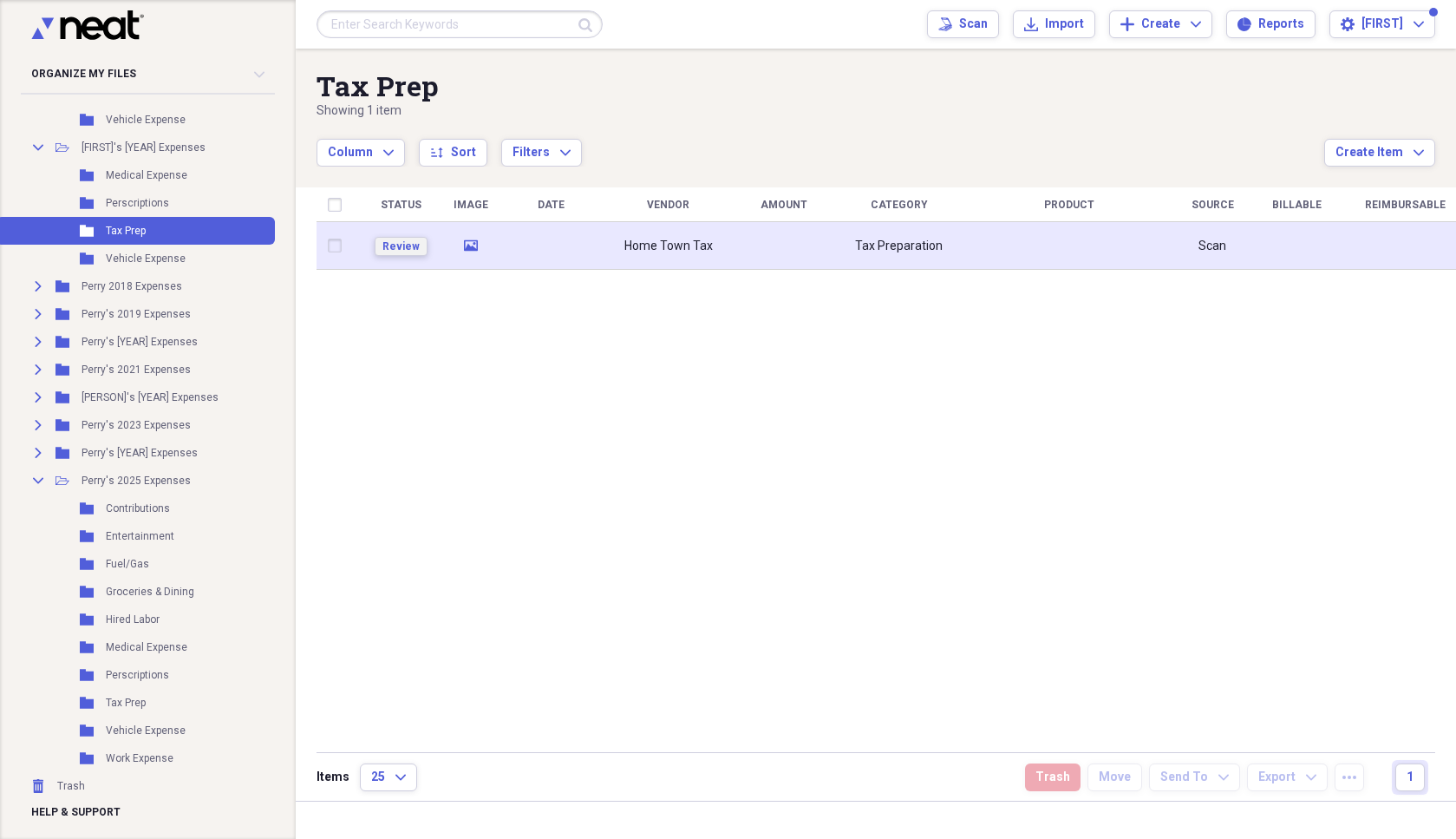 click on "Review" at bounding box center [401, 246] 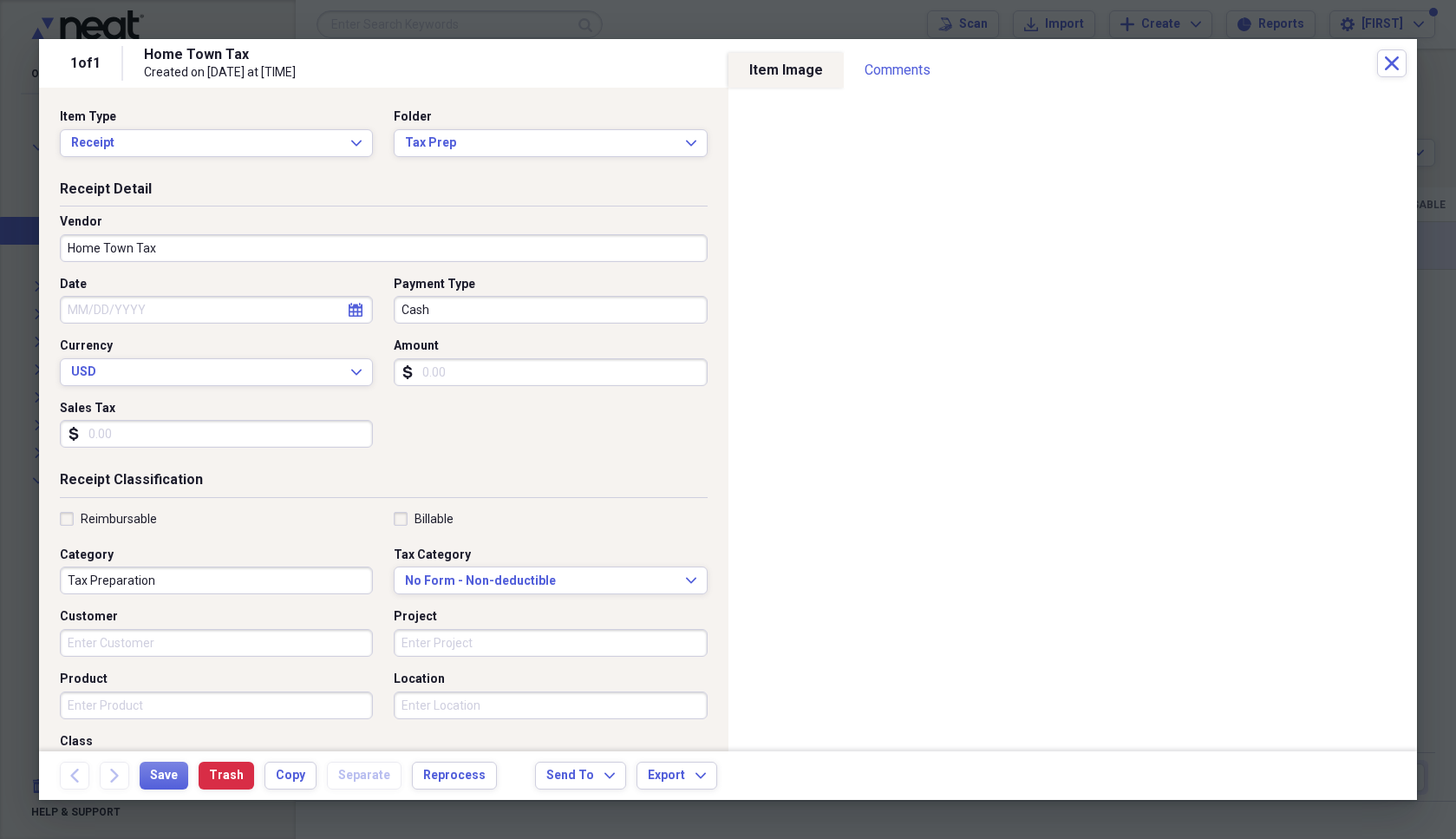 click on "Home Town Tax" at bounding box center (383, 248) 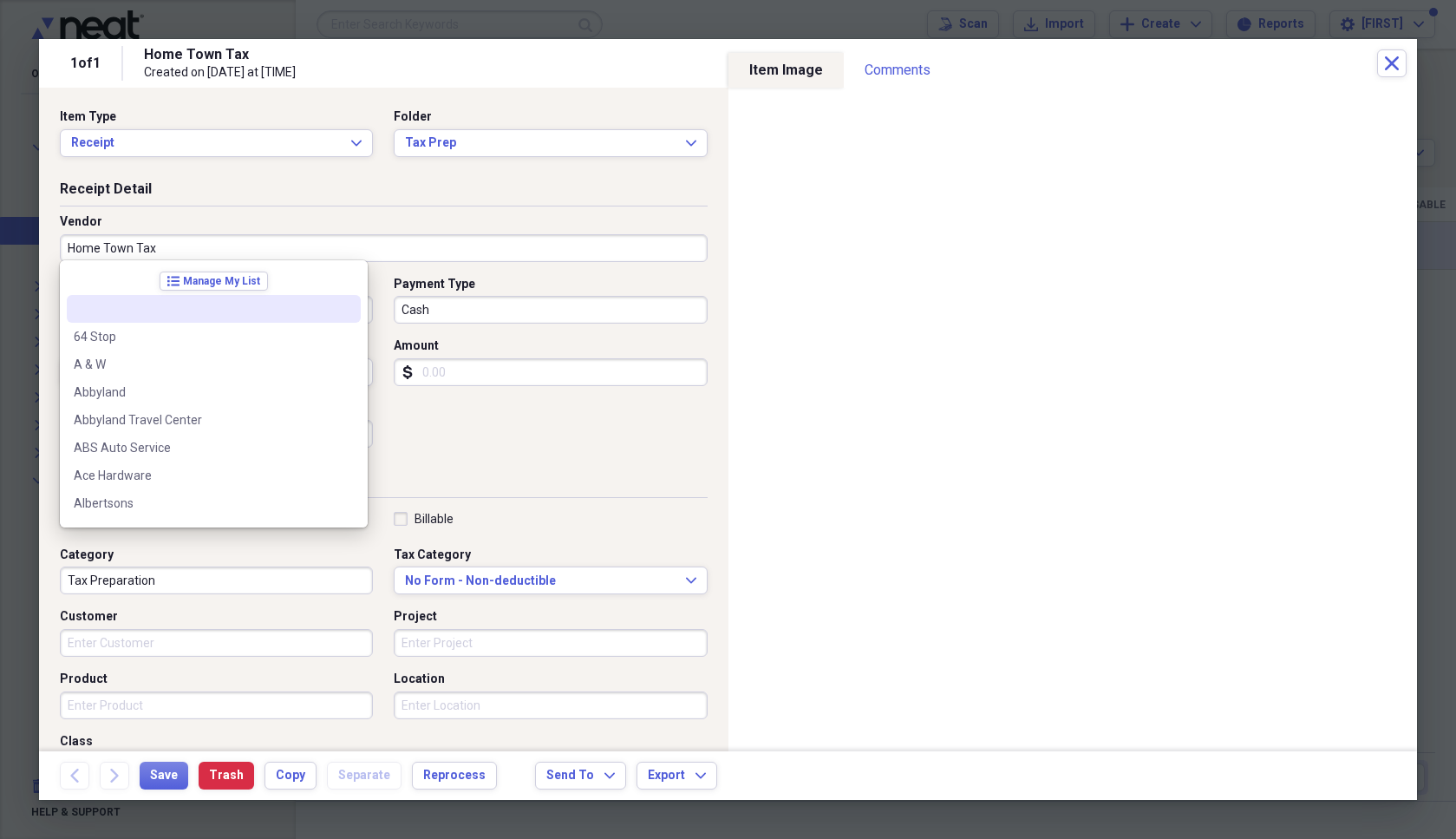 click on "Cash" at bounding box center (550, 310) 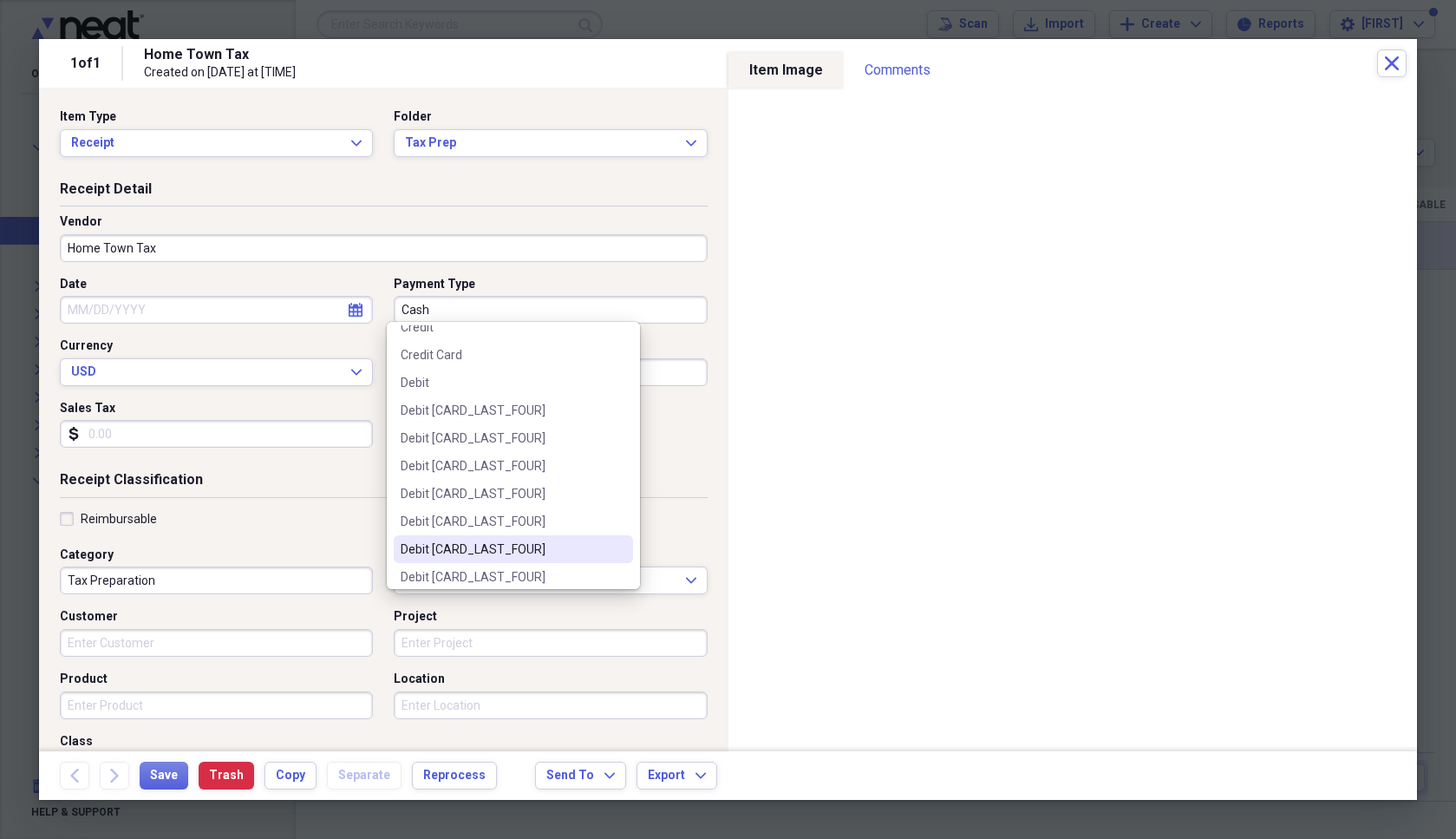 scroll, scrollTop: 347, scrollLeft: 0, axis: vertical 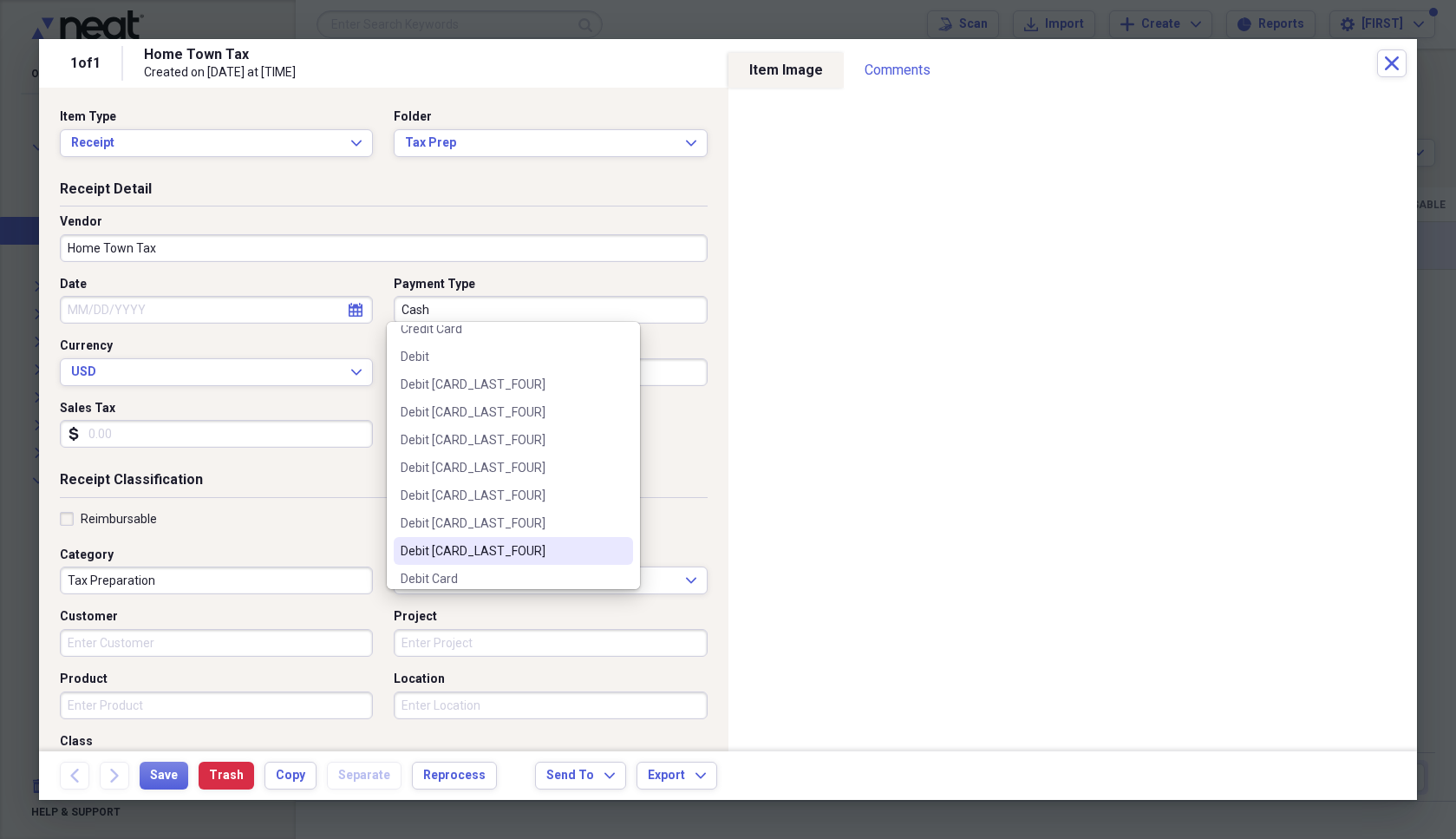 click on "Debit [LAST_FOUR]" at bounding box center (503, 551) 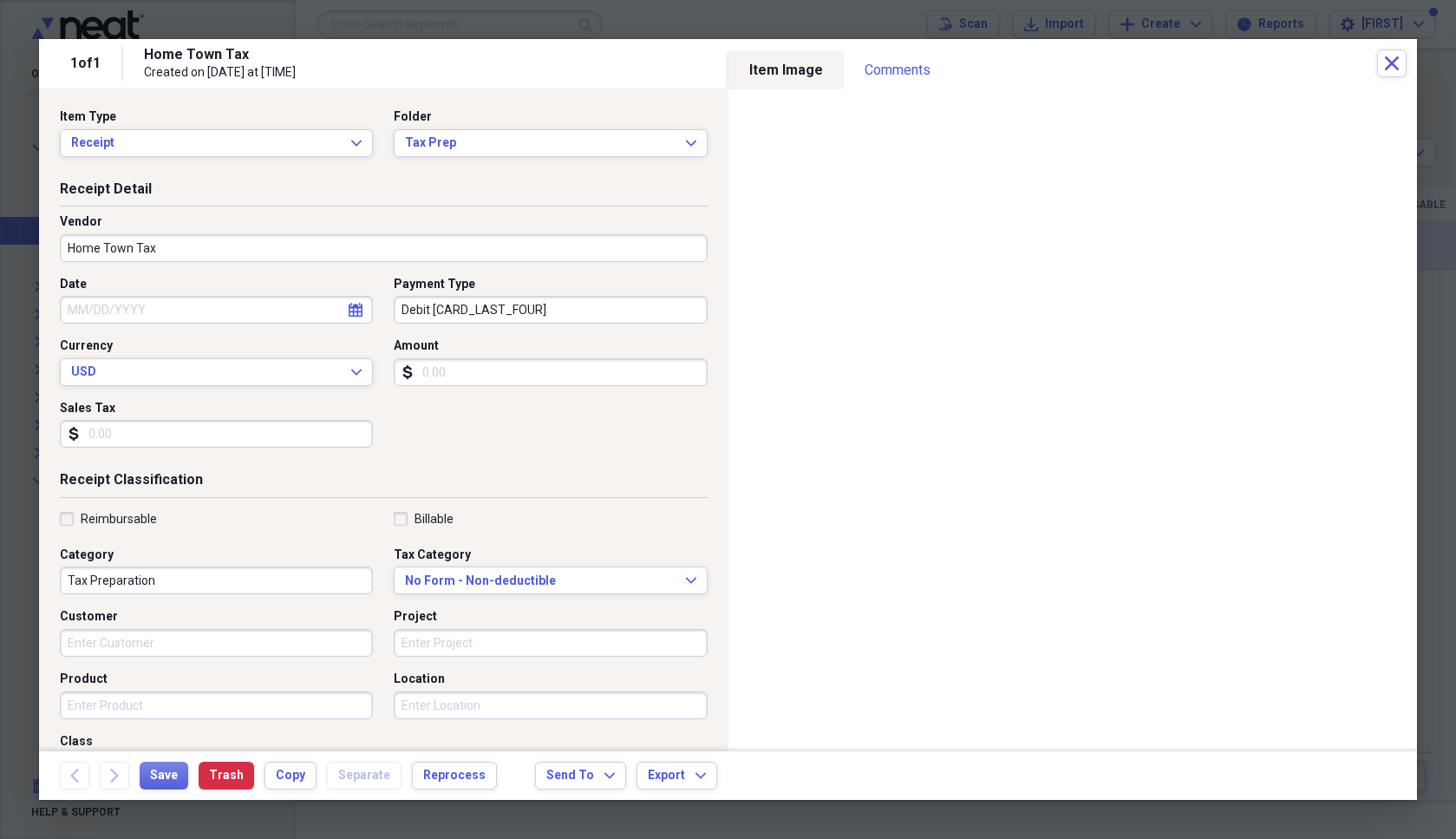click on "Amount" at bounding box center [550, 372] 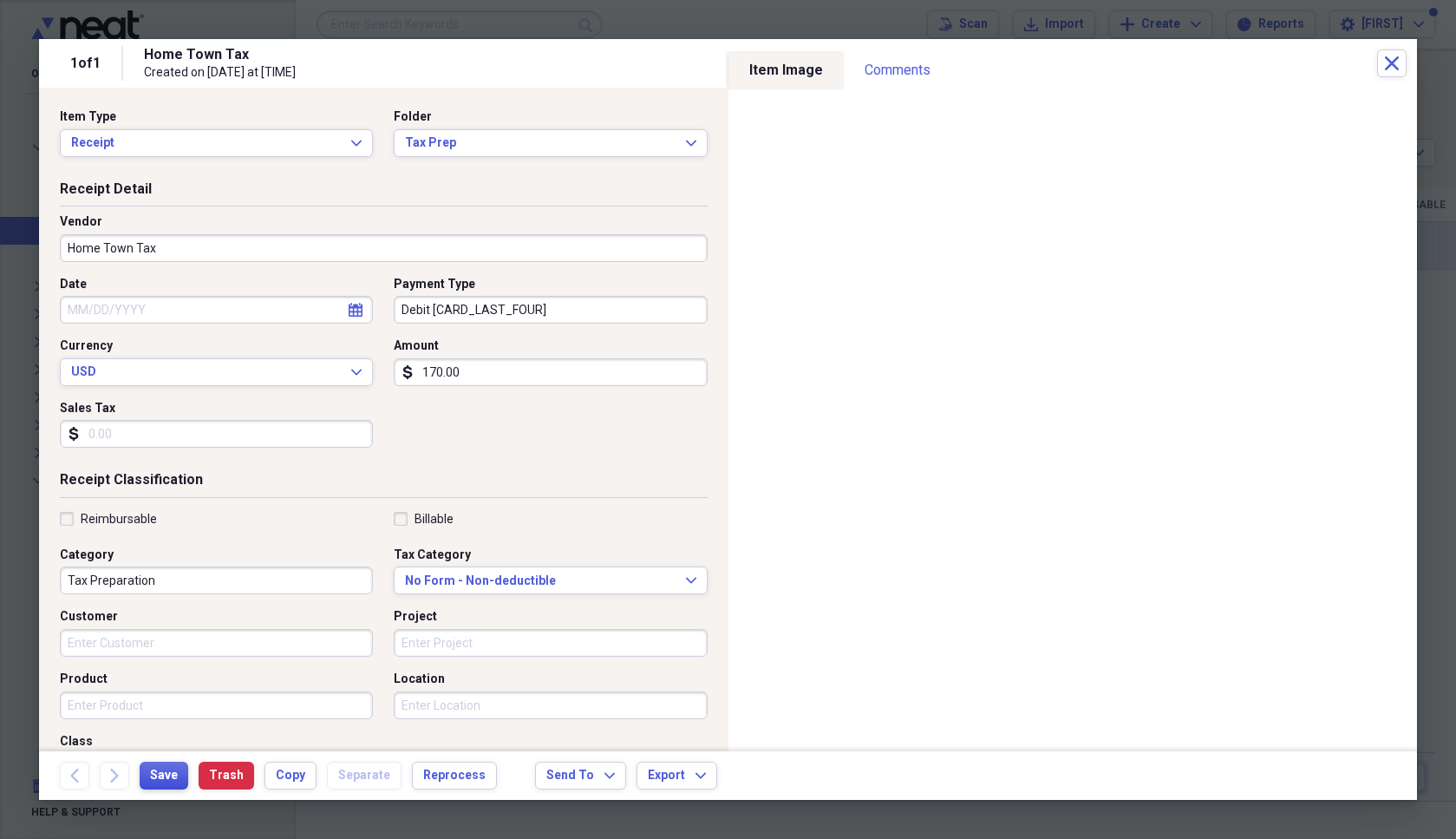 type on "170.00" 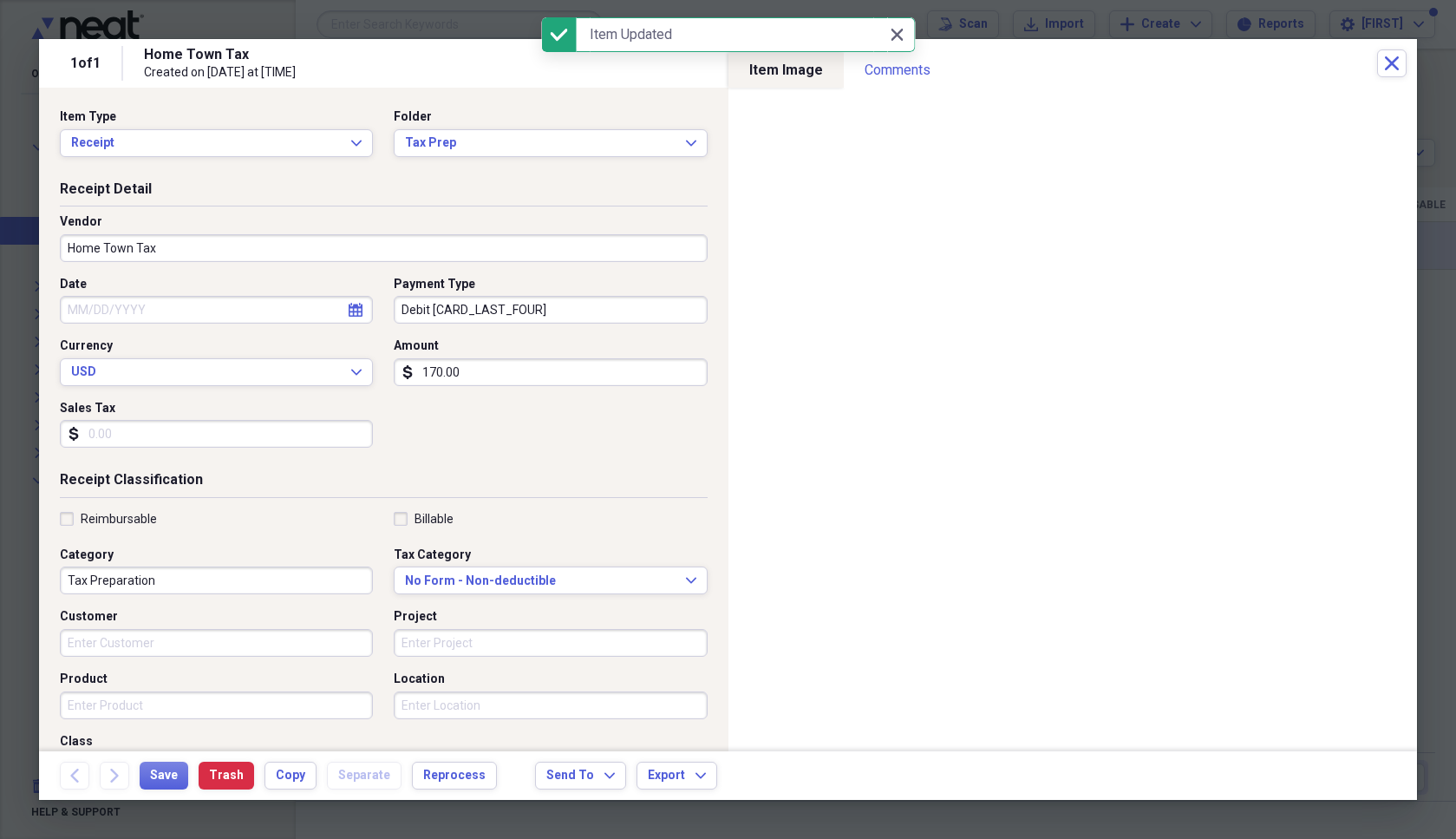 click on "Date" at bounding box center (216, 310) 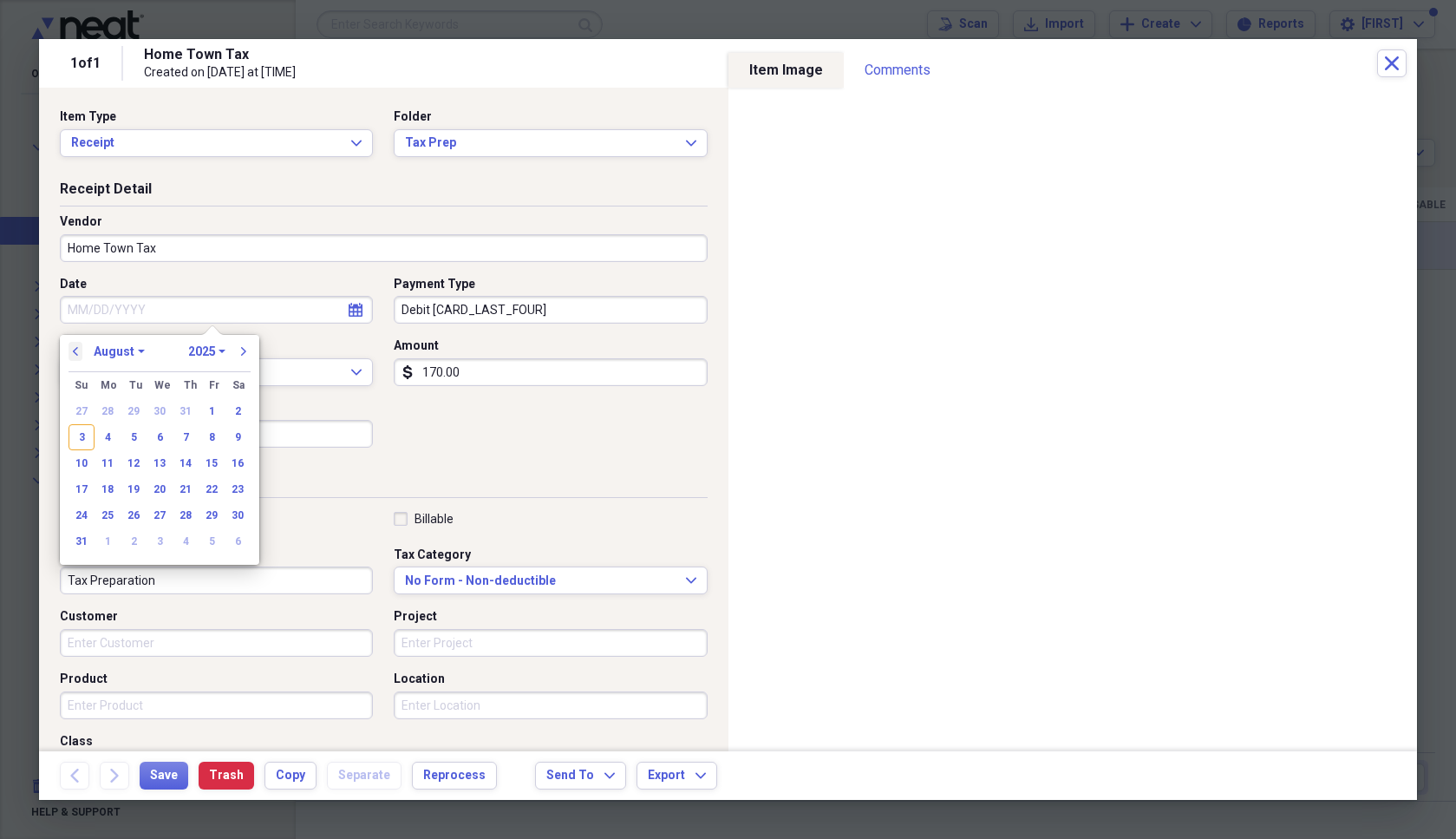 click on "previous" at bounding box center (75, 351) 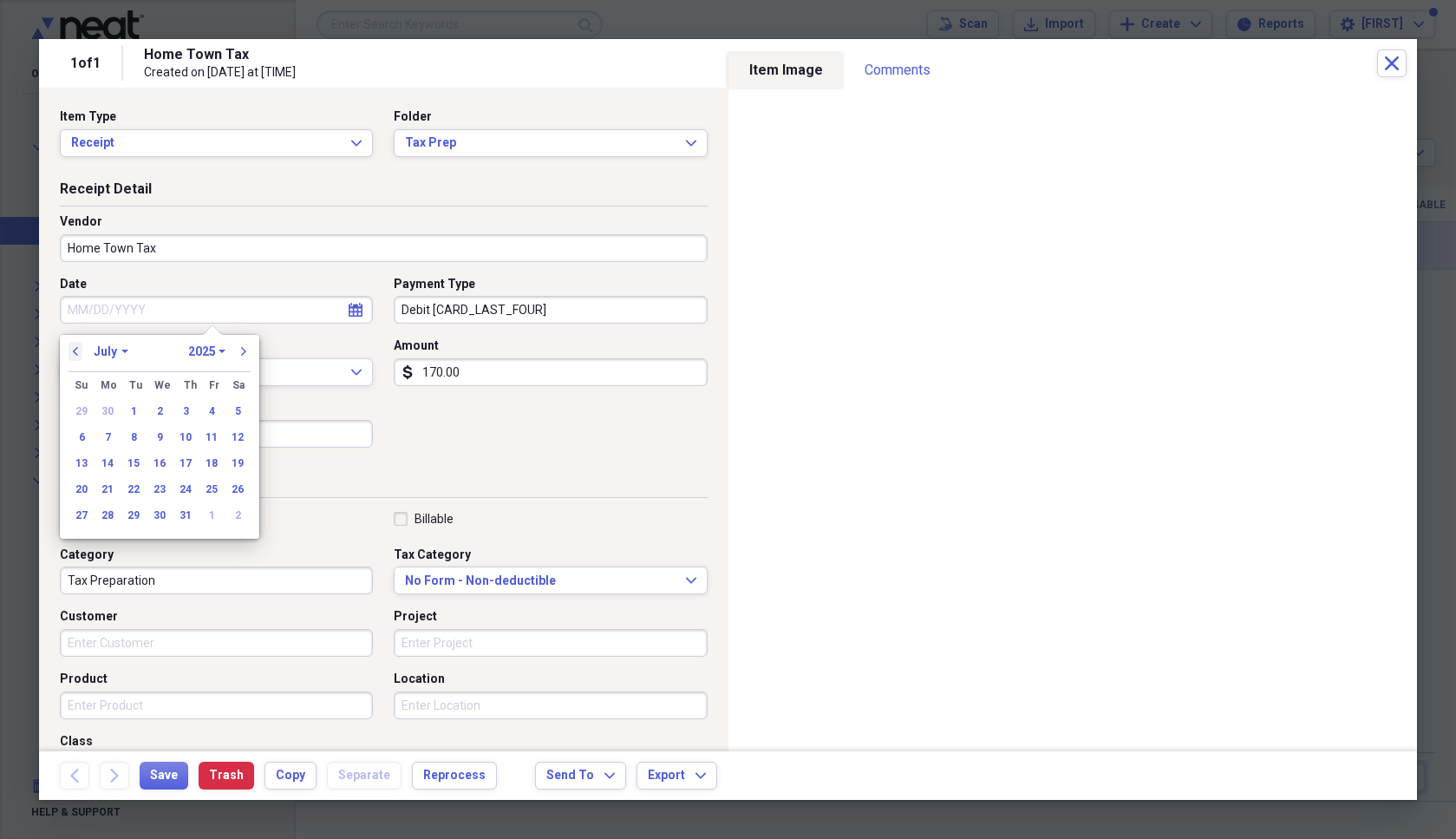 click on "previous" at bounding box center [75, 351] 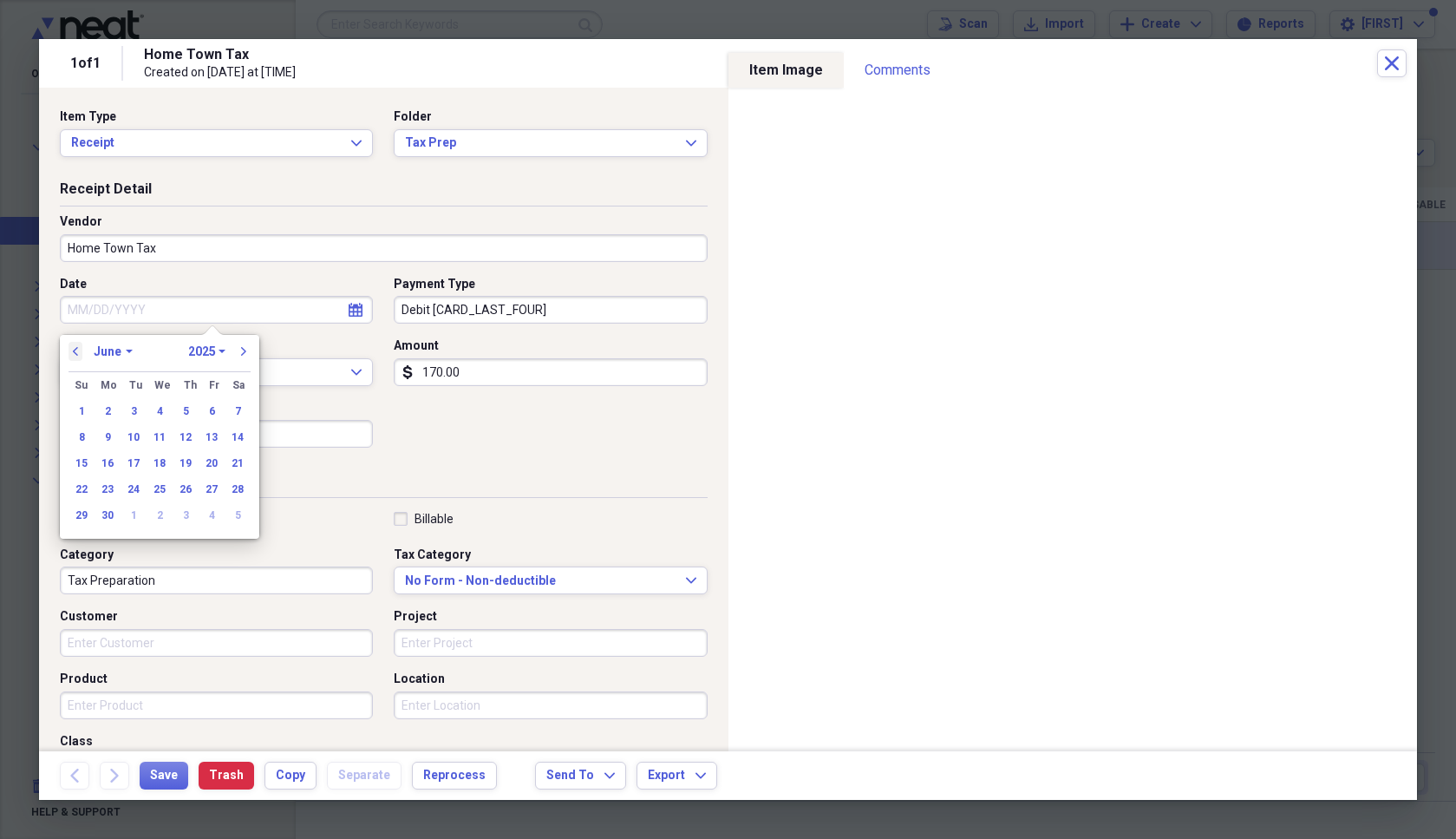 click on "previous" at bounding box center (75, 351) 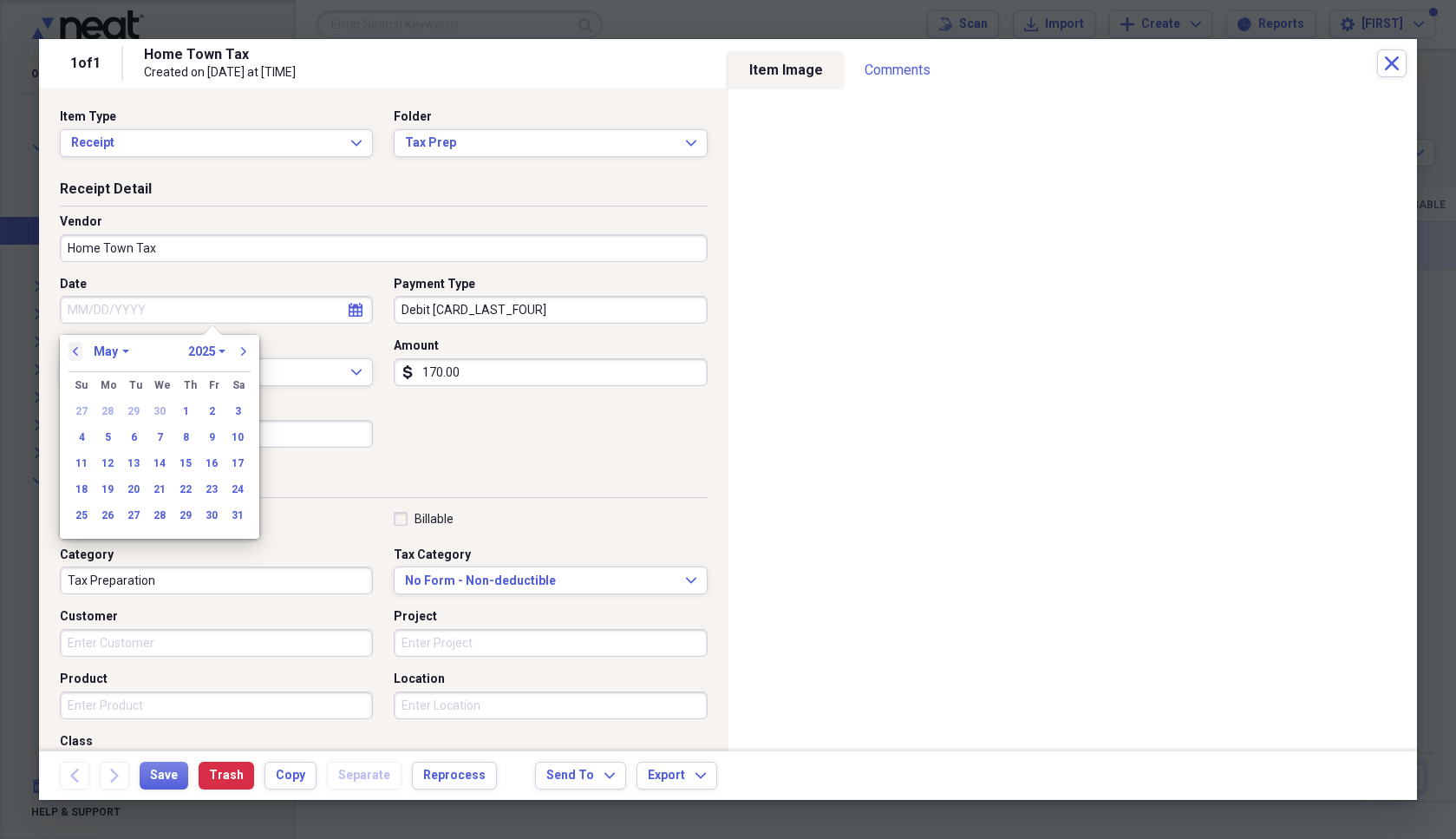 click on "previous" at bounding box center [75, 351] 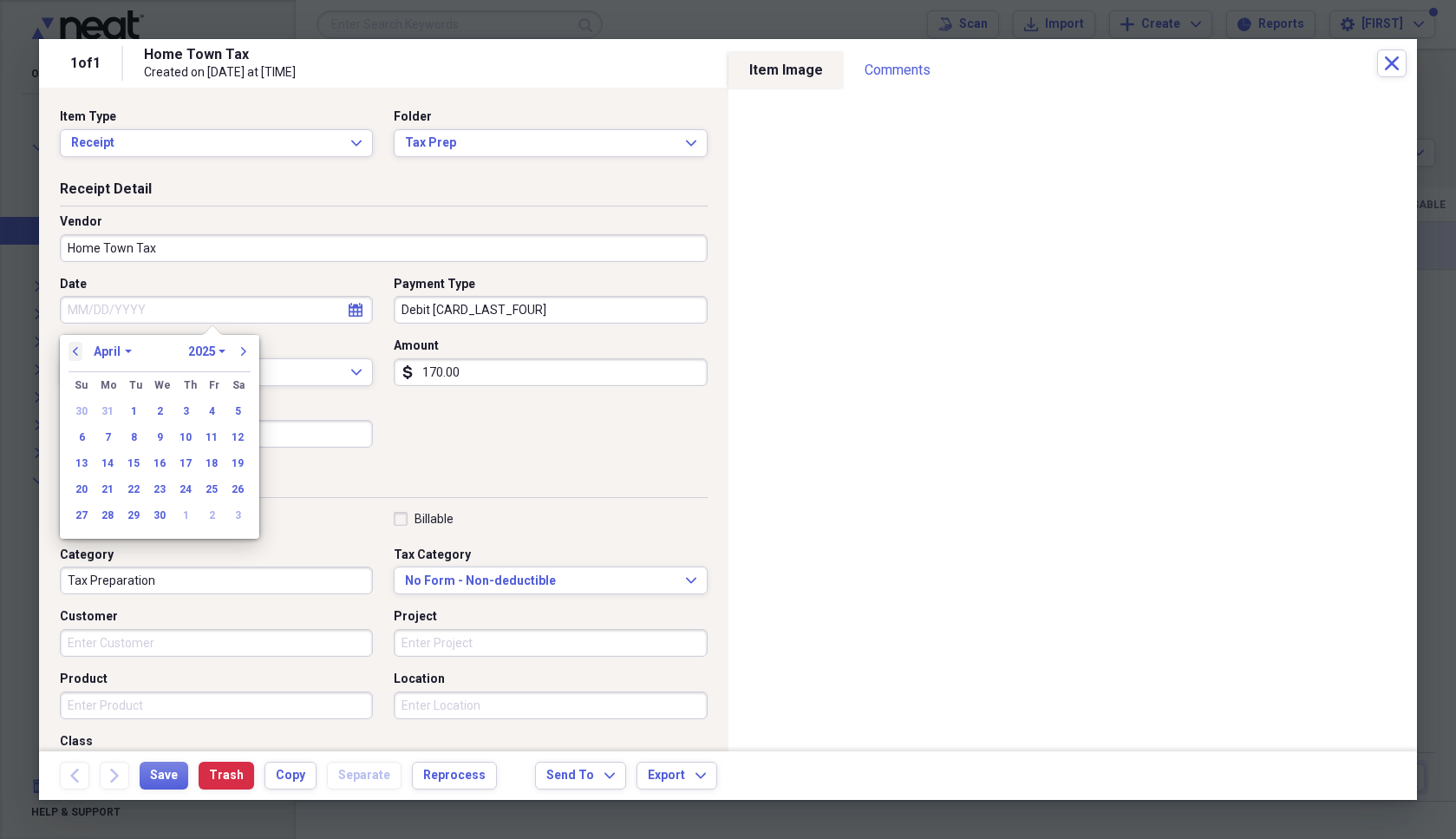 click on "previous" at bounding box center [75, 351] 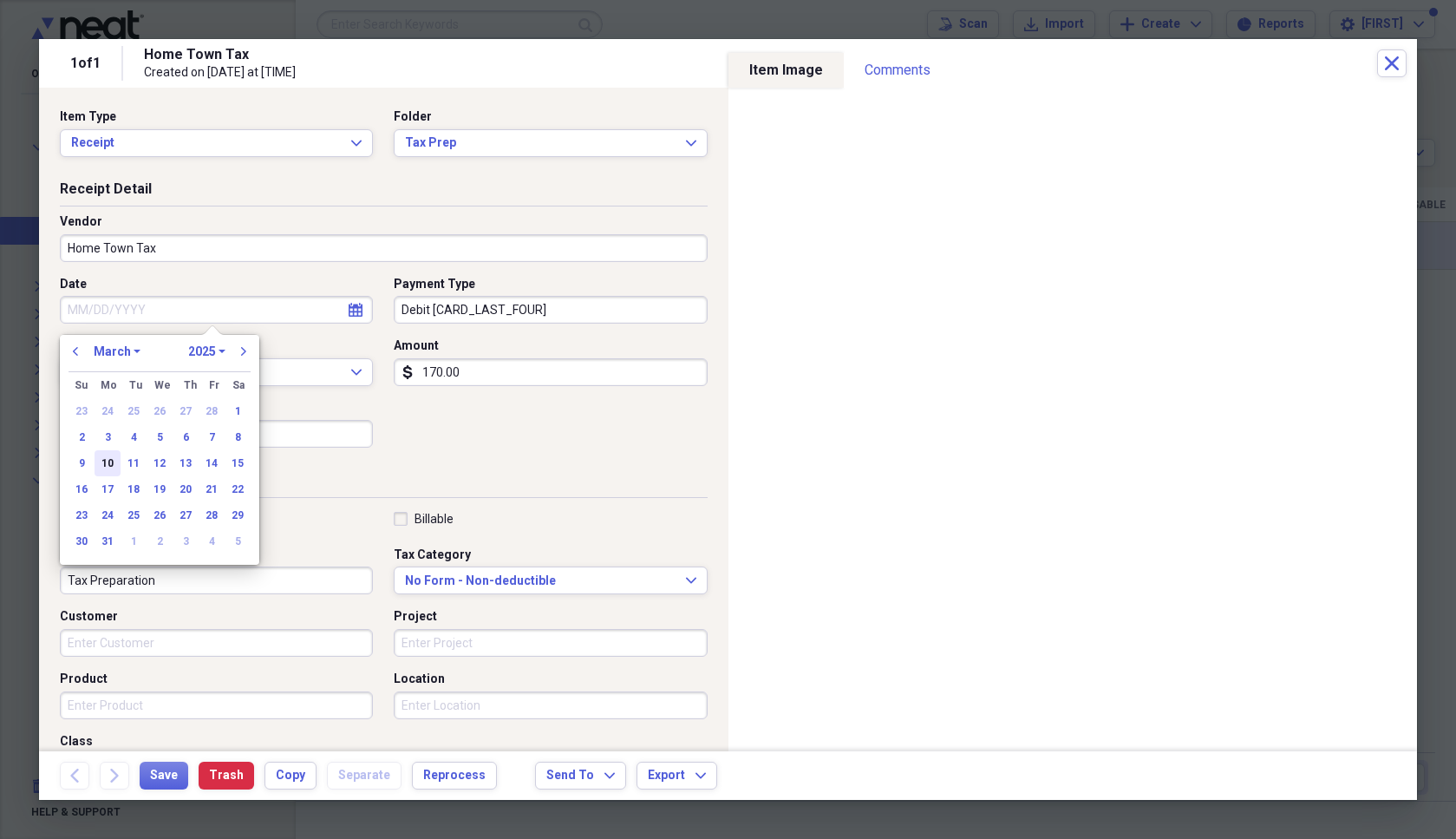 click on "10" at bounding box center [108, 463] 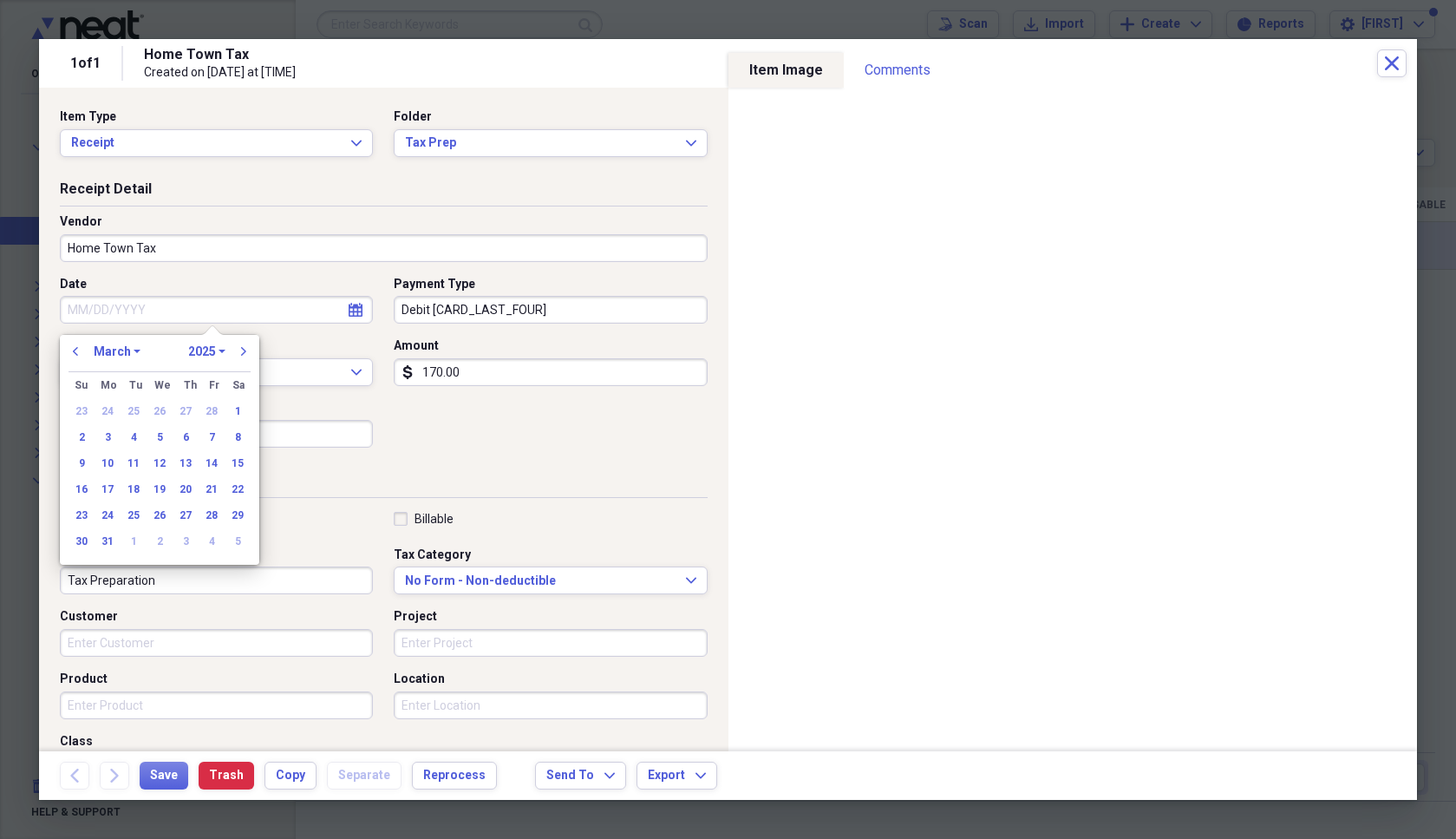 type on "03/10/2025" 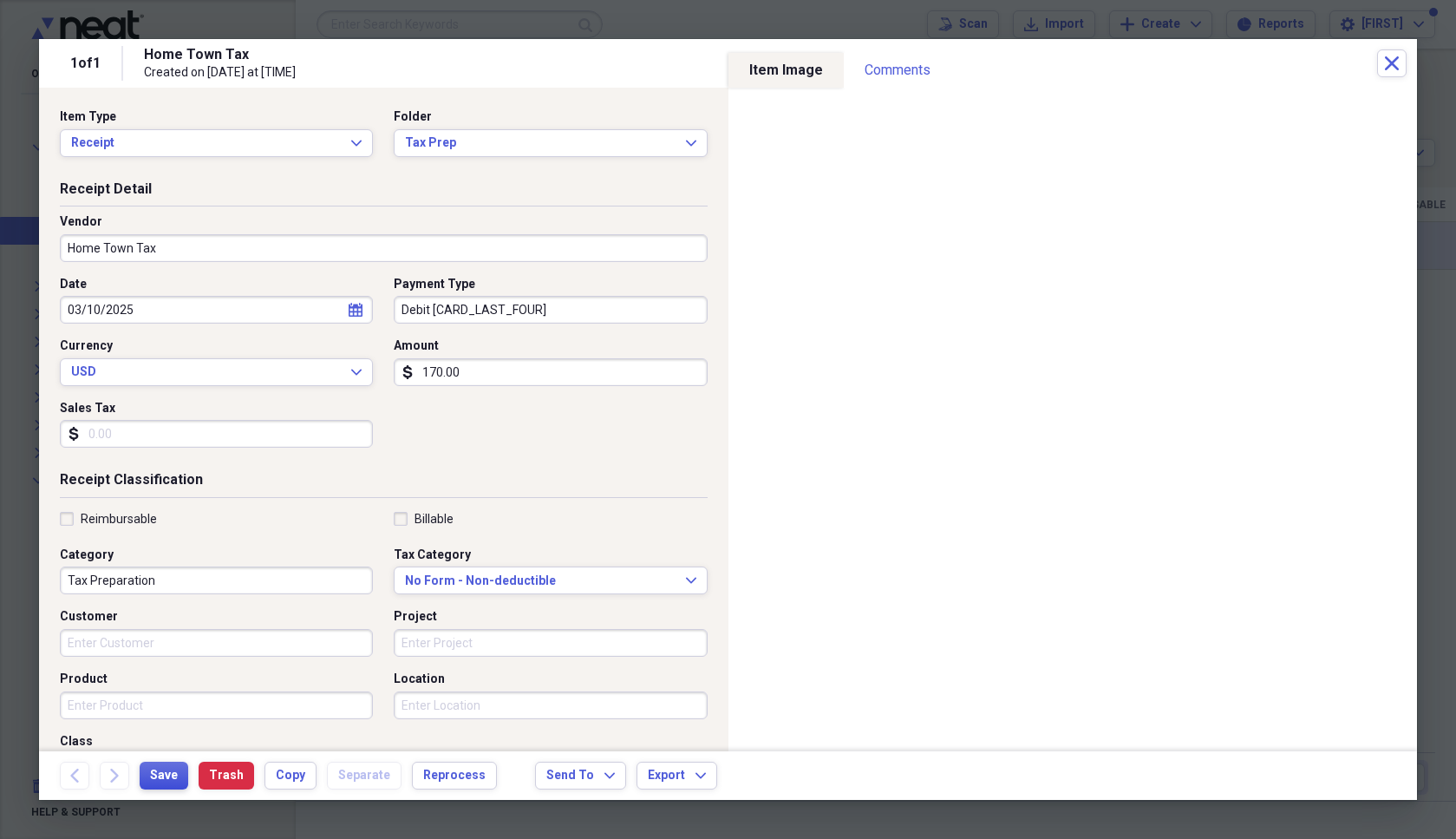 click on "Save" at bounding box center (164, 776) 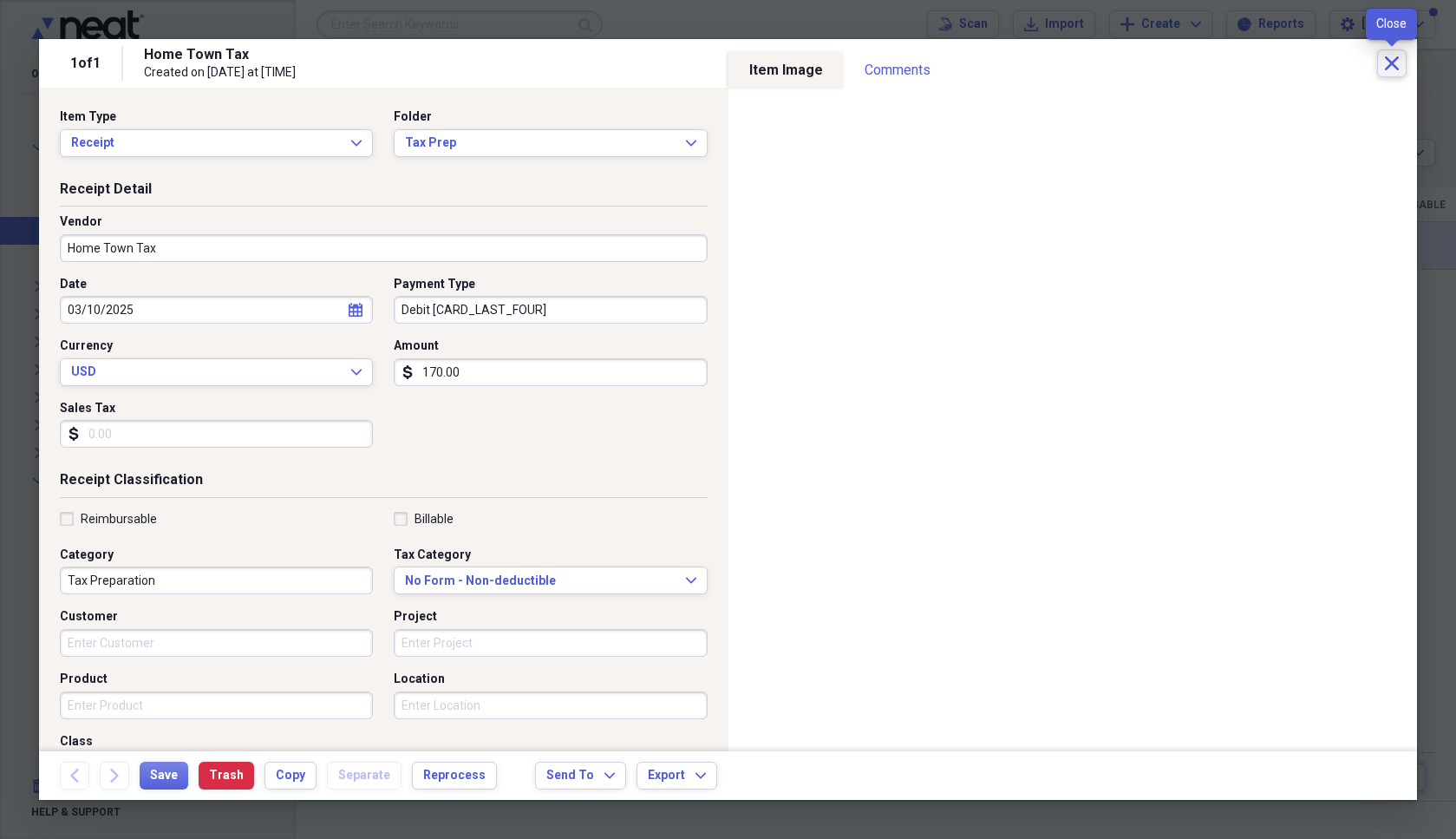 click on "Close" 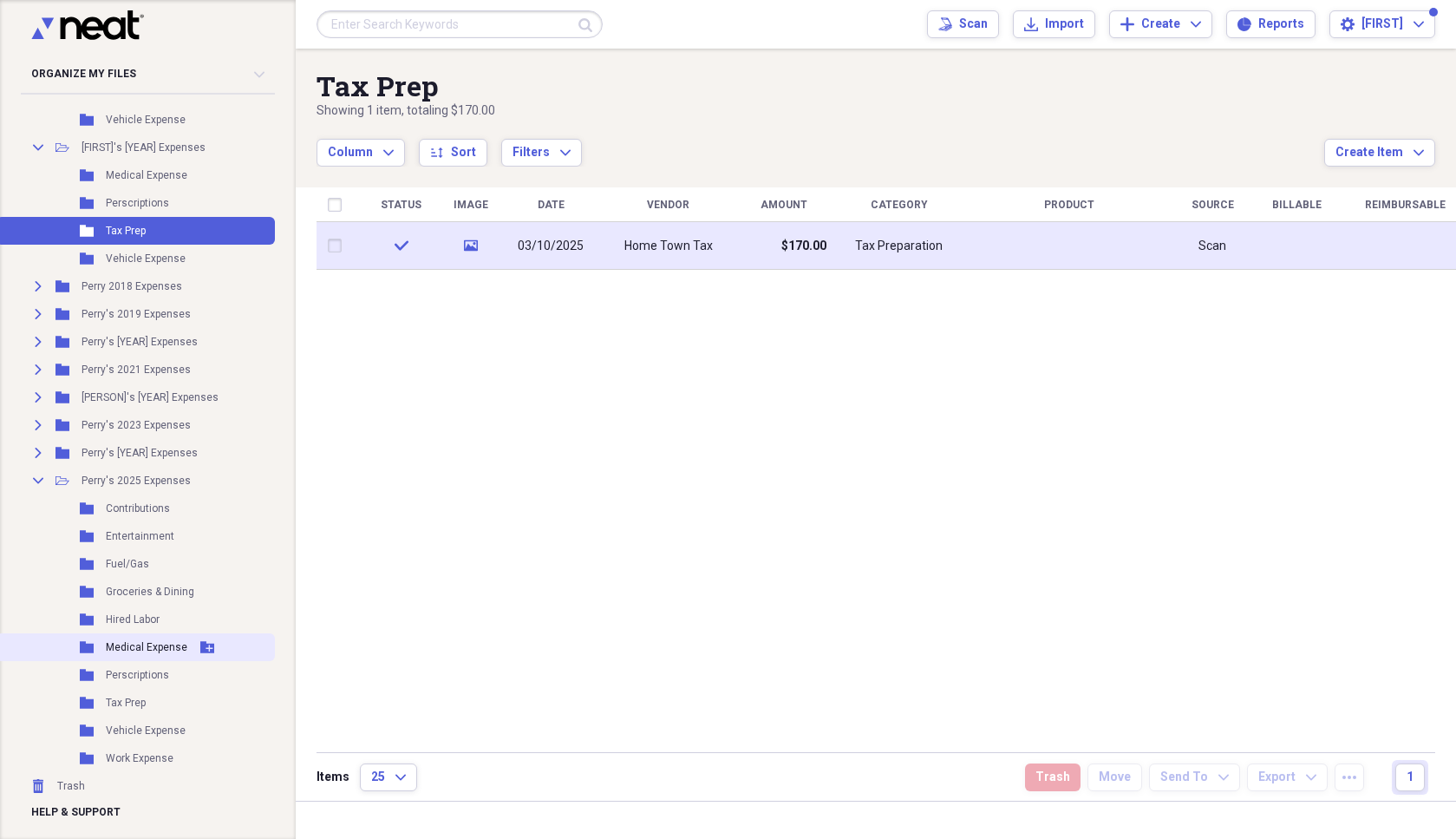 click on "Medical Expense" at bounding box center [147, 647] 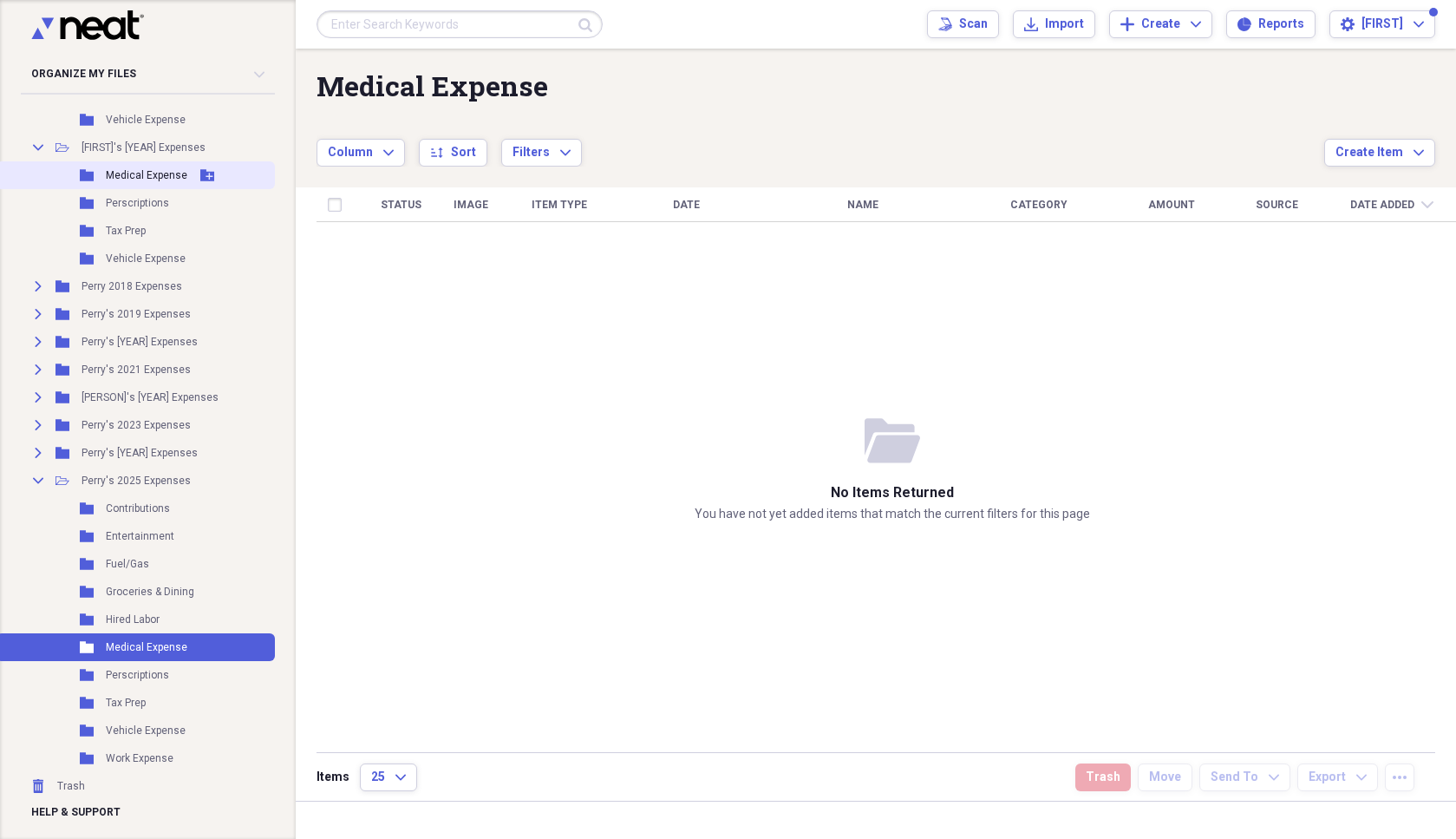 click on "Folder Medical Expense Add Folder" at bounding box center (135, 175) 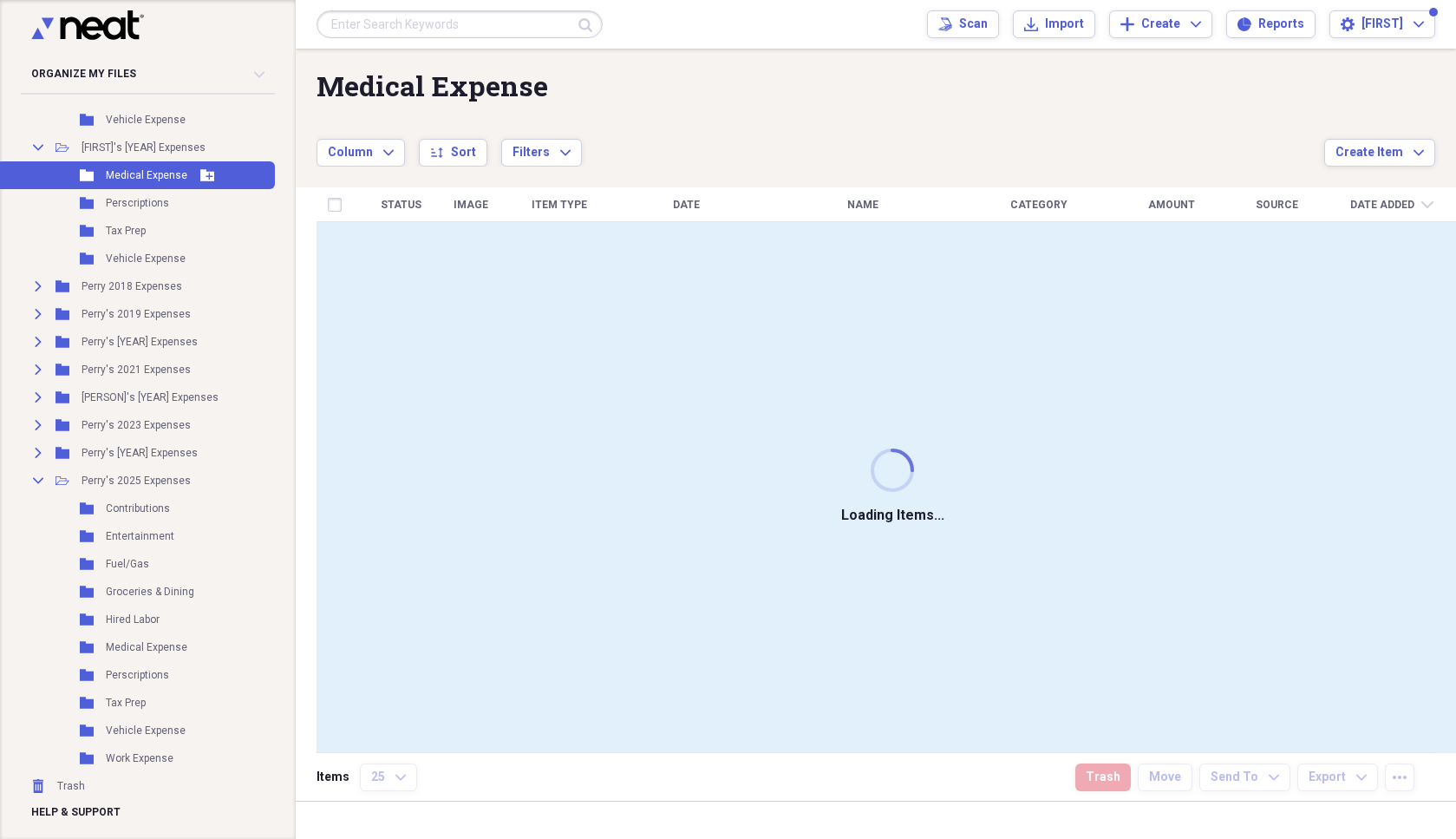 click on "Folder Medical Expense Add Folder" at bounding box center [135, 175] 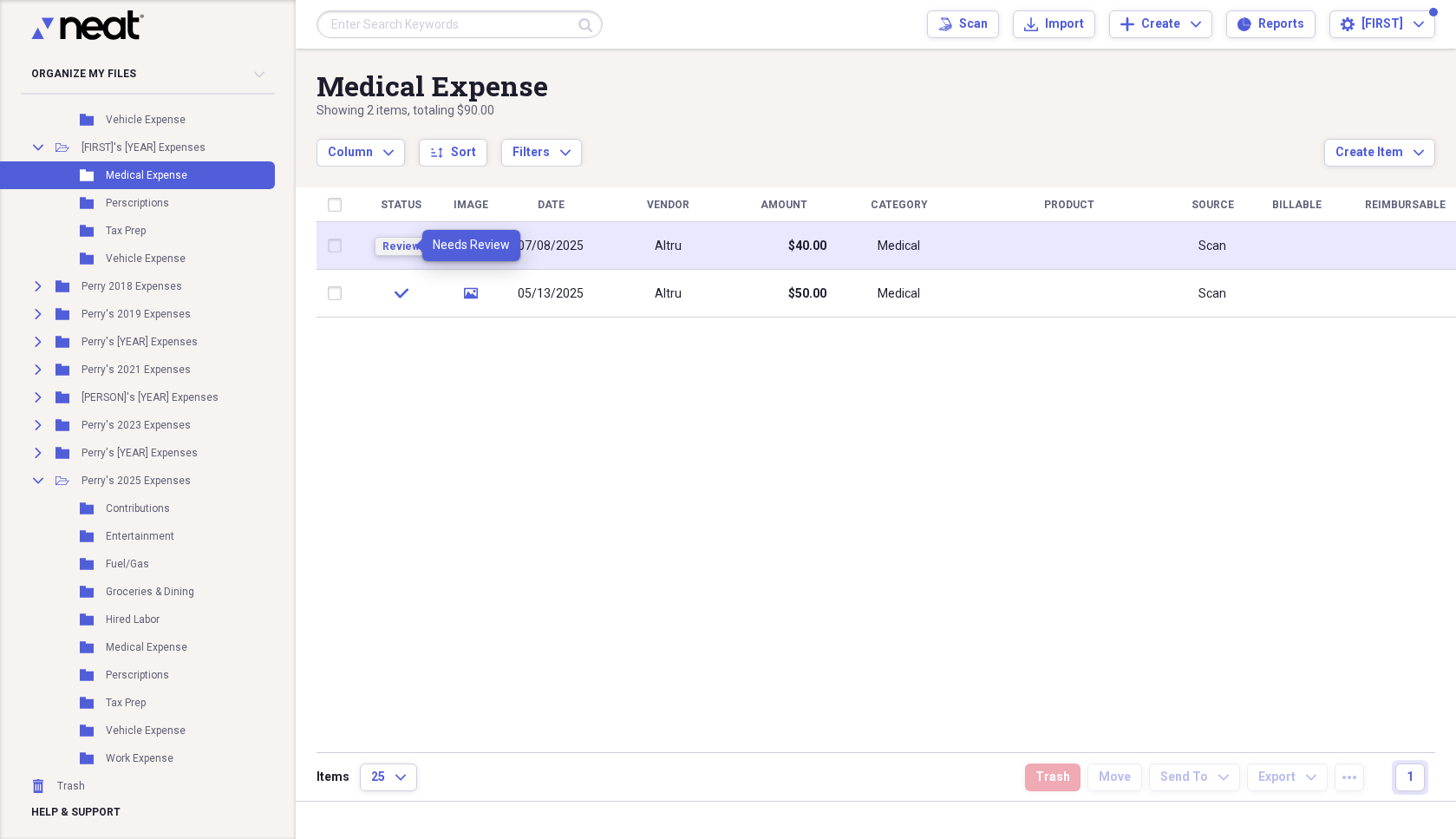 click on "Review" at bounding box center [401, 246] 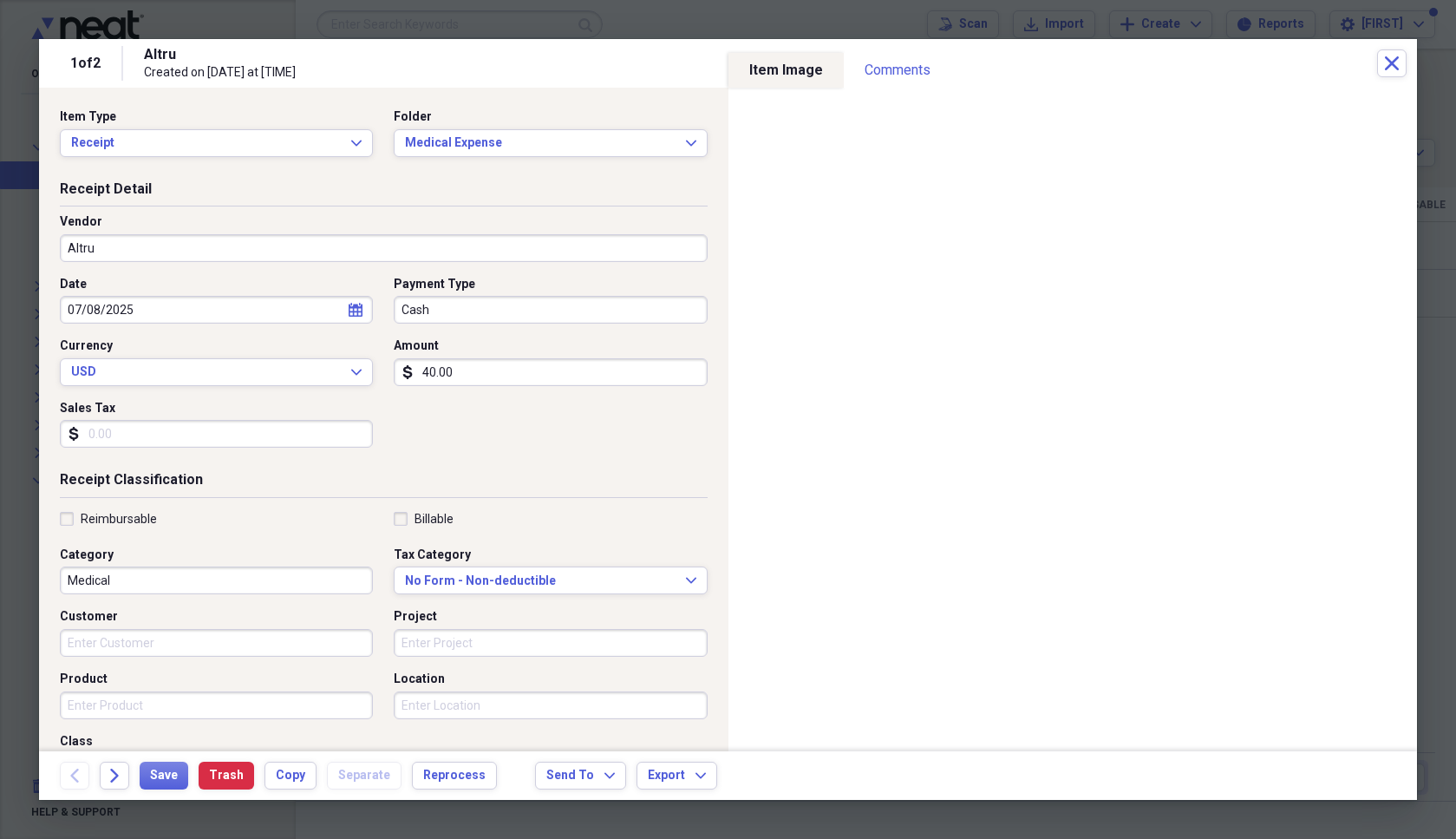 click on "Altru" at bounding box center [383, 248] 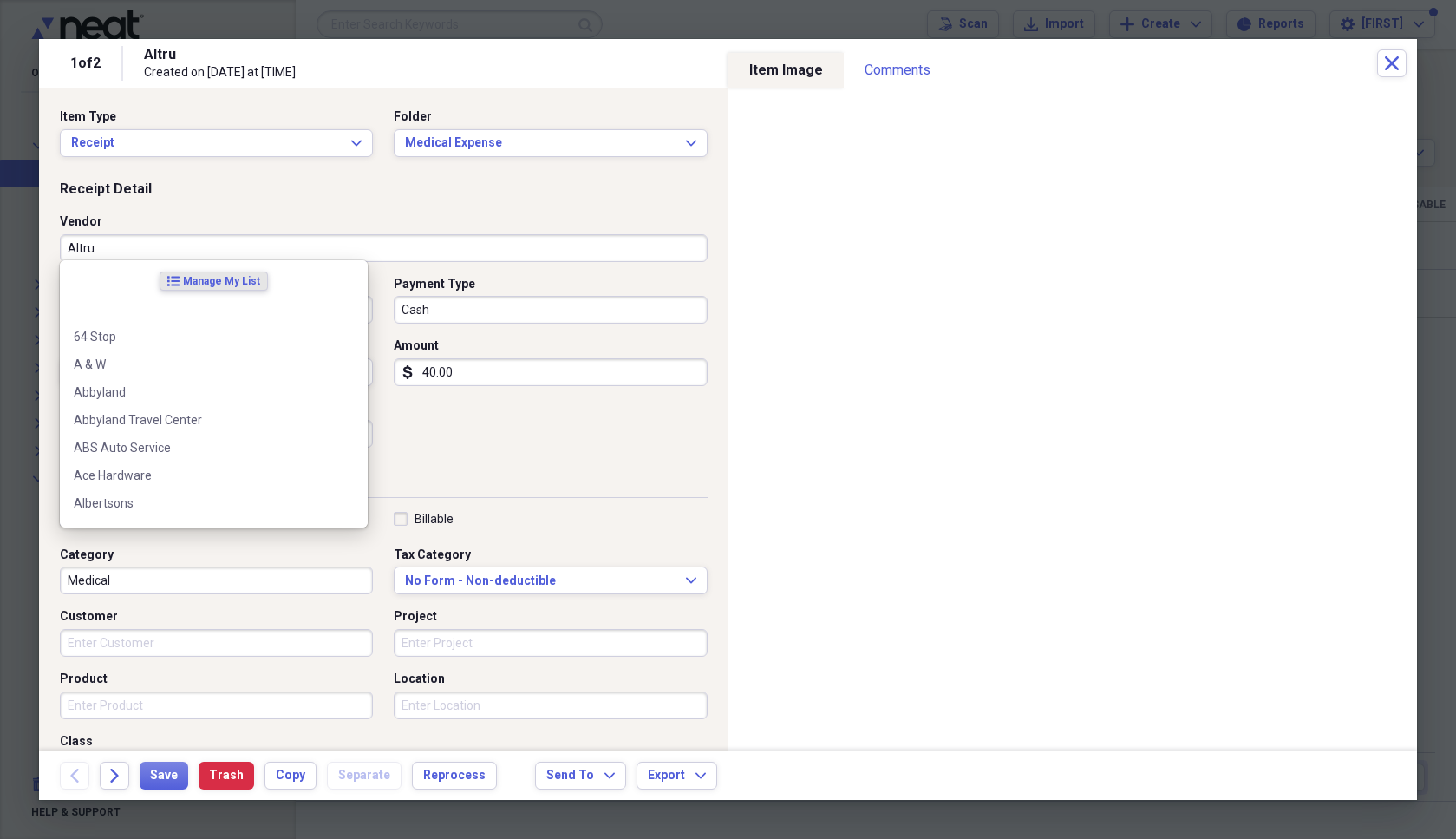 scroll, scrollTop: 438, scrollLeft: 0, axis: vertical 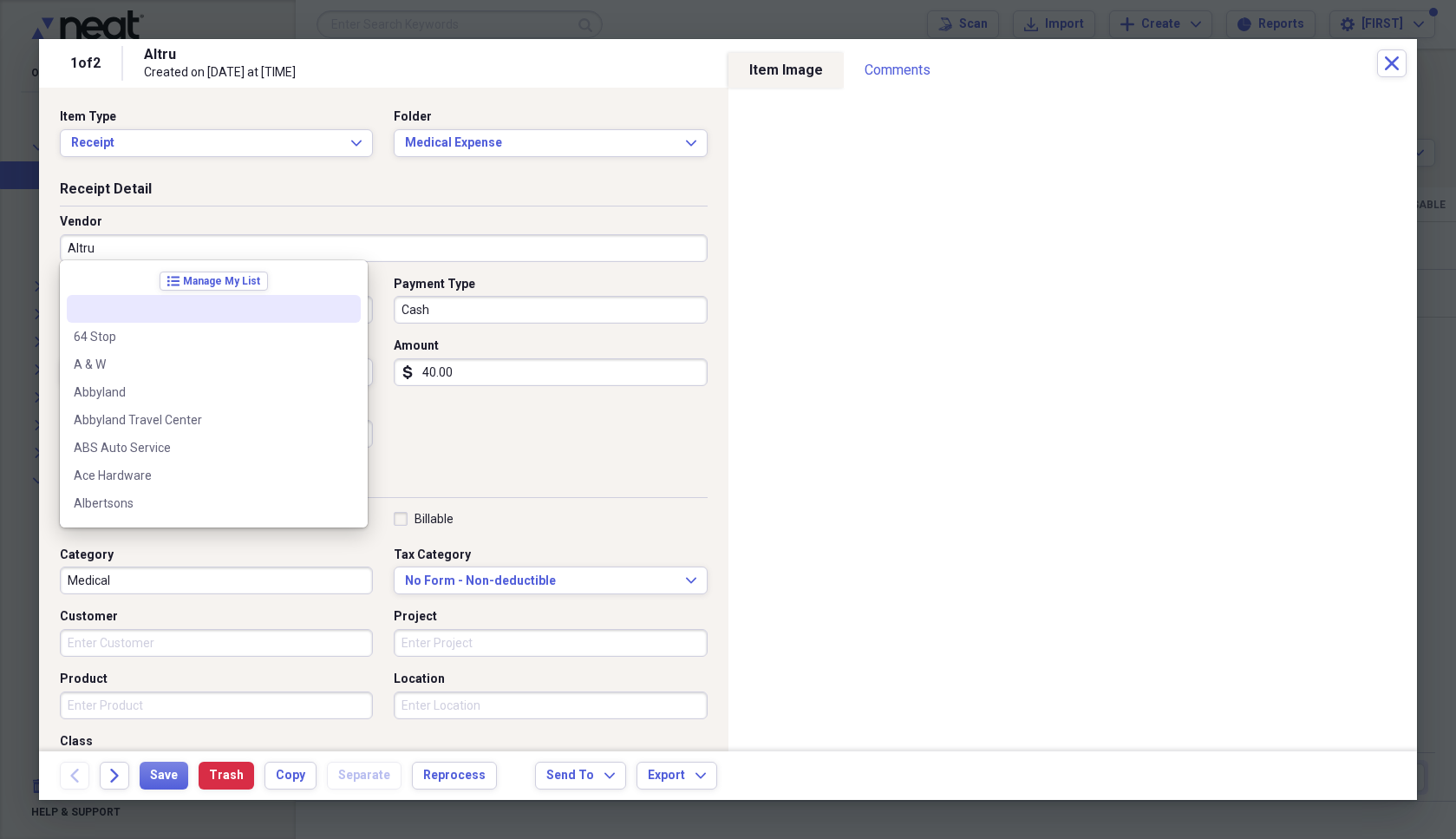 click on "Altru" at bounding box center [383, 248] 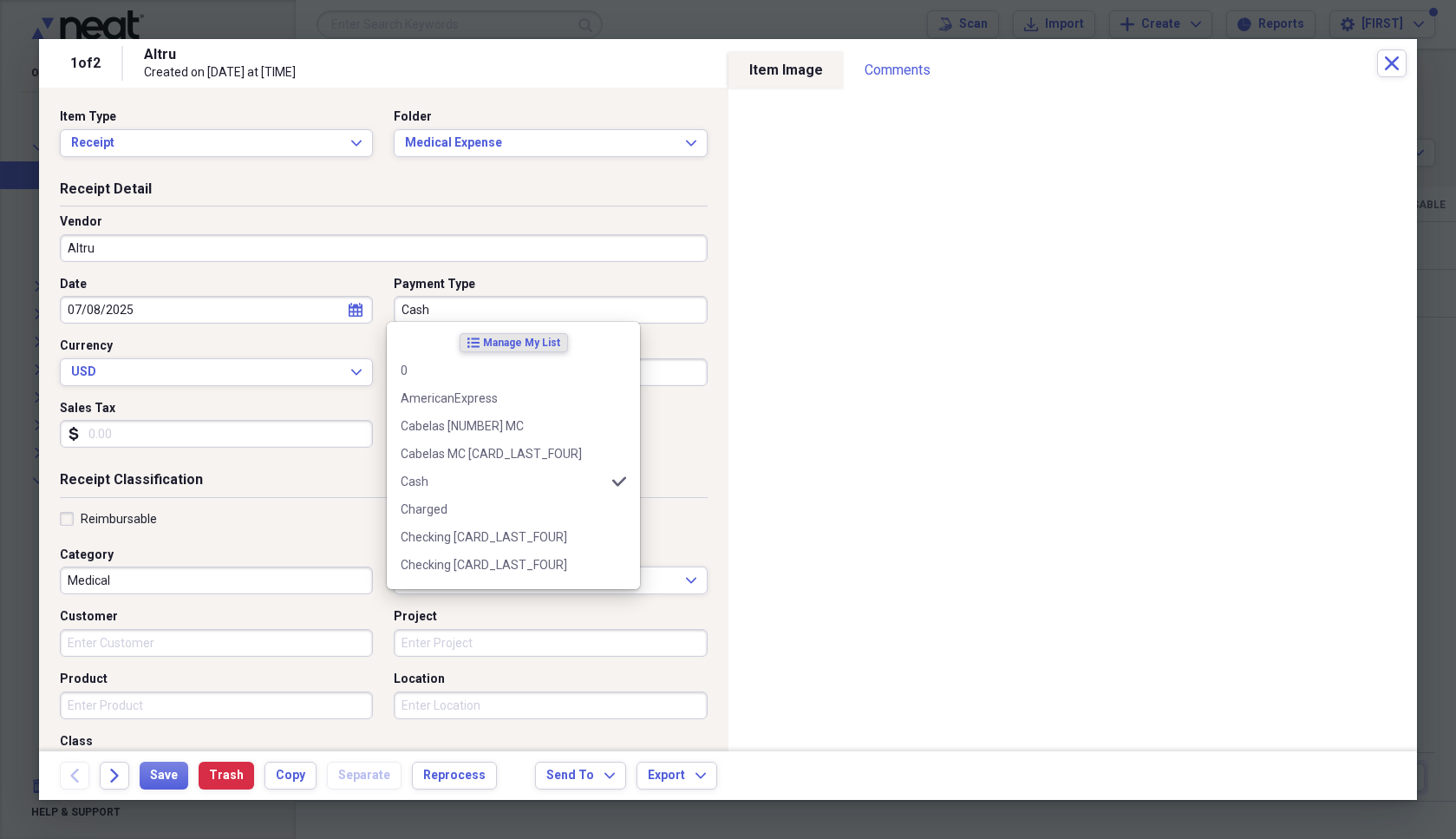 click on "Cash" at bounding box center [550, 310] 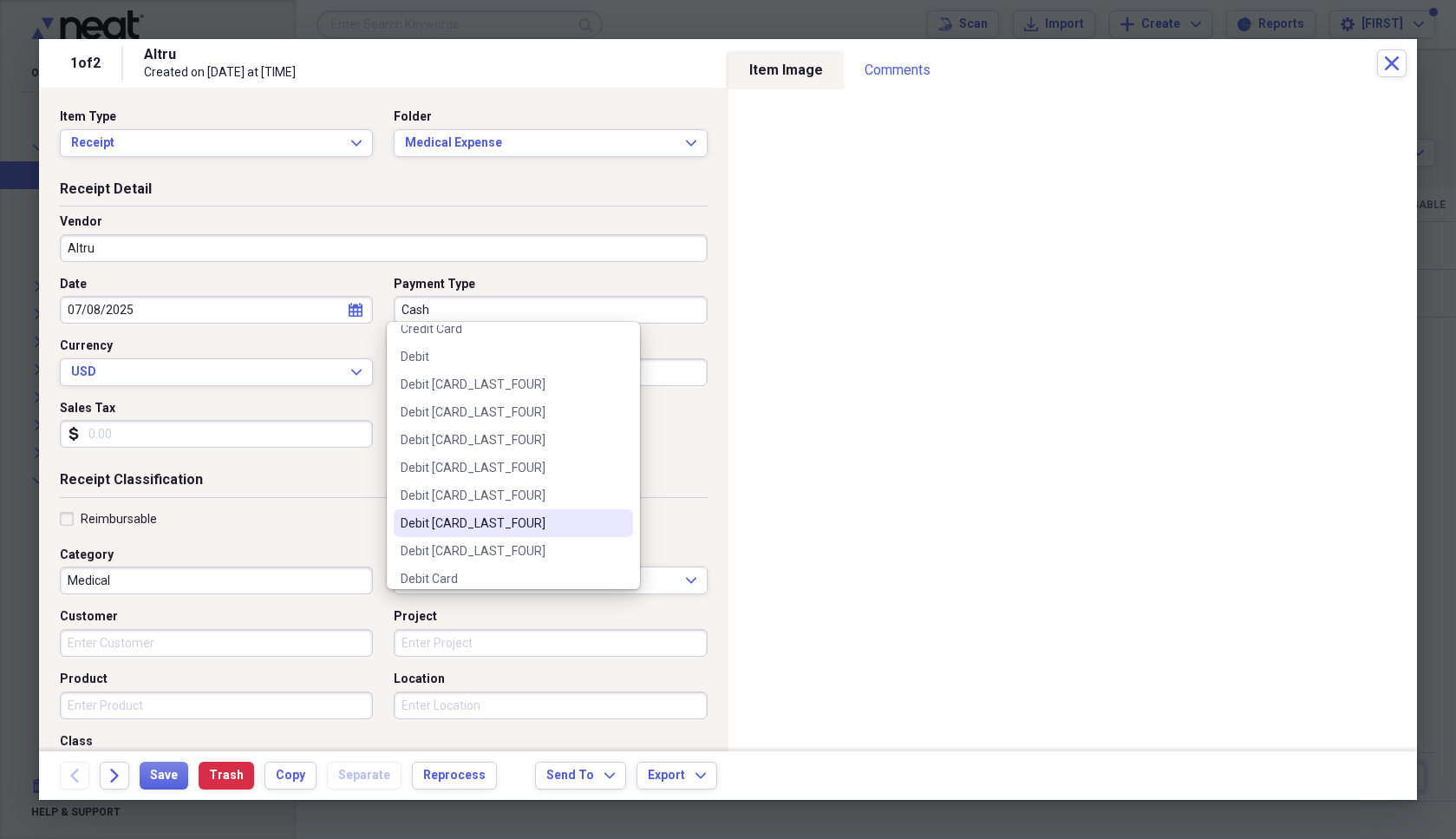 scroll, scrollTop: 434, scrollLeft: 0, axis: vertical 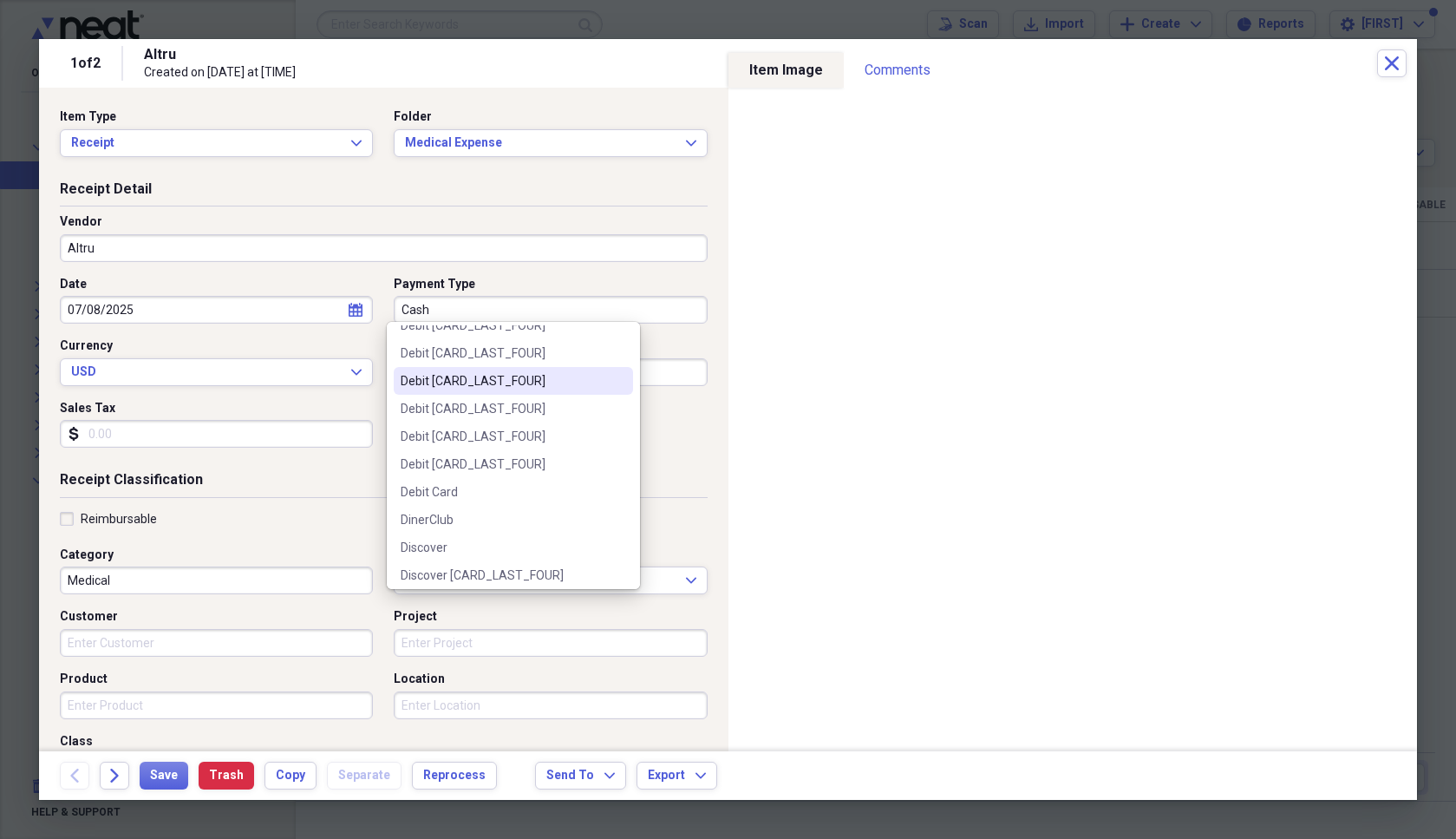 click on "Debit [LAST_FOUR]" at bounding box center (503, 381) 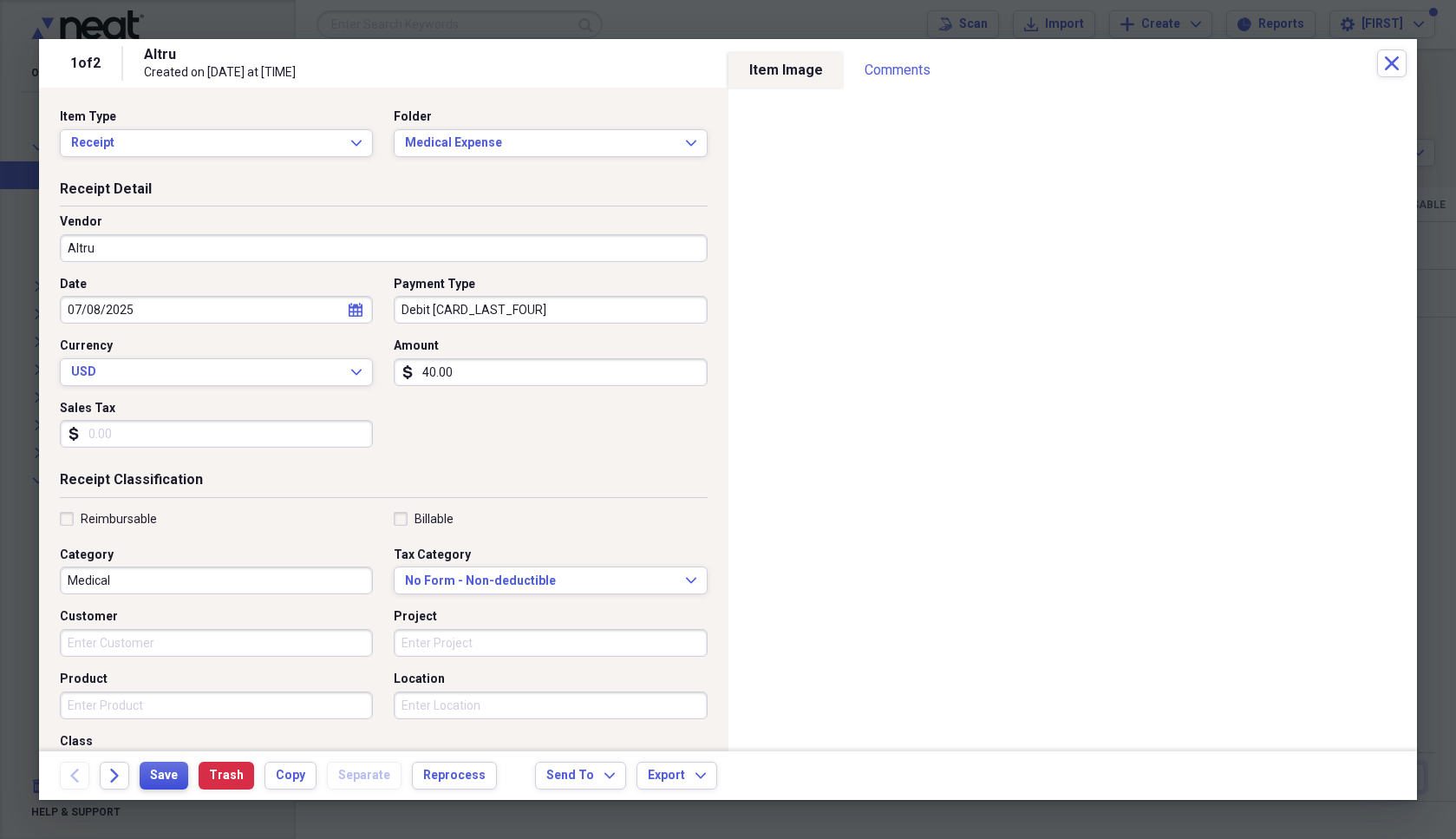 click on "Save" at bounding box center (164, 776) 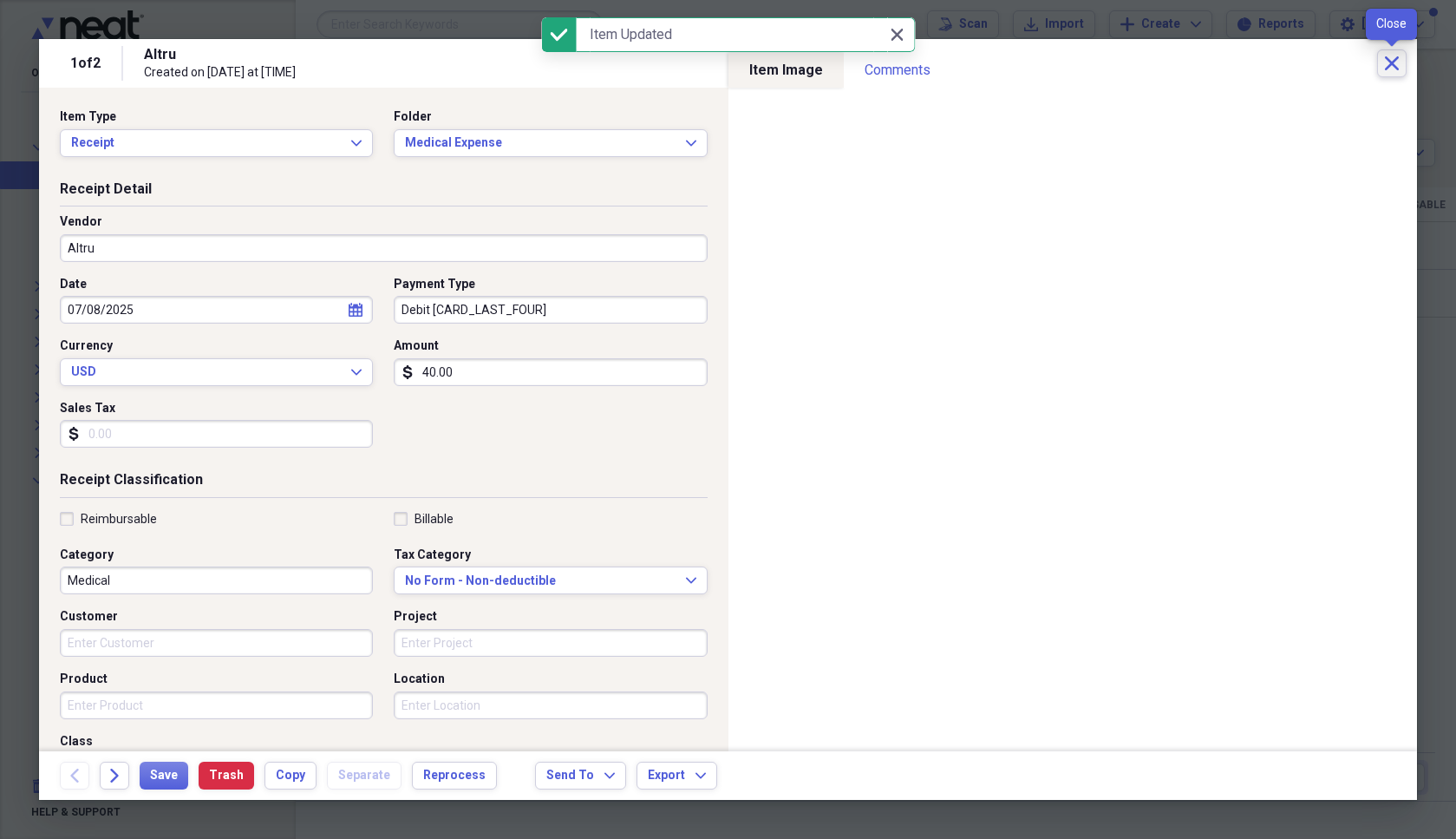 click 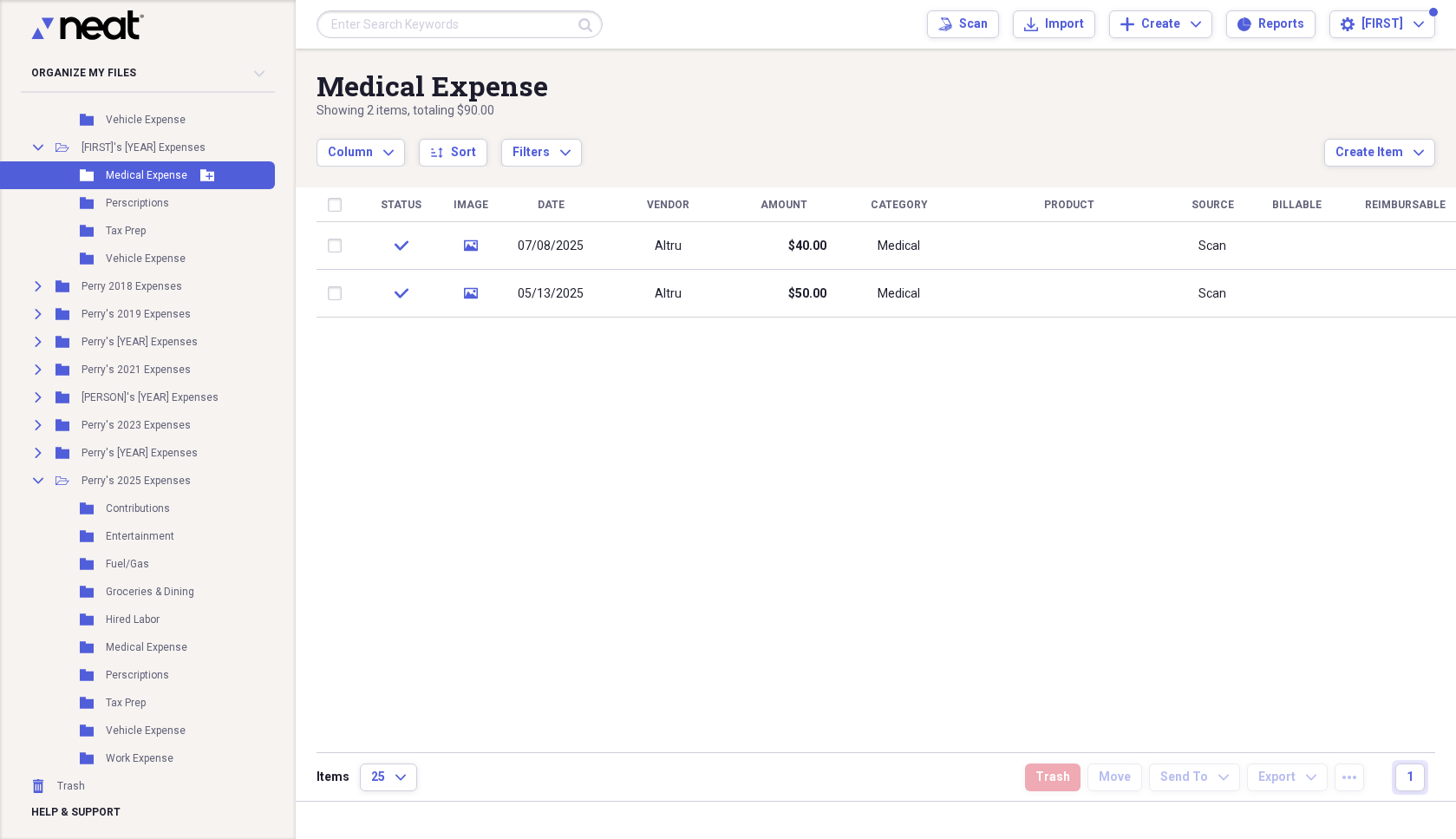 click on "Medical Expense" at bounding box center (147, 175) 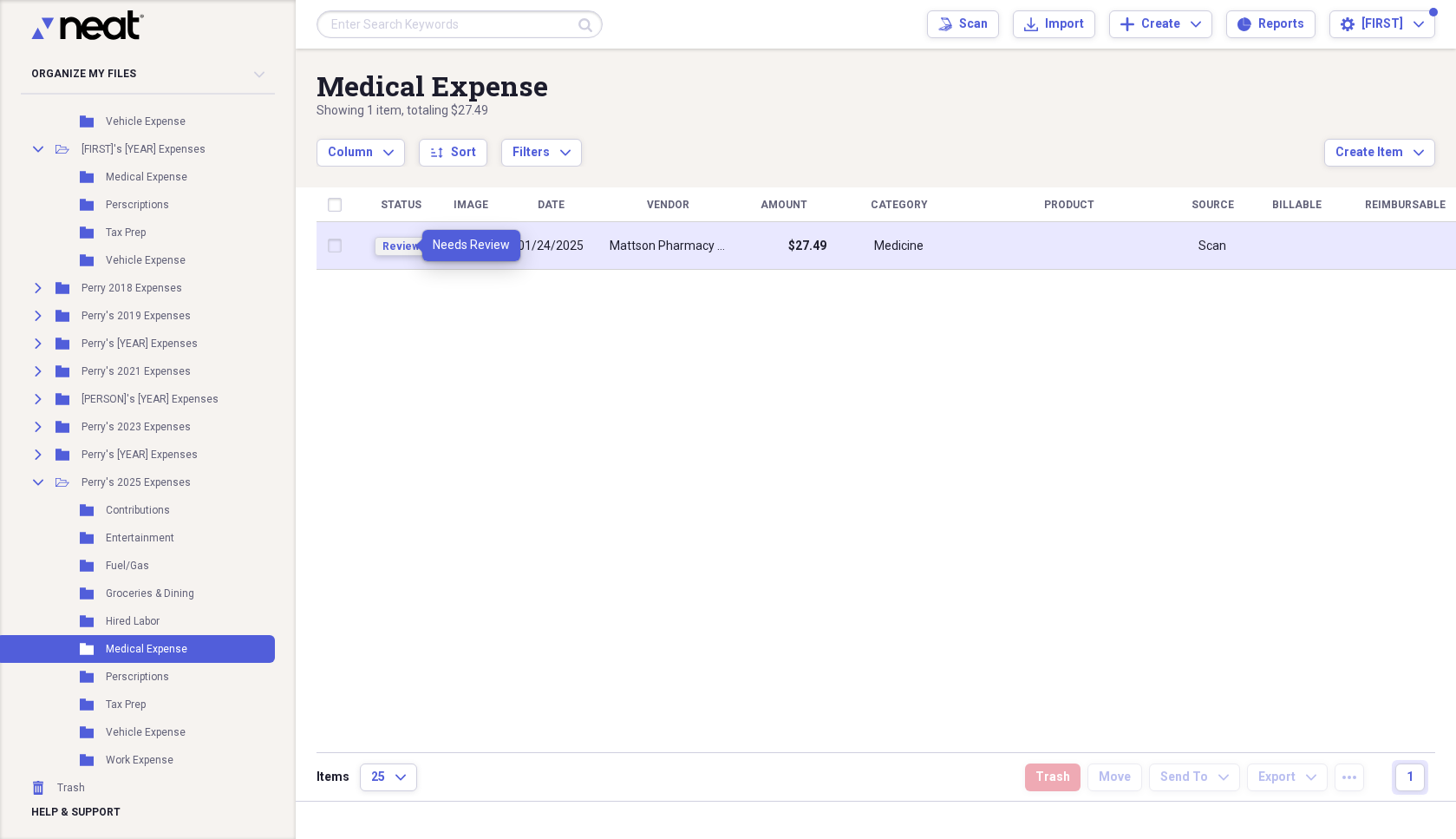 click on "Review" at bounding box center [401, 246] 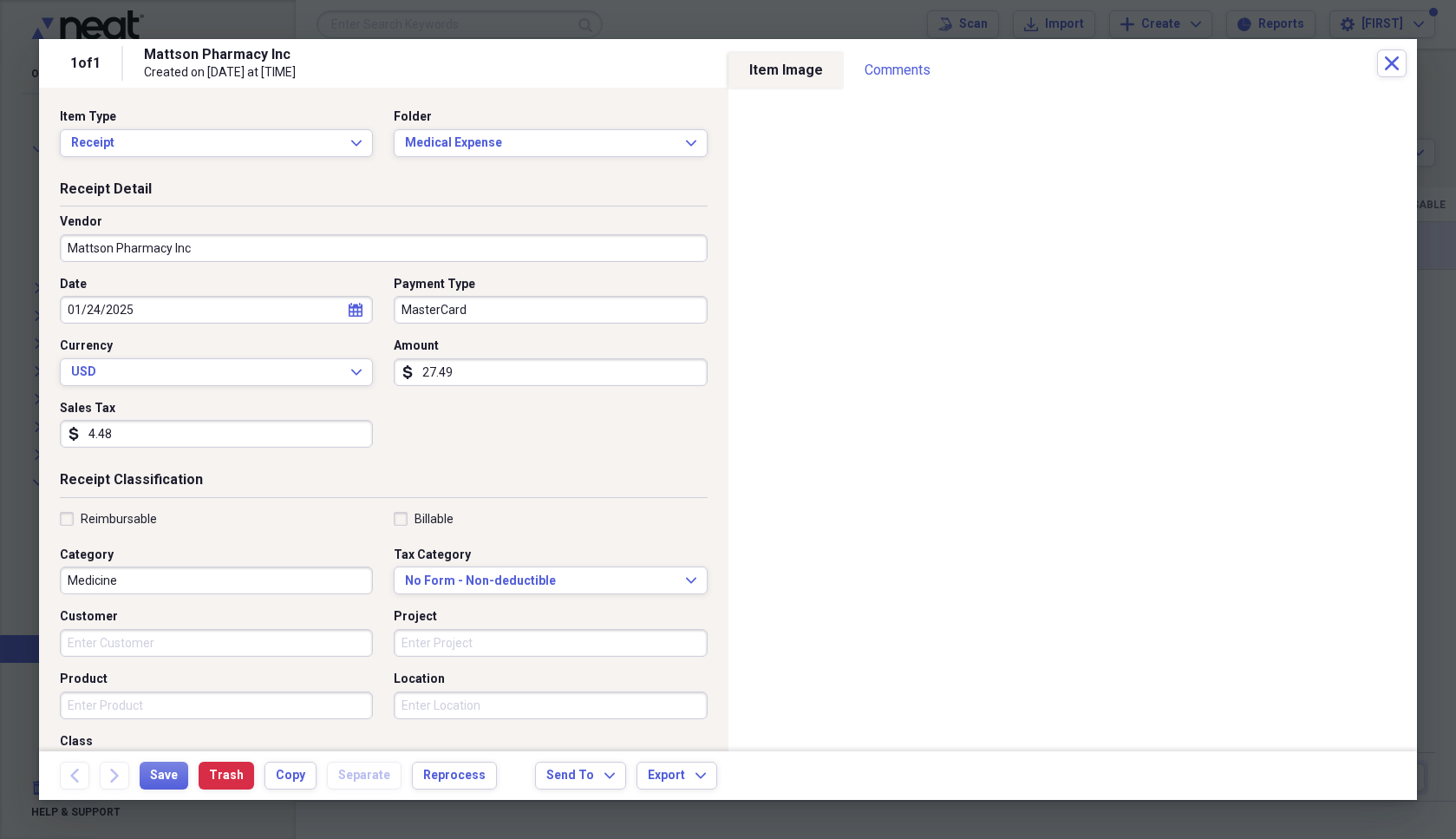 click on "Mattson Pharmacy Inc" at bounding box center (383, 248) 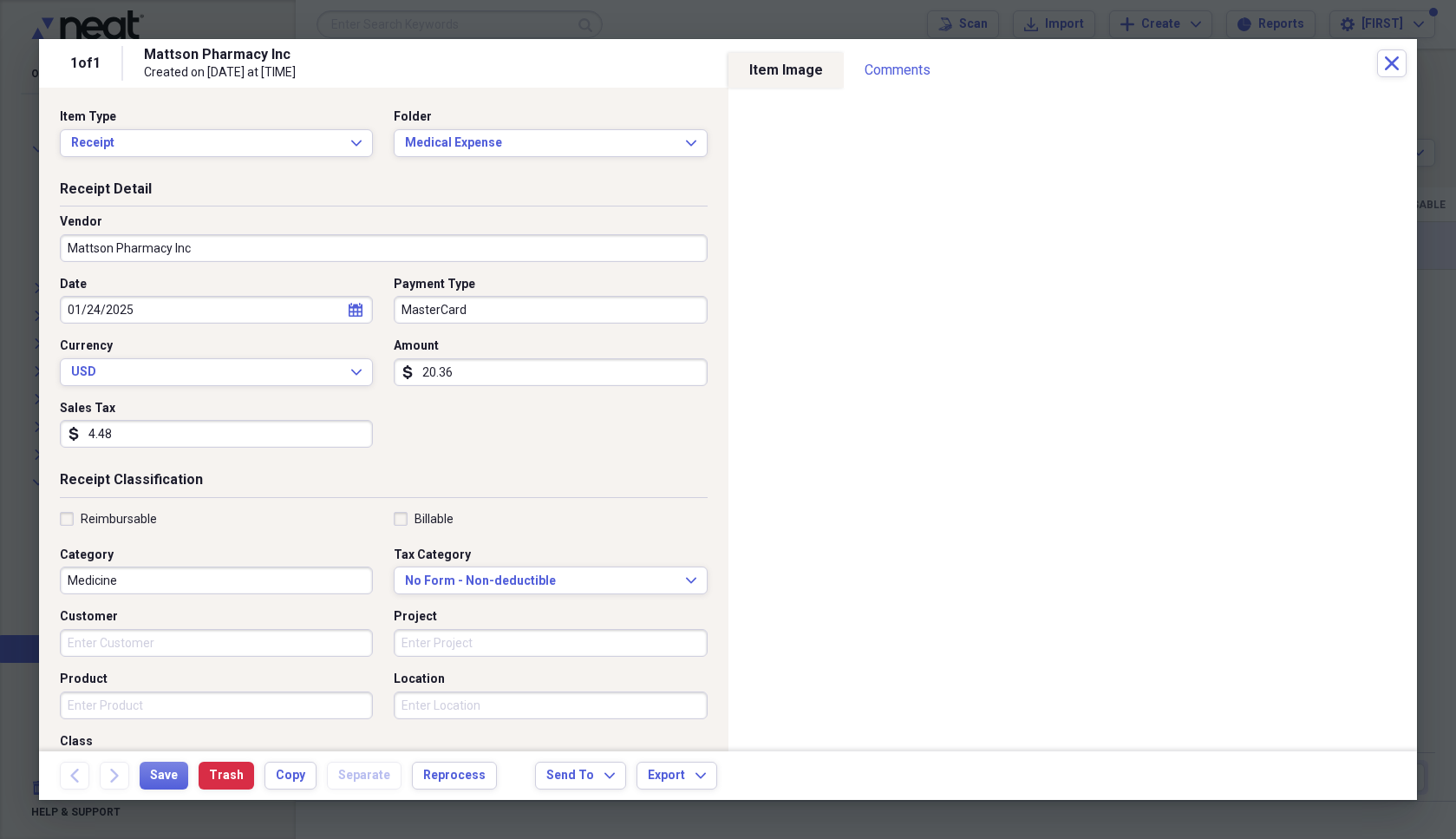 type on "20.36" 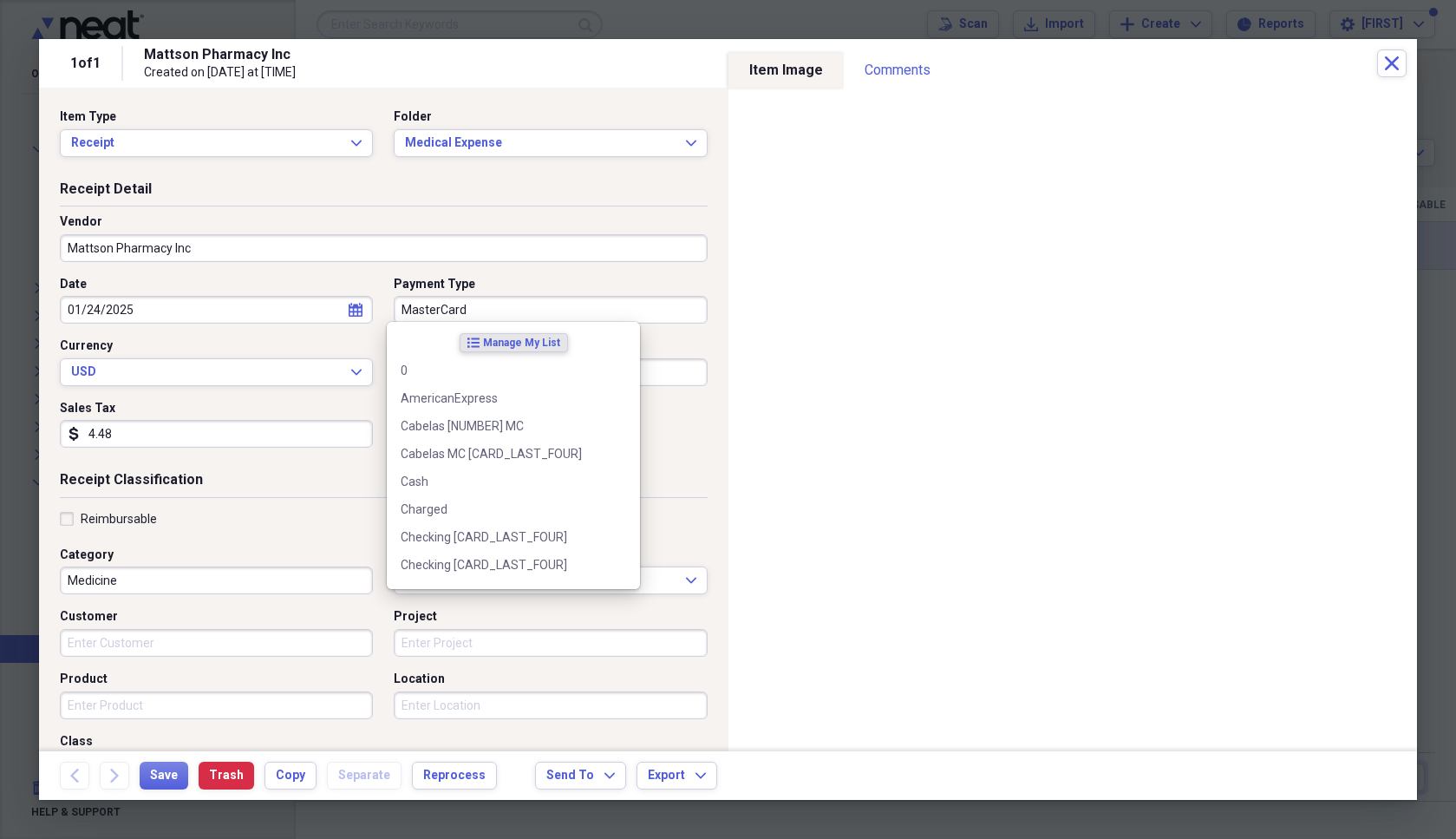 click on "MasterCard" at bounding box center (550, 310) 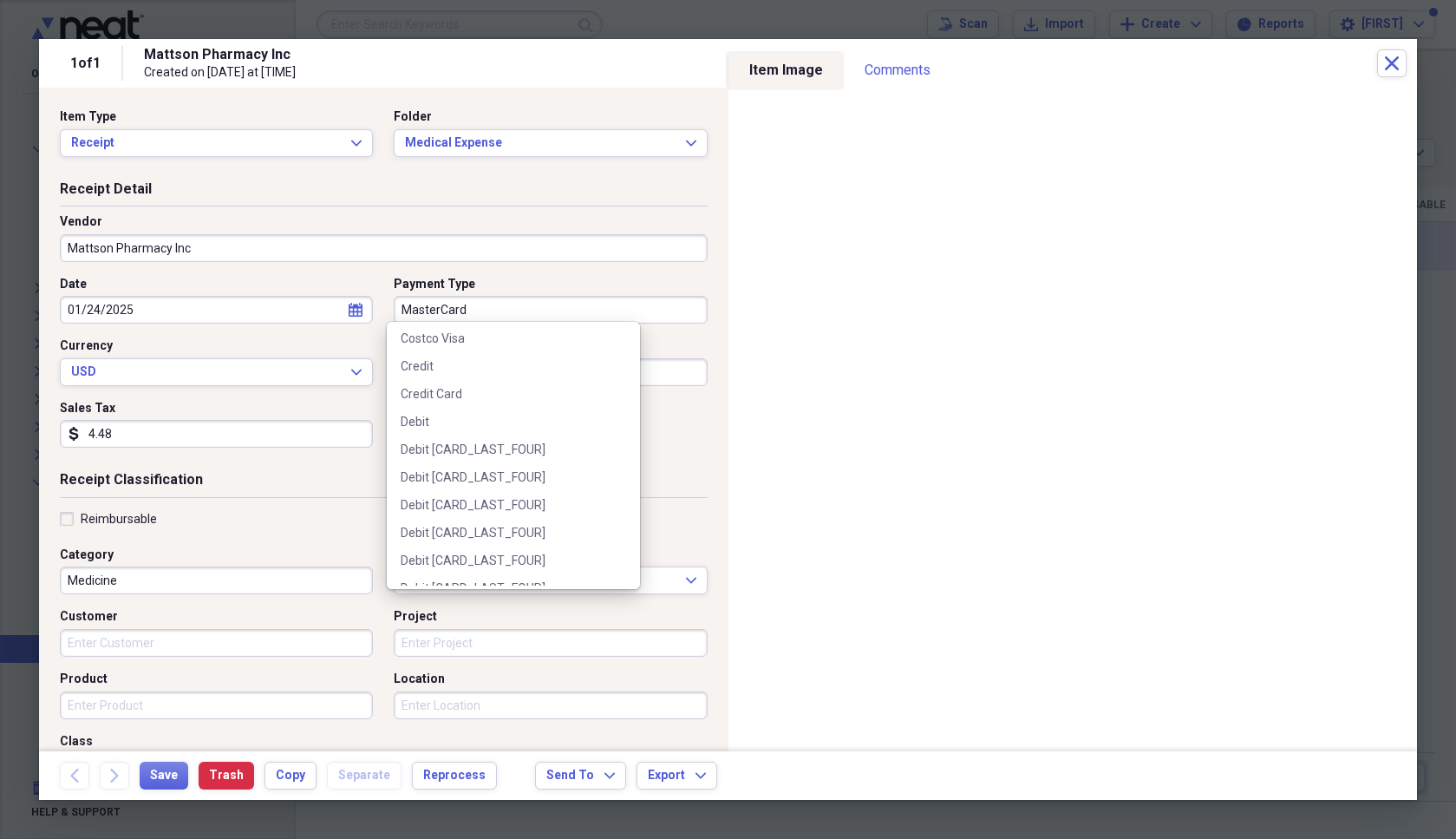scroll, scrollTop: 347, scrollLeft: 0, axis: vertical 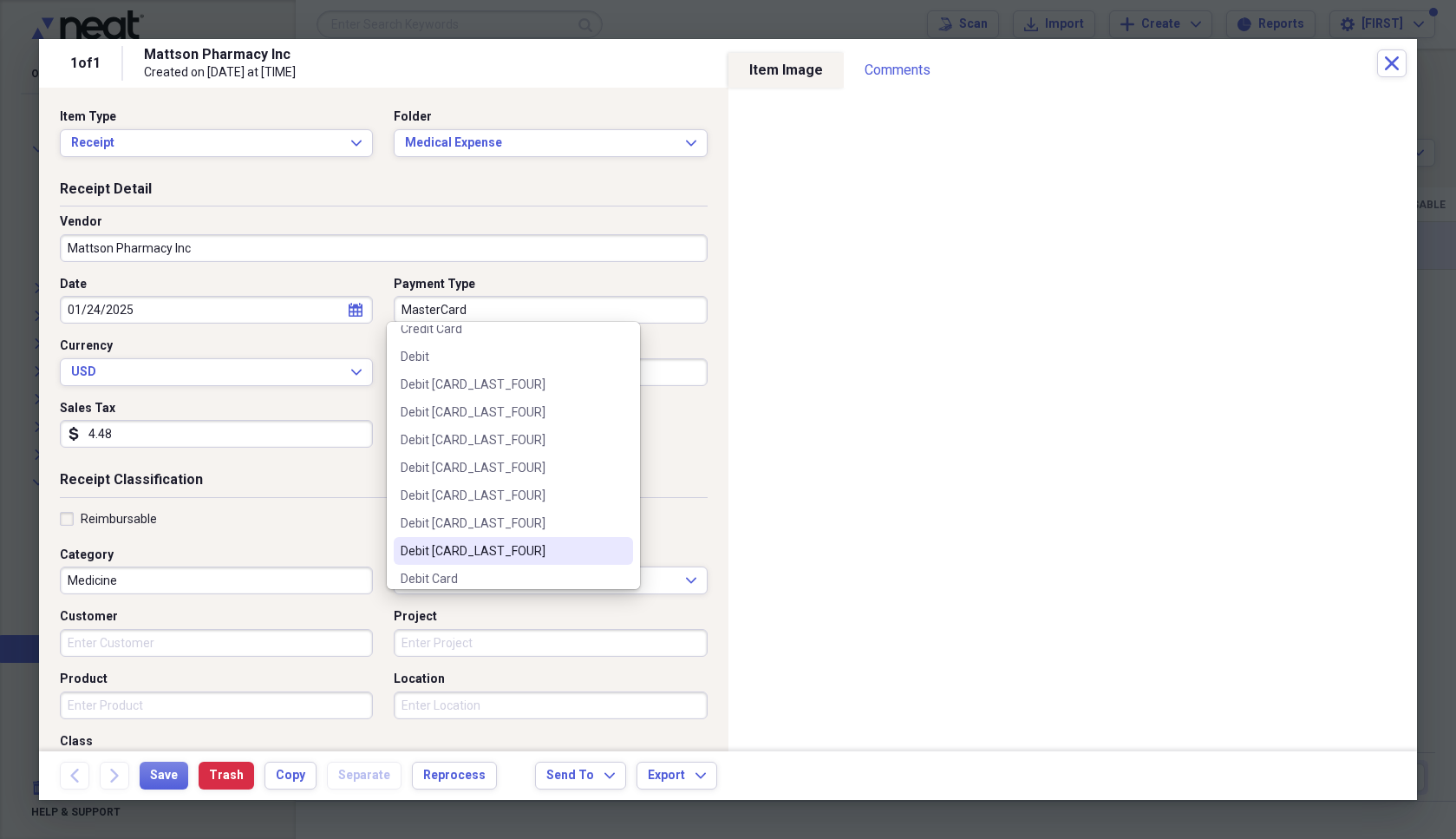 click on "Debit [LAST_FOUR]" at bounding box center [513, 551] 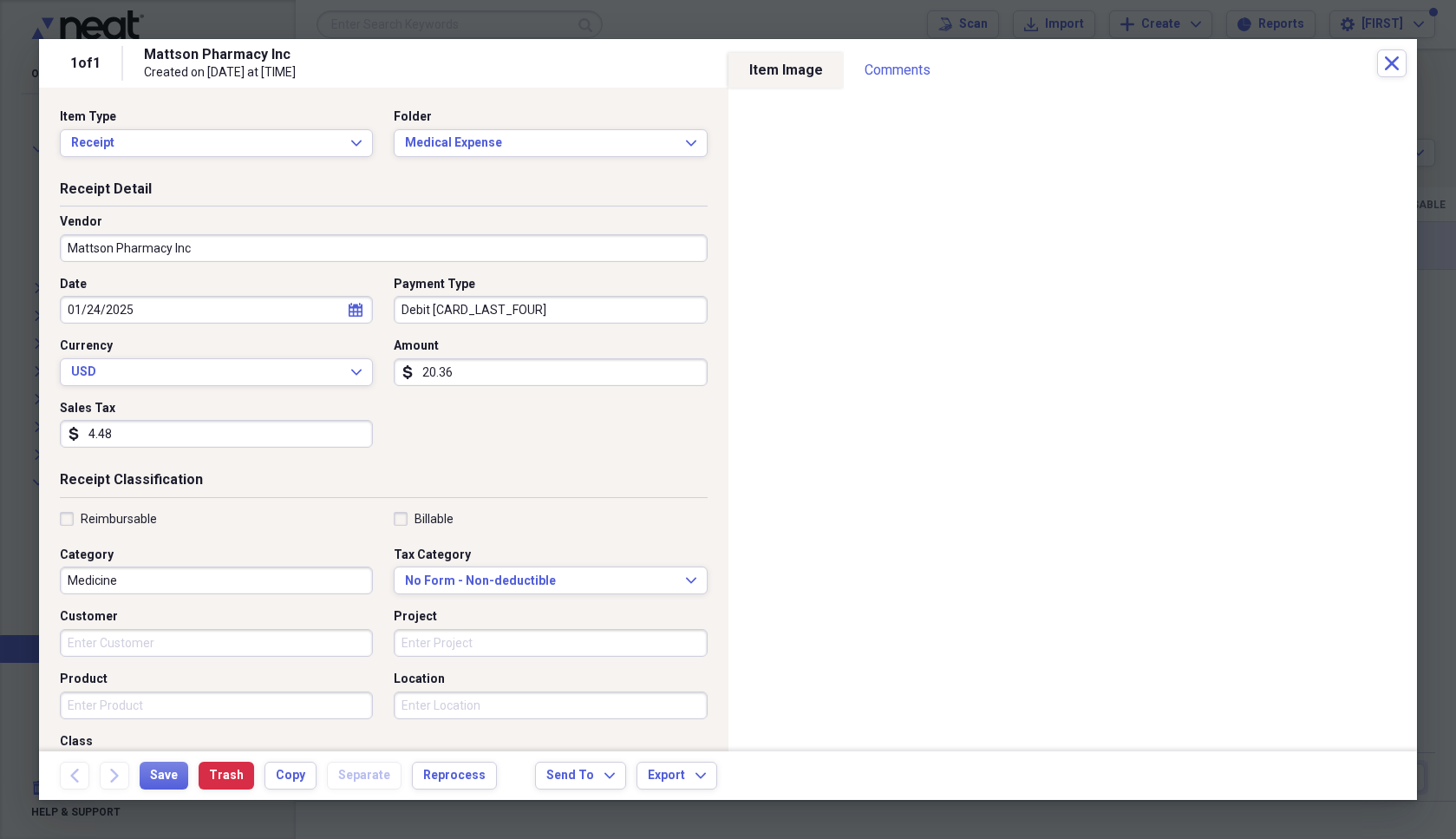 drag, startPoint x: 151, startPoint y: 411, endPoint x: 136, endPoint y: 427, distance: 21.931712 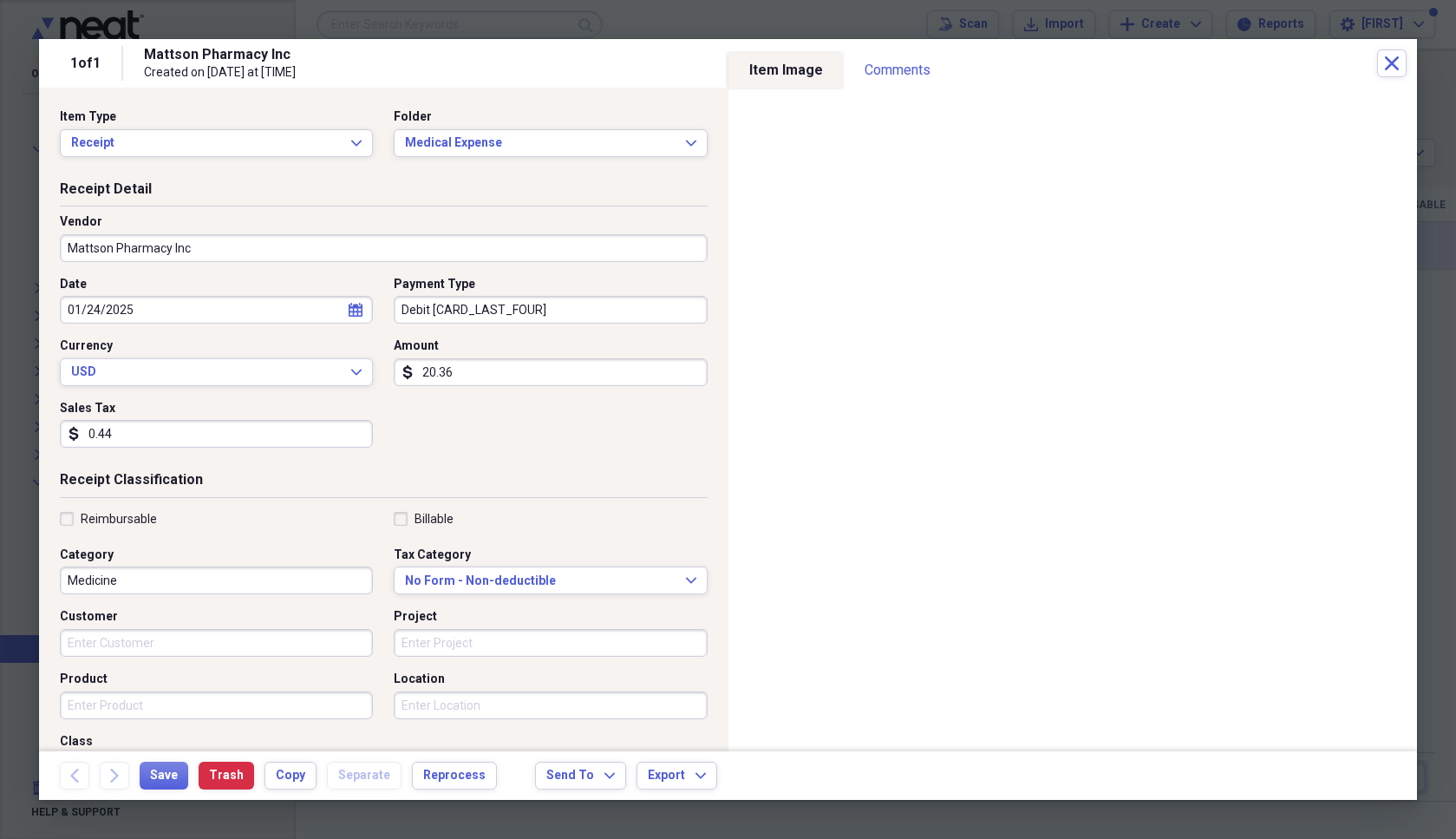 type on "0.04" 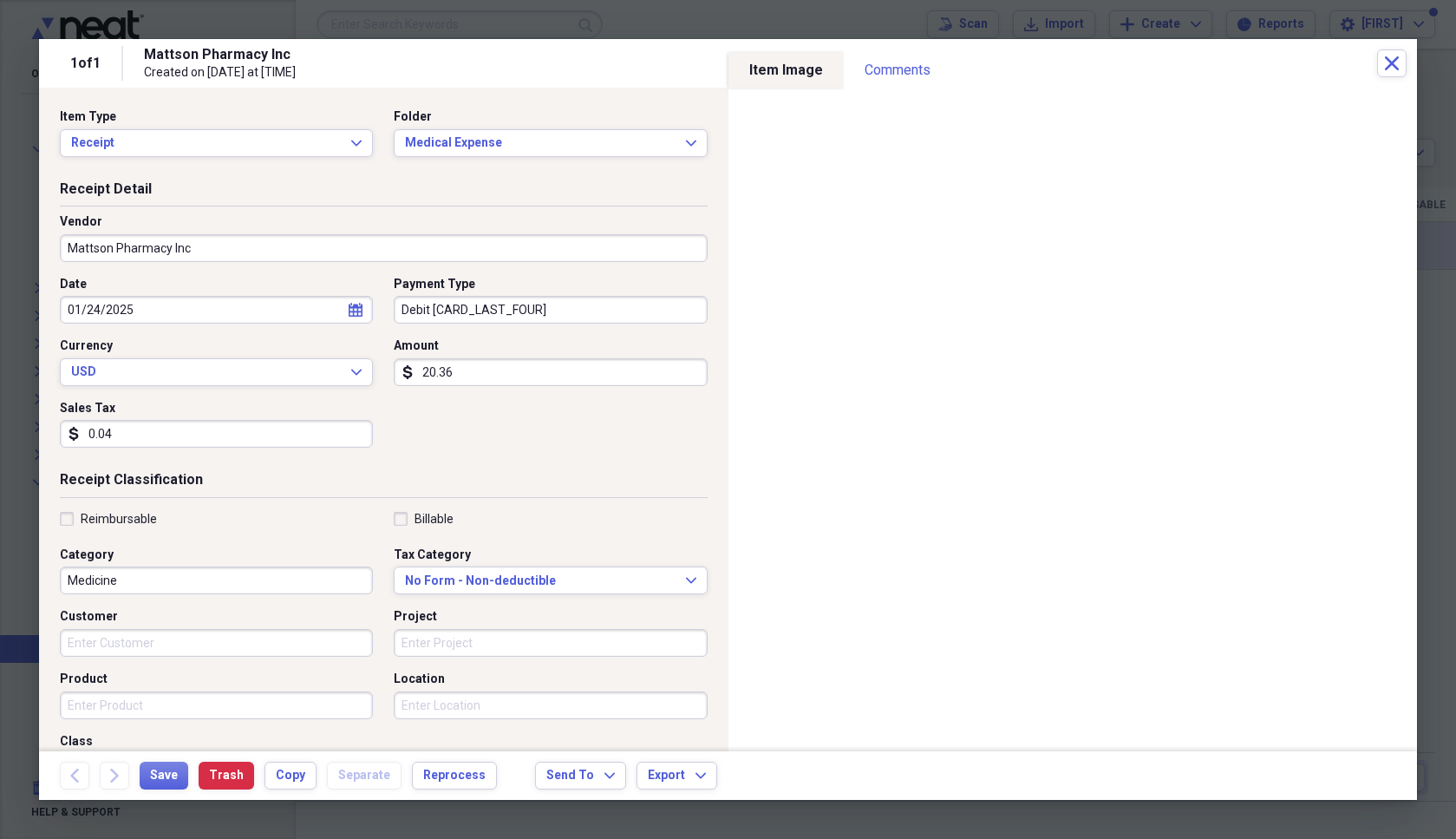 type on "0.04" 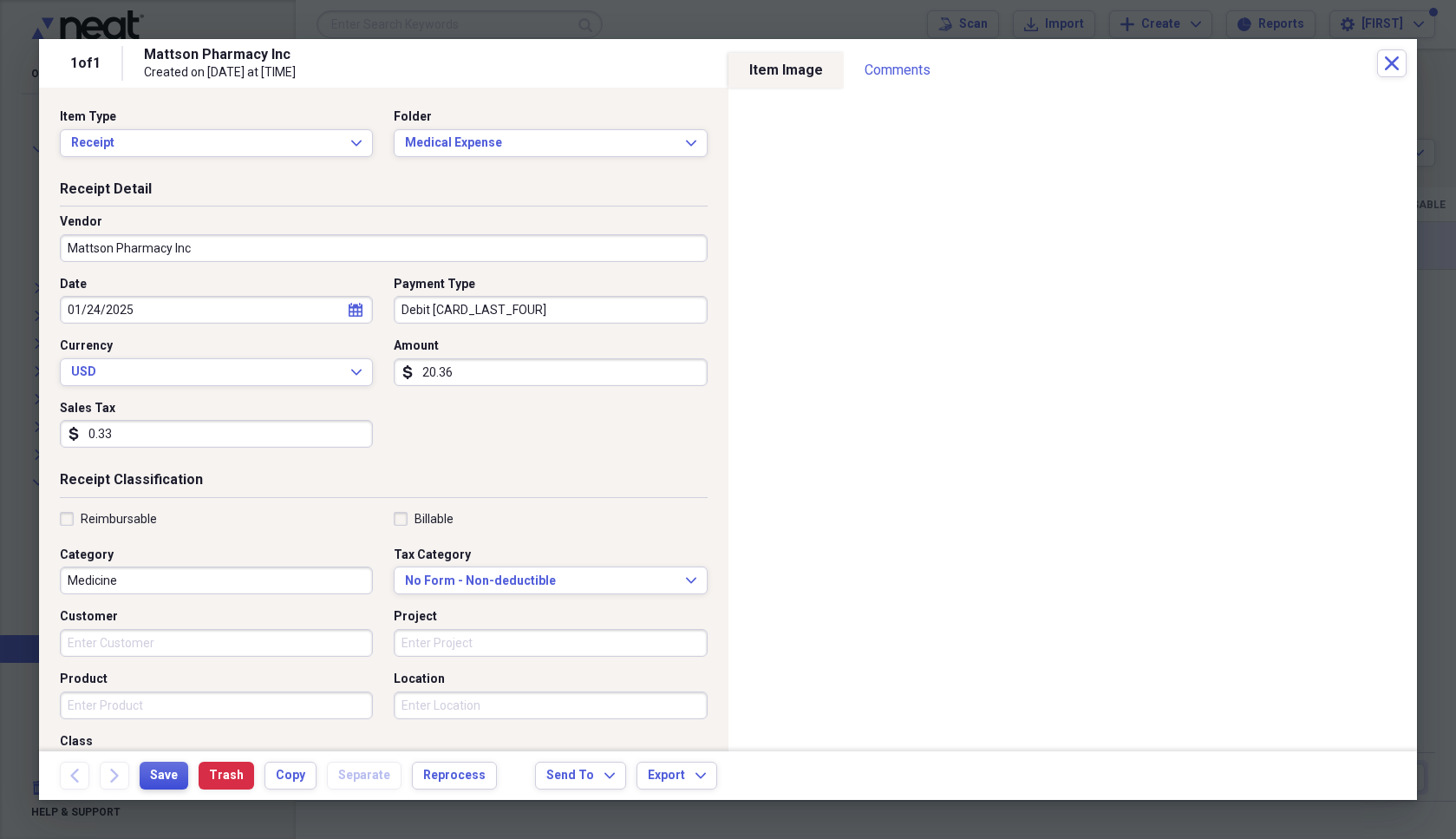 type on "0.33" 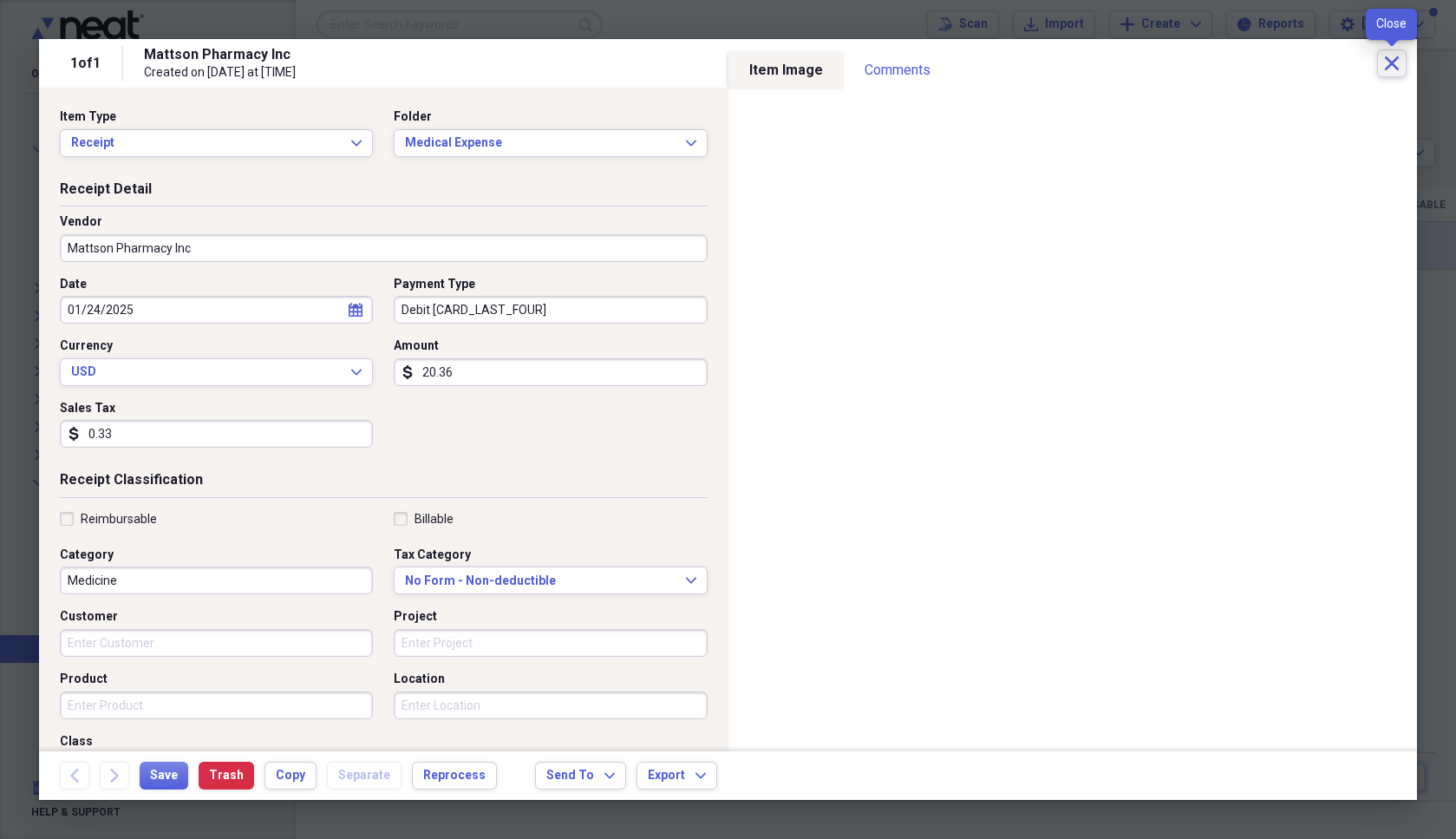 click on "Close" 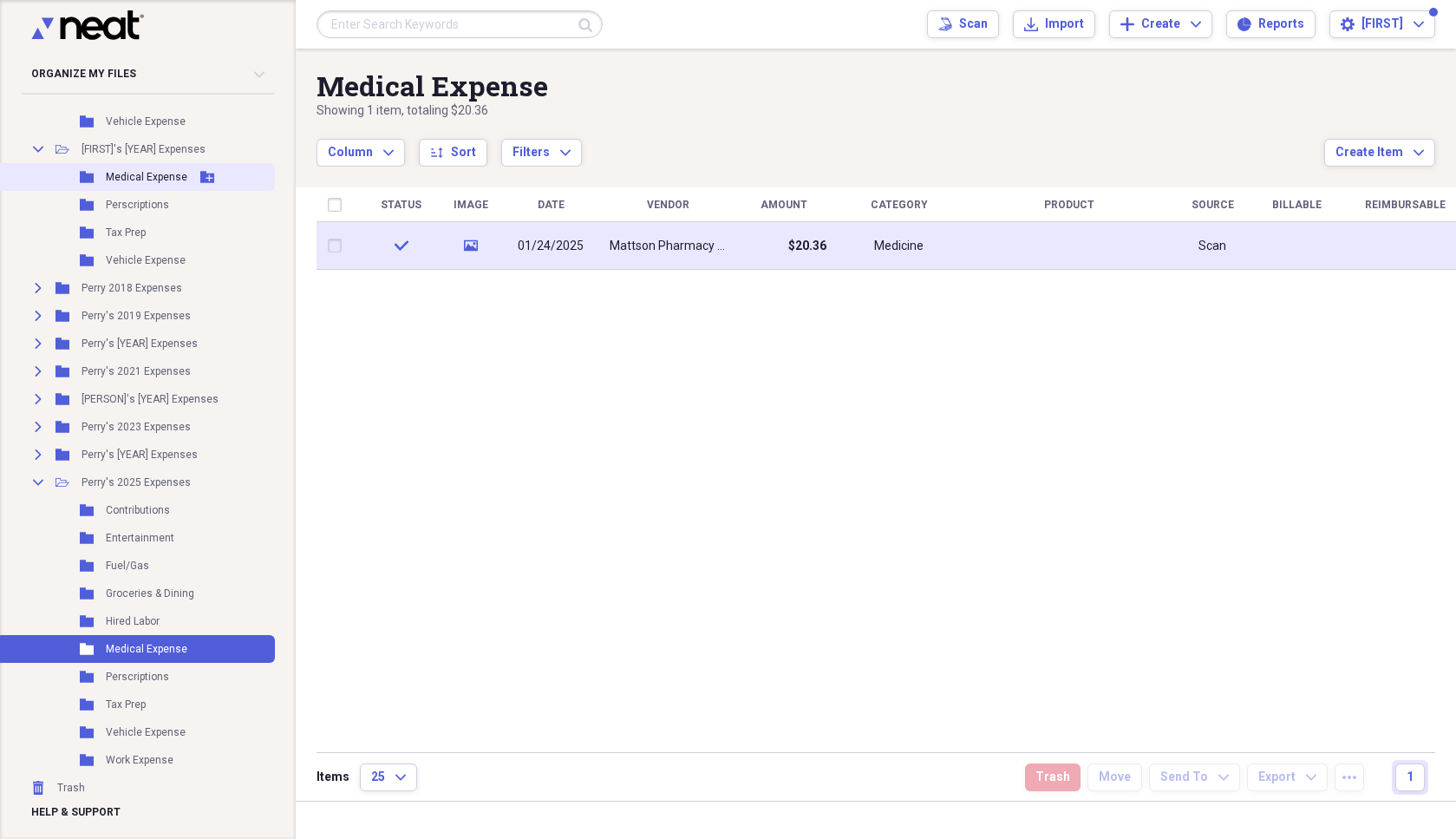 click on "Medical Expense" at bounding box center [147, 177] 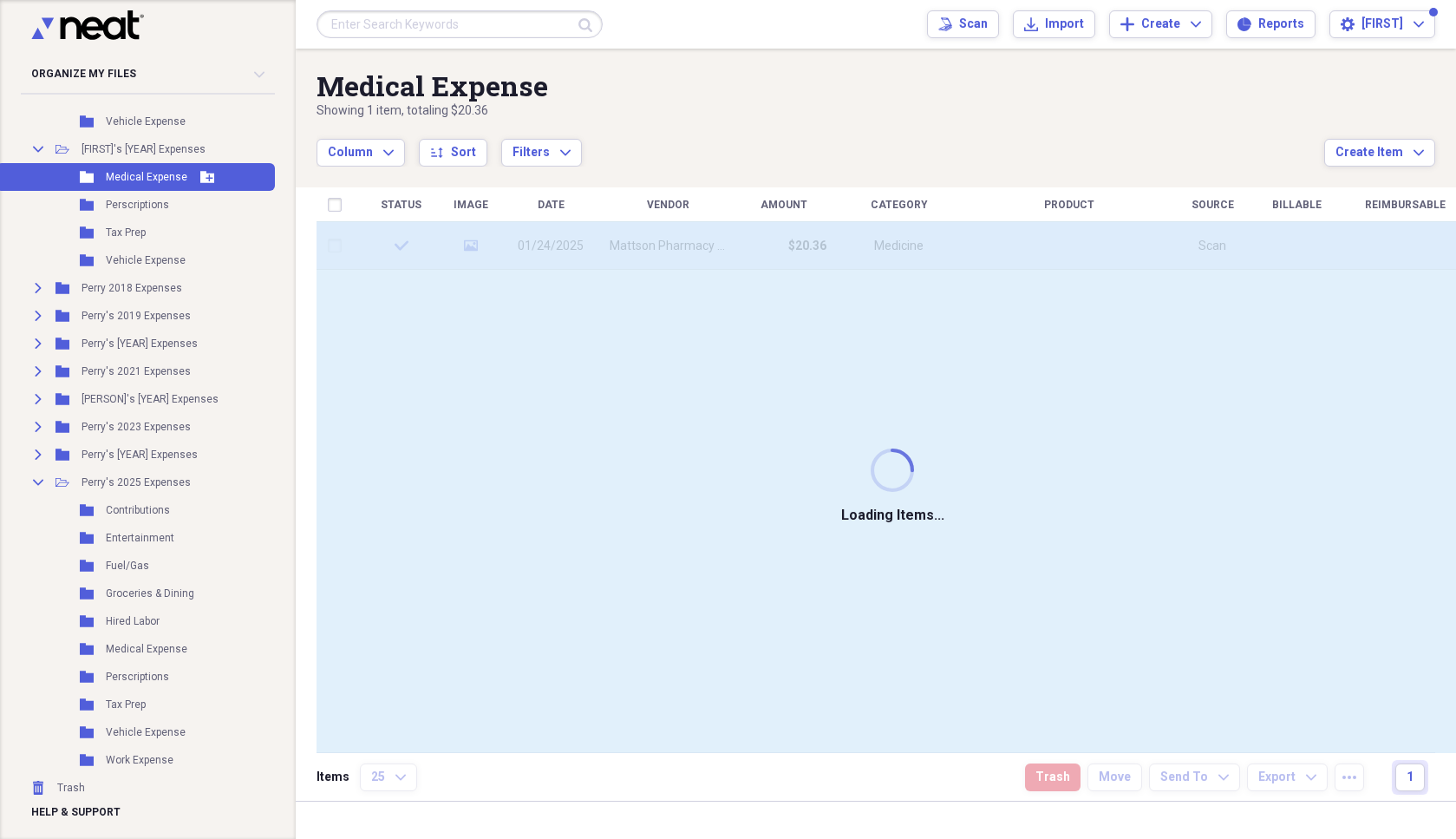 click on "Medical Expense" at bounding box center [147, 177] 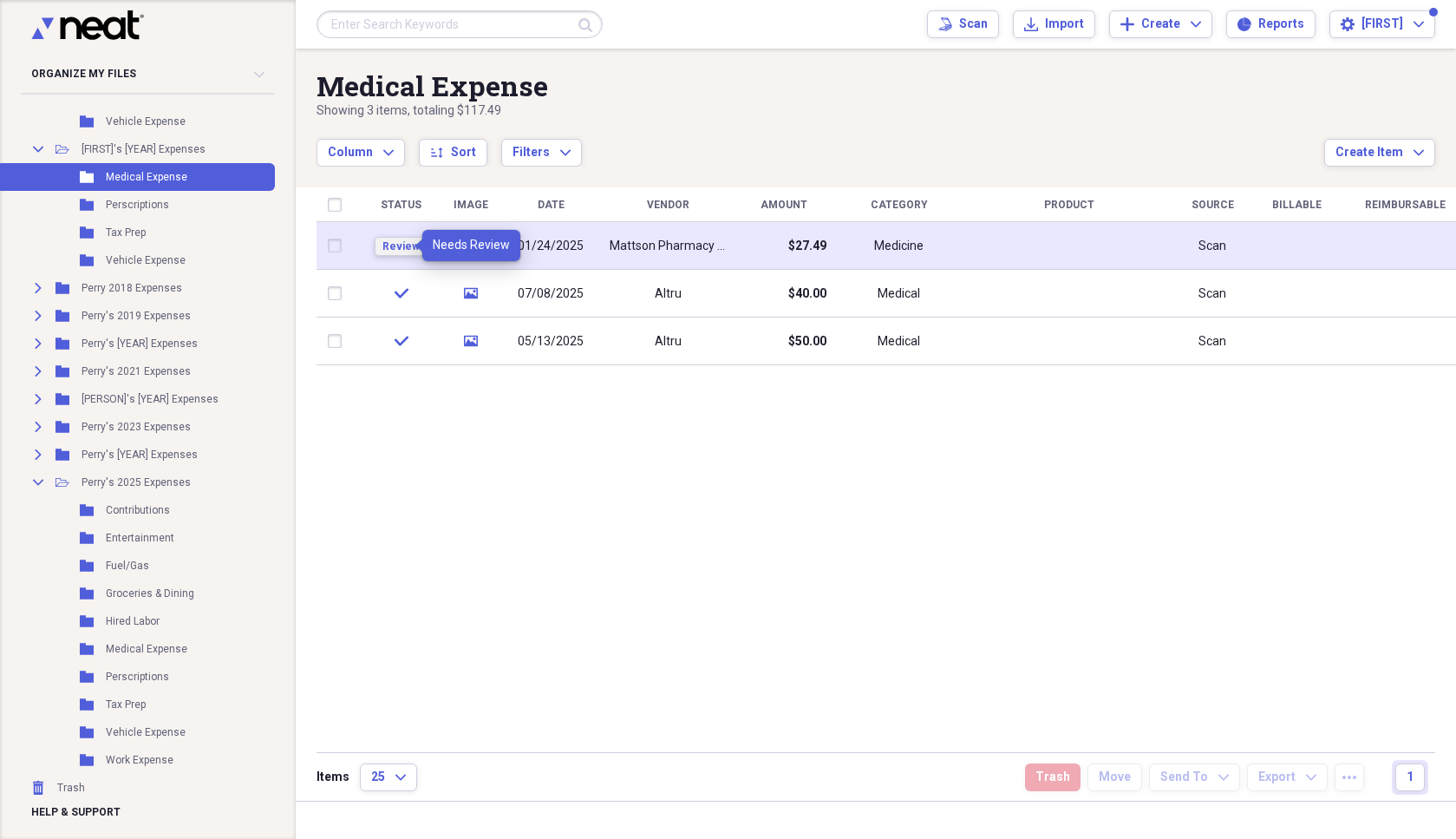 click on "Review" at bounding box center (401, 246) 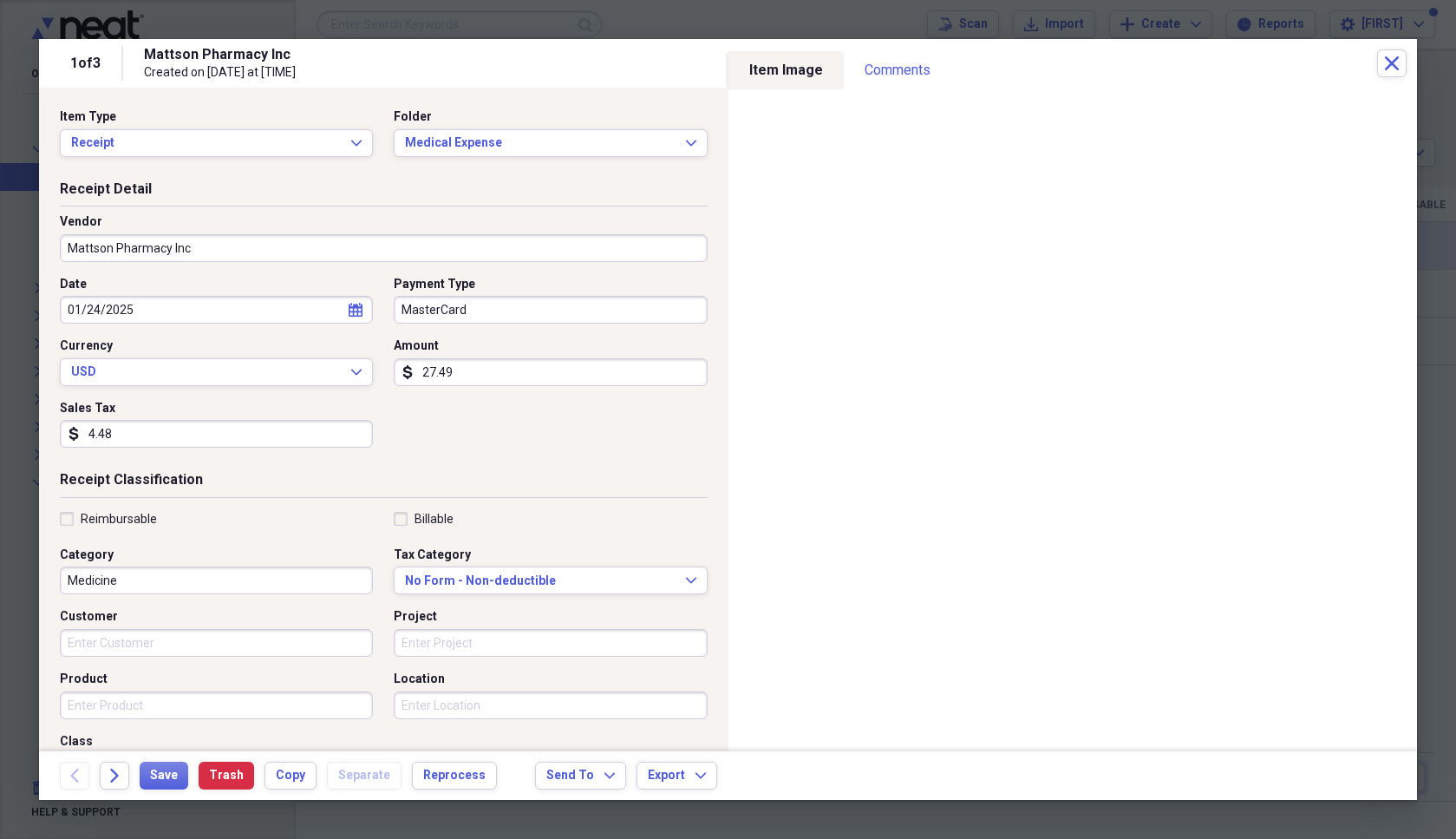click on "Mattson Pharmacy Inc" at bounding box center [383, 248] 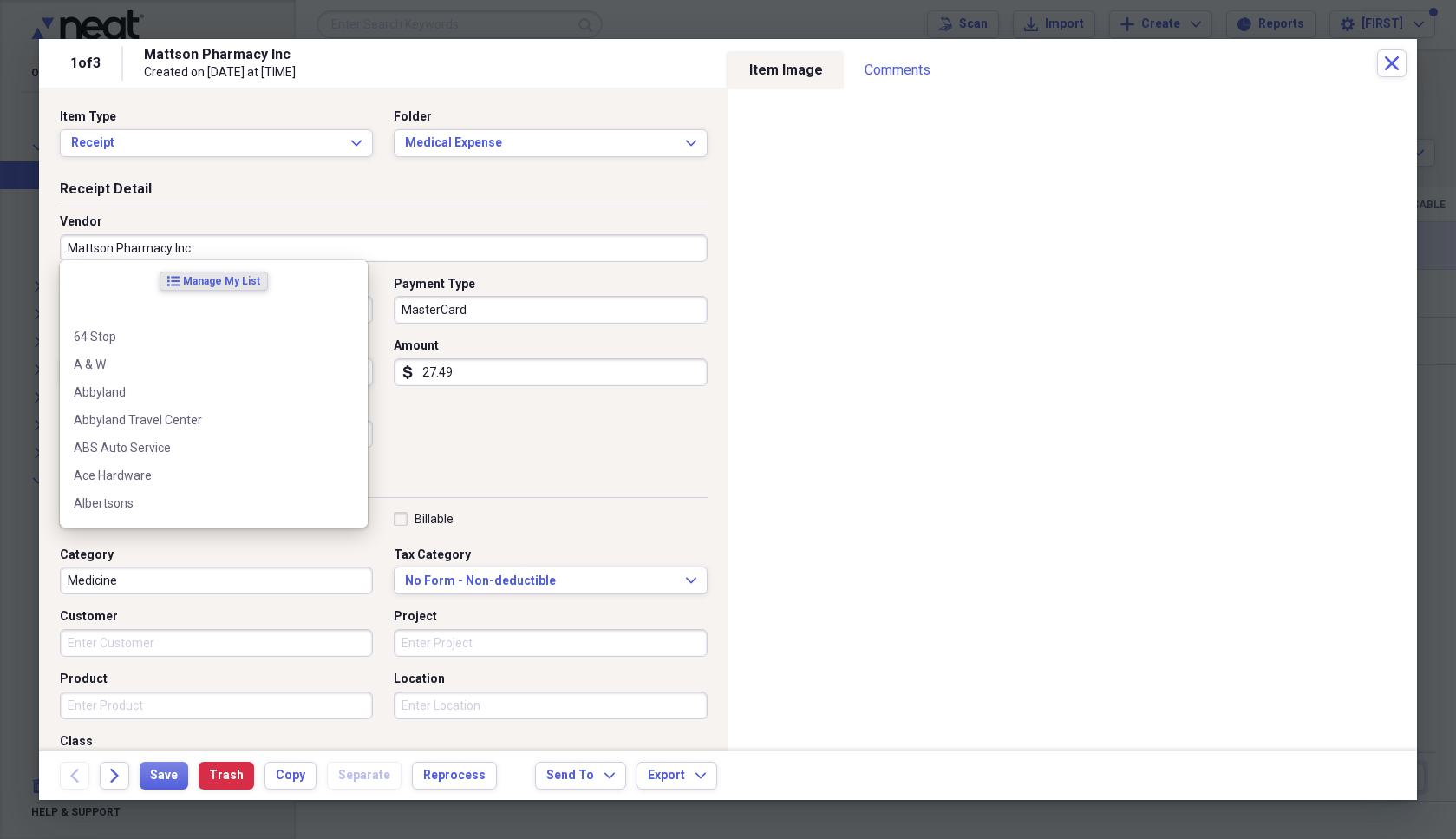 click on "MasterCard" at bounding box center [550, 310] 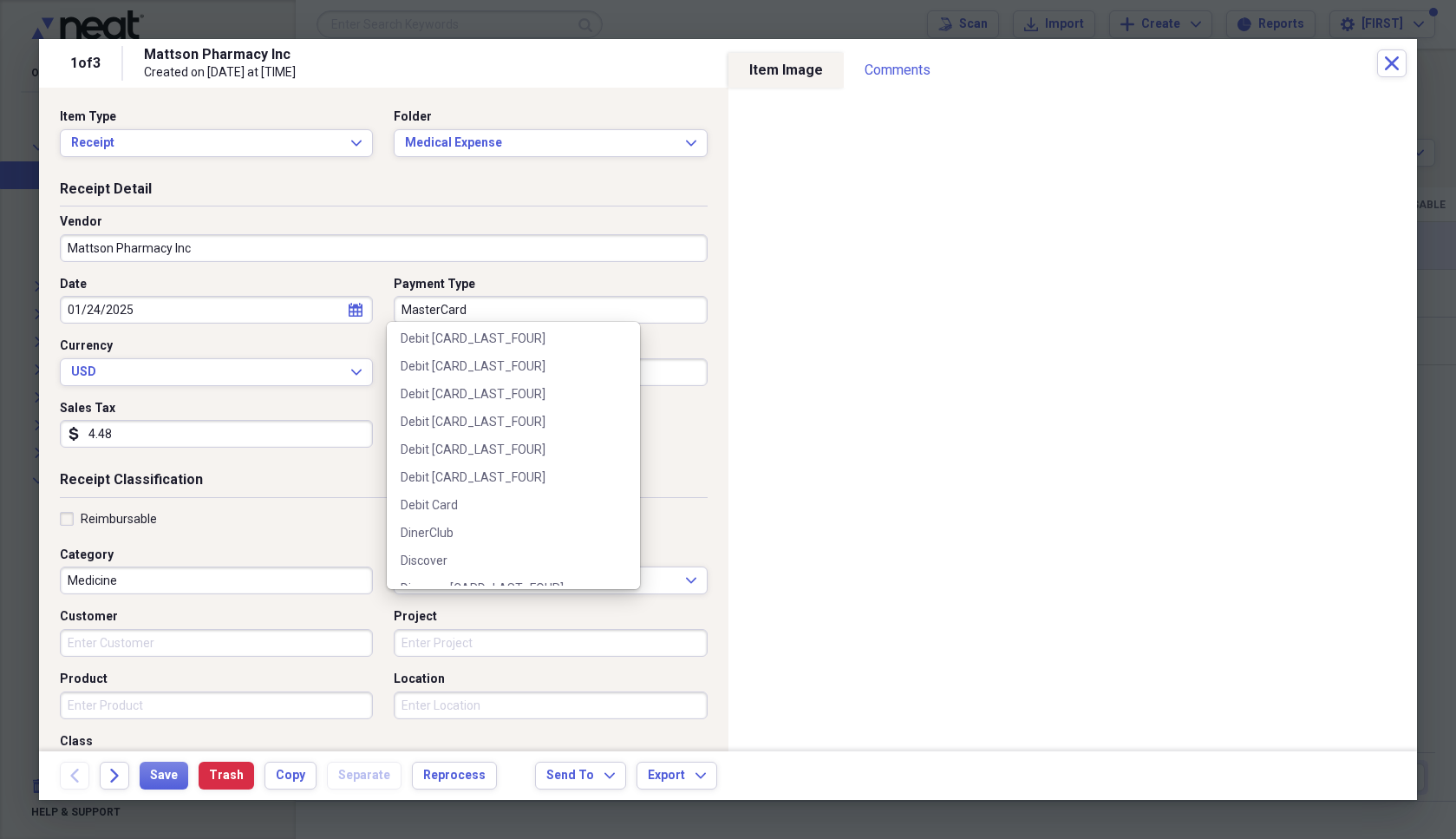 scroll, scrollTop: 364, scrollLeft: 0, axis: vertical 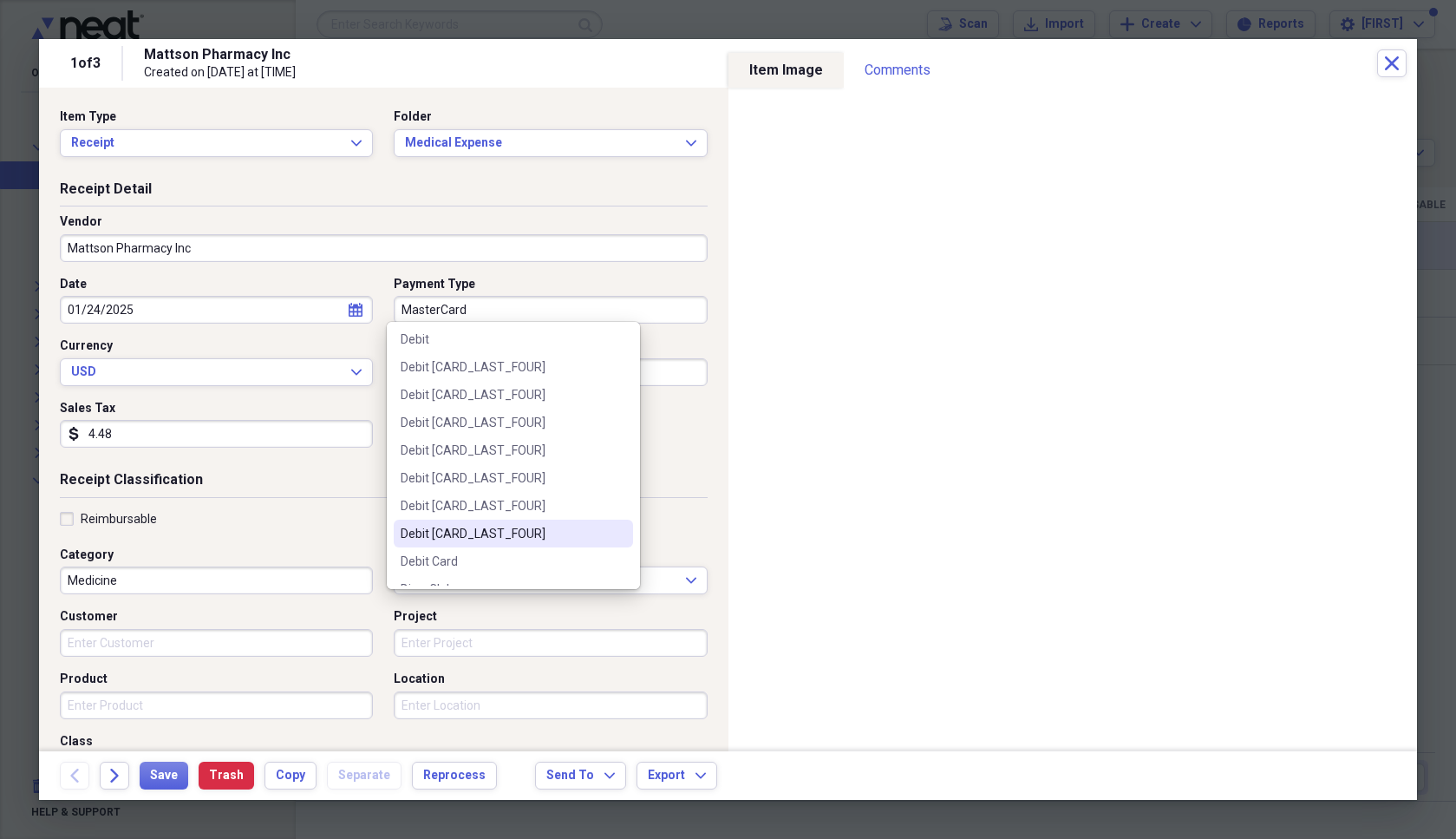 click on "Debit [LAST_FOUR]" at bounding box center (503, 534) 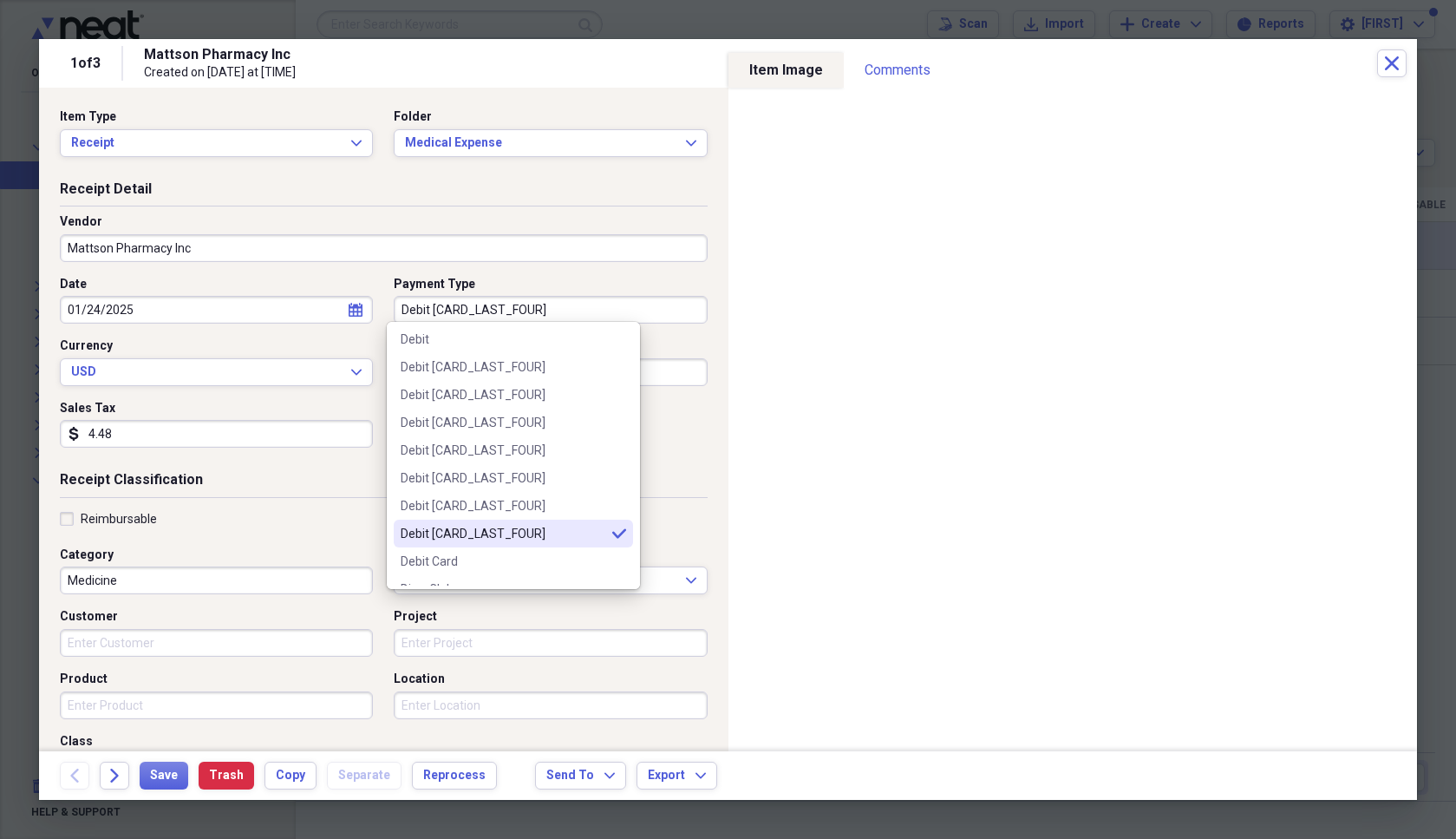 click on "Billable" at bounding box center (550, 519) 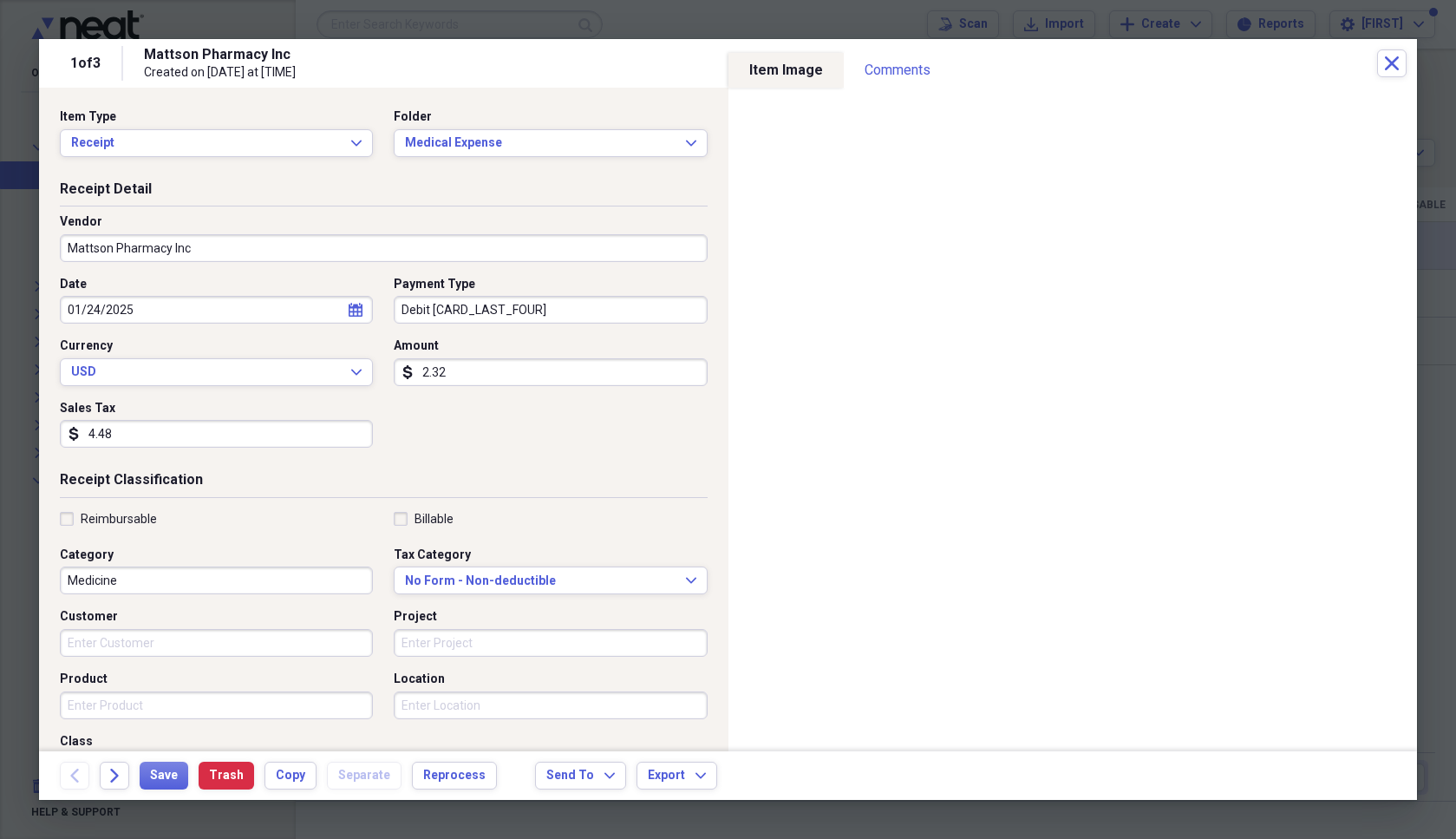 type on "2.32" 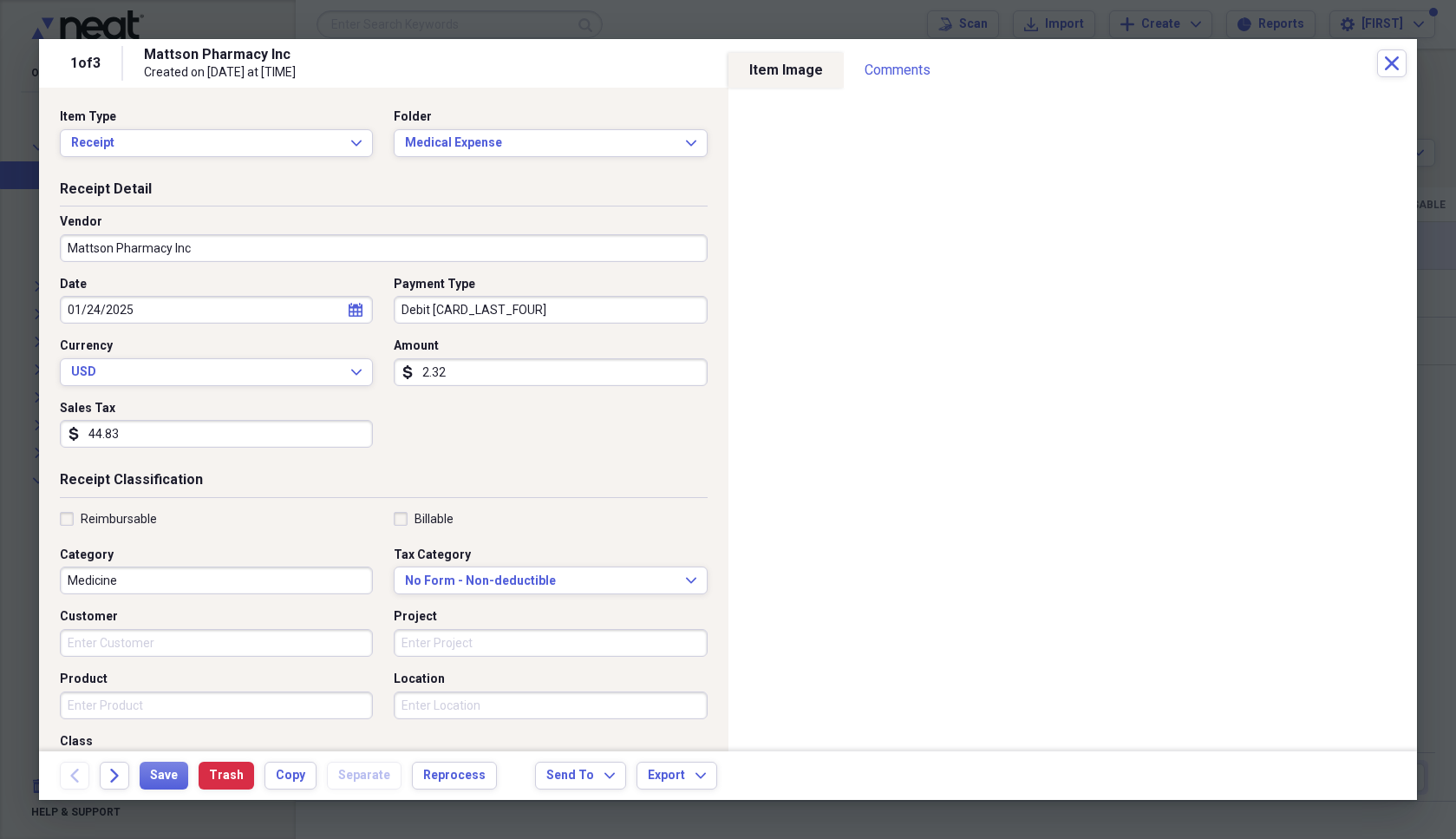 type on "448.33" 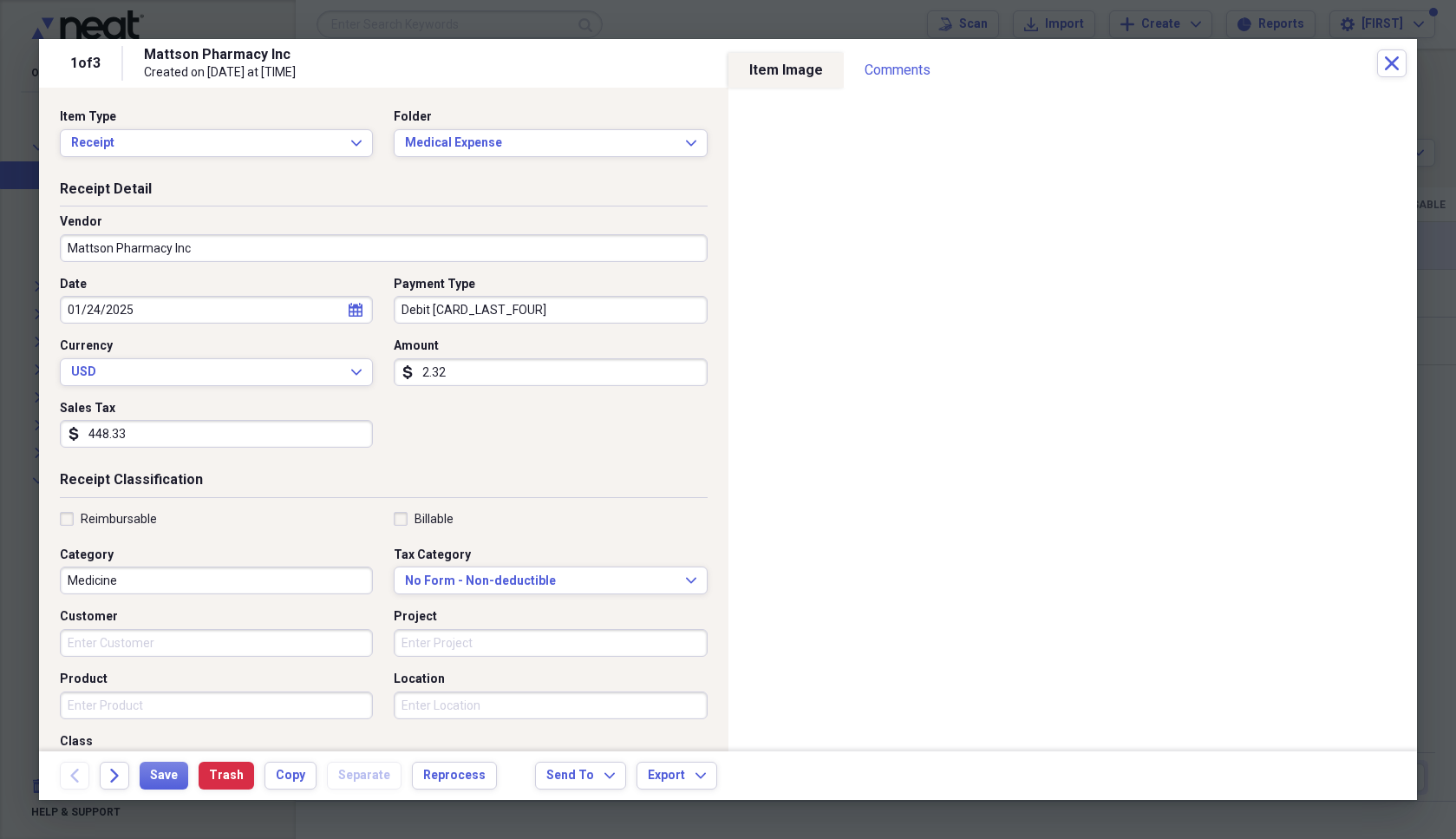drag, startPoint x: 176, startPoint y: 429, endPoint x: 10, endPoint y: 411, distance: 166.97305 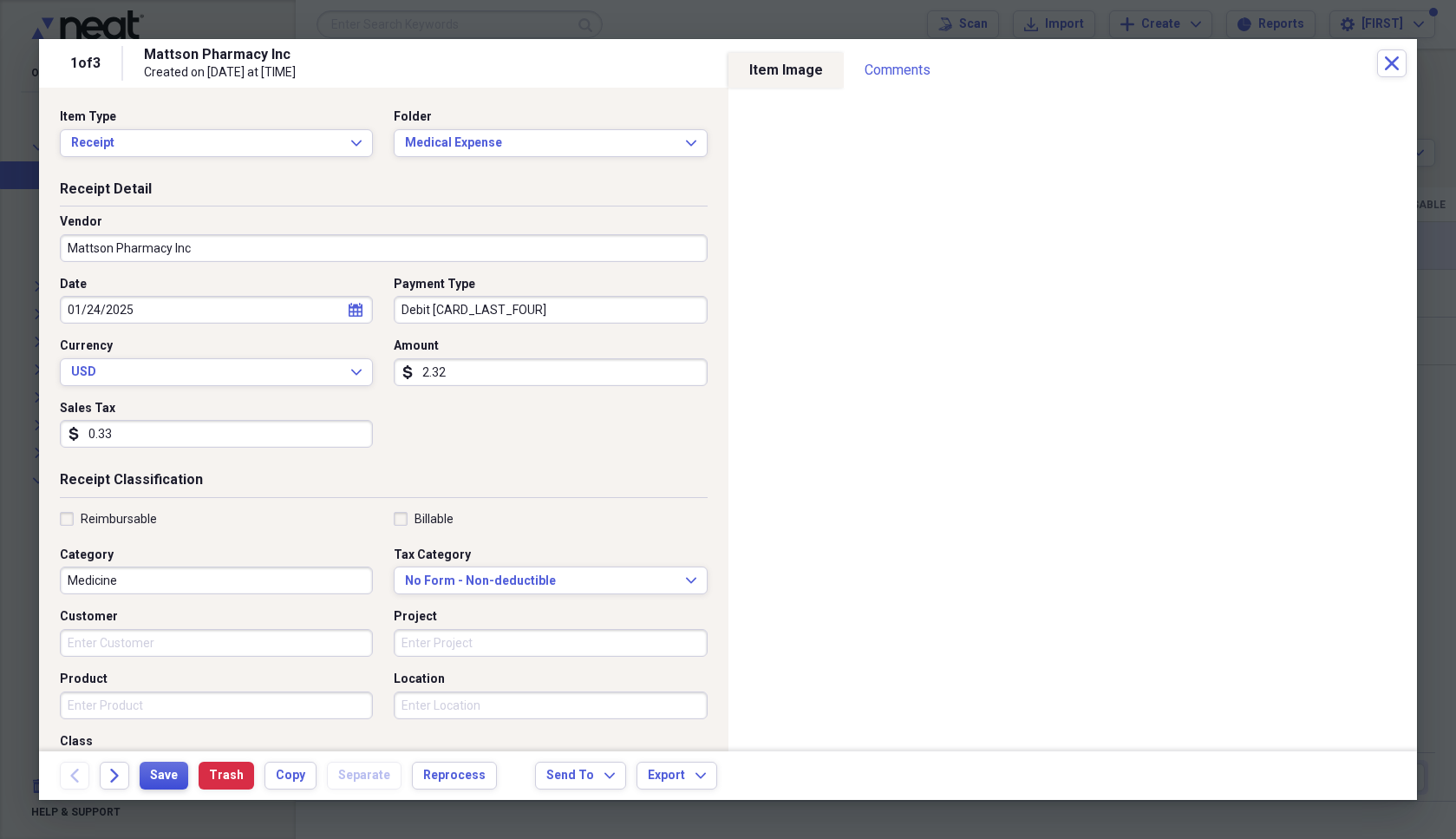 type on "0.33" 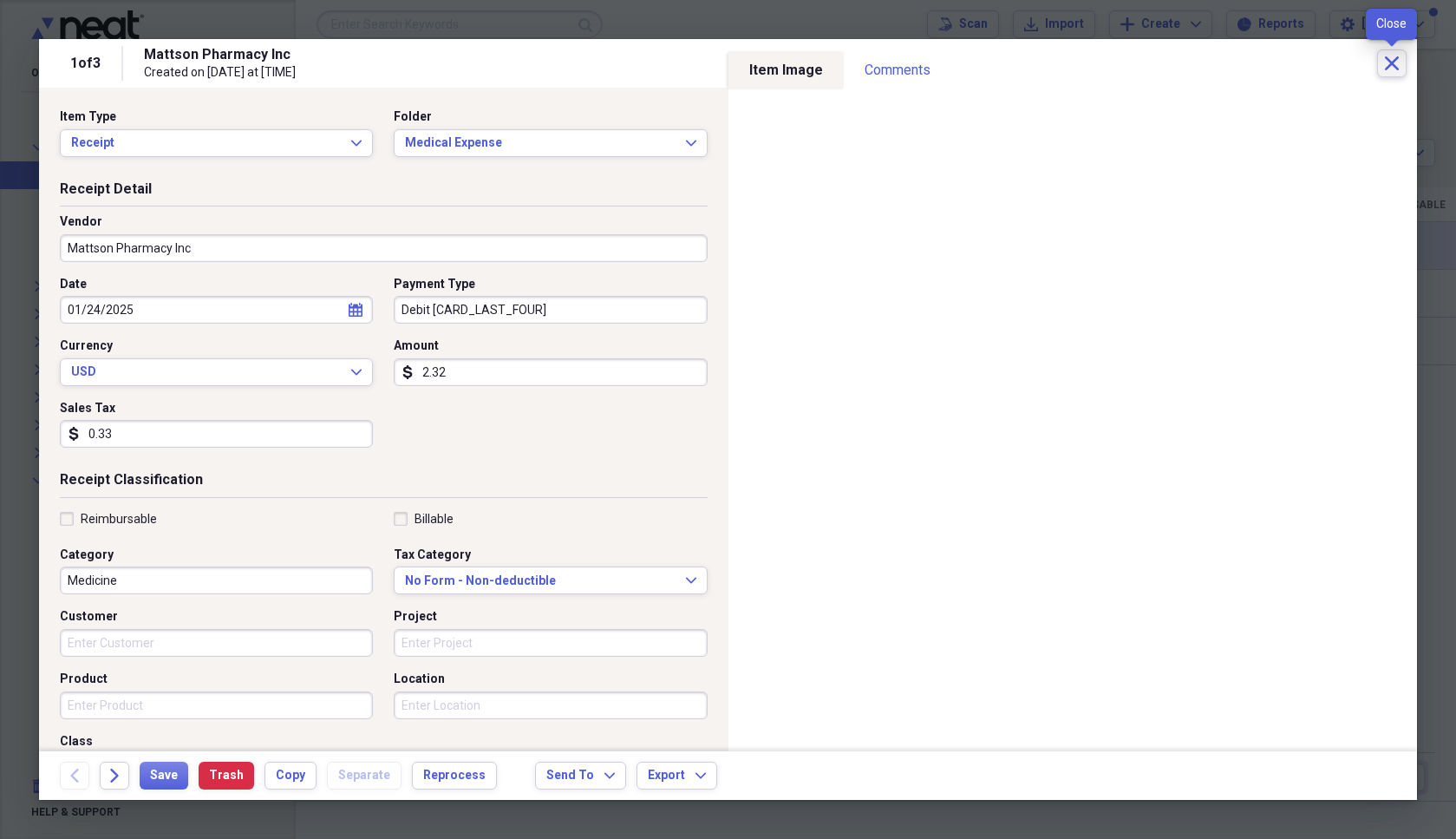 click on "Close" 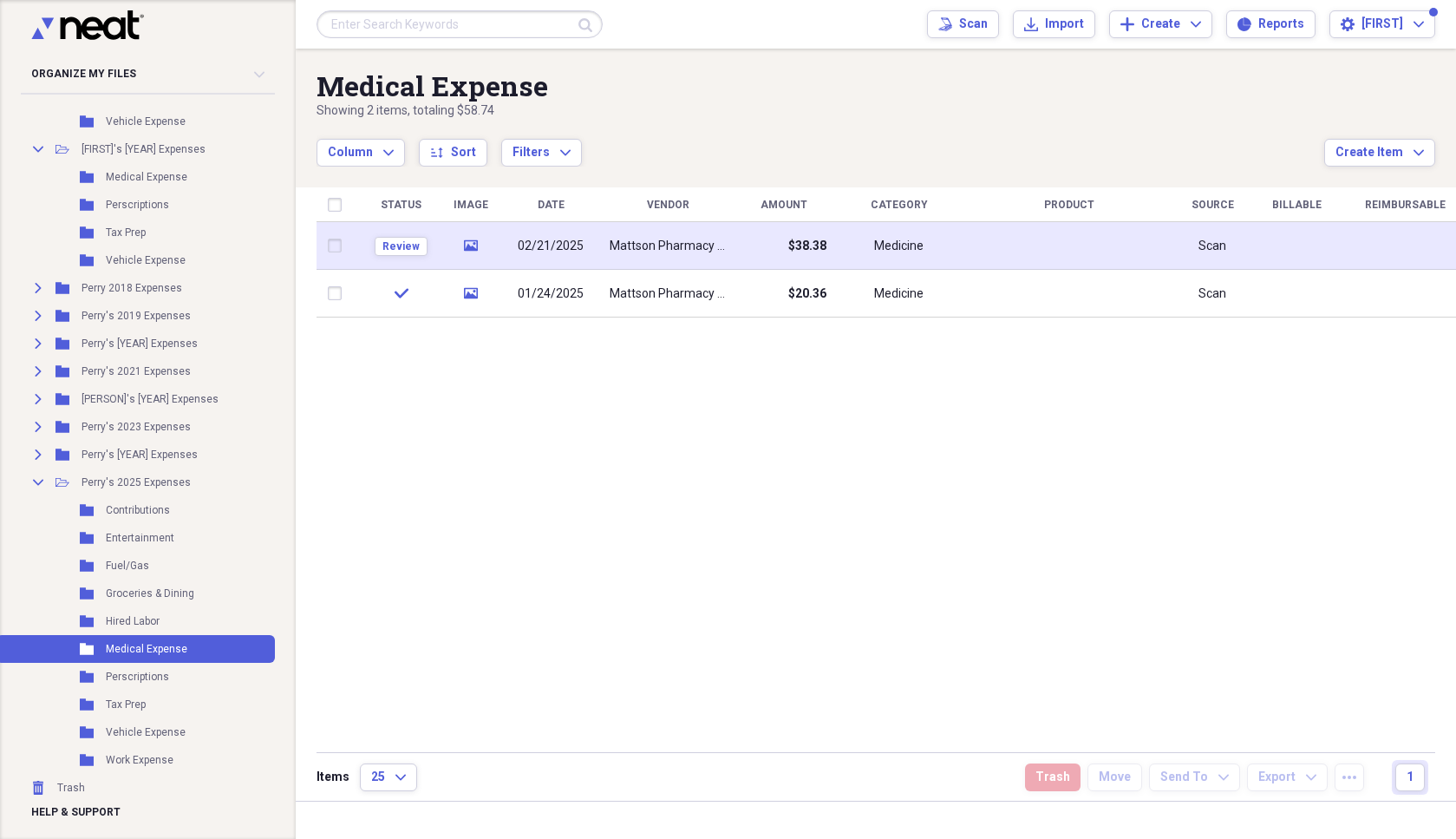 click on "02/21/2025" at bounding box center (551, 246) 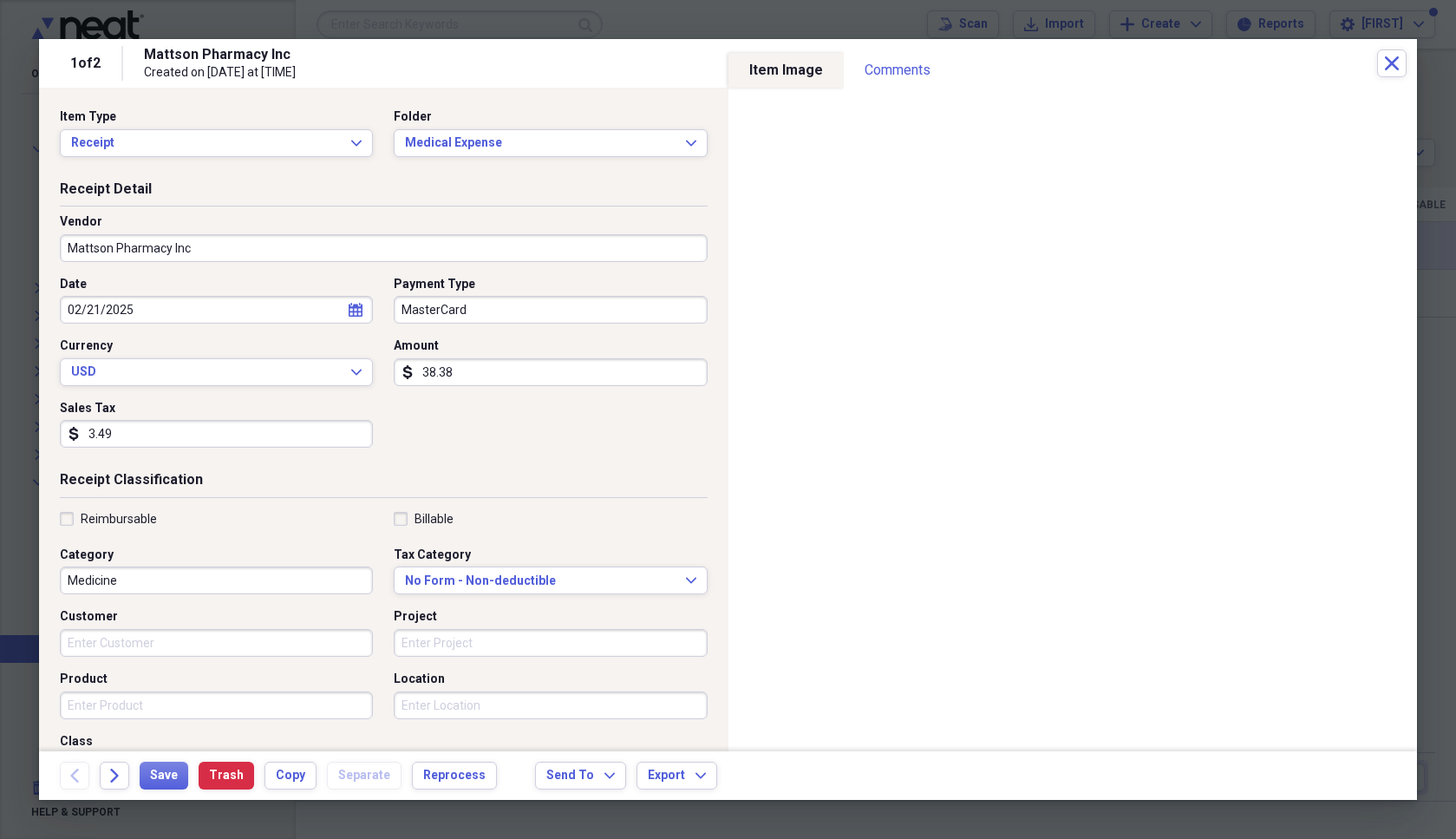 click on "Mattson Pharmacy Inc" at bounding box center (383, 248) 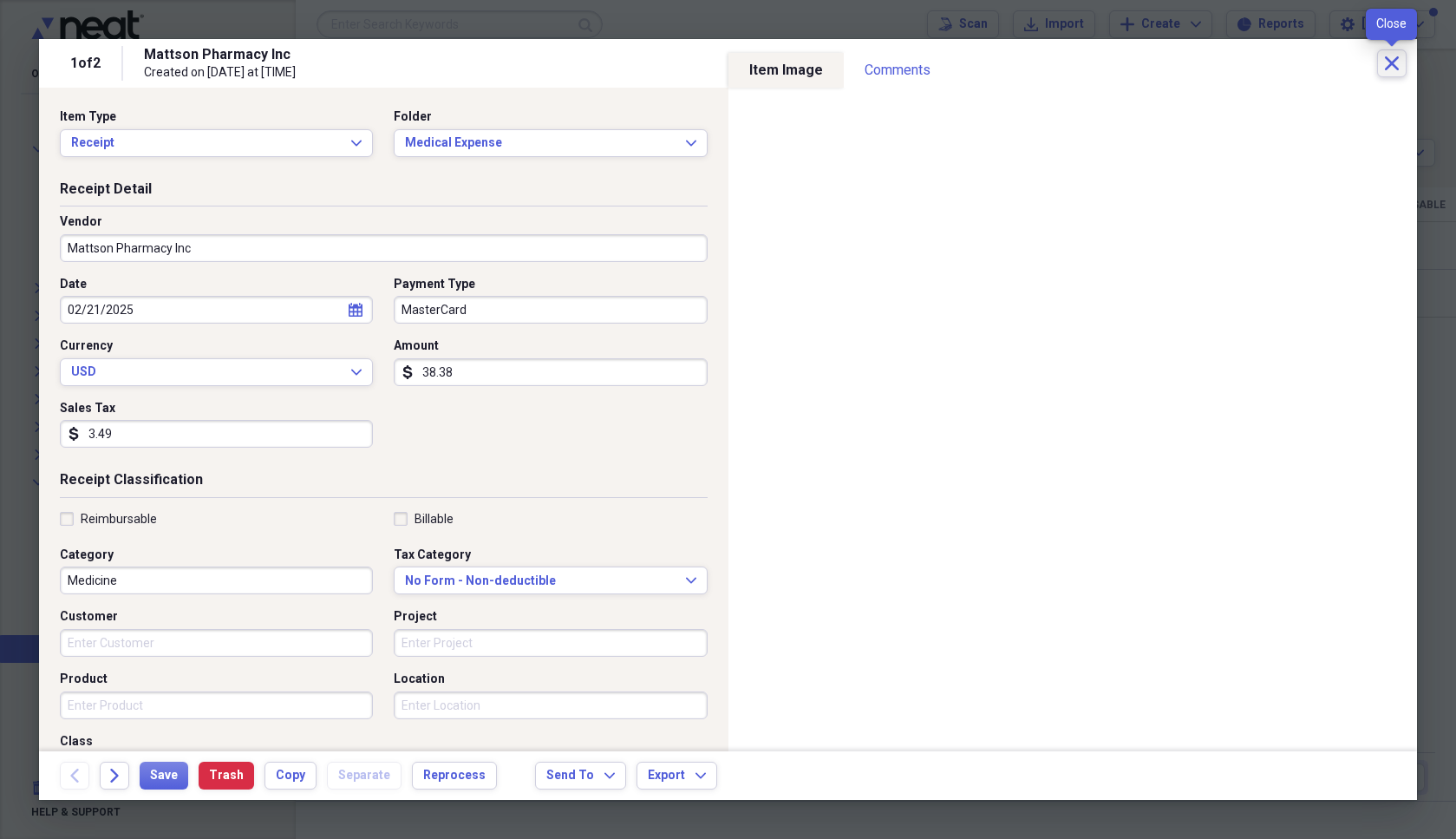 click on "Close" at bounding box center (1392, 63) 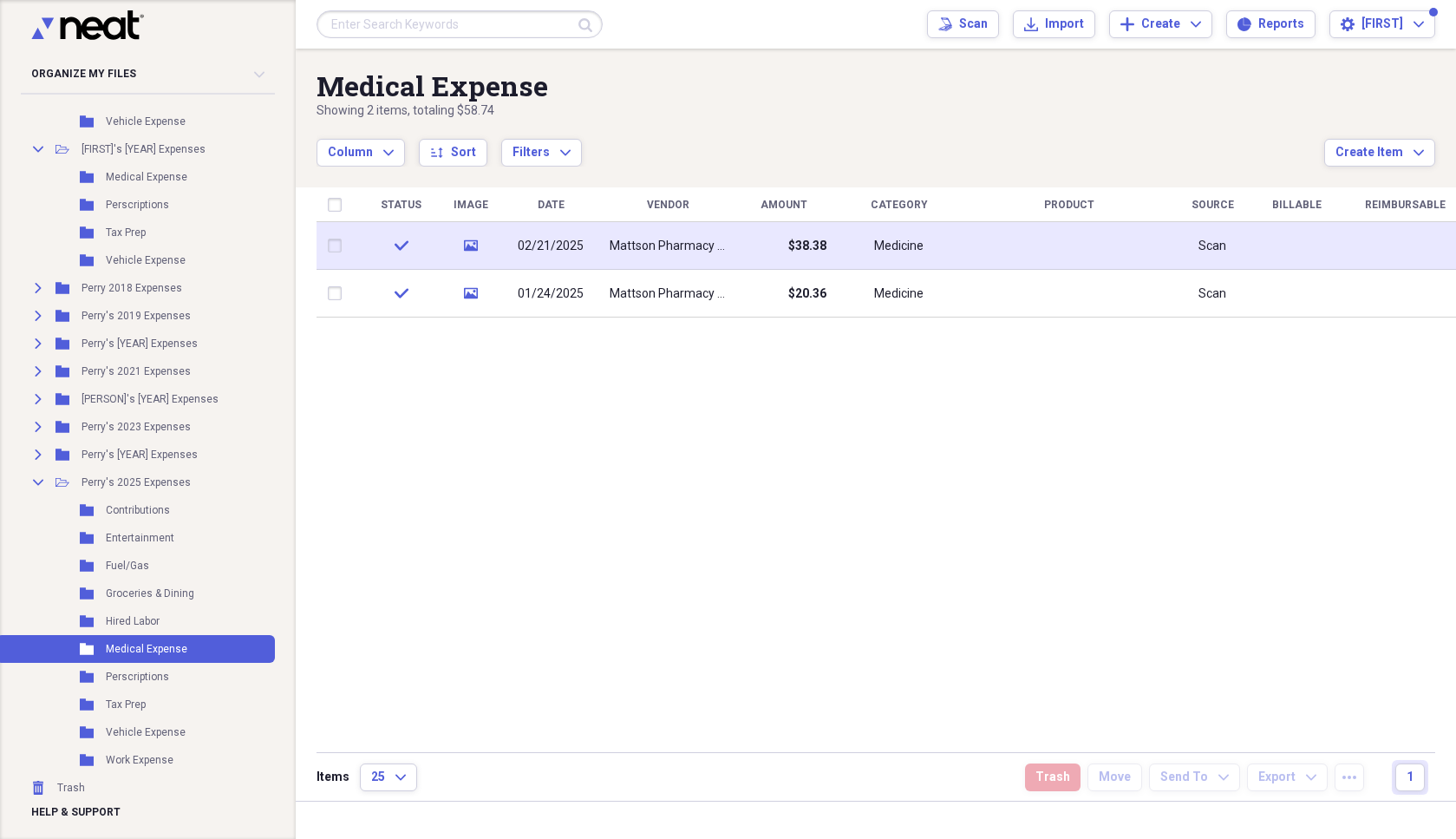click on "02/21/2025" at bounding box center (551, 246) 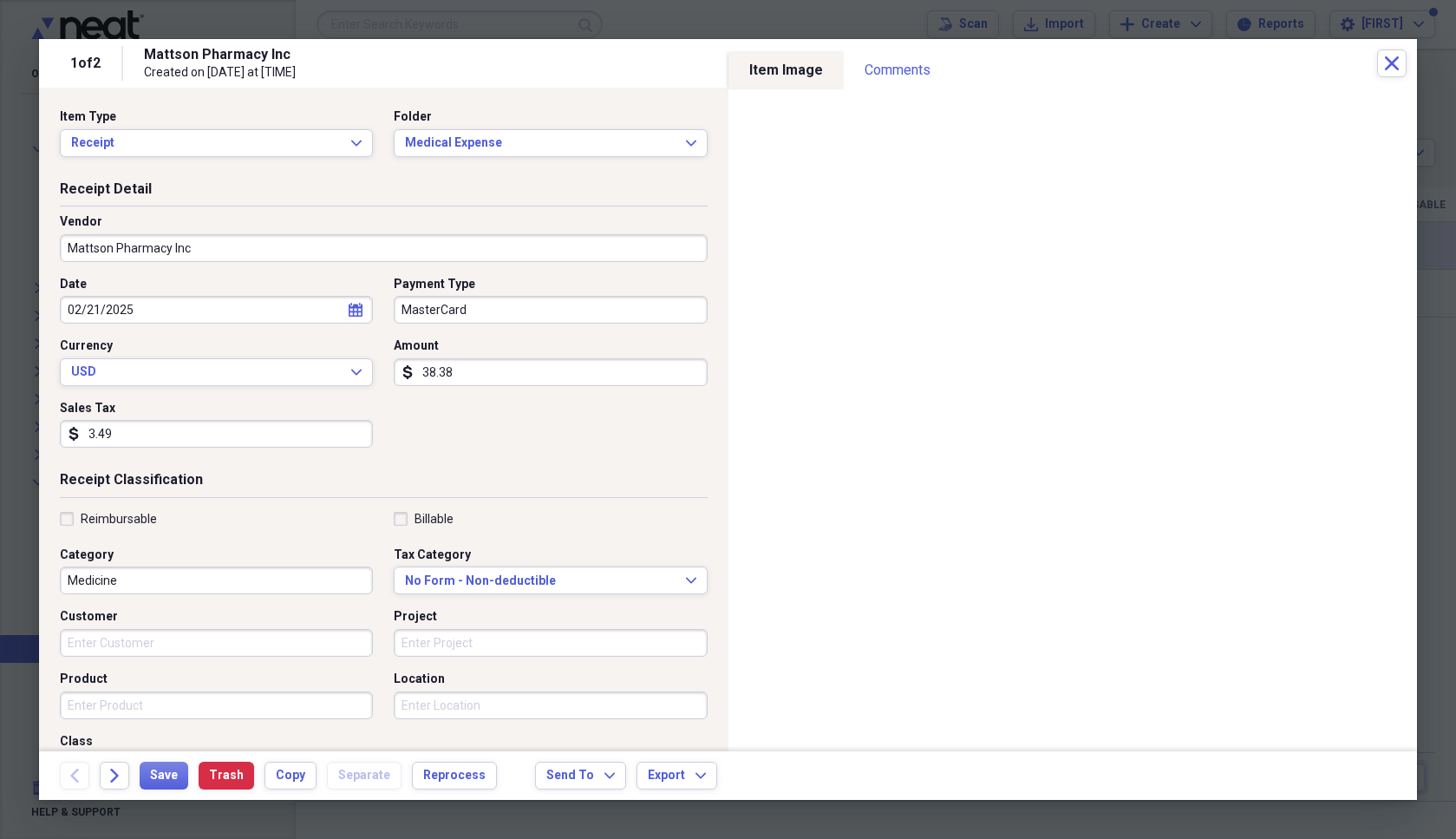 click on "Organize My Files 1 Collapse Unfiled Needs Review 1 Unfiled All Files Unfiled Unfiled Unfiled Saved Reports Collapse My Cabinet Linda's Cabinet Add Folder Expand Folder Linda 2018 Expenses Add Folder Expand Folder Linda 2018 Income Add Folder Expand Folder Linda's 2019 Expenses Add Folder Expand Folder Linda's 2020 Expenses Add Folder Expand Folder Linda's 2021 Expenses Add Folder Expand Folder Linda's 2022 Expenses Add Folder Expand Folder Linda's 2023 Expenses Add Folder Collapse Open Folder Linda's 2024 Expenses Add Folder Folder Medical Expense Add Folder Folder Perscriptions Add Folder Folder Tax Prep Add Folder Folder Vehicle Expense Add Folder Collapse Open Folder Linda's 2025 Expenses Add Folder Folder Medical Expense Add Folder Folder Perscriptions Add Folder Folder Tax Prep Add Folder Folder Vehicle Expense Add Folder Expand Folder Perry 2018 Expenses Add Folder Expand Folder Perry's 2019 Expenses Add Folder Expand Folder Perry's 2020 Expenses Add Folder Expand Folder Perry's 2021 Expenses Expand 25" at bounding box center [728, 419] 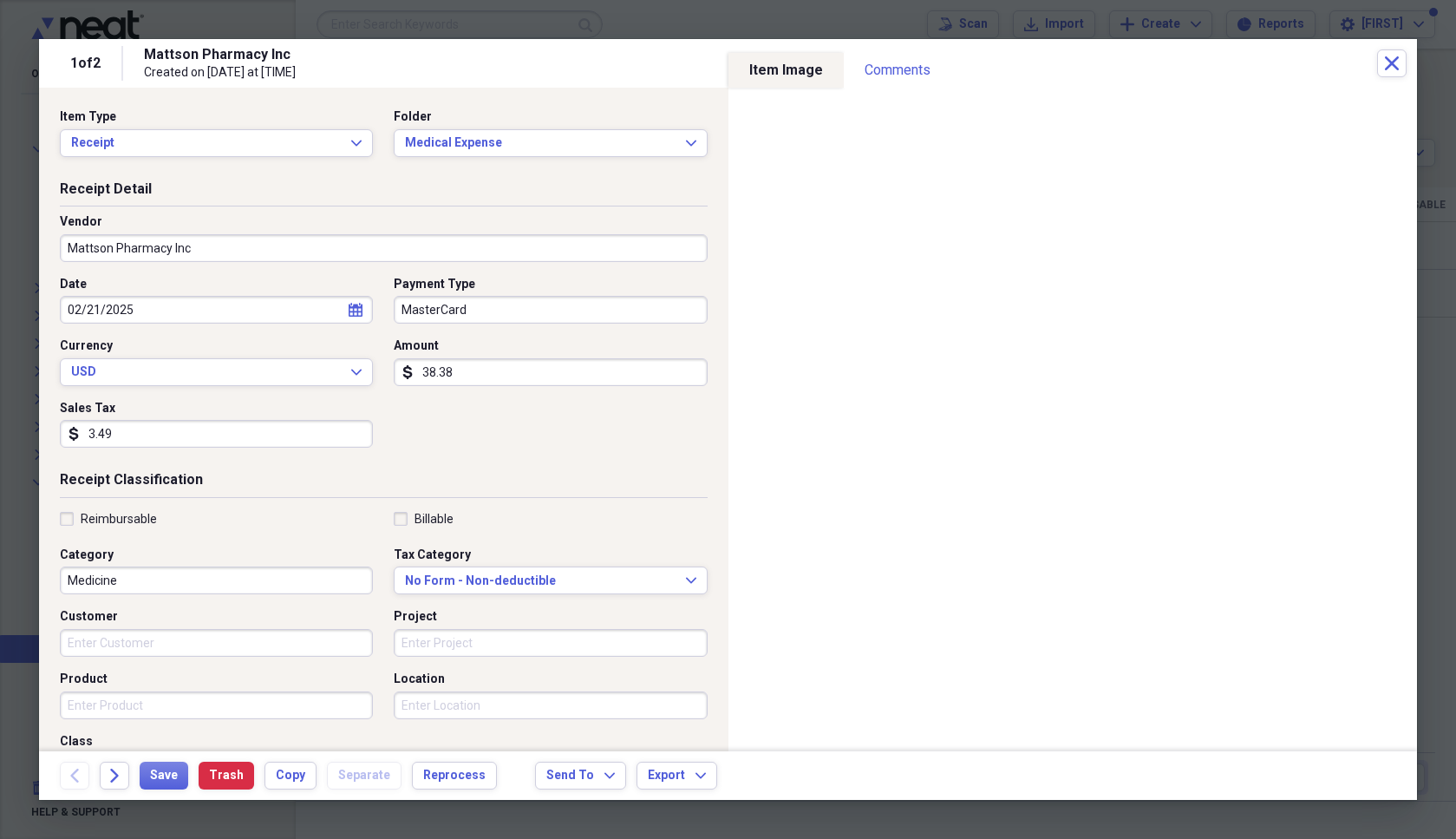 click on "MasterCard" at bounding box center (550, 310) 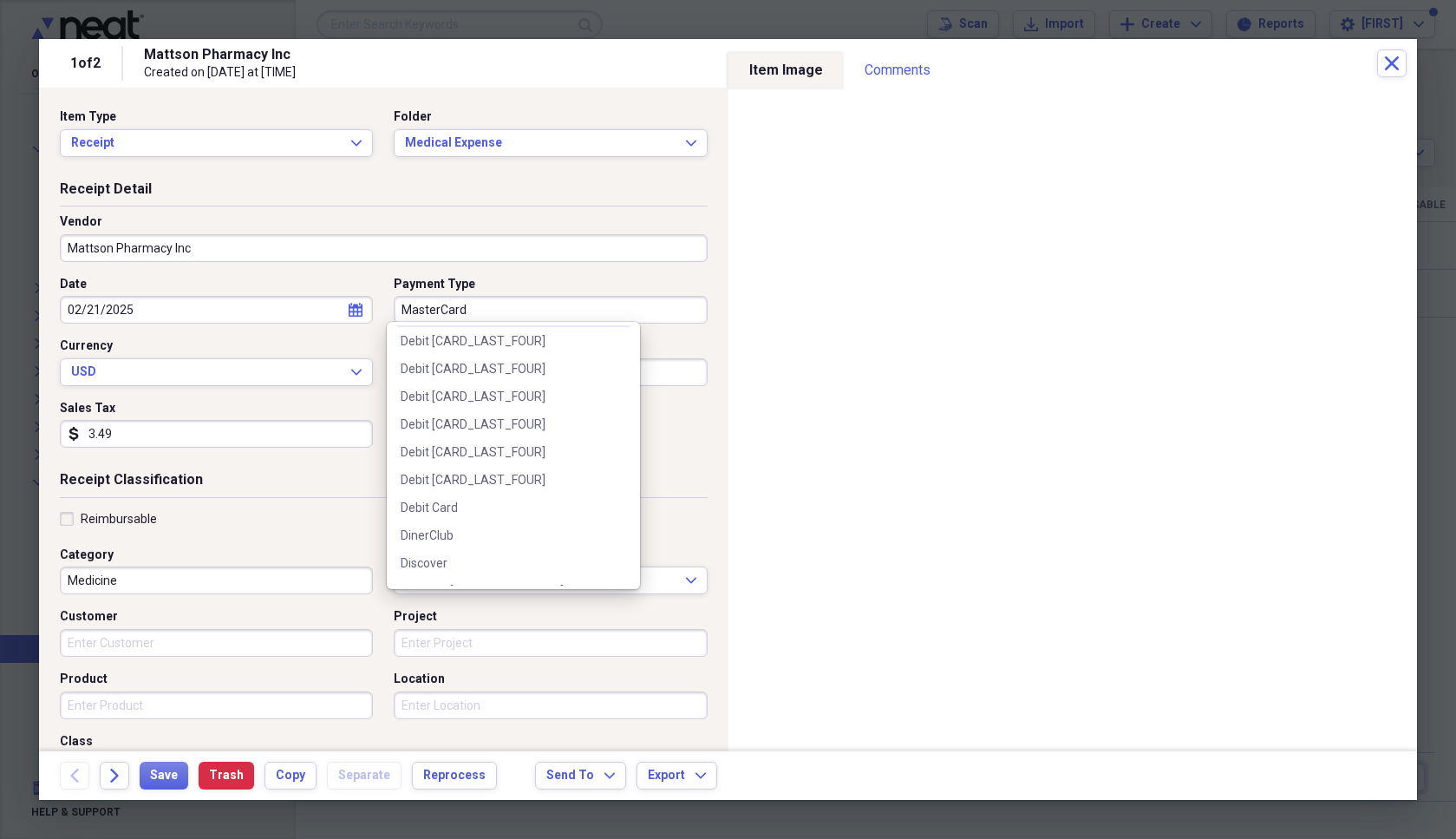 scroll, scrollTop: 434, scrollLeft: 0, axis: vertical 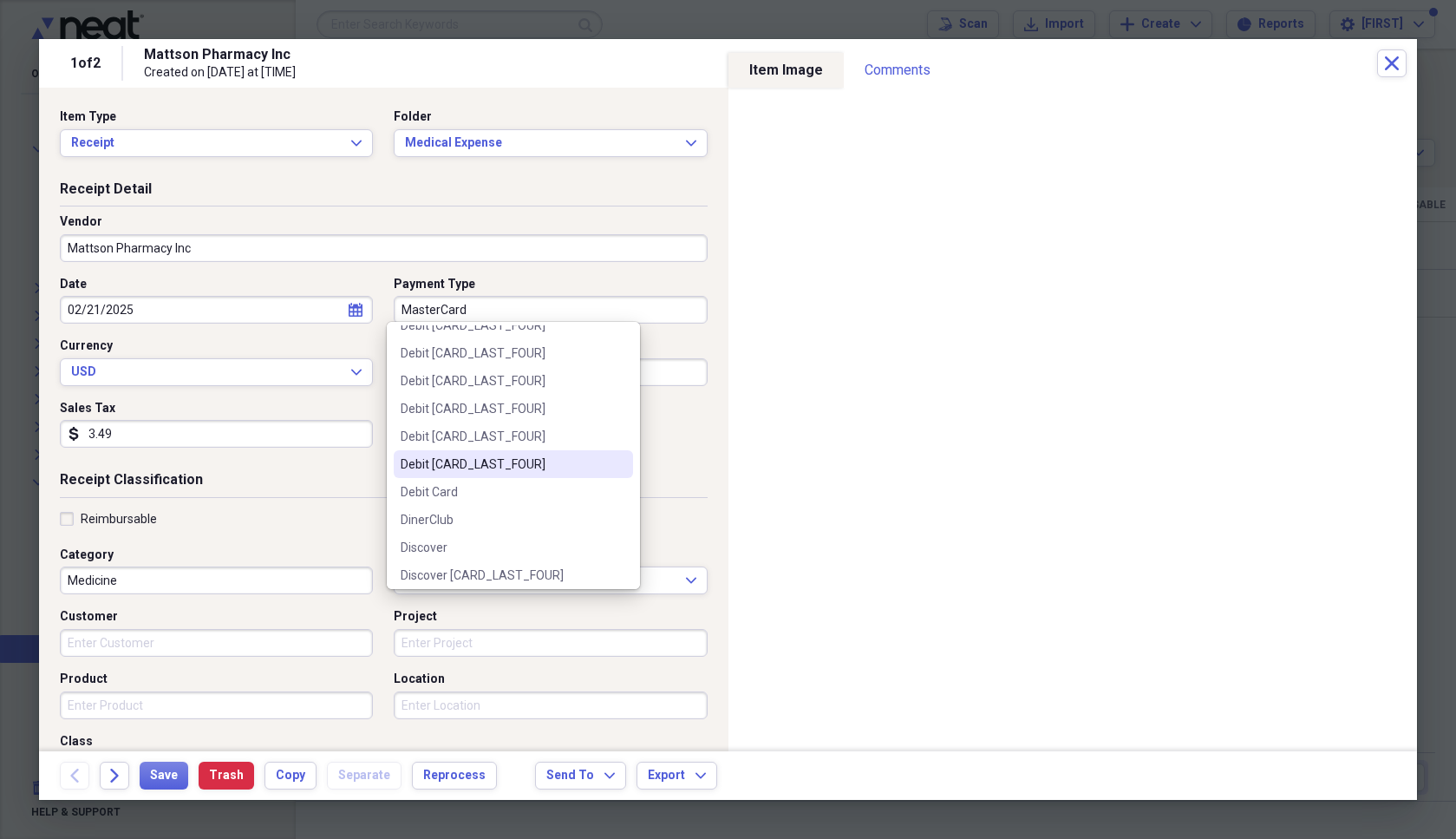 click on "Debit [LAST_FOUR]" at bounding box center [503, 464] 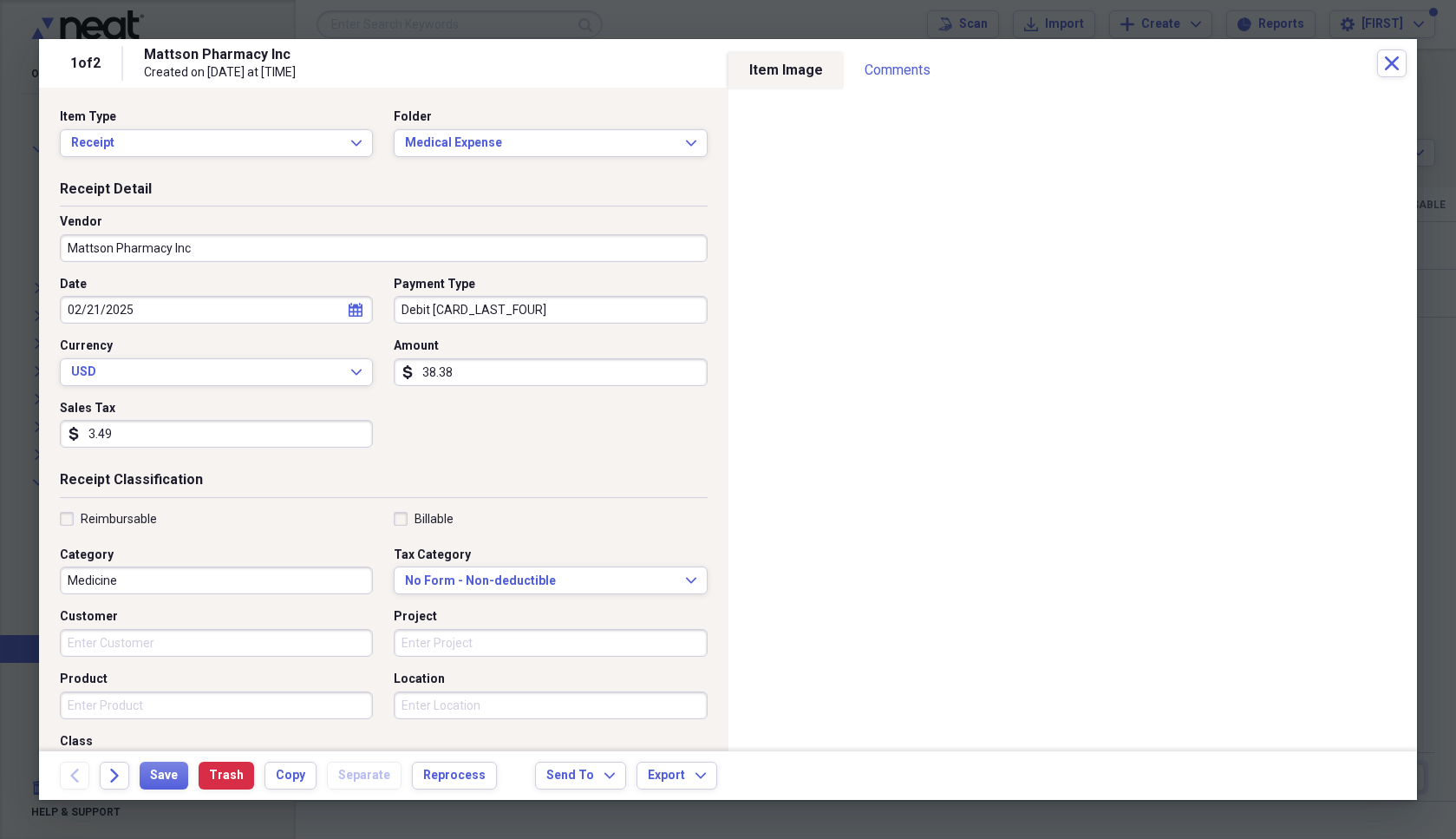drag, startPoint x: 447, startPoint y: 368, endPoint x: 414, endPoint y: 362, distance: 33.54102 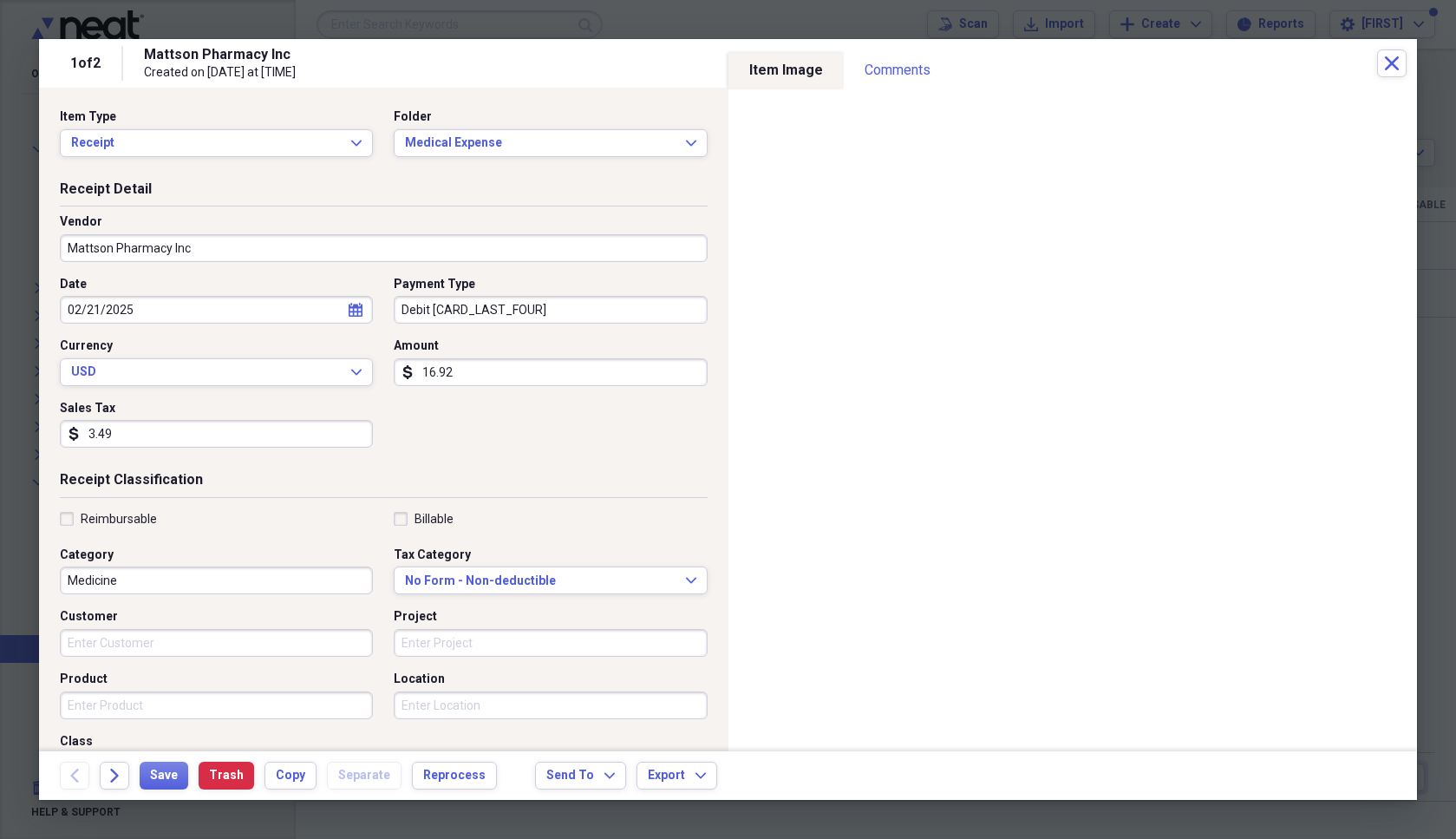 type on "16.92" 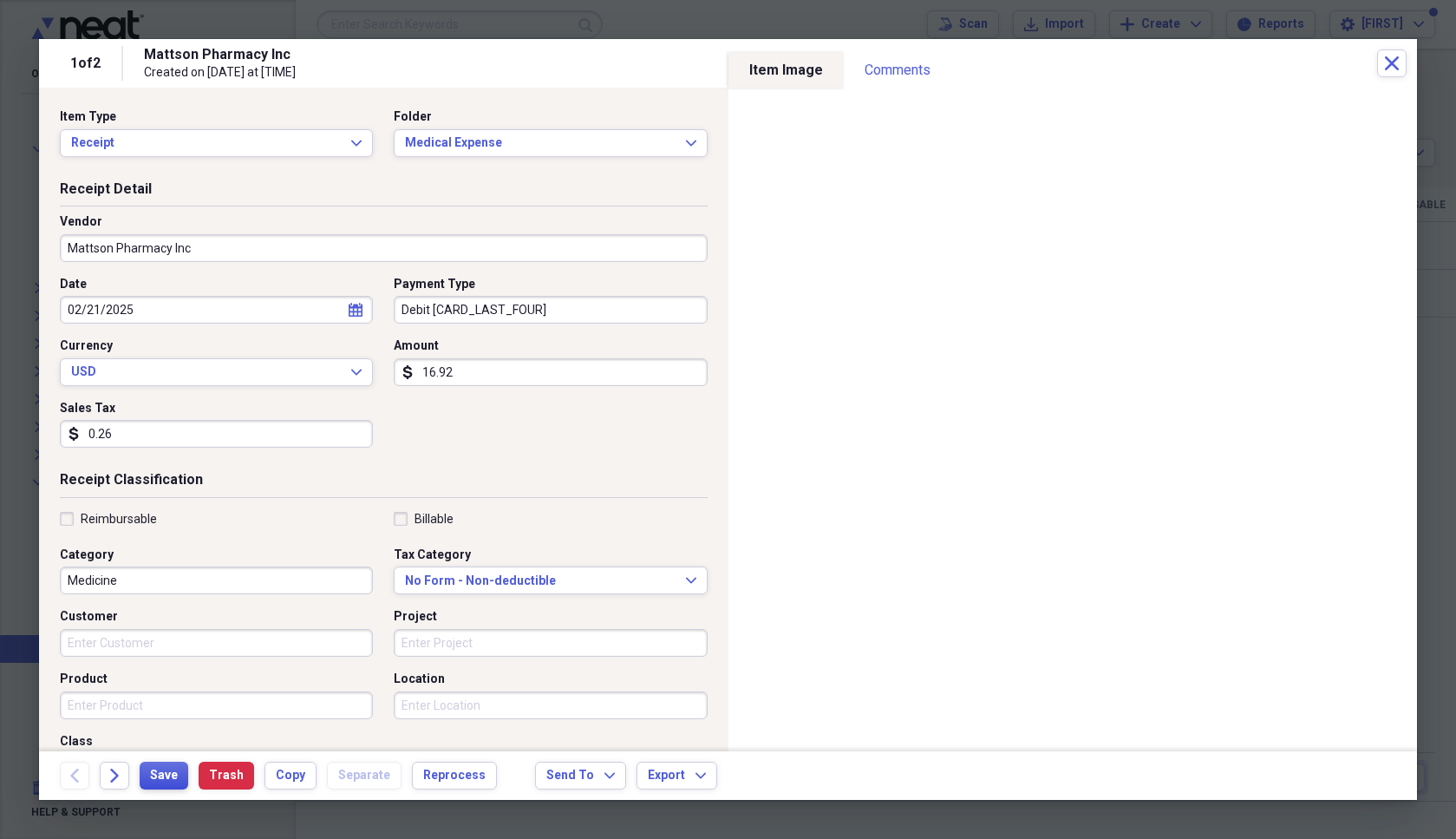 type on "0.26" 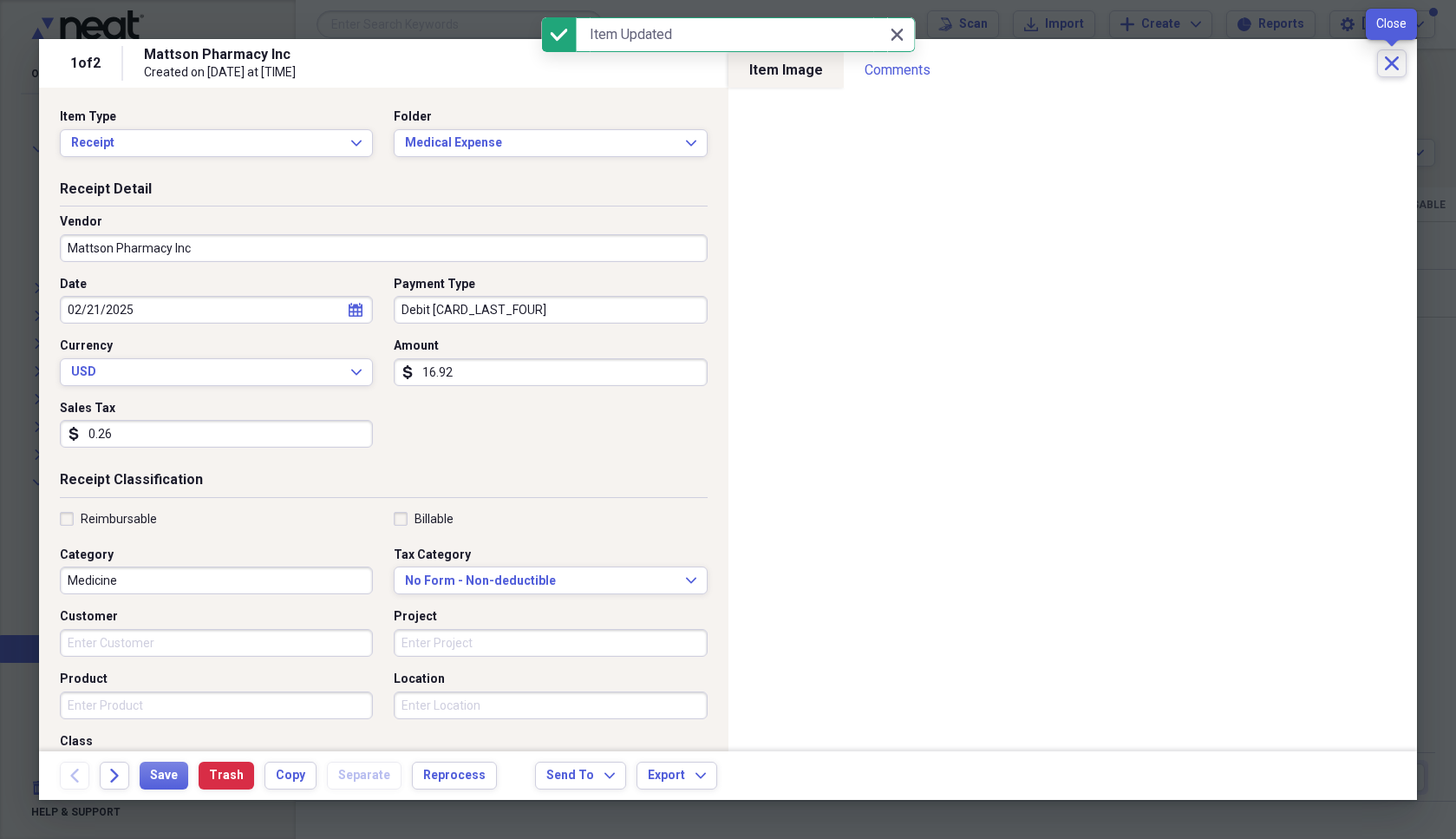 click on "Close" 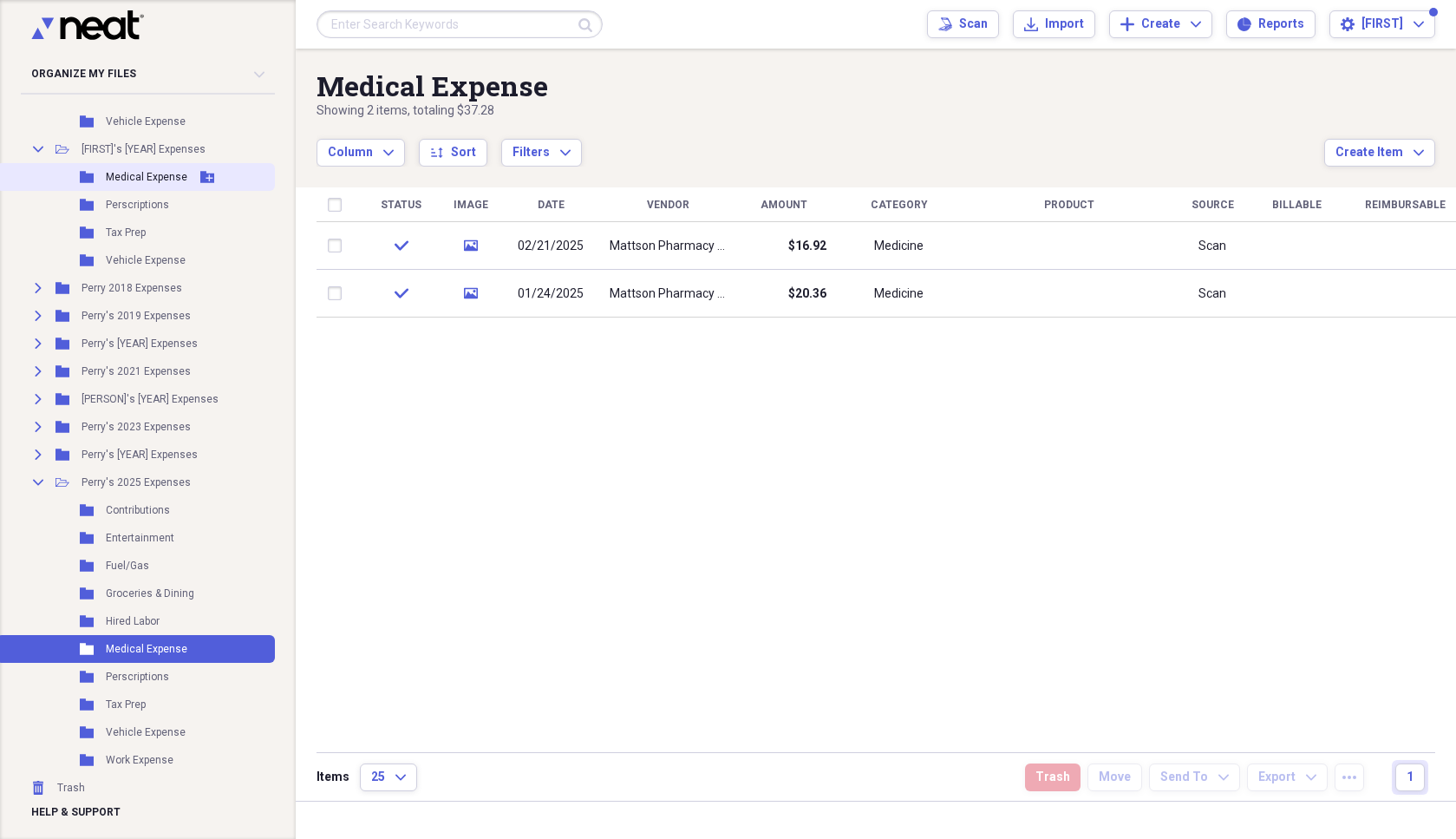 click on "Medical Expense" at bounding box center [147, 177] 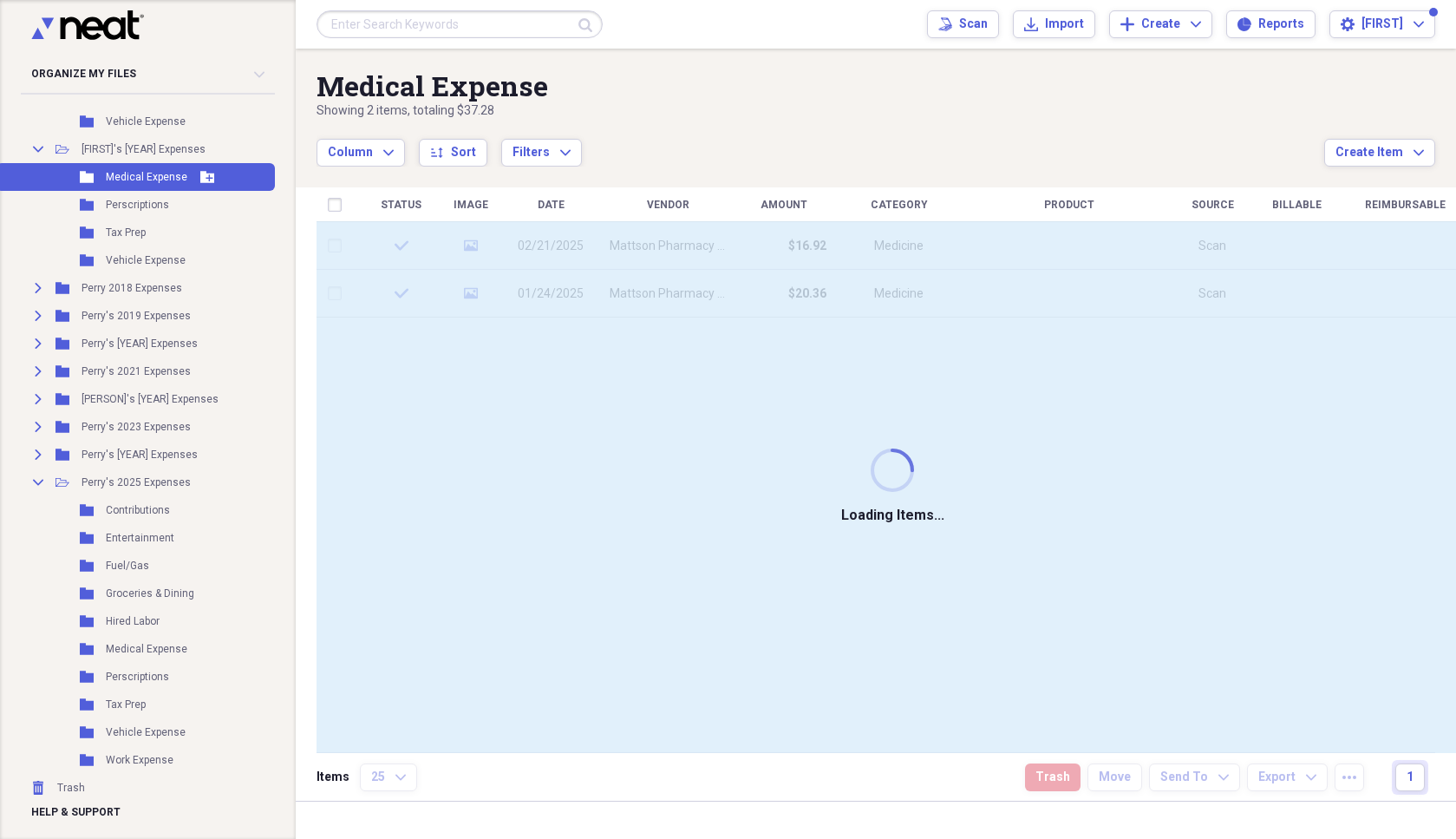 click on "Medical Expense" at bounding box center [147, 177] 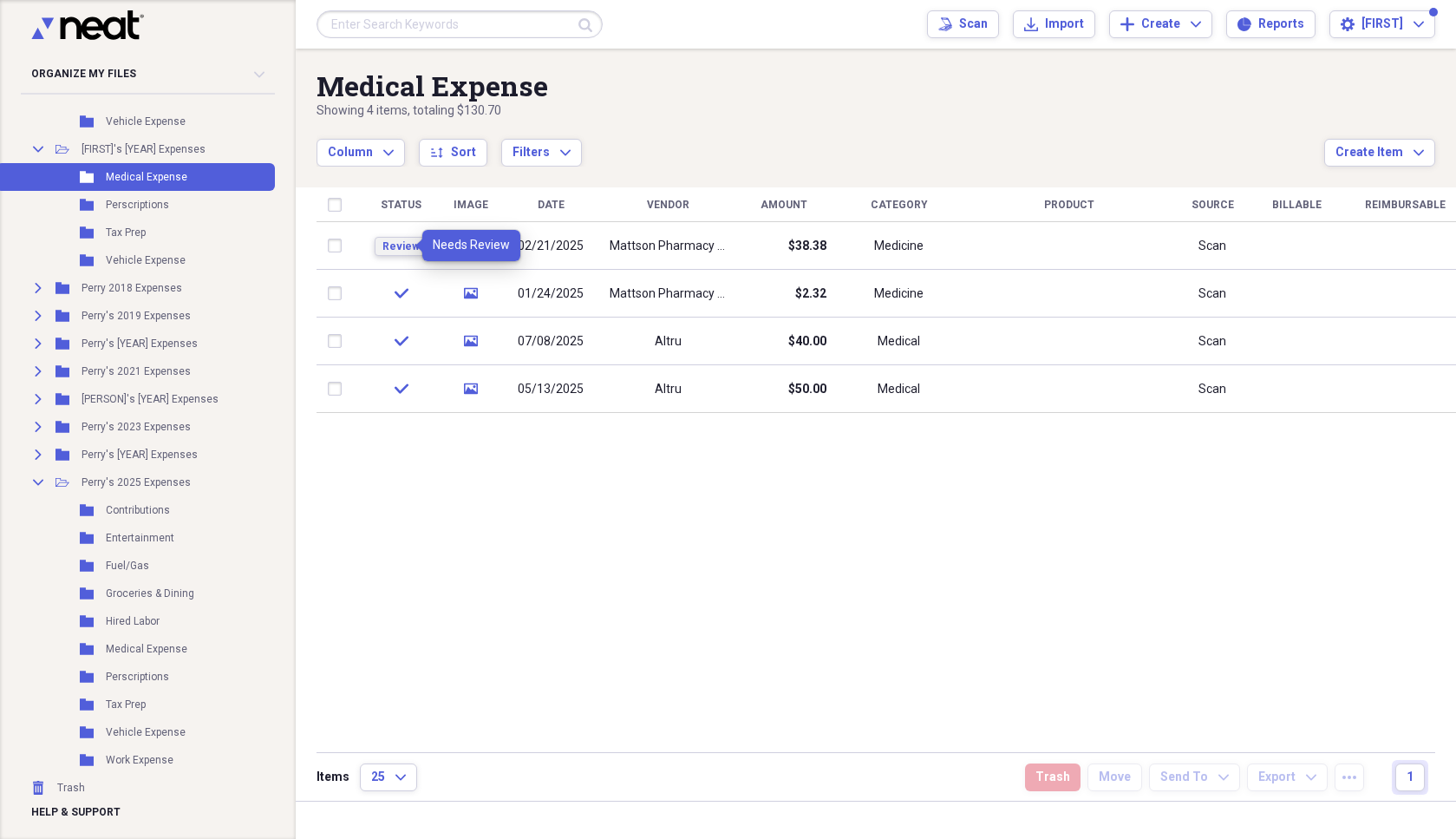 click on "Review" at bounding box center (401, 246) 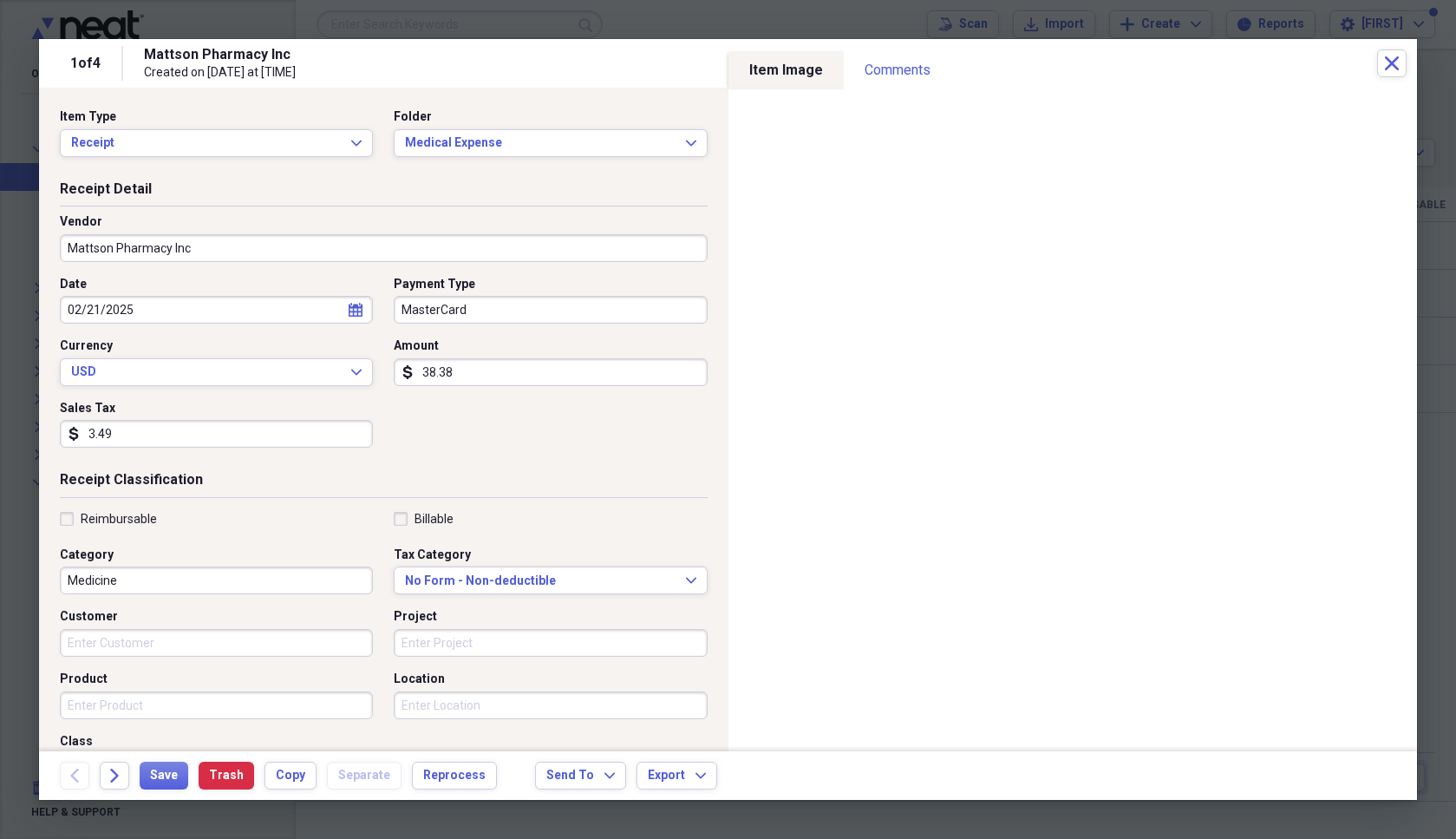 click on "Mattson Pharmacy Inc" at bounding box center [383, 248] 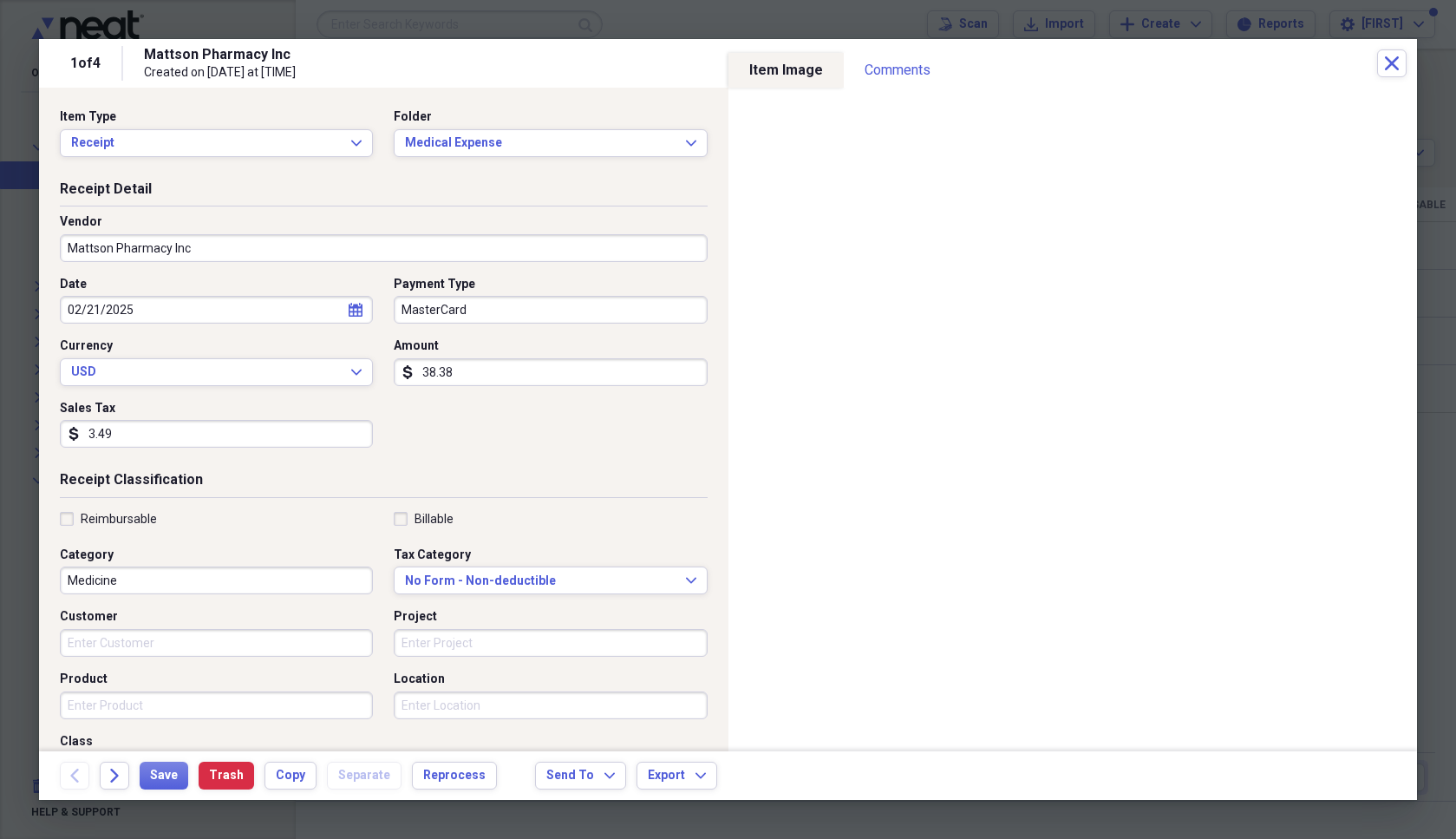click on "38.38" at bounding box center [550, 372] 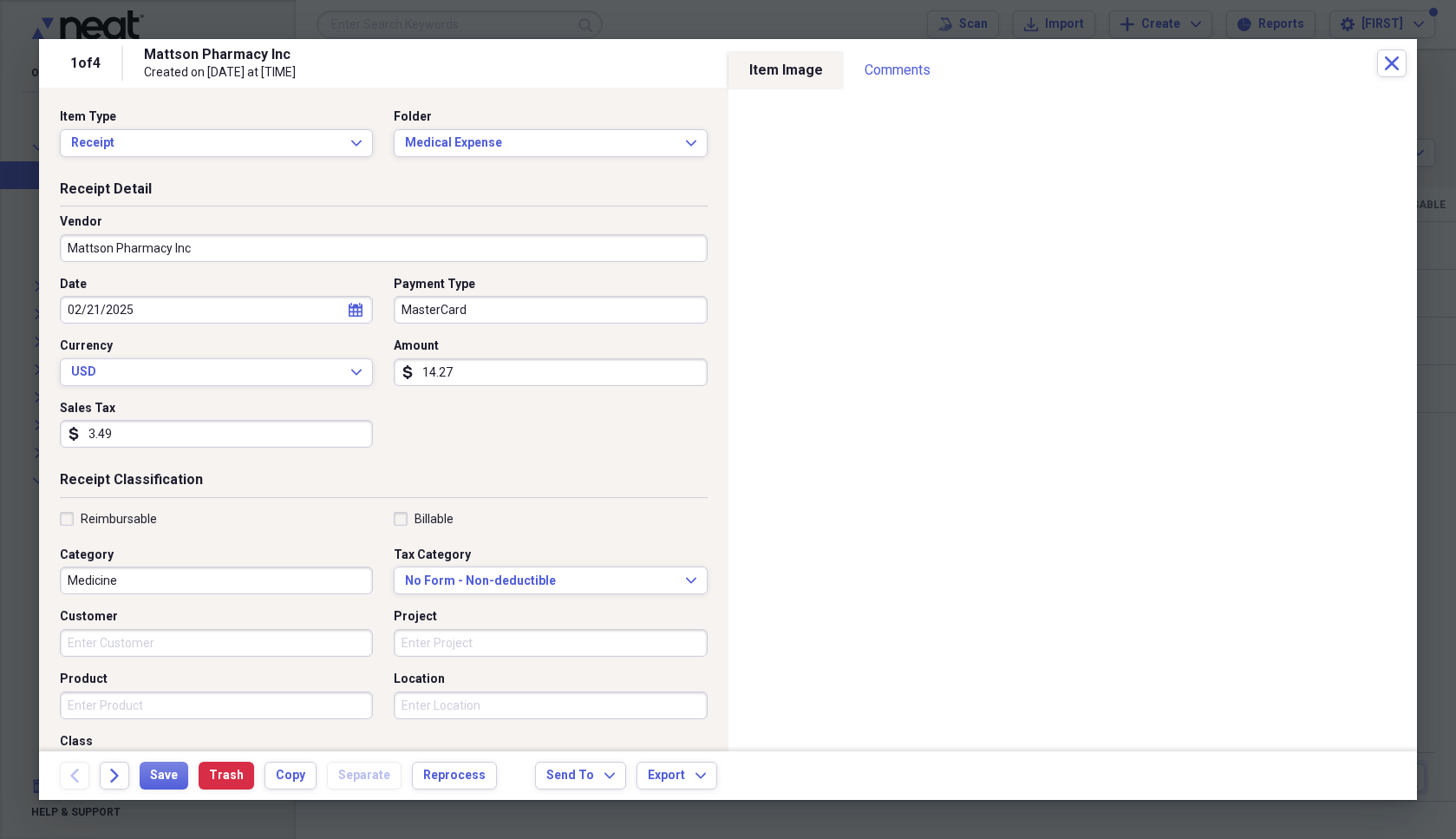 type on "14.27" 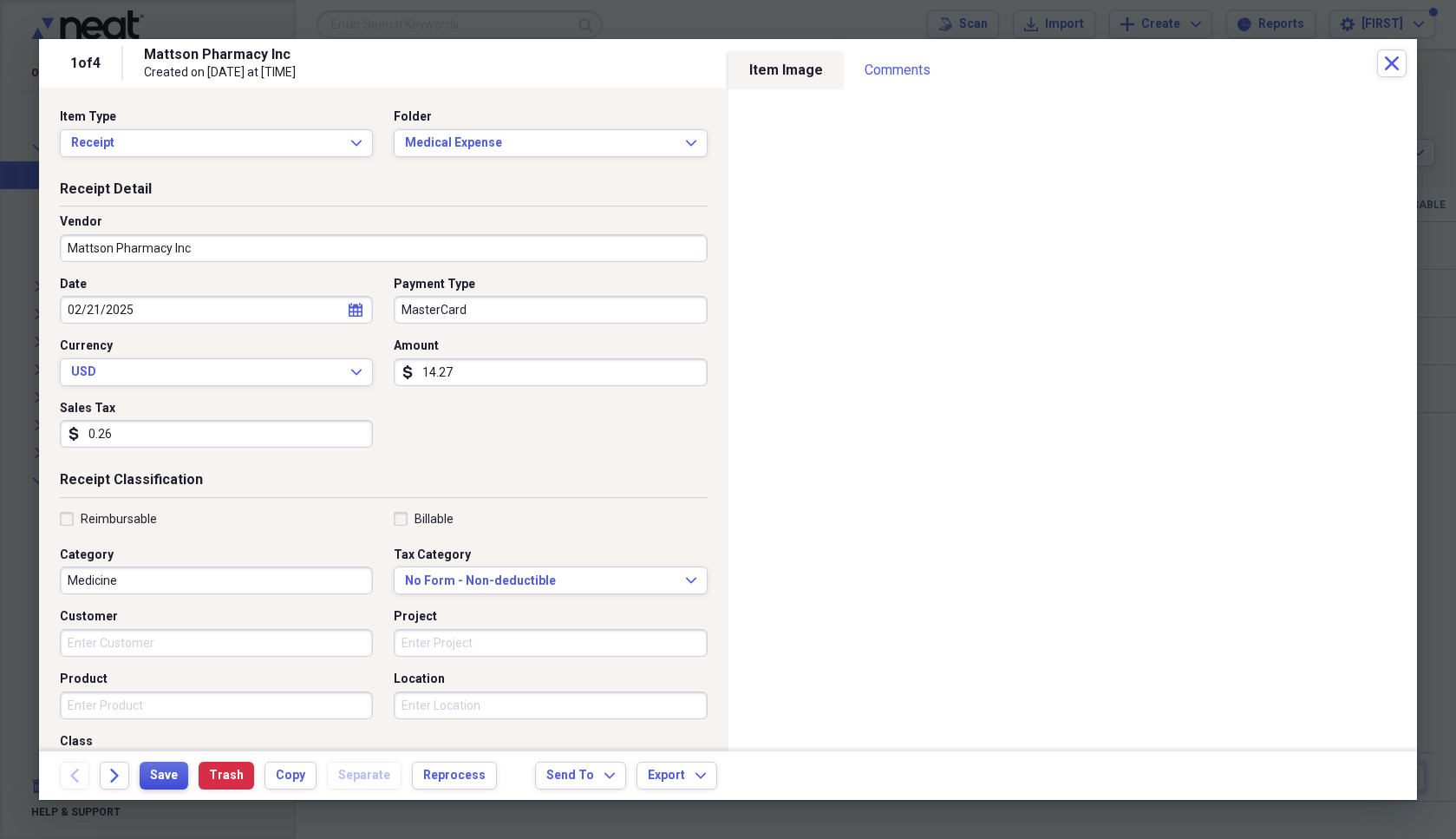 type on "0.26" 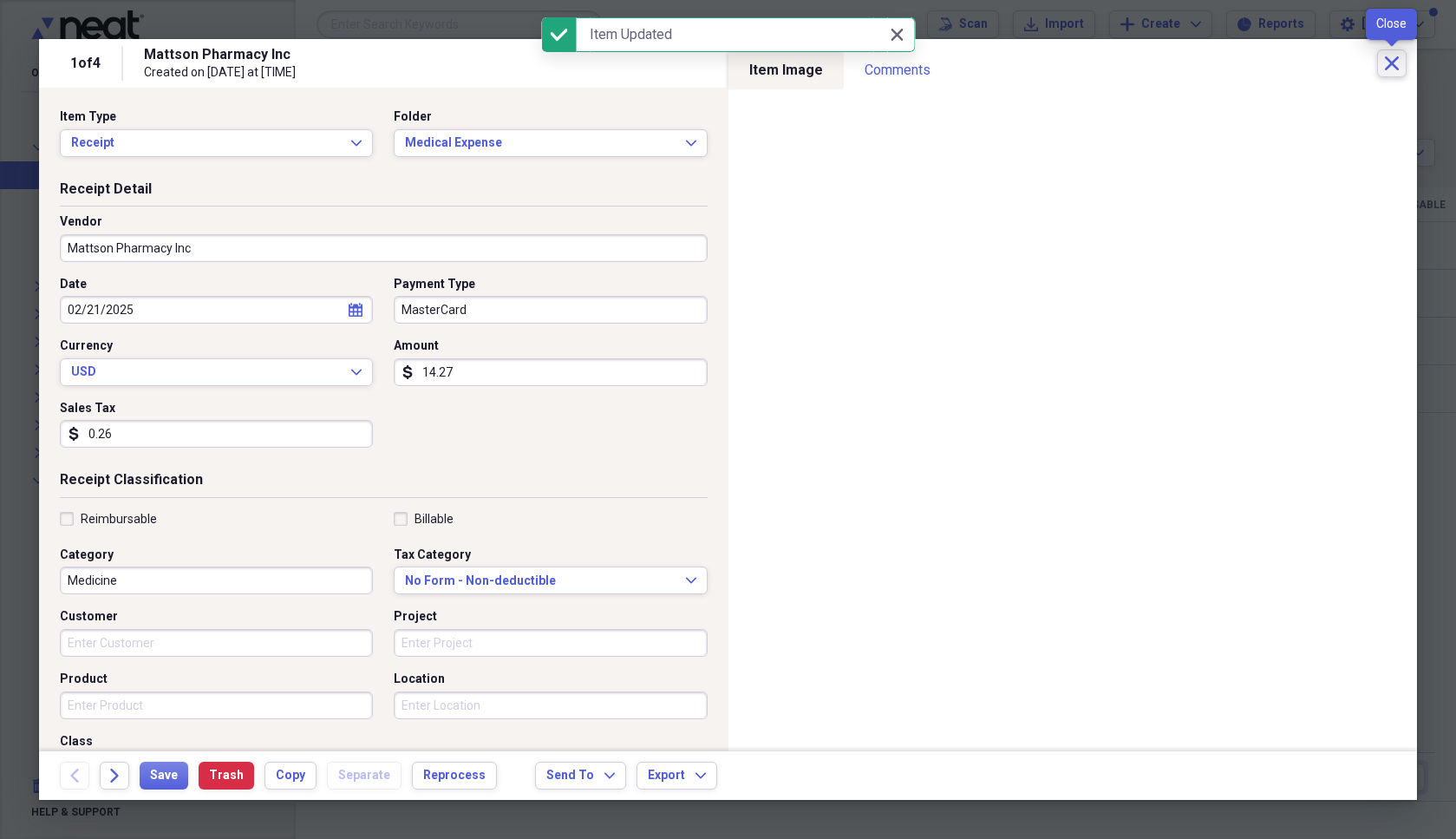 click on "Close" 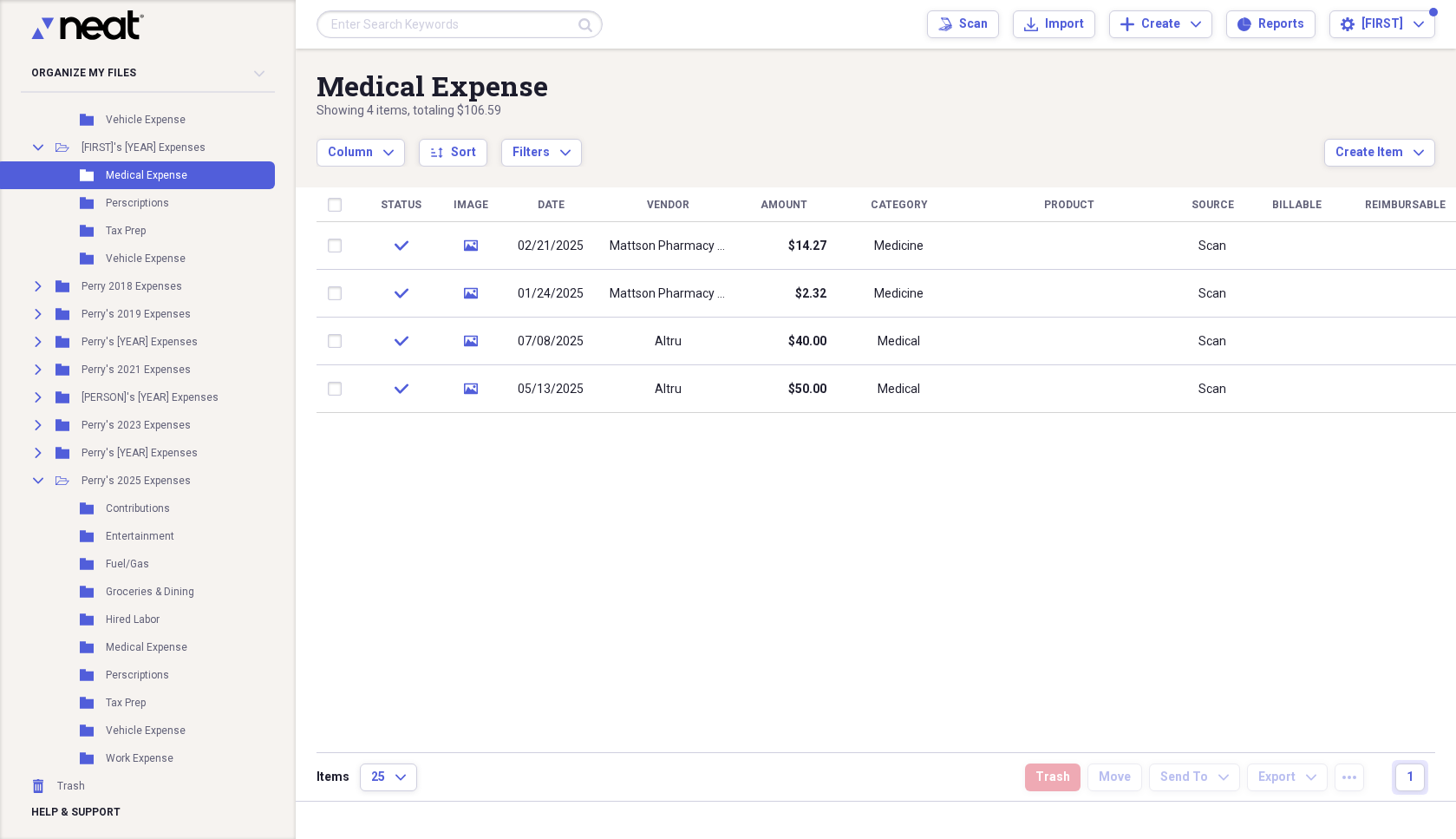 click on "Status Image Date Vendor Amount Category Product Source Billable Reimbursable check media 02/21/2025 Mattson Pharmacy Inc $14.27 Medicine Scan check media 01/24/2025 Mattson Pharmacy Inc $2.32 Medicine Scan check media 07/08/2025 Altru $40.00 Medical Scan check media 05/13/2025 Altru $50.00 Medical Scan" at bounding box center (892, 469) 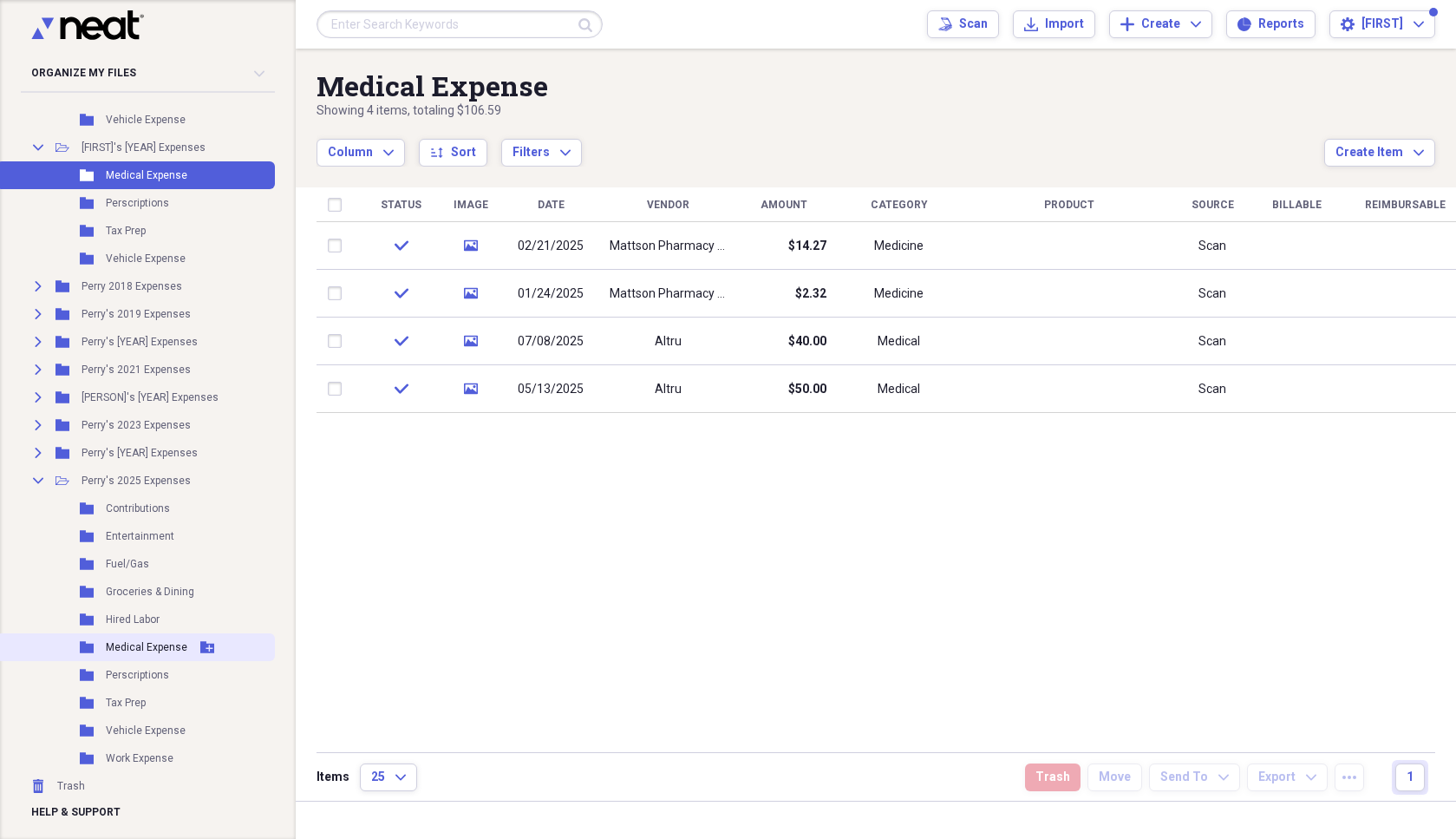 click on "Medical Expense" at bounding box center [147, 647] 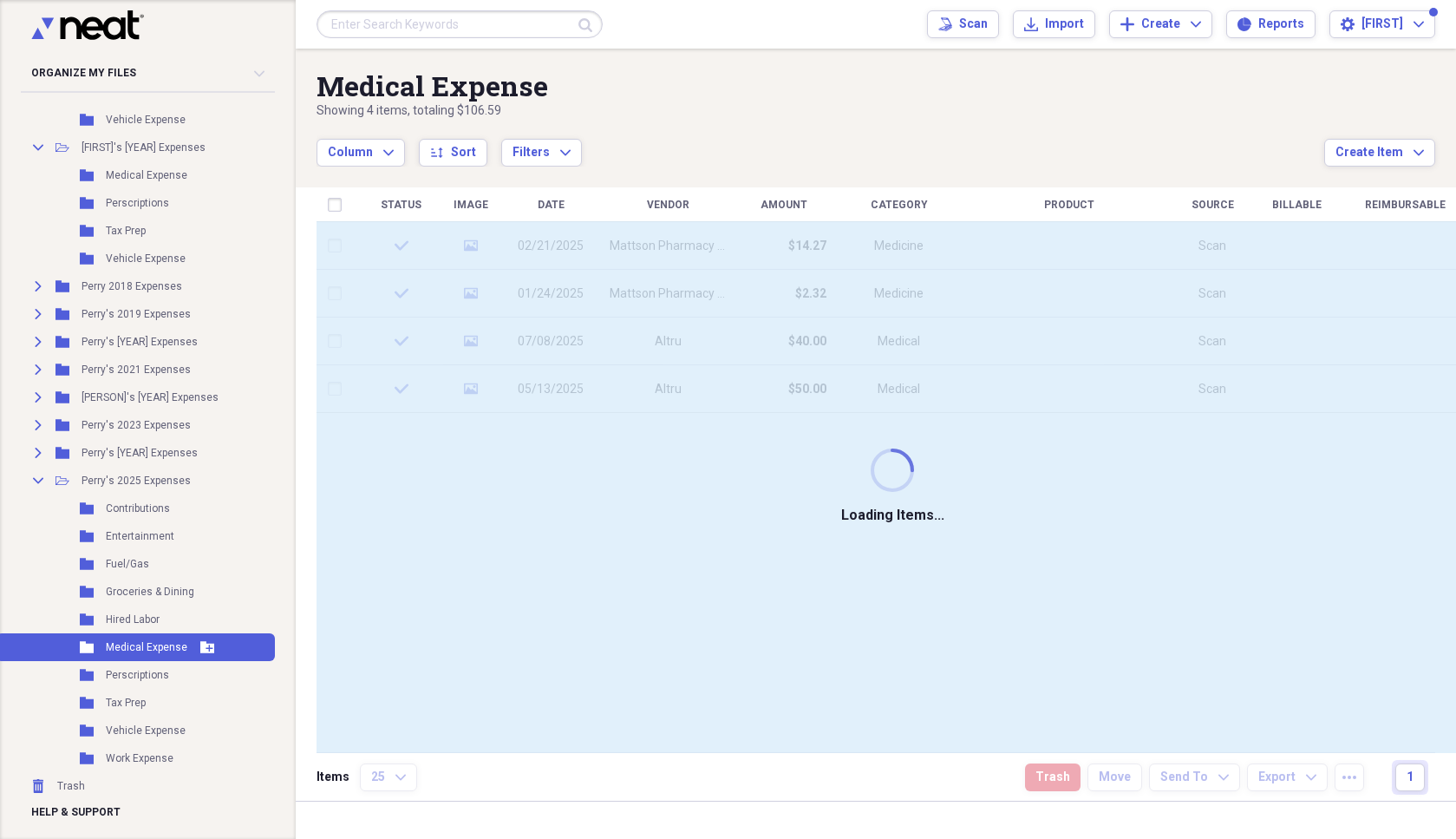 click on "Medical Expense" at bounding box center [147, 647] 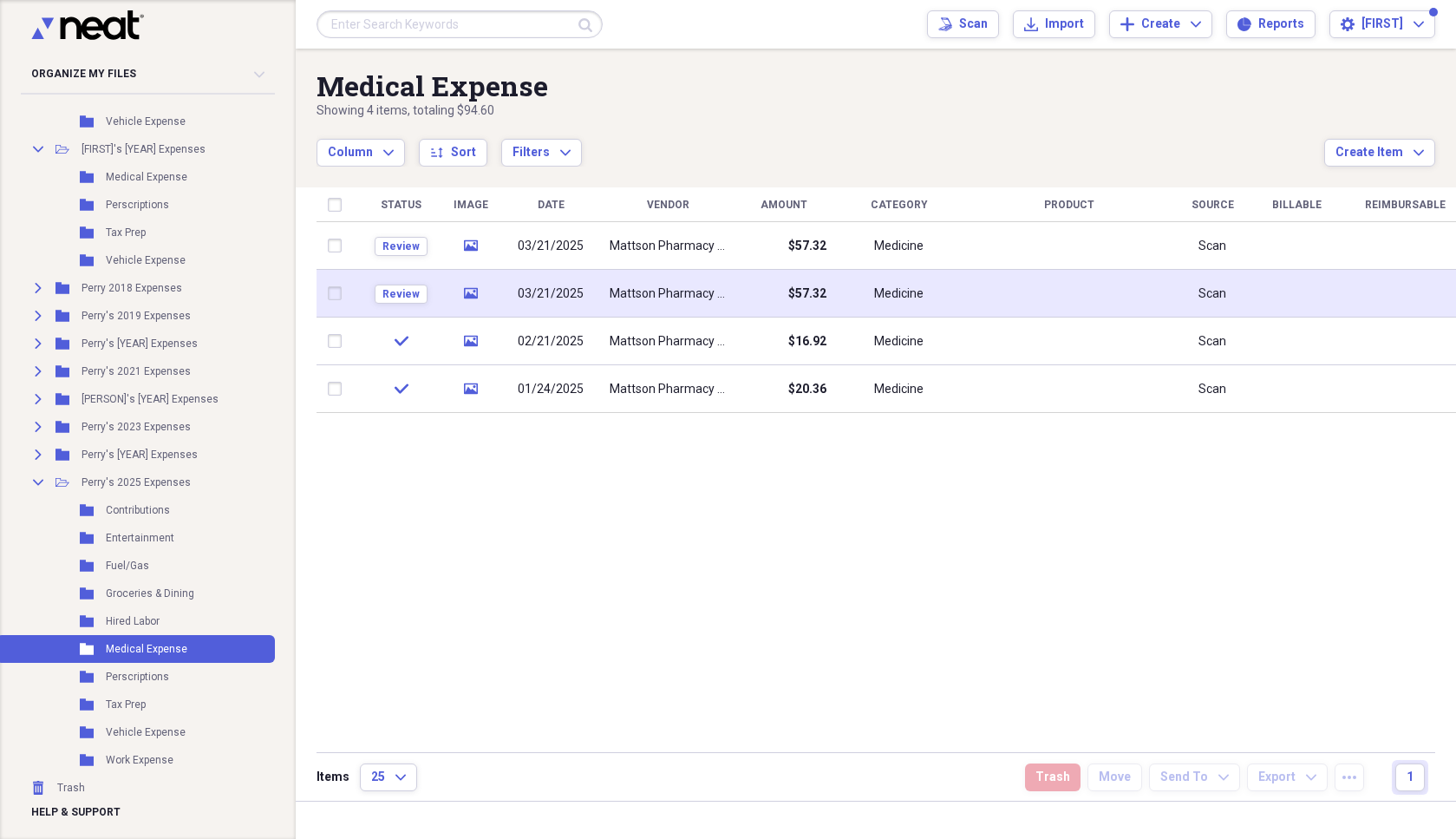 click at bounding box center [338, 293] 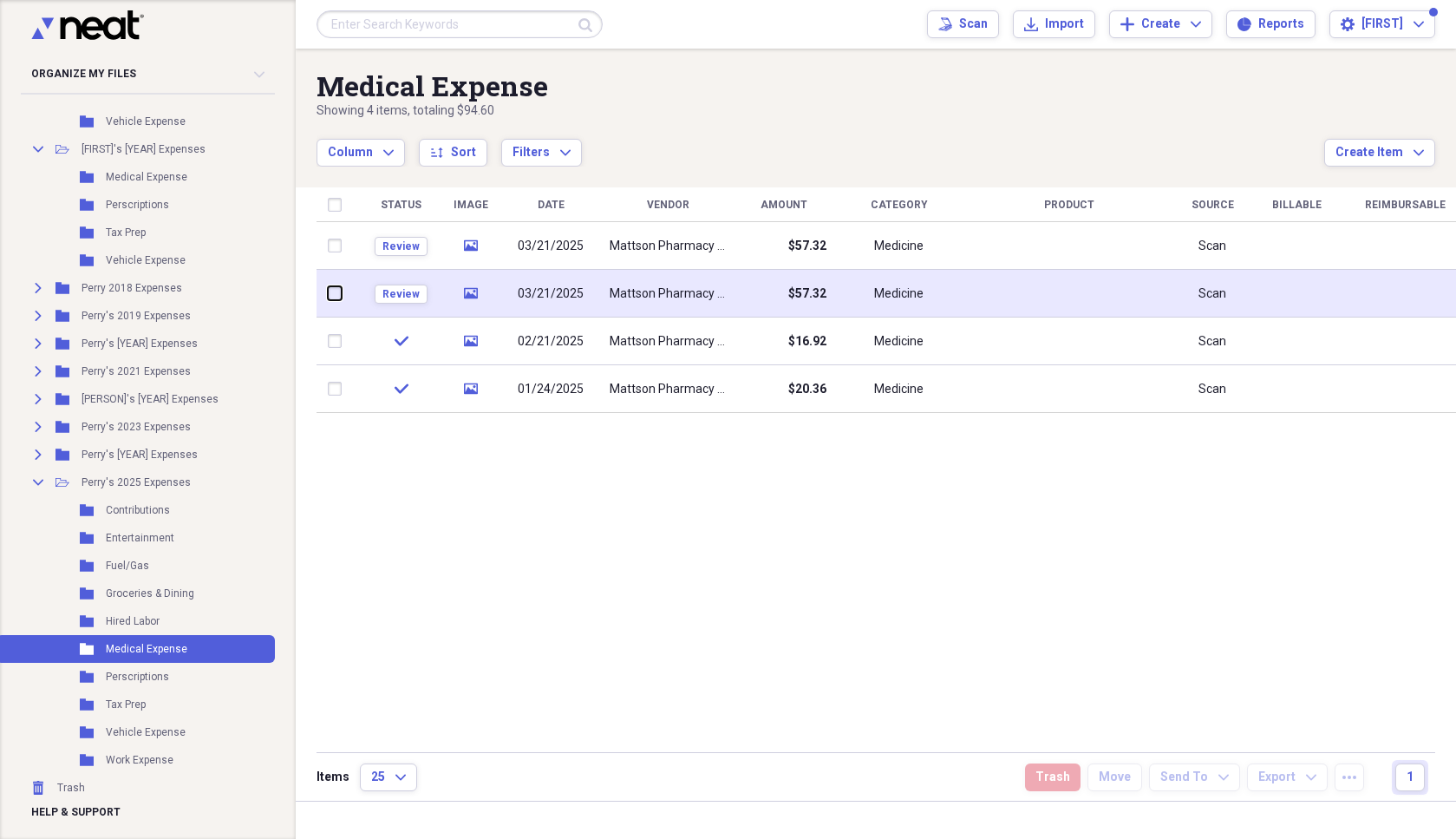 click at bounding box center [328, 293] 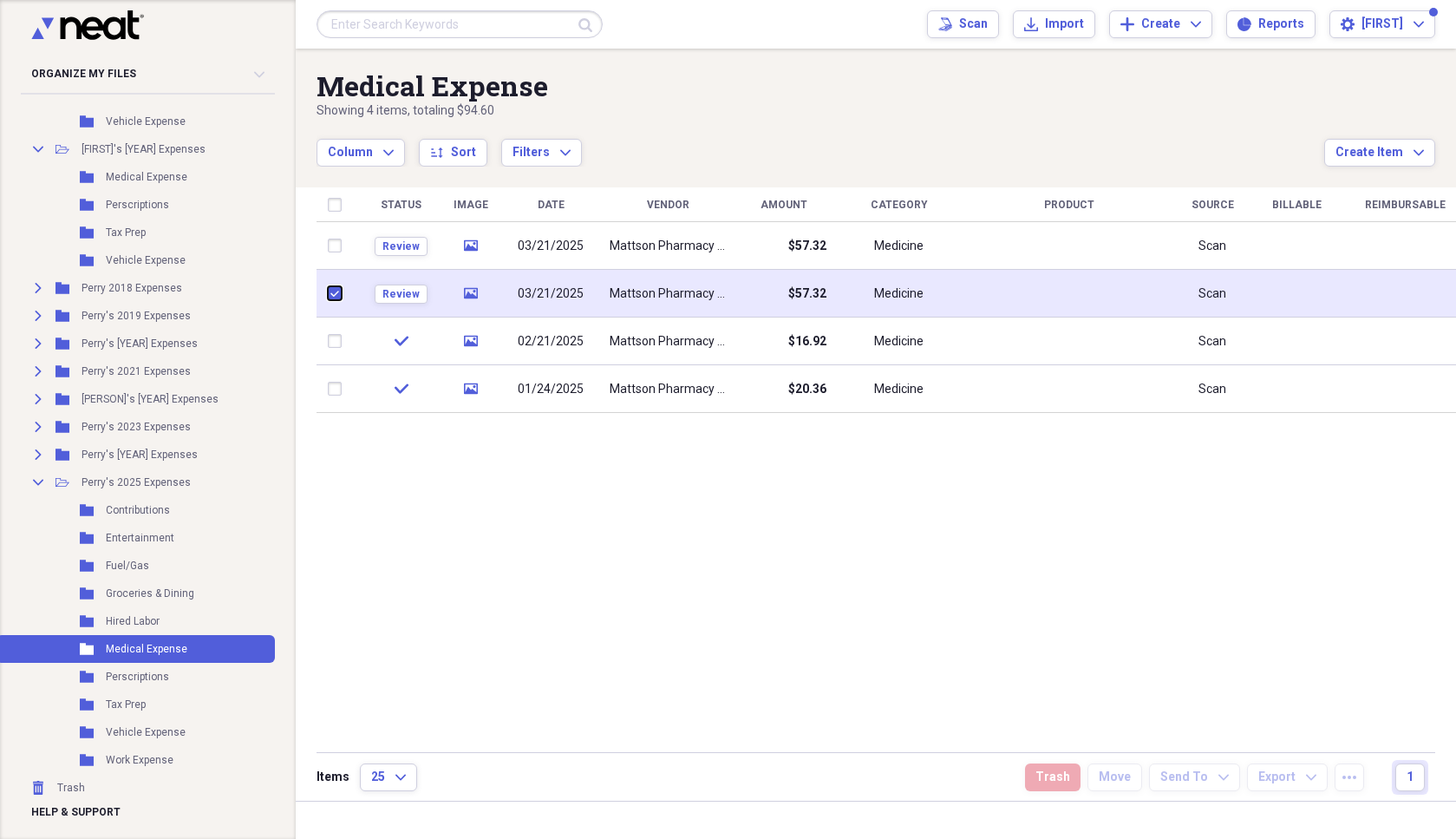 checkbox on "true" 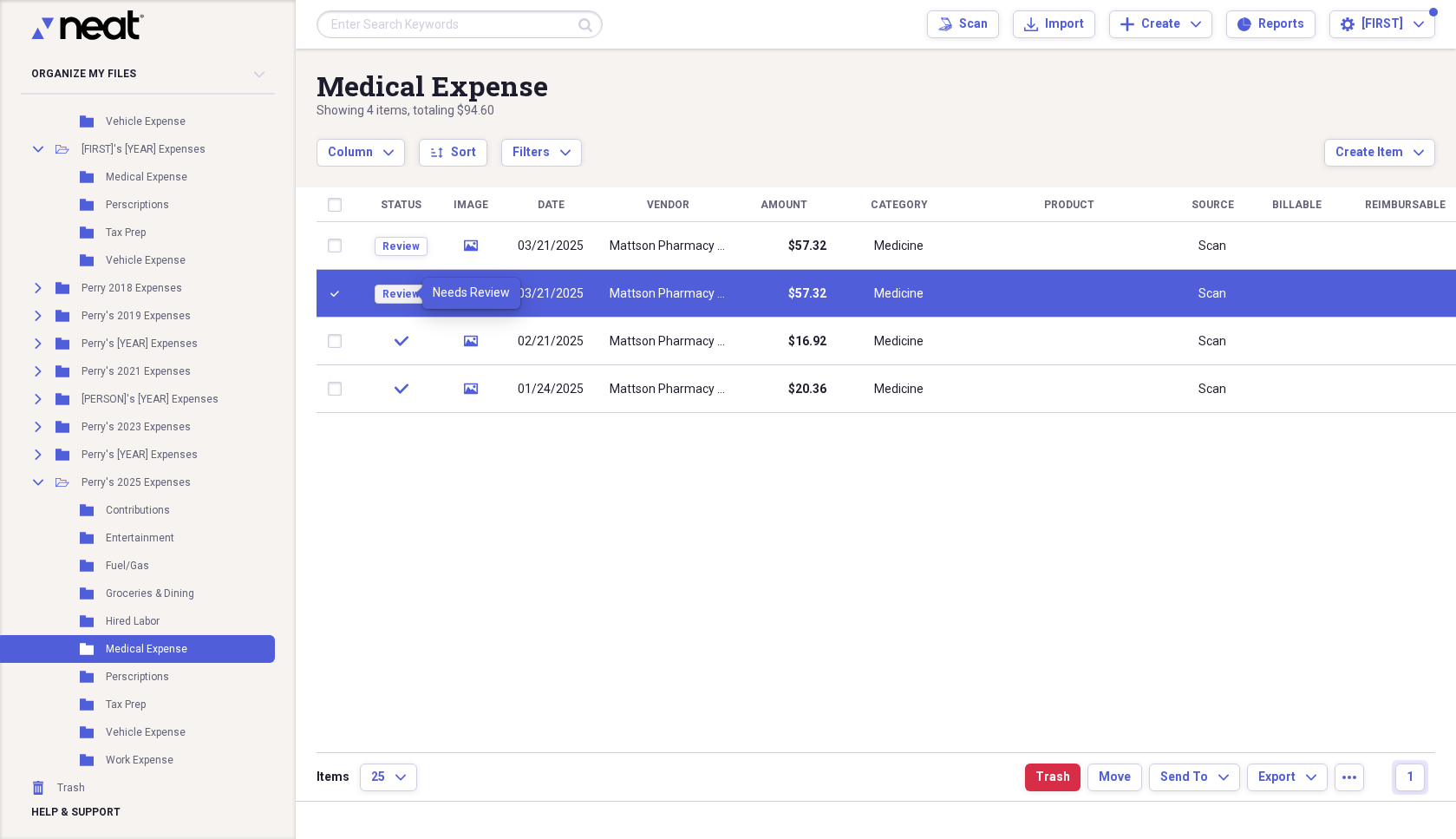 click on "Review" at bounding box center (401, 294) 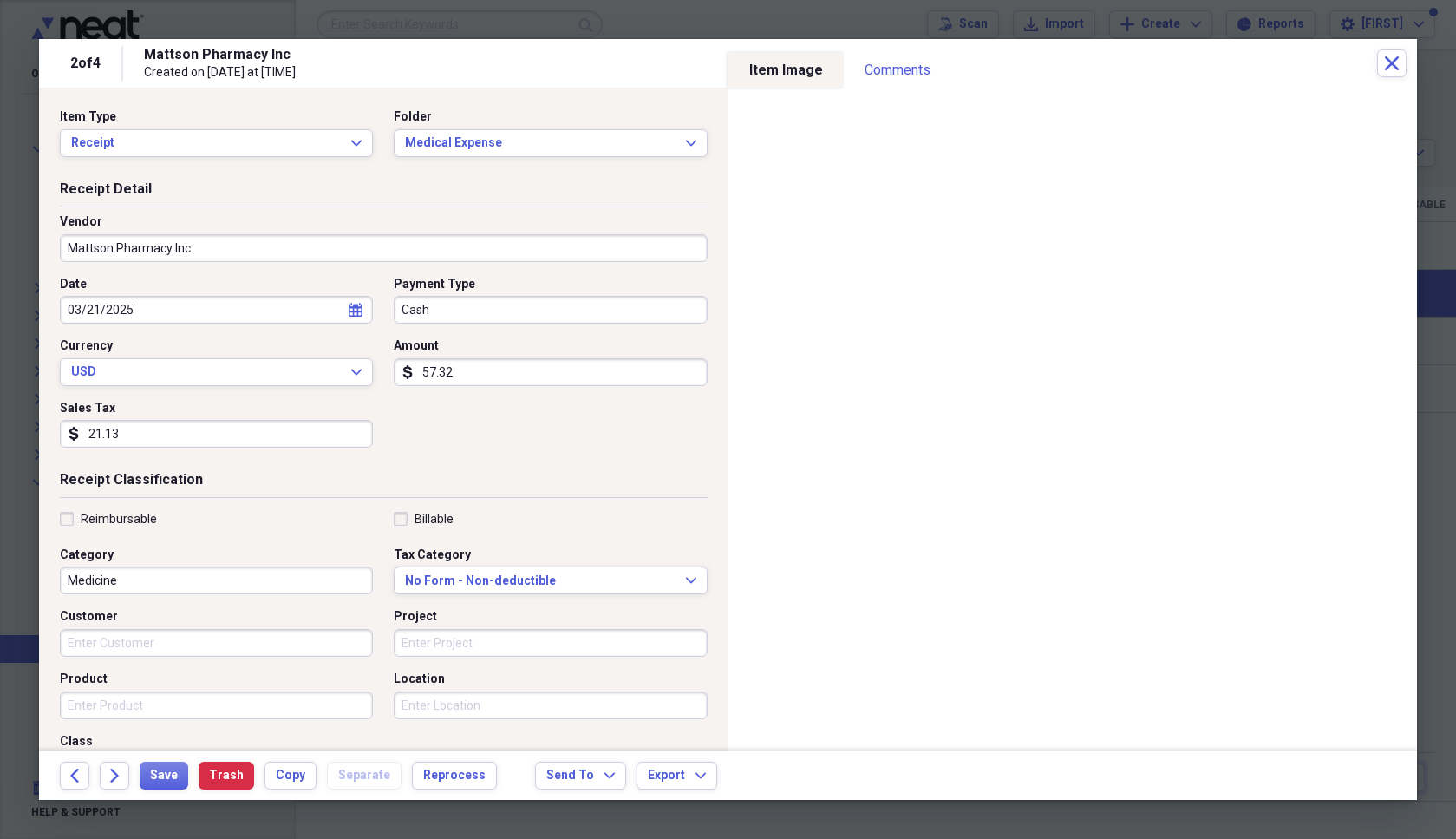 click on "Payment Type Cash" at bounding box center [545, 300] 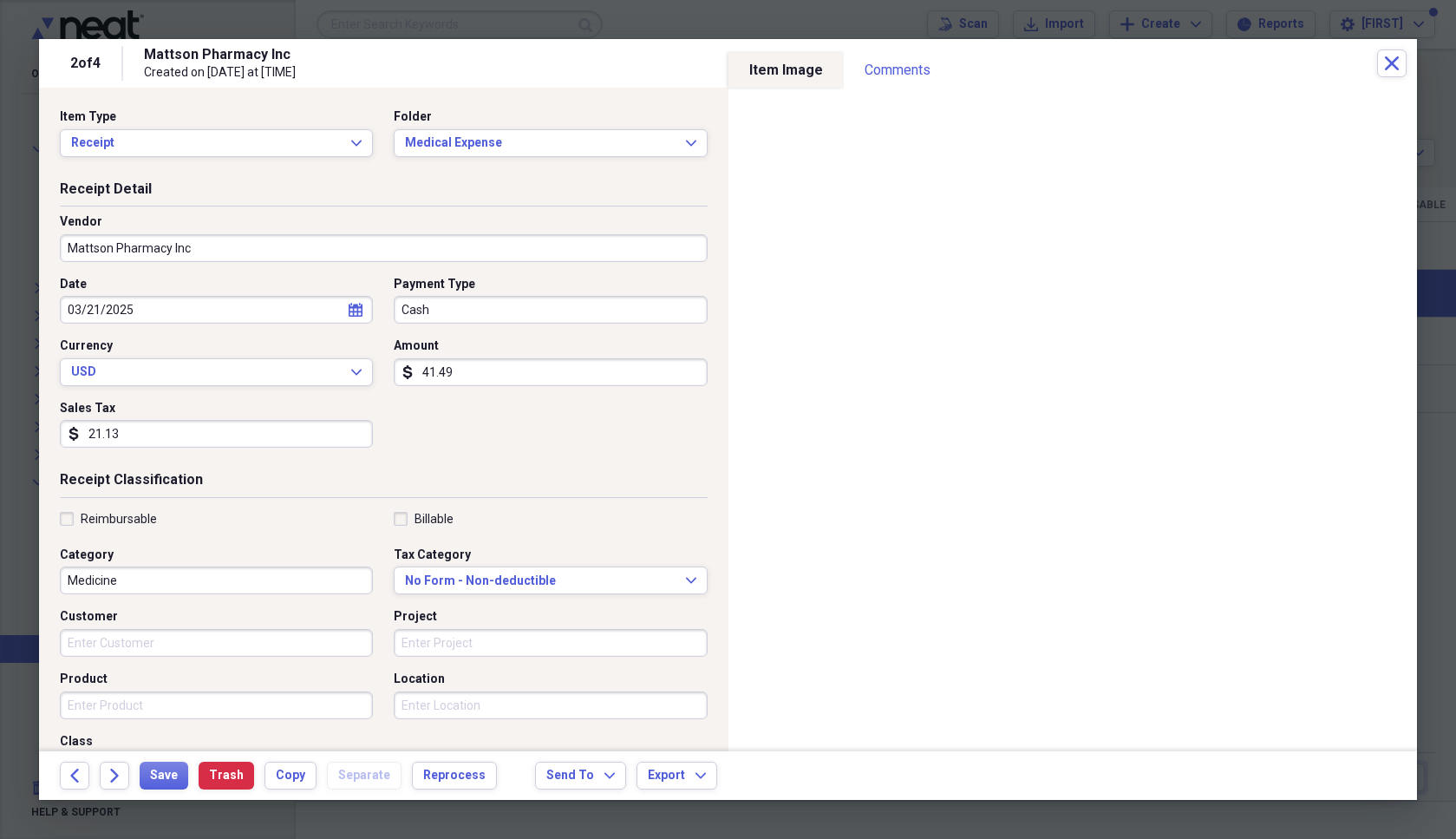 type on "41.49" 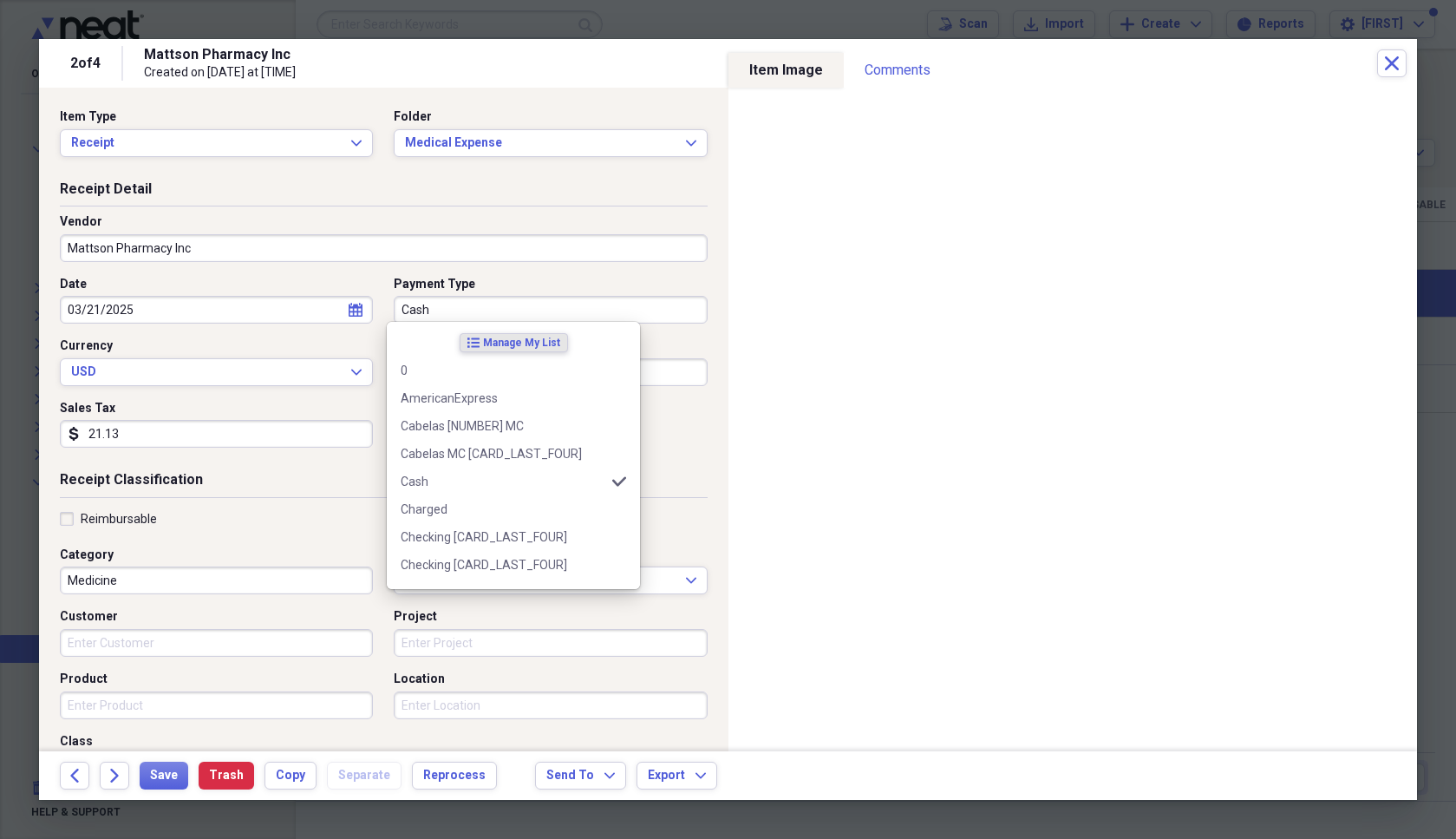 click on "Cash" at bounding box center [550, 310] 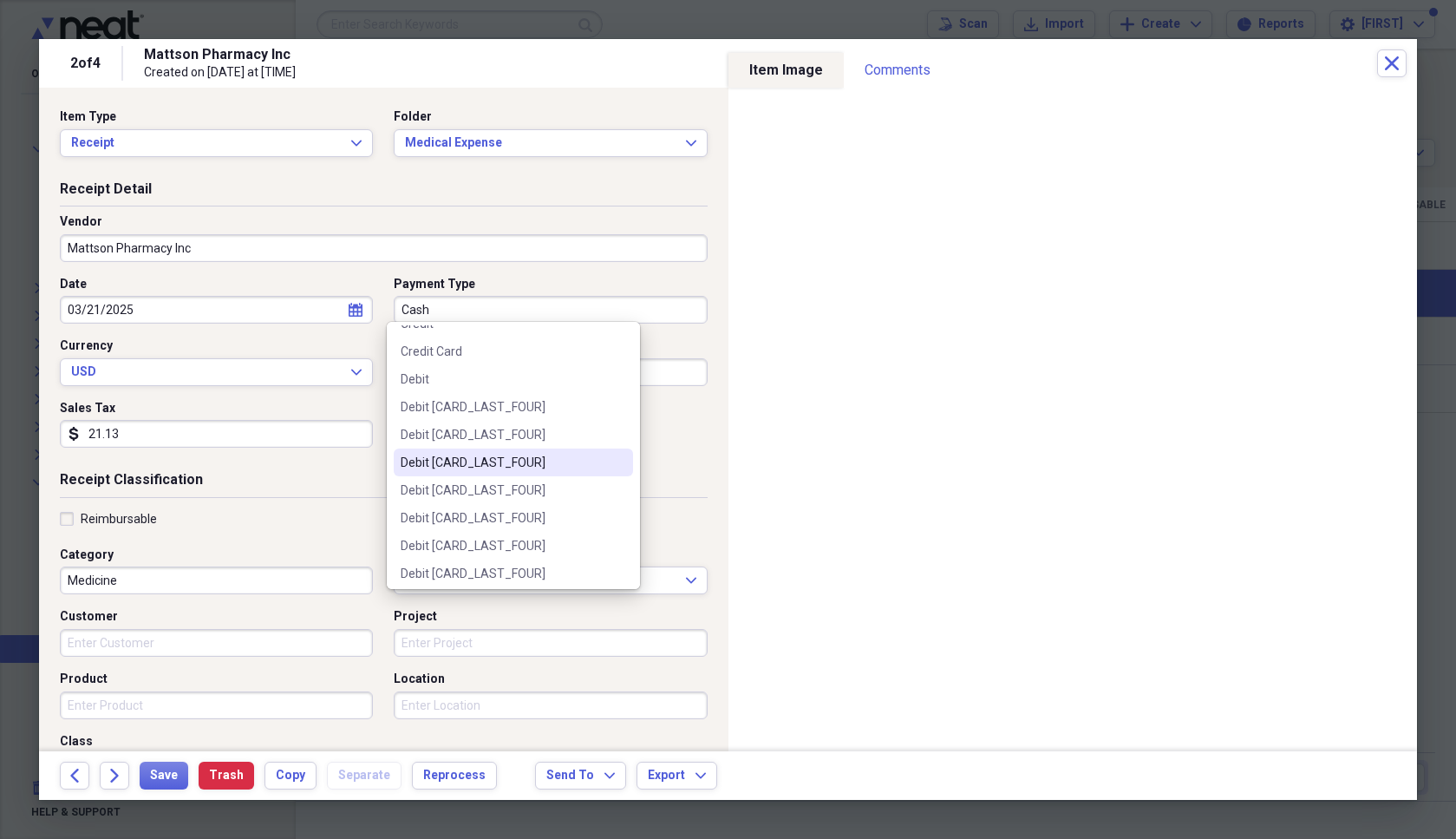 scroll, scrollTop: 347, scrollLeft: 0, axis: vertical 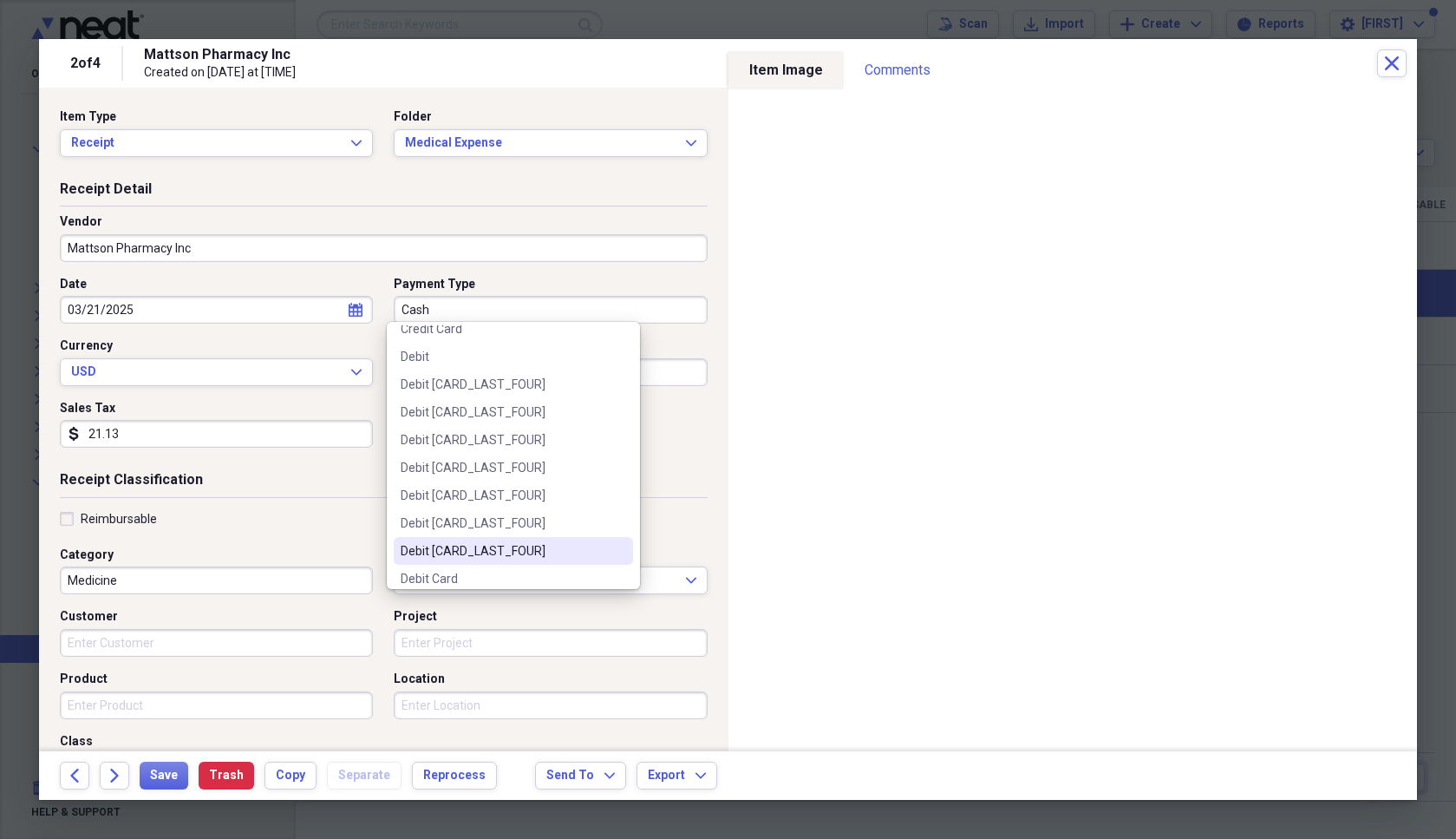 click on "Debit [LAST_FOUR]" at bounding box center [503, 551] 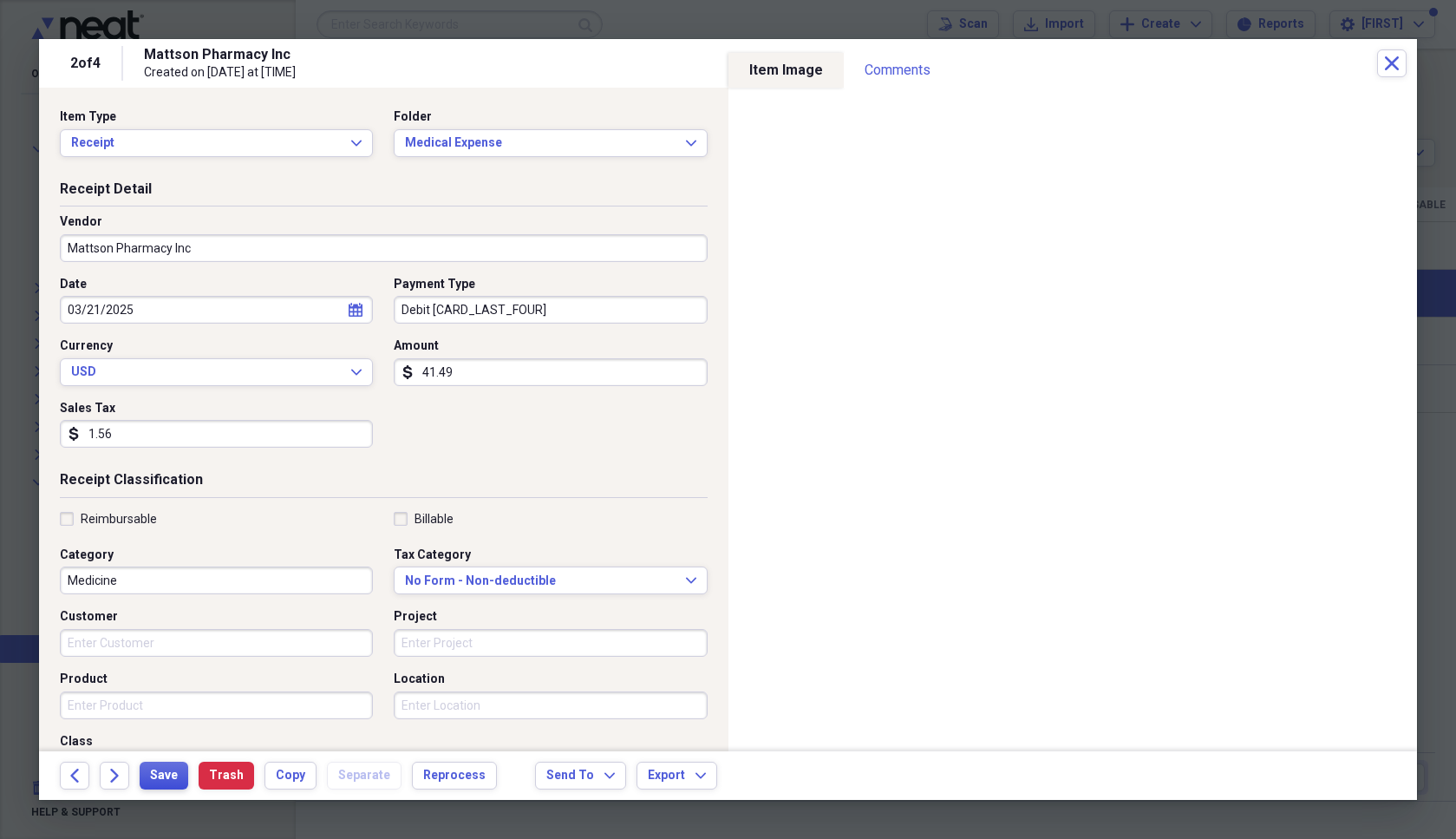 type on "1.56" 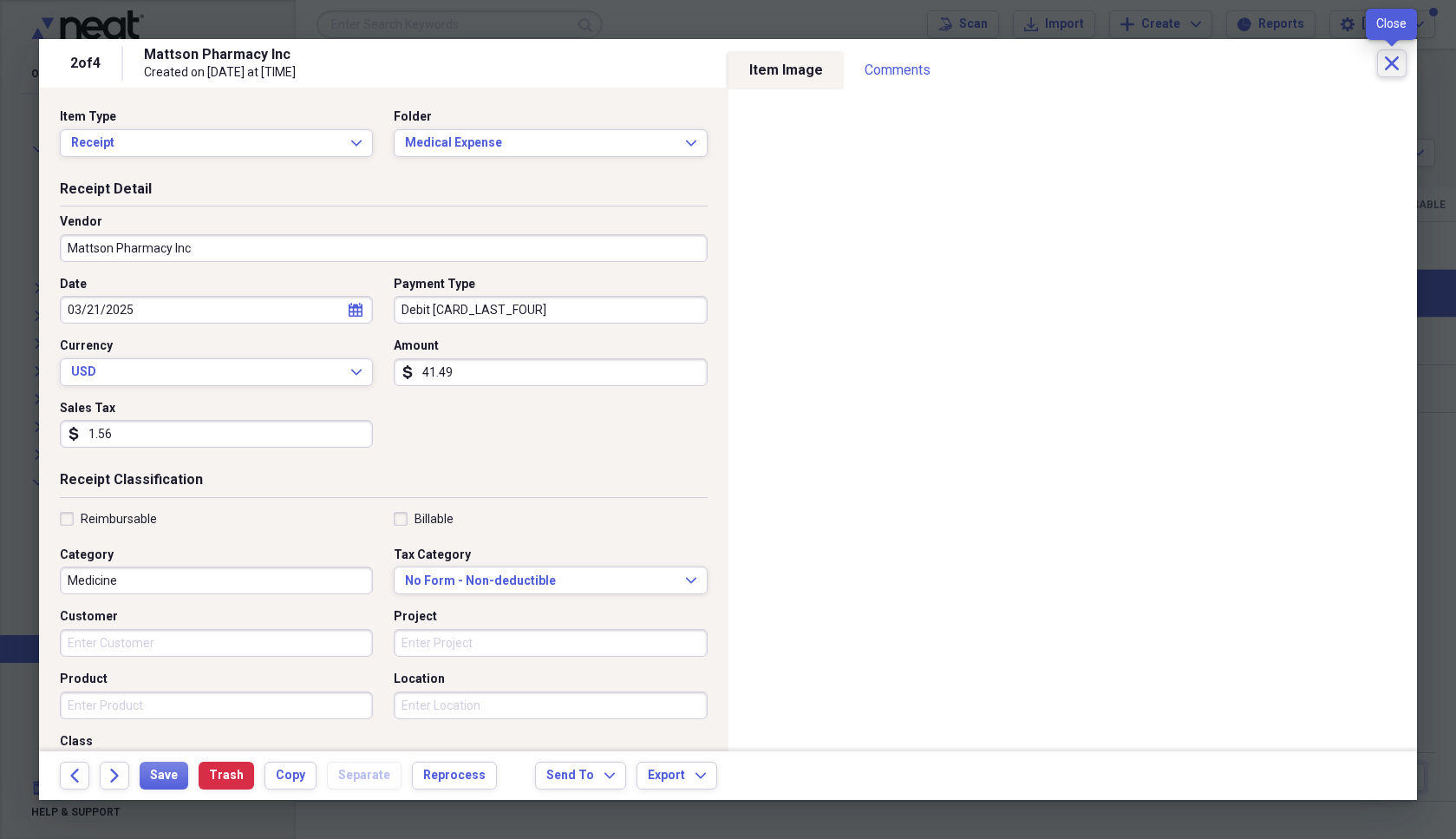 click 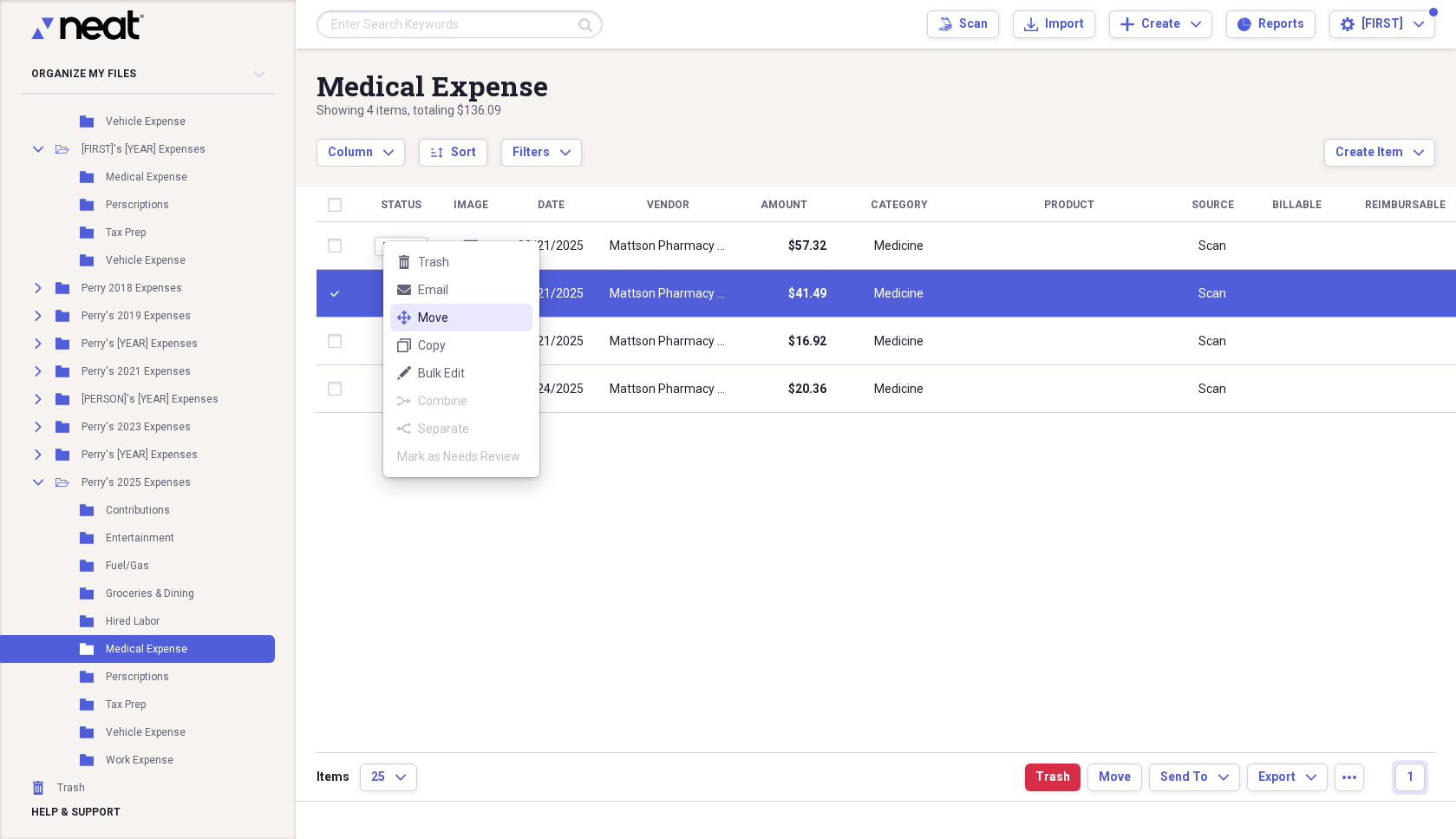 click on "move" 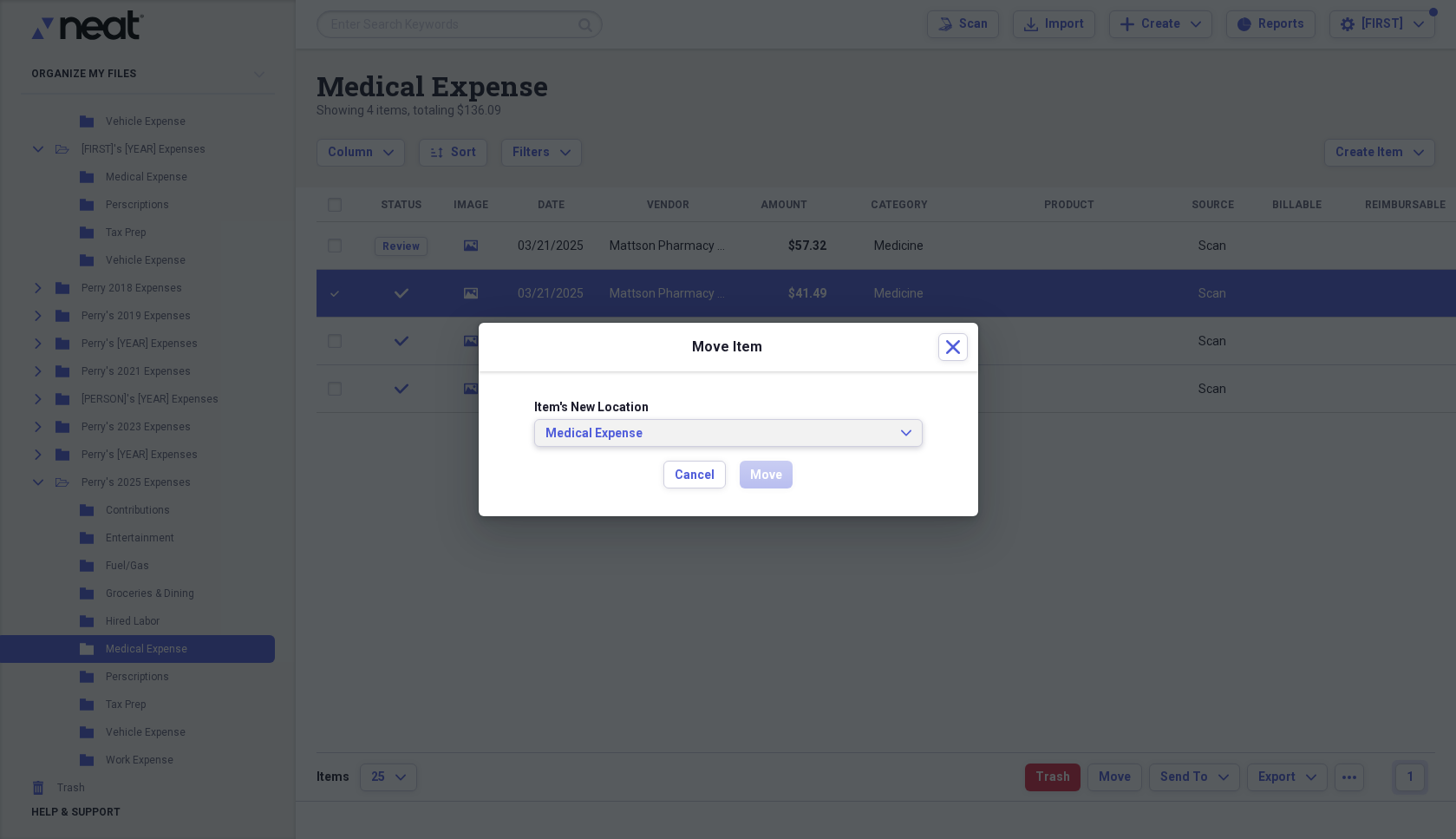 click on "Medical Expense Expand" at bounding box center [728, 433] 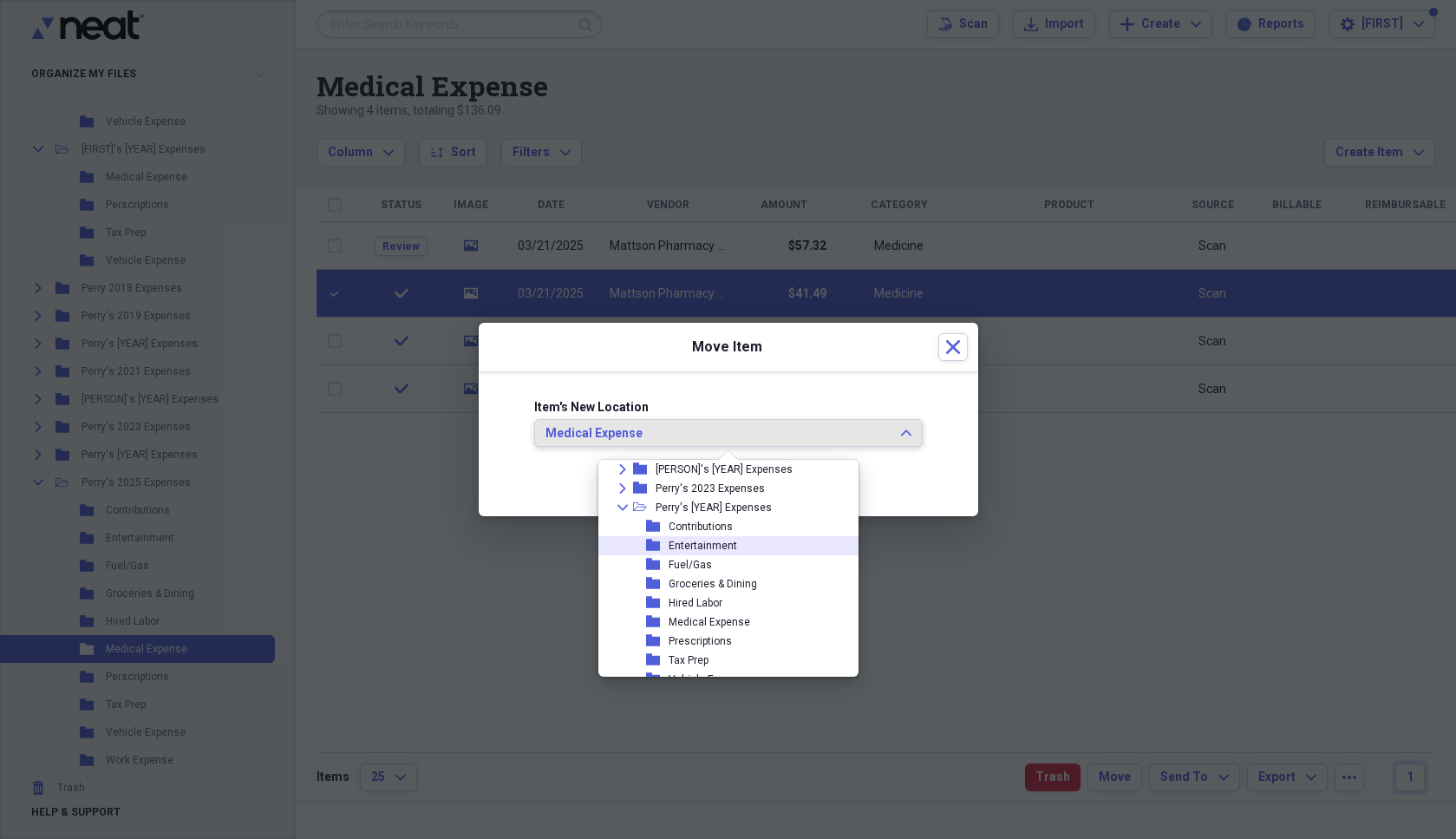scroll, scrollTop: 29, scrollLeft: 0, axis: vertical 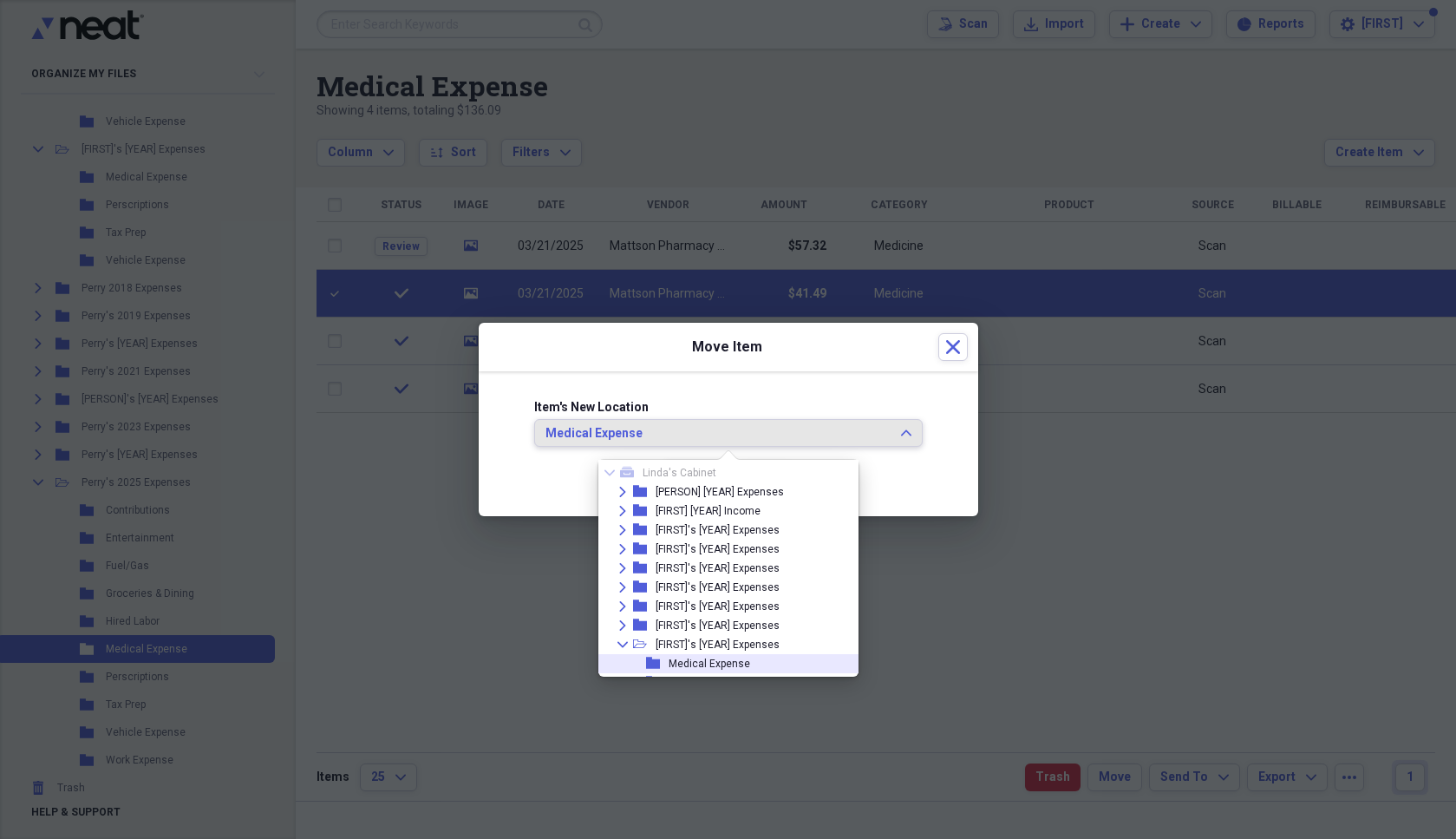 click on "Medical Expense" at bounding box center [709, 664] 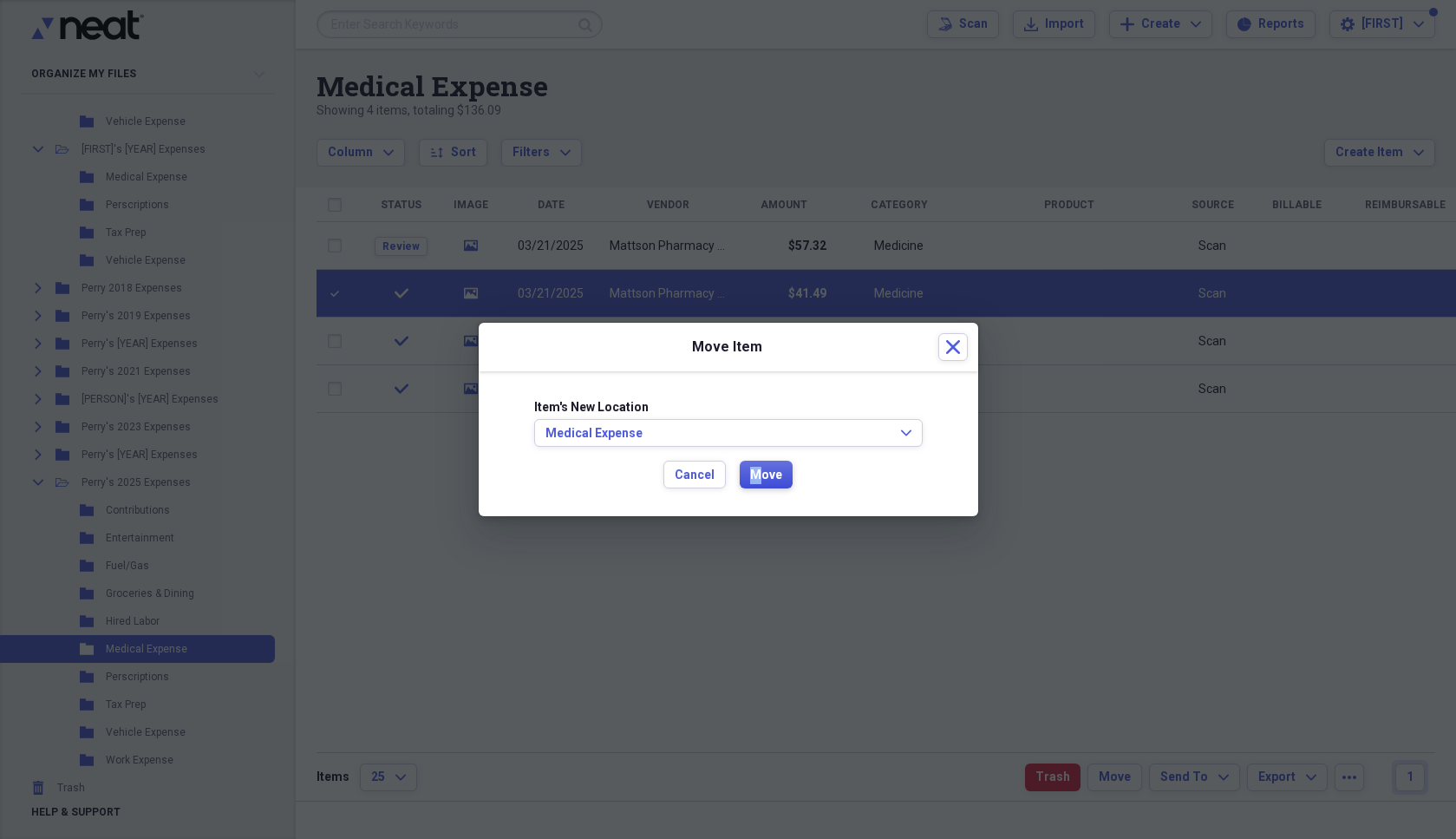 click on "Move" at bounding box center [766, 475] 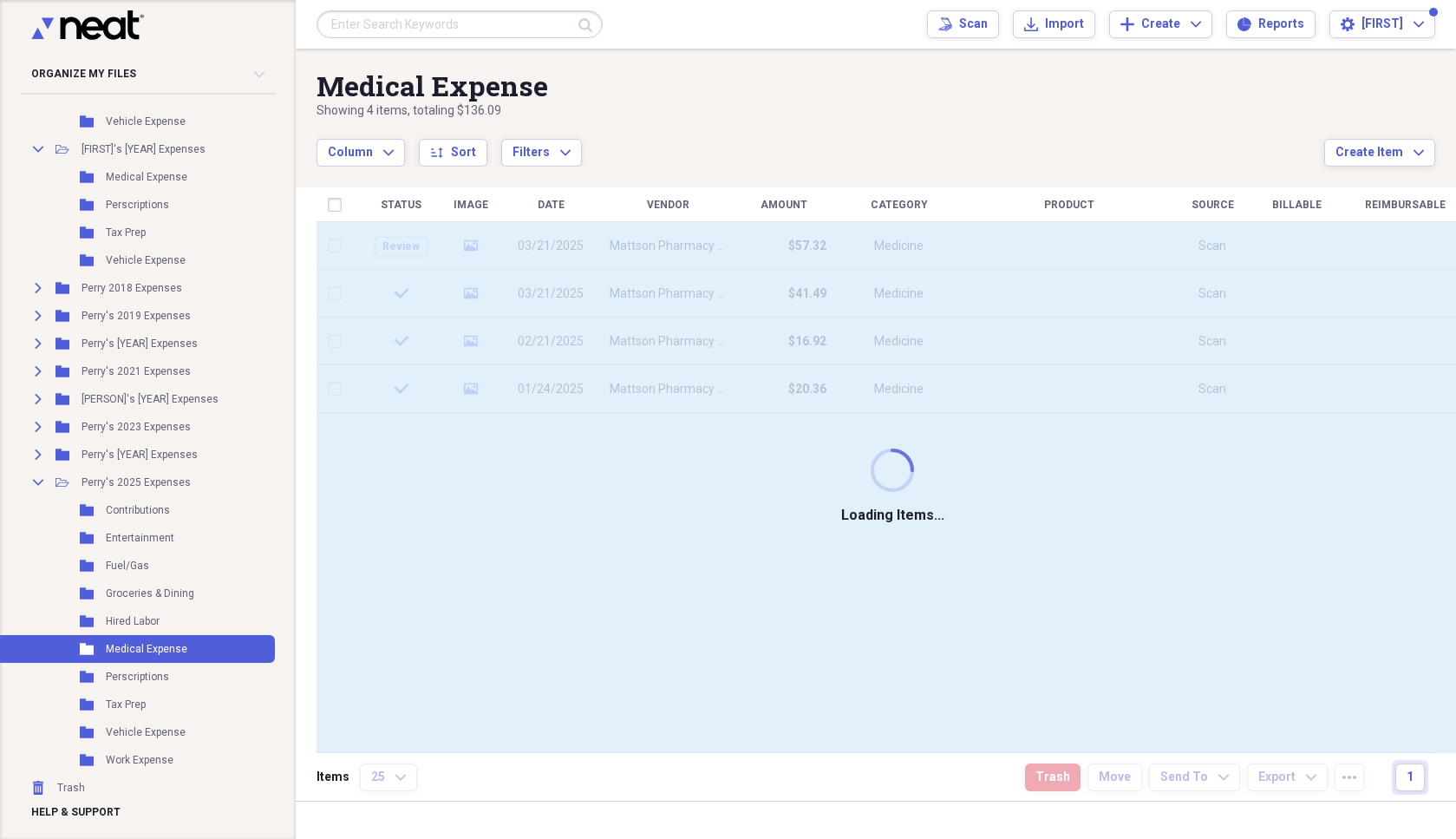 checkbox on "false" 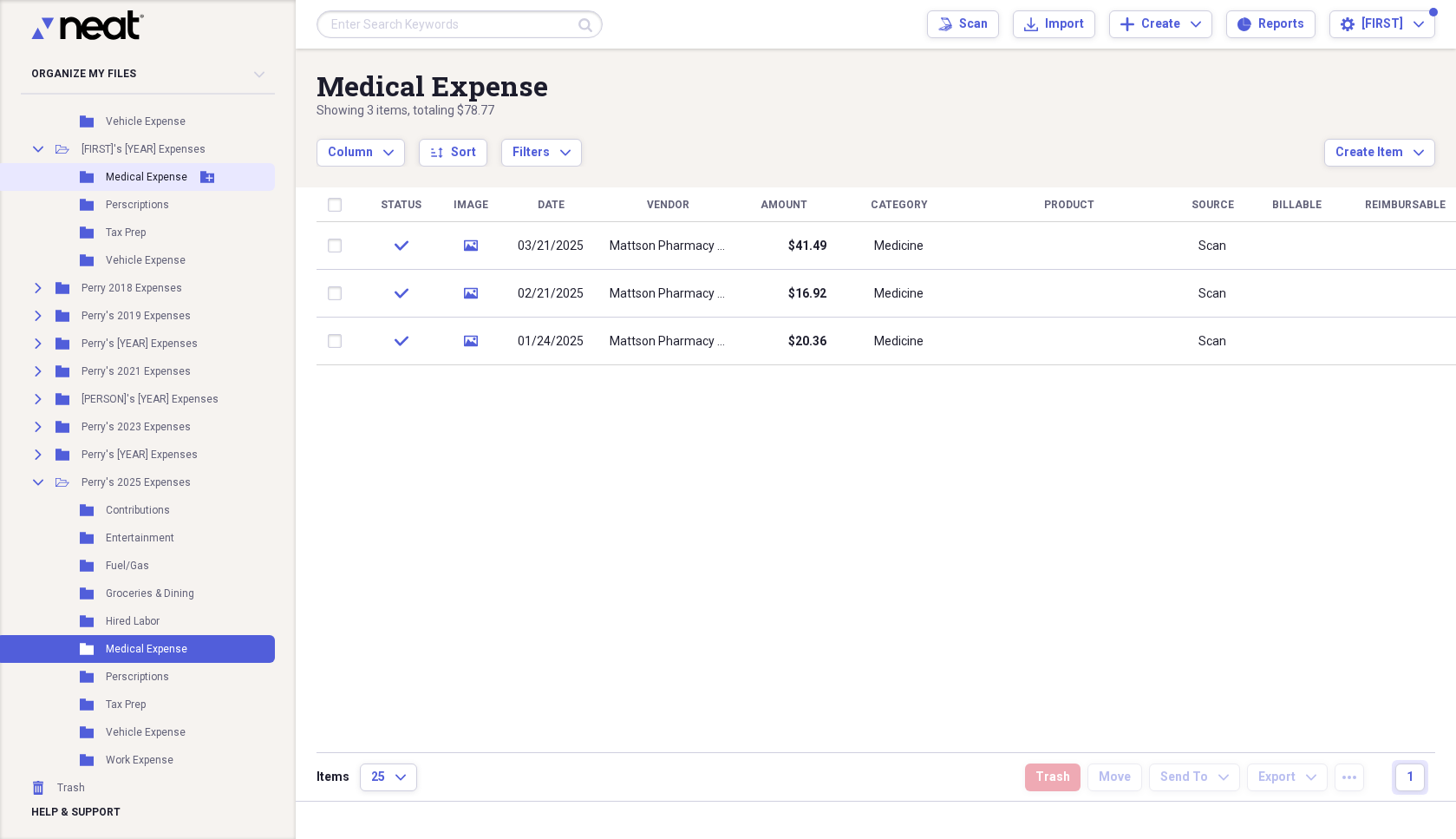 click on "Medical Expense" at bounding box center [147, 177] 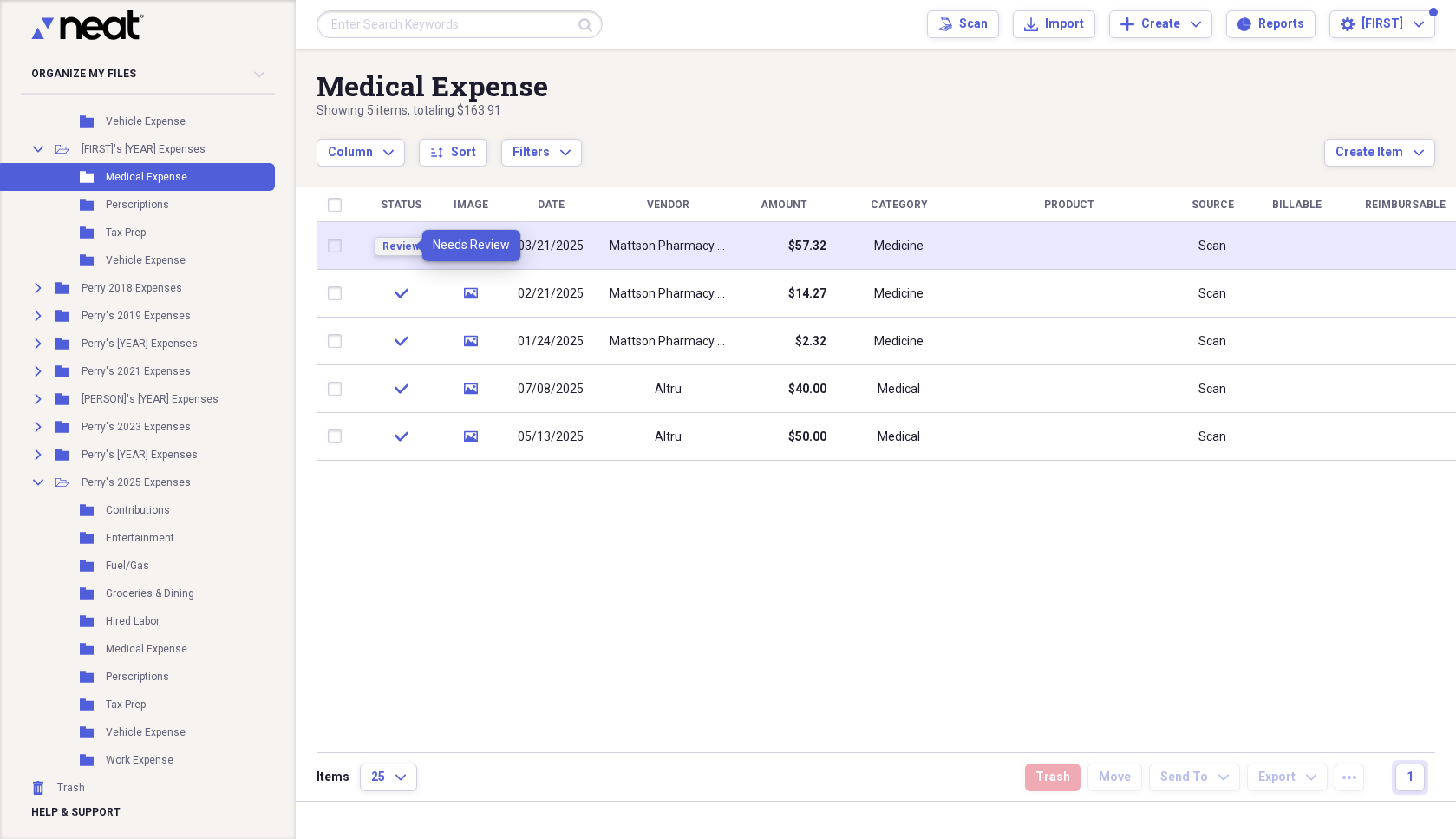 click on "Review" at bounding box center [401, 246] 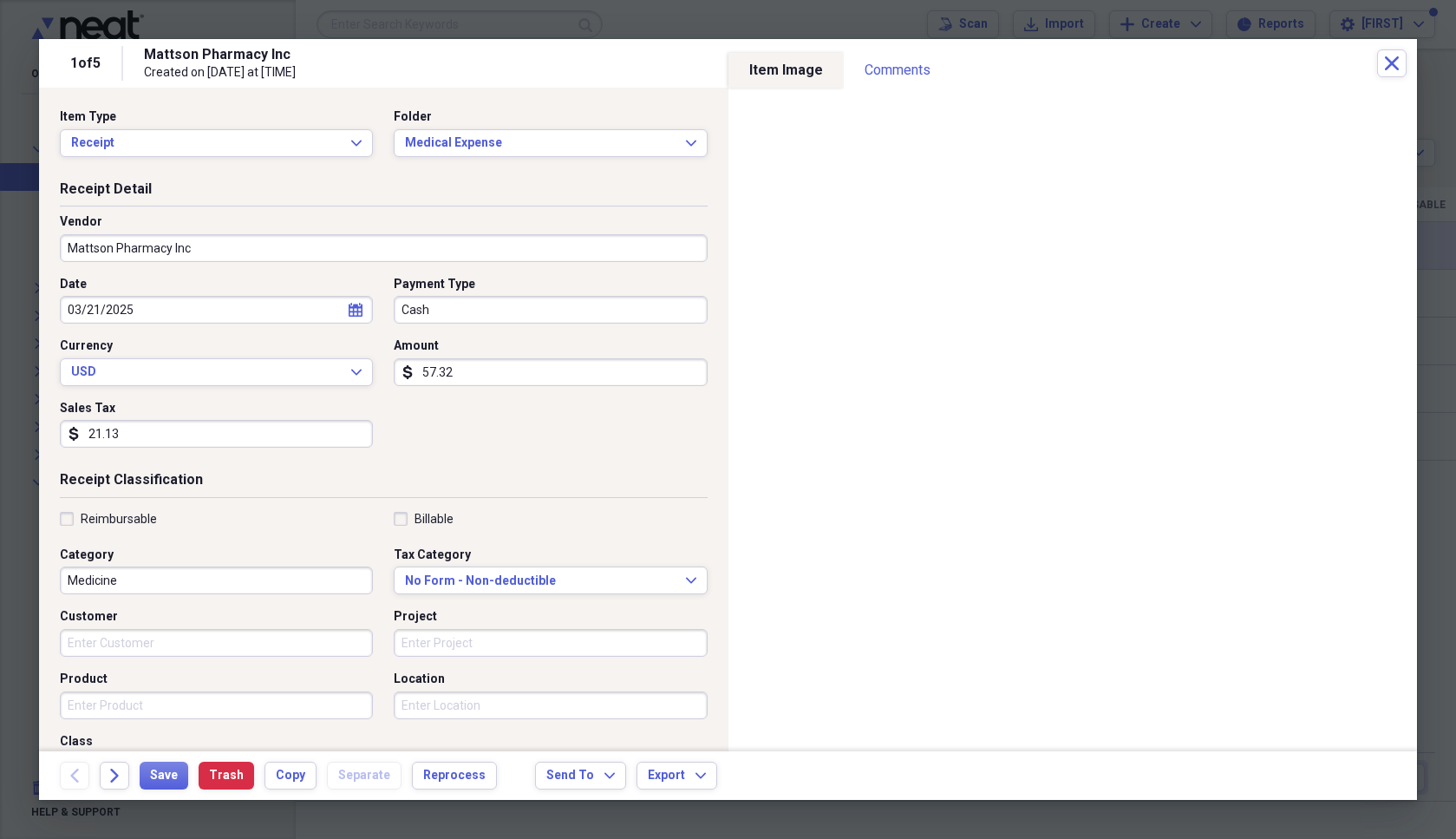 click on "Mattson Pharmacy Inc" at bounding box center (383, 248) 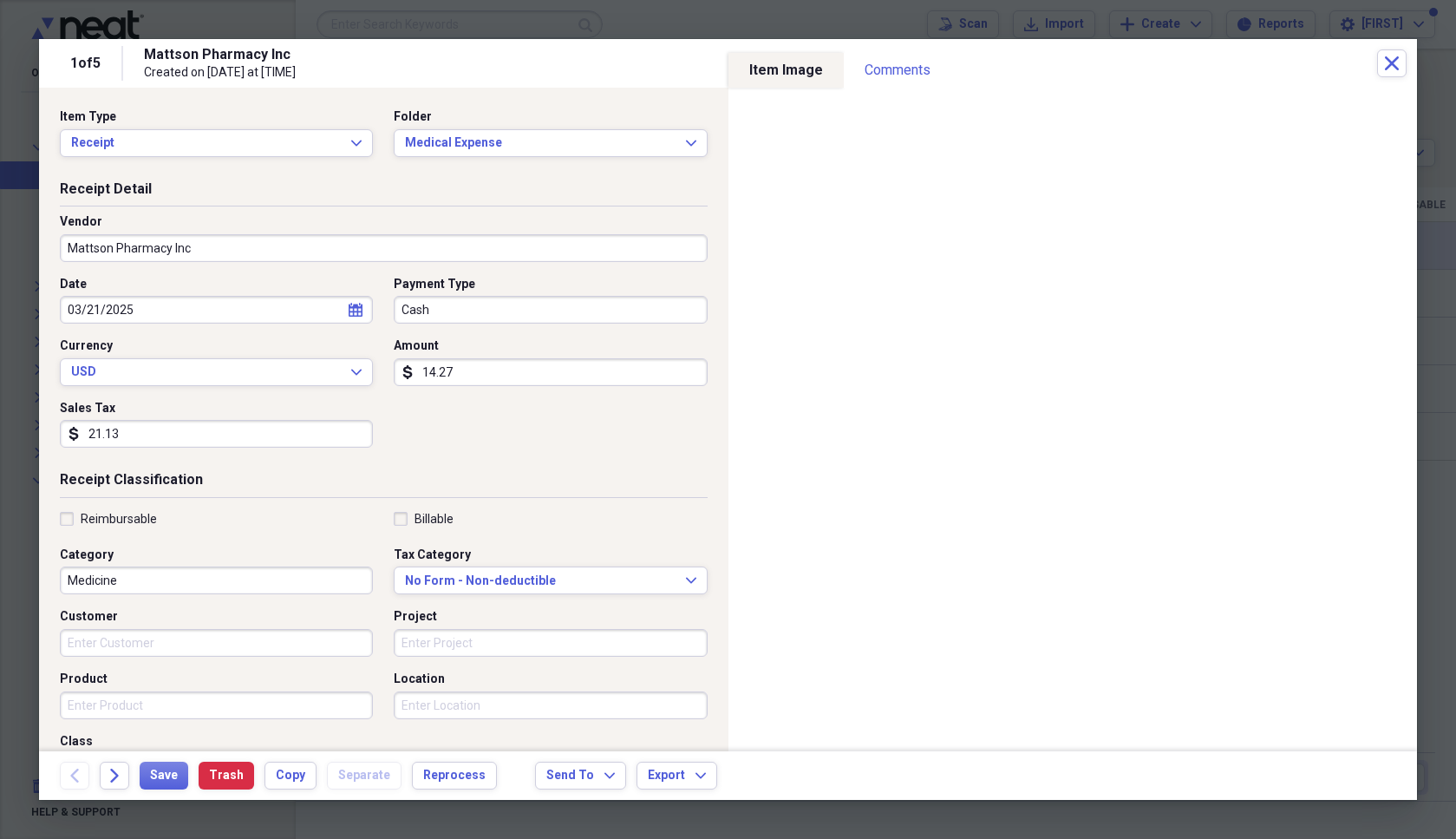 type on "14.27" 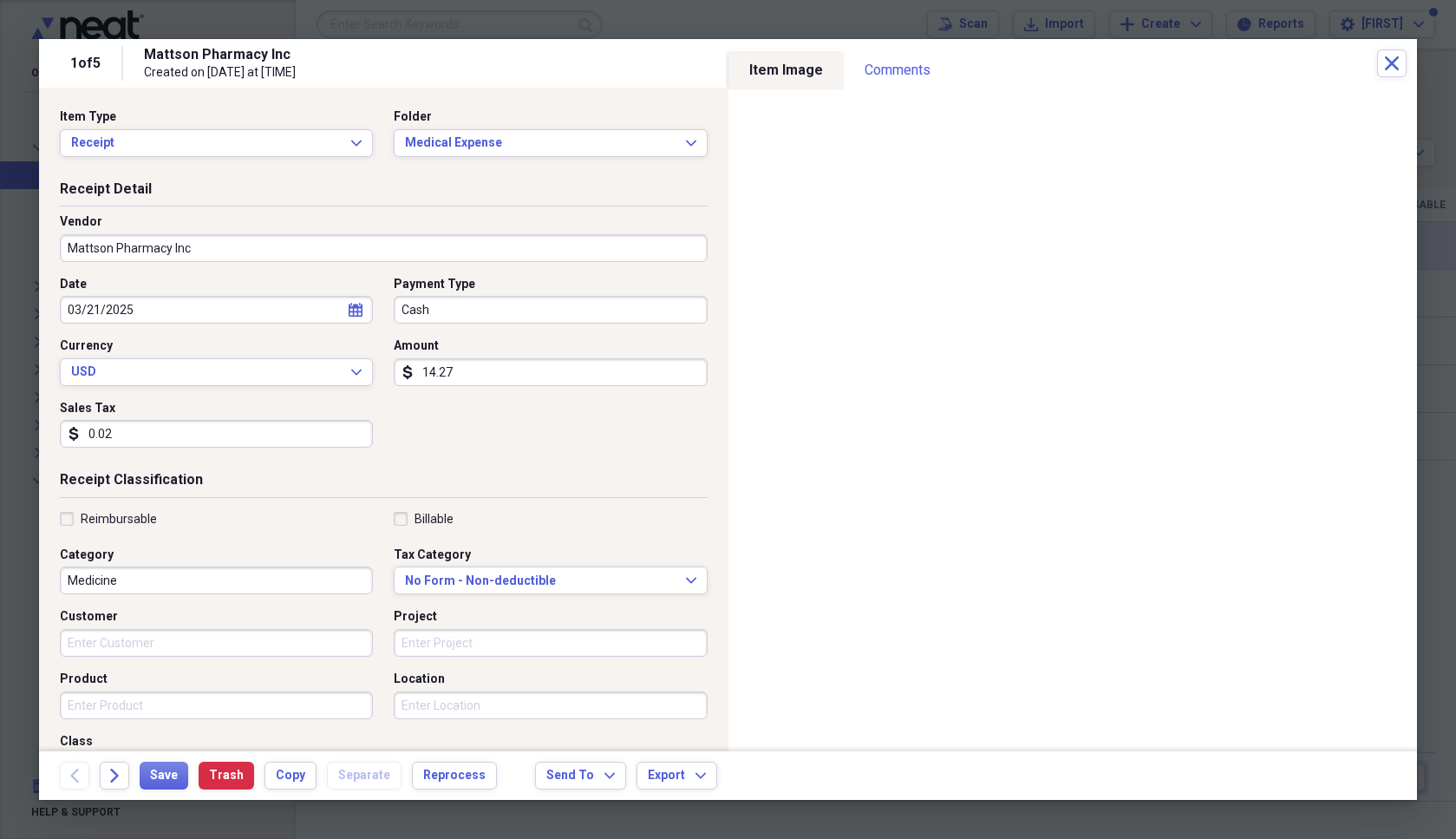 type on "0.02" 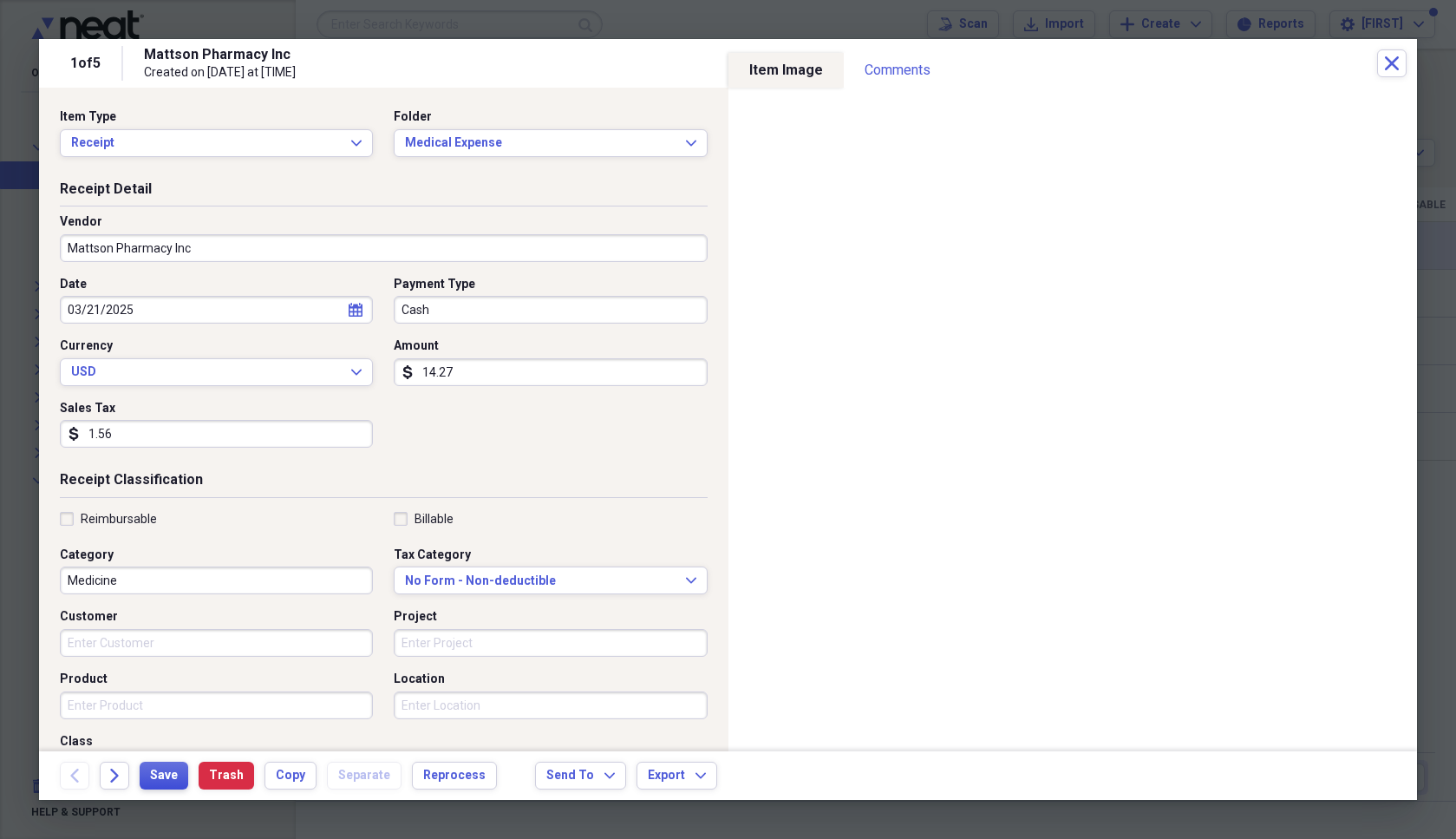 type on "1.56" 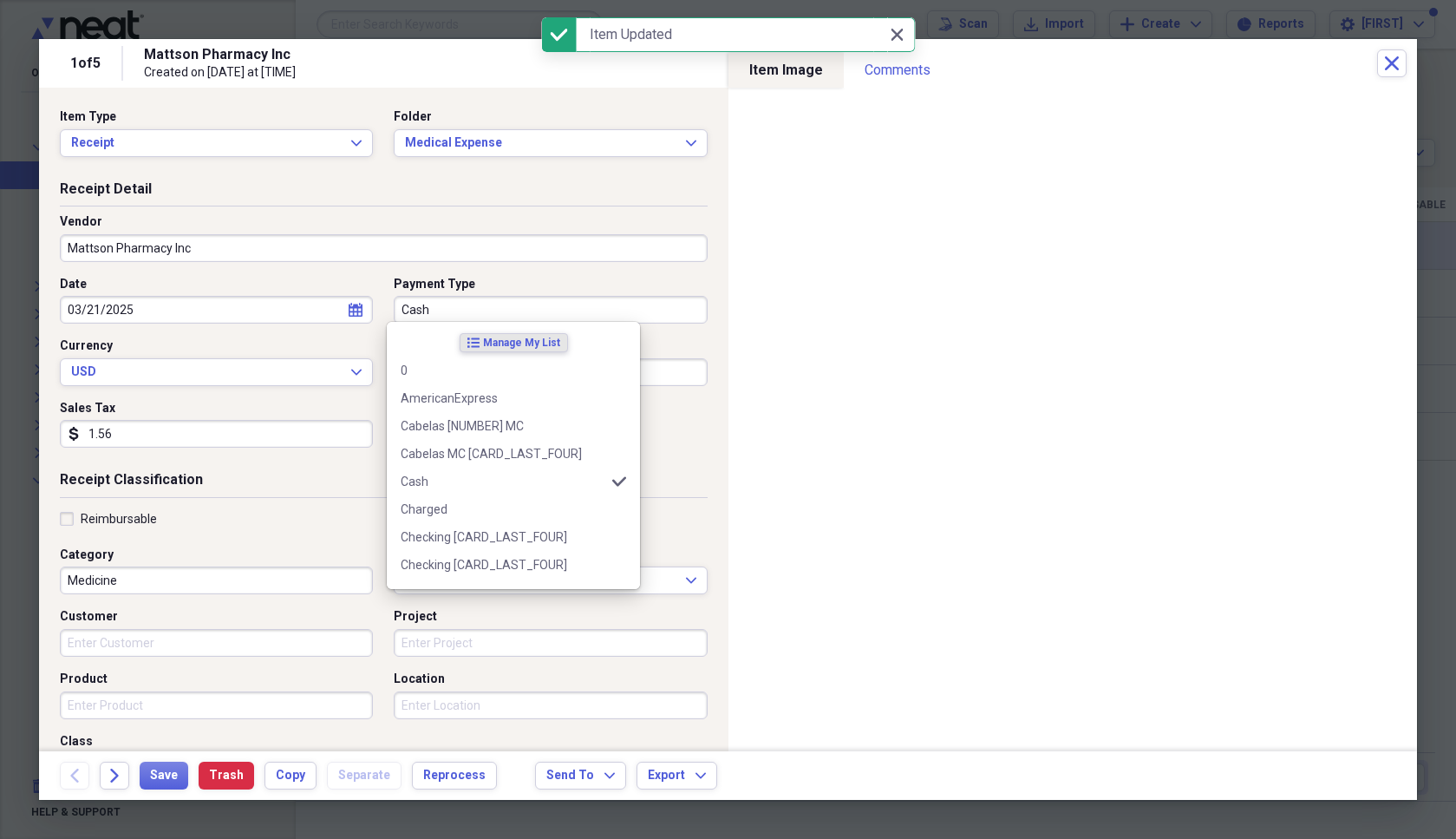click on "Cash" at bounding box center [550, 310] 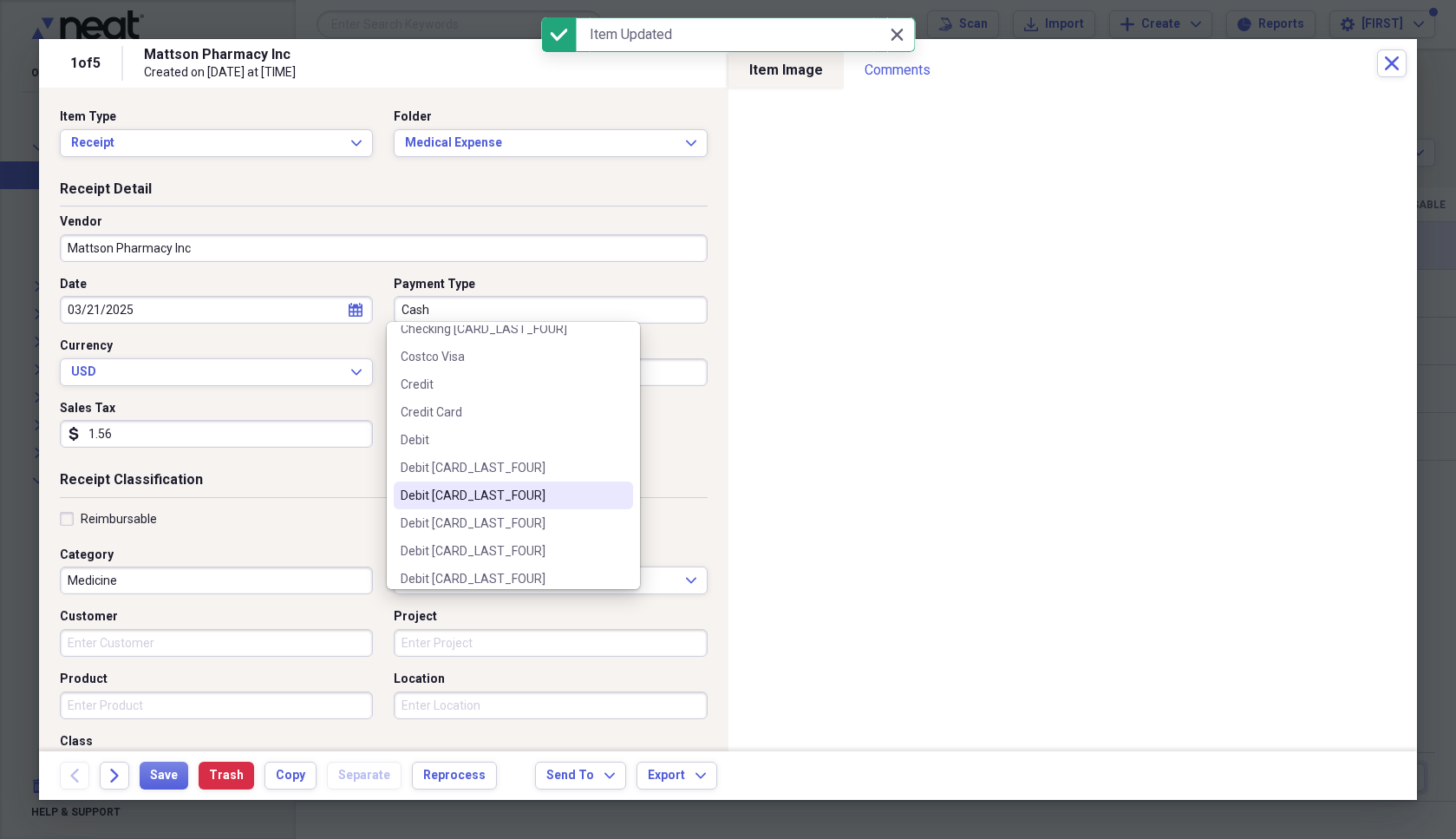 scroll, scrollTop: 521, scrollLeft: 0, axis: vertical 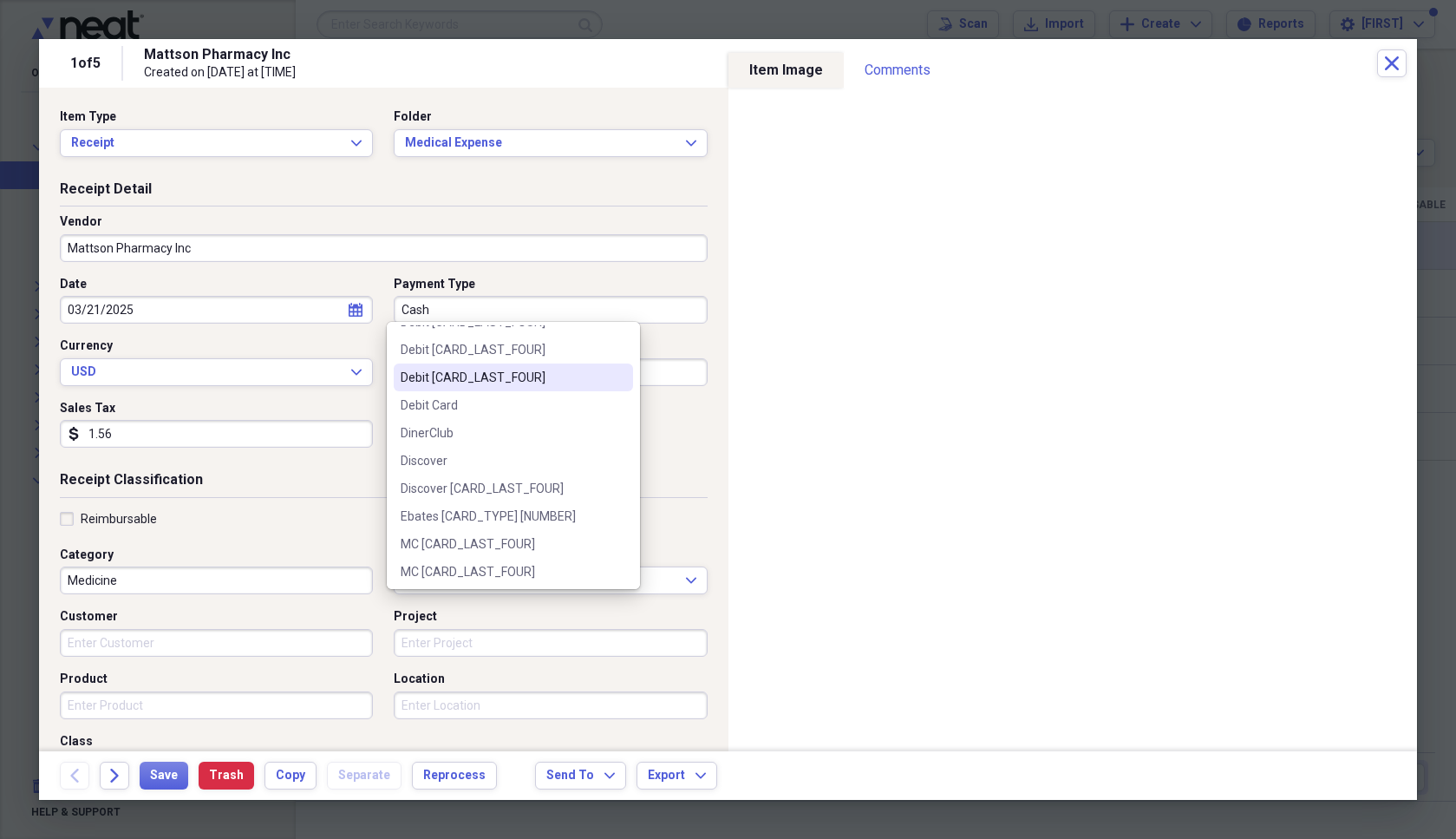 click on "Debit [LAST_FOUR]" at bounding box center (503, 377) 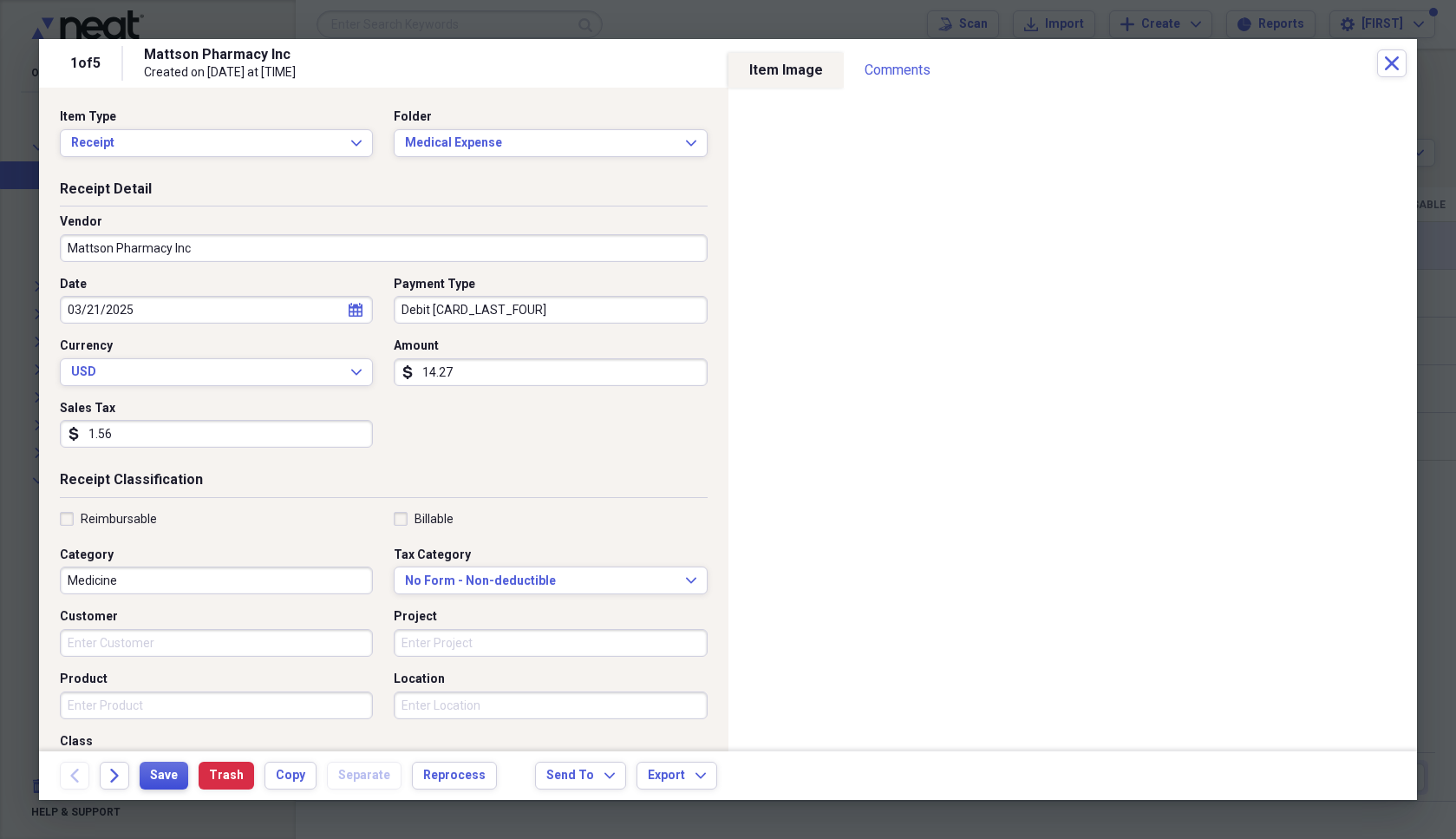 click on "Save" at bounding box center (164, 776) 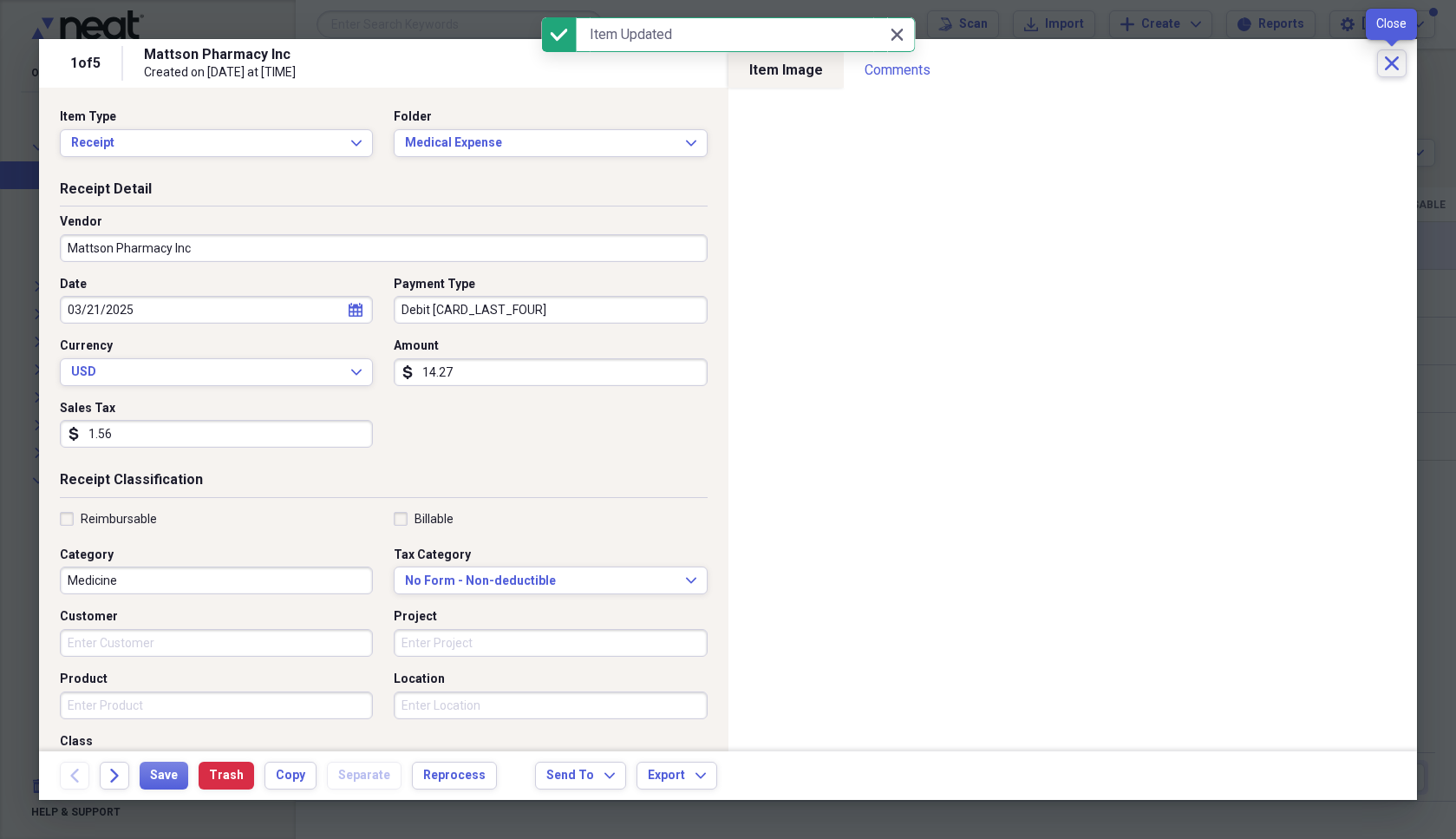 click 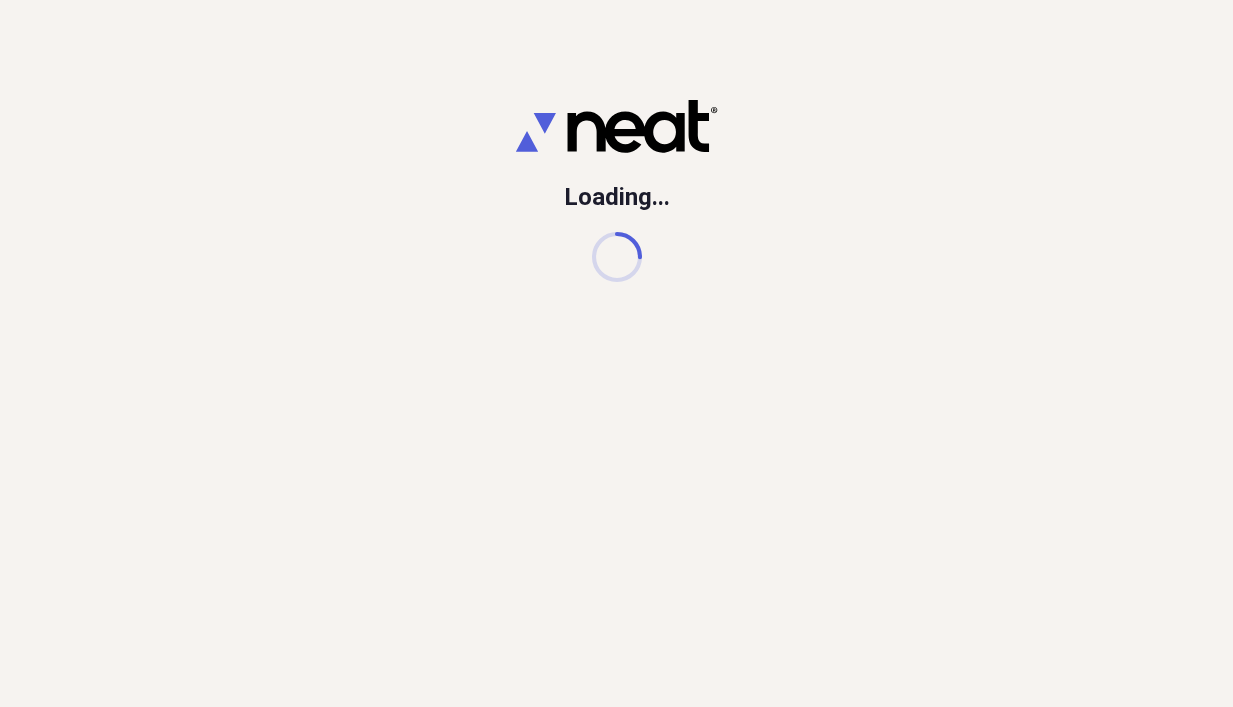 scroll, scrollTop: 0, scrollLeft: 0, axis: both 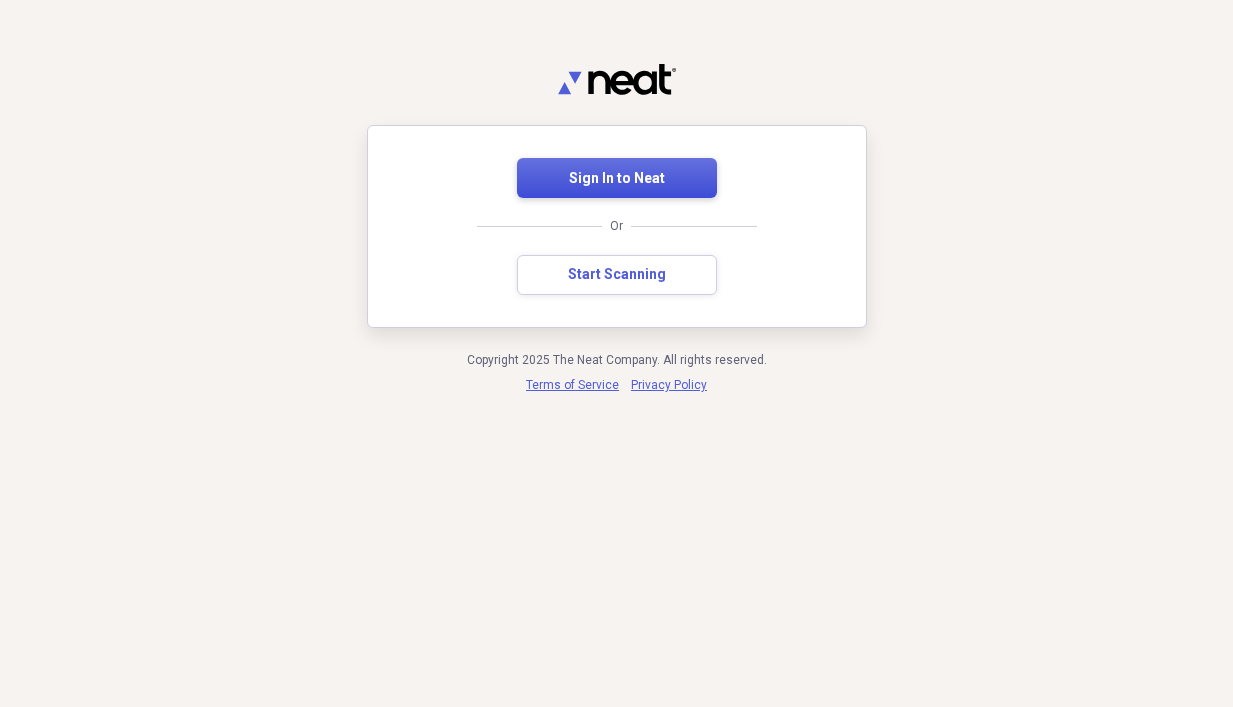 click on "Sign In to Neat" at bounding box center (617, 179) 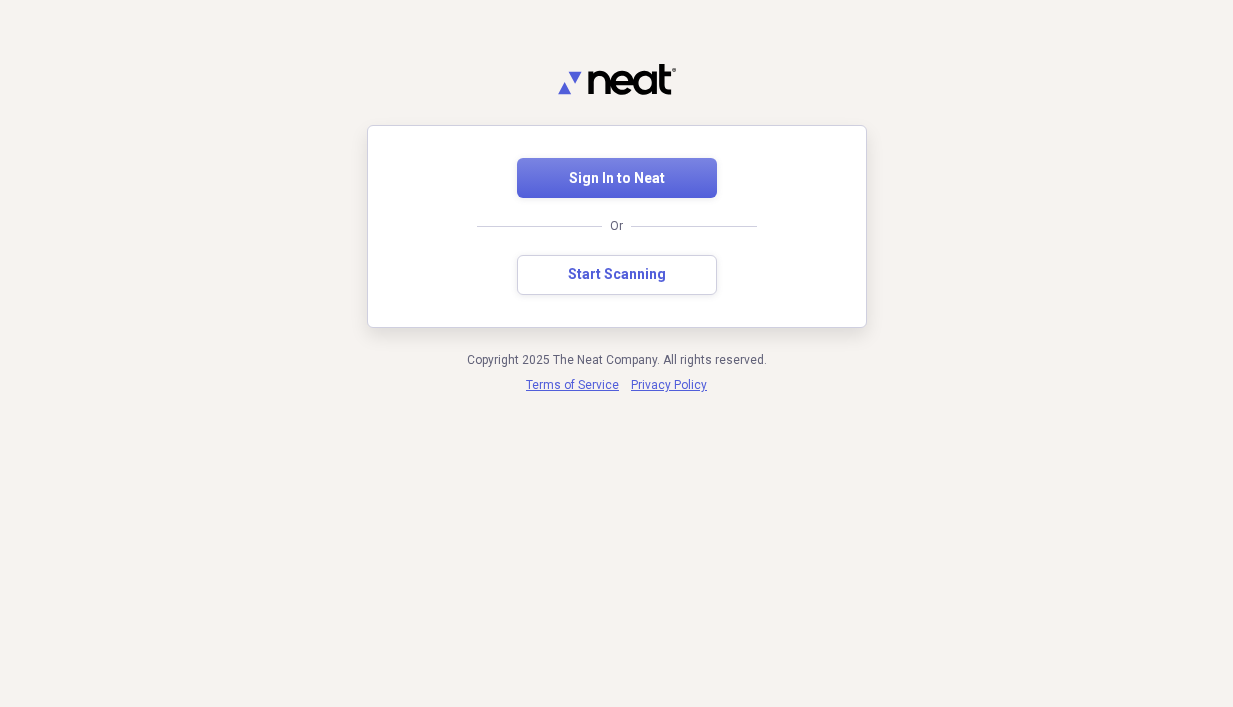 scroll, scrollTop: 0, scrollLeft: 0, axis: both 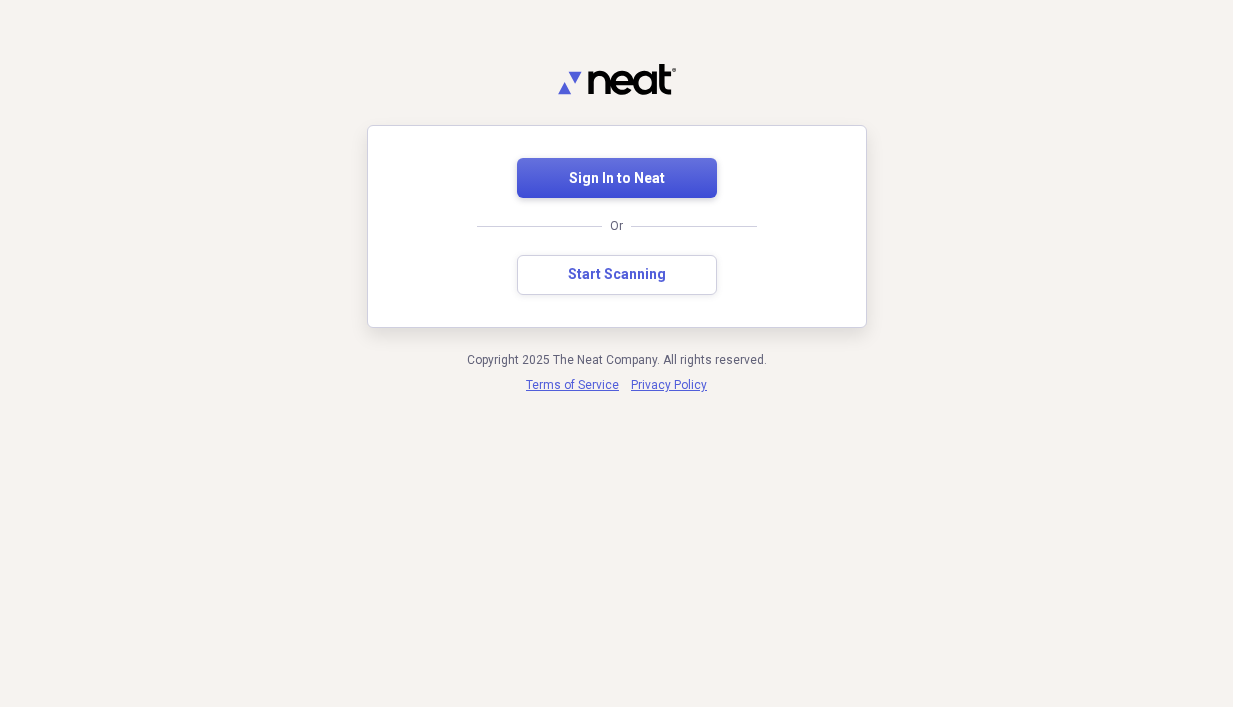 click on "Sign In to Neat" at bounding box center [617, 179] 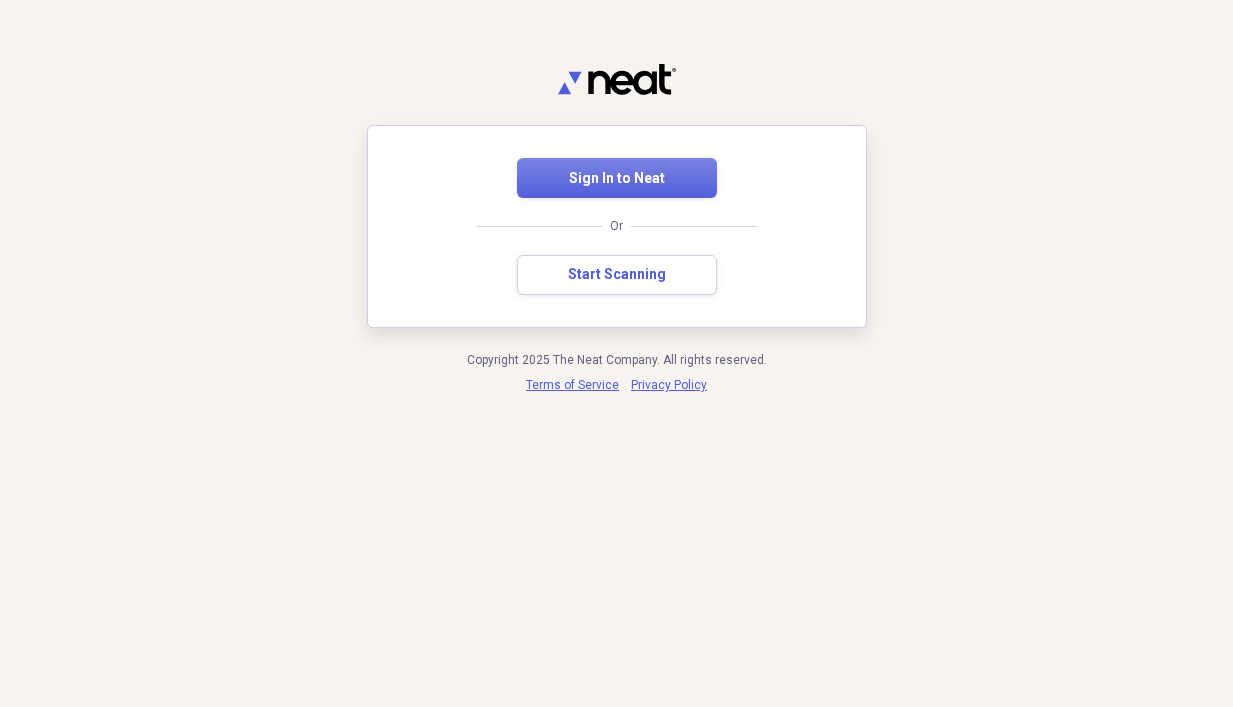 scroll, scrollTop: 0, scrollLeft: 0, axis: both 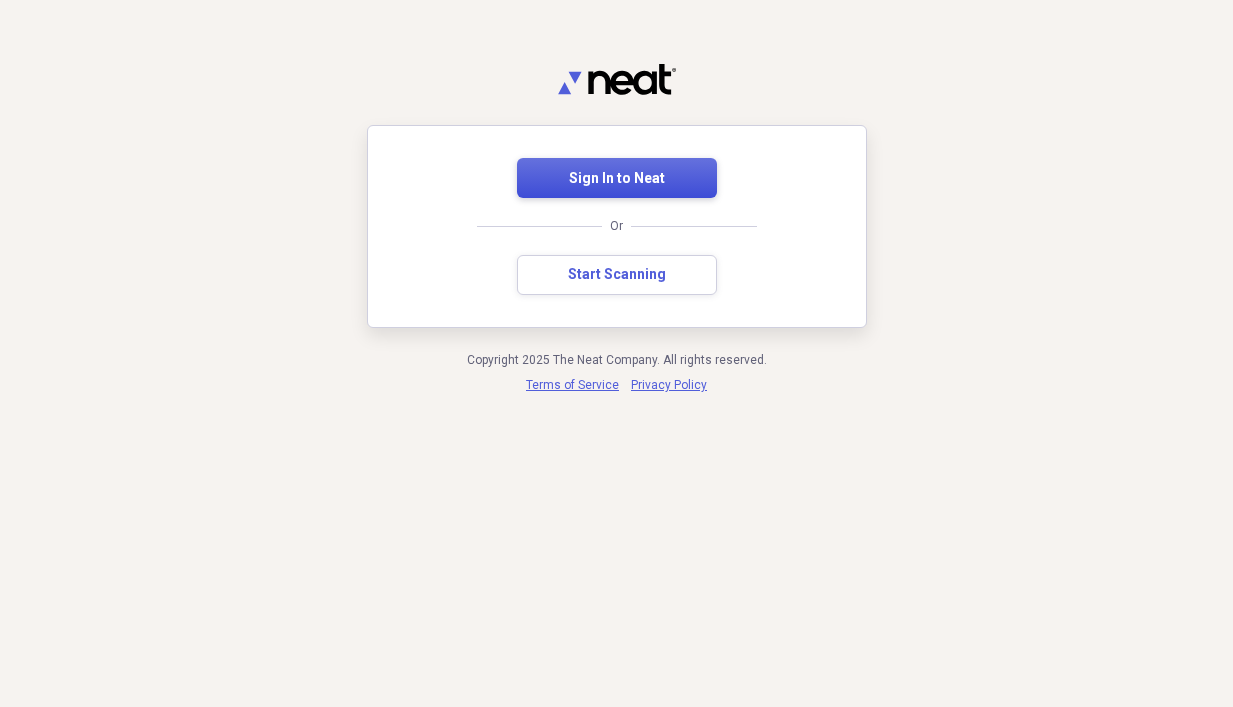 click on "Sign In to Neat" at bounding box center (617, 179) 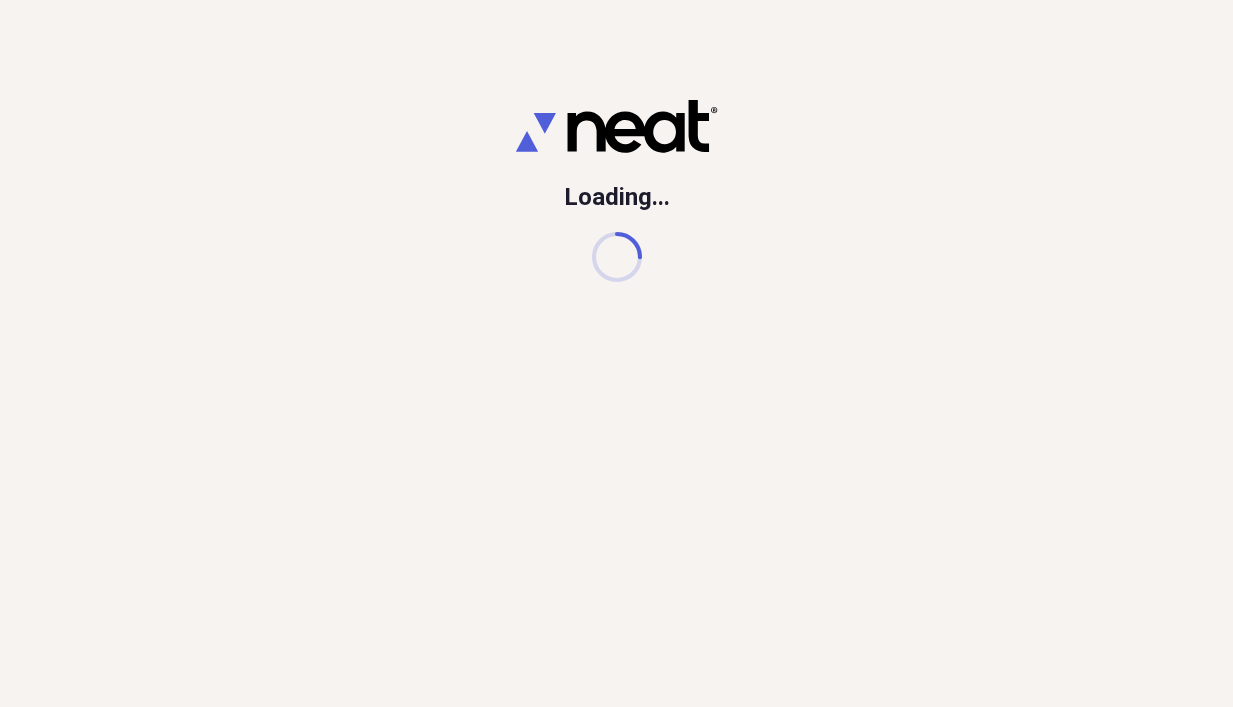 click on "Loading..." at bounding box center (616, 353) 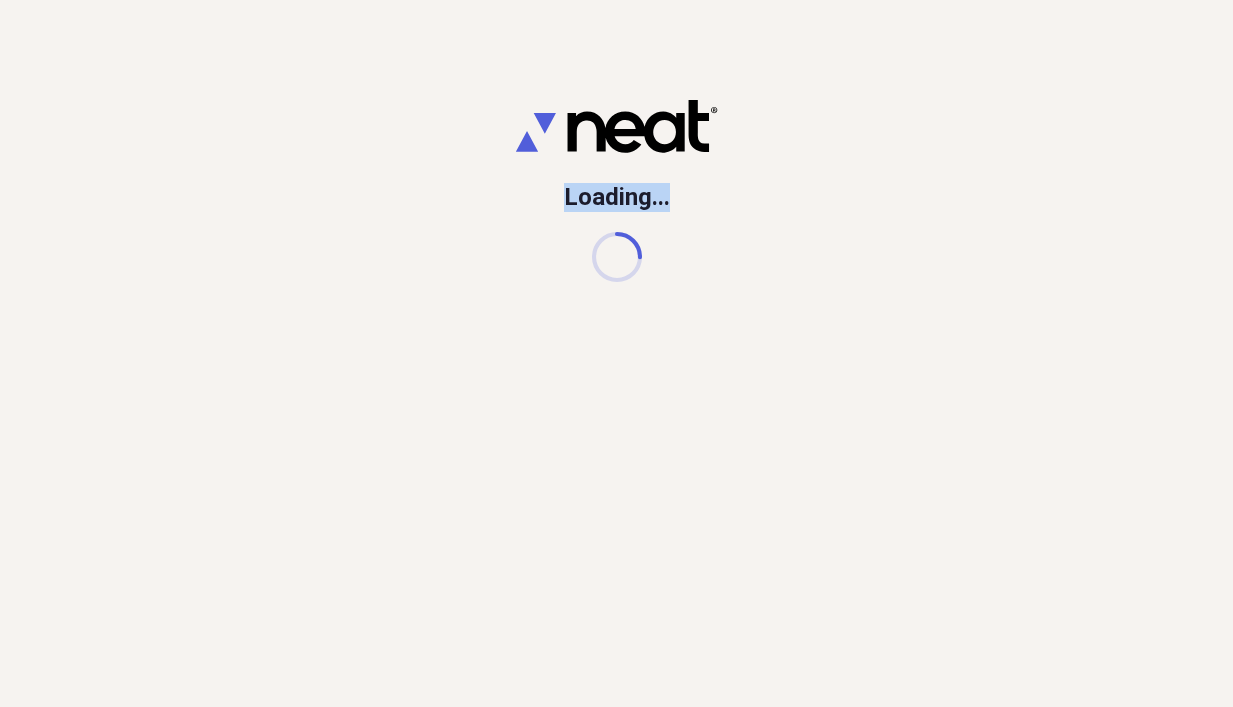 click on "Loading..." at bounding box center (616, 353) 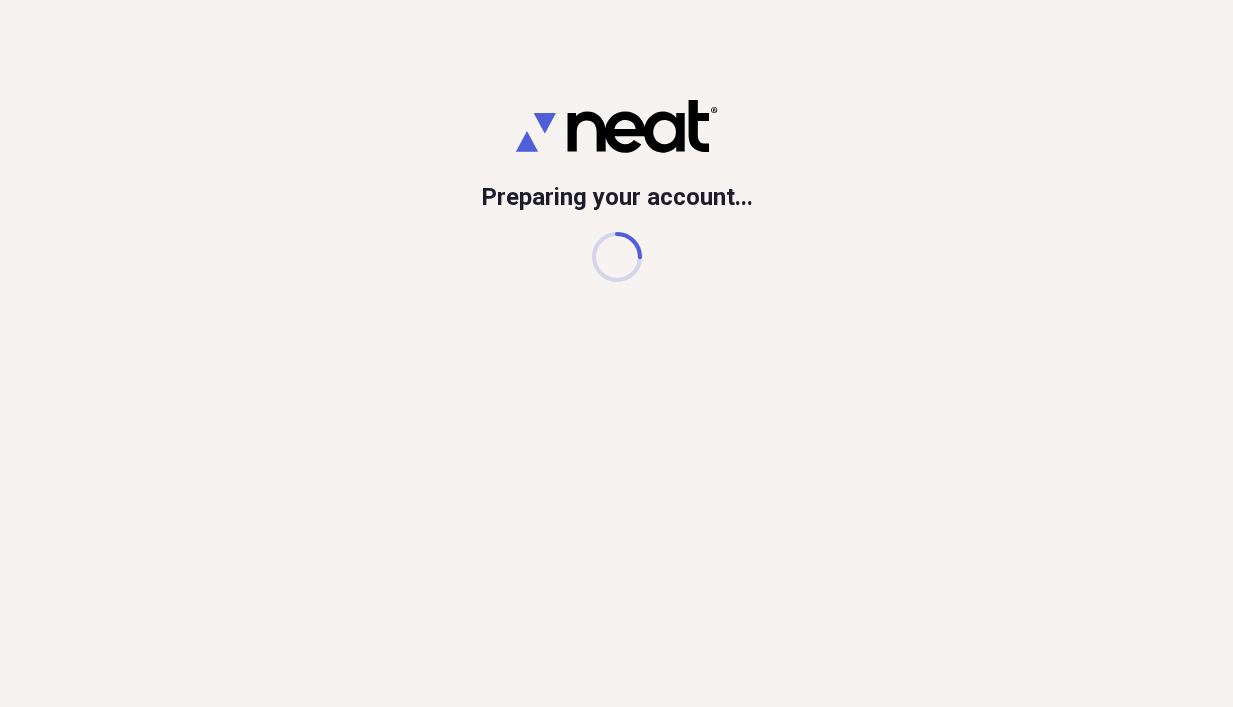 scroll, scrollTop: 0, scrollLeft: 0, axis: both 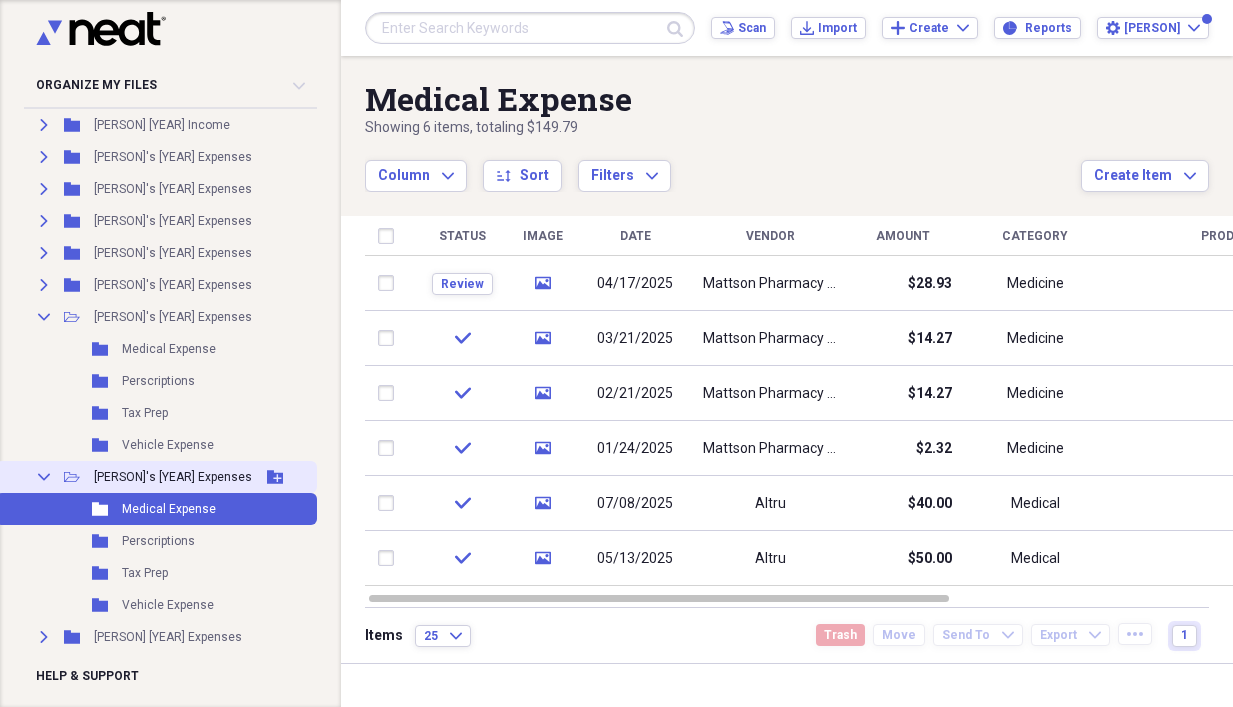 click on "Collapse" 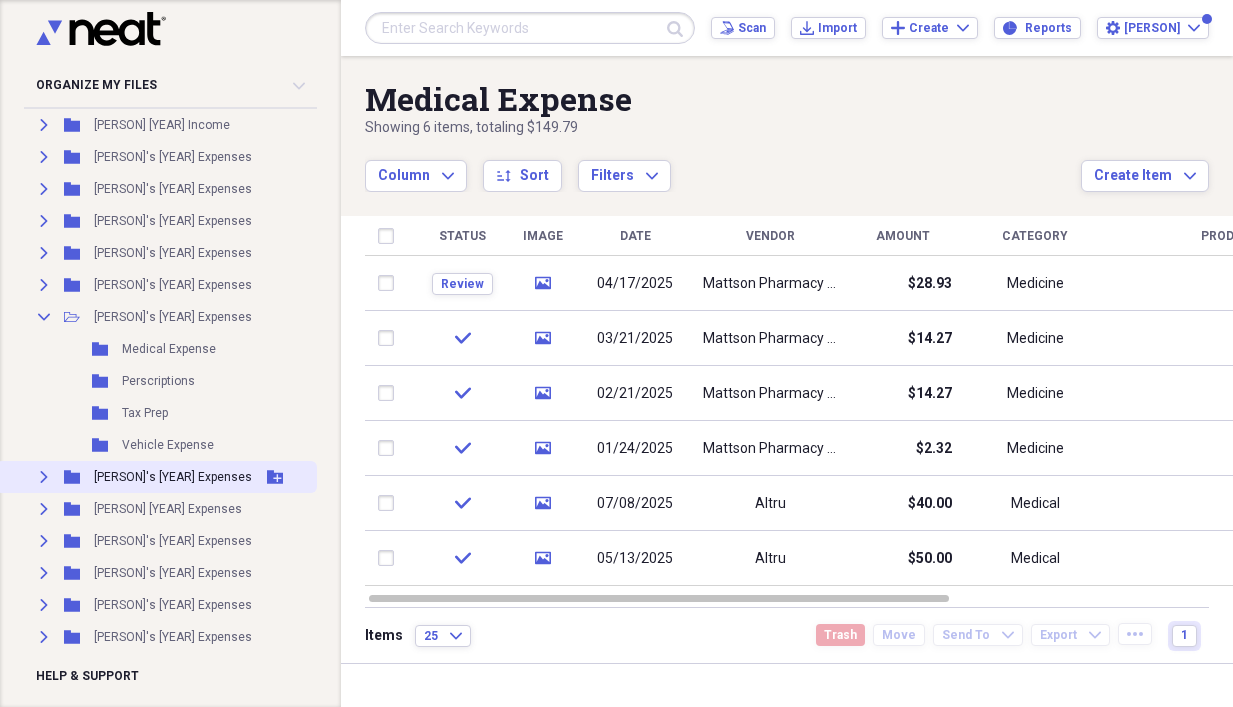 click 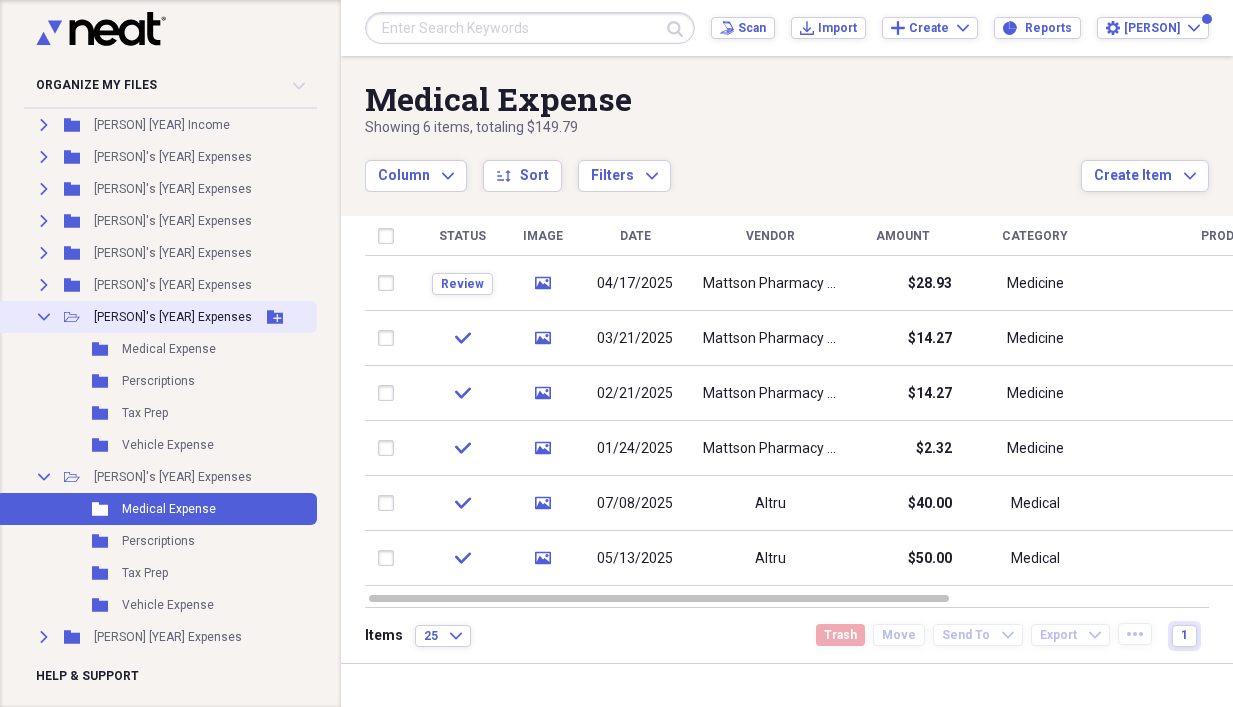 click on "Collapse" at bounding box center (44, 317) 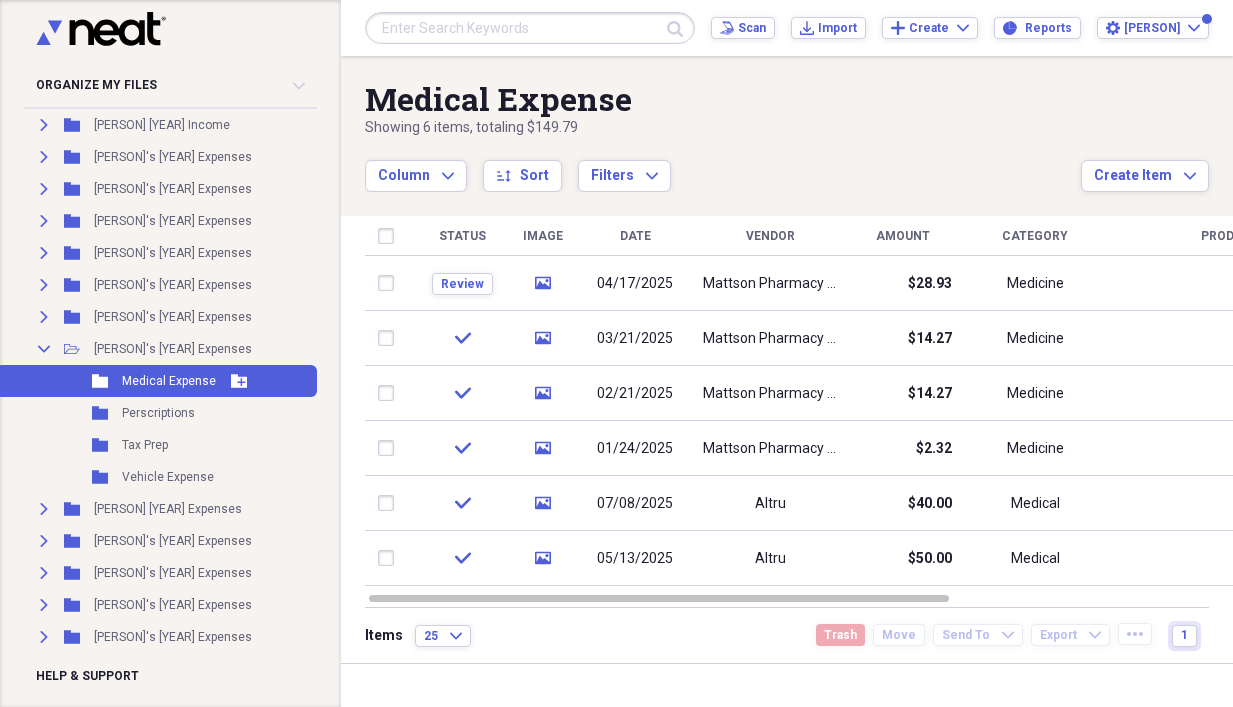 click on "Folder Medical Expense Add Folder" at bounding box center [156, 381] 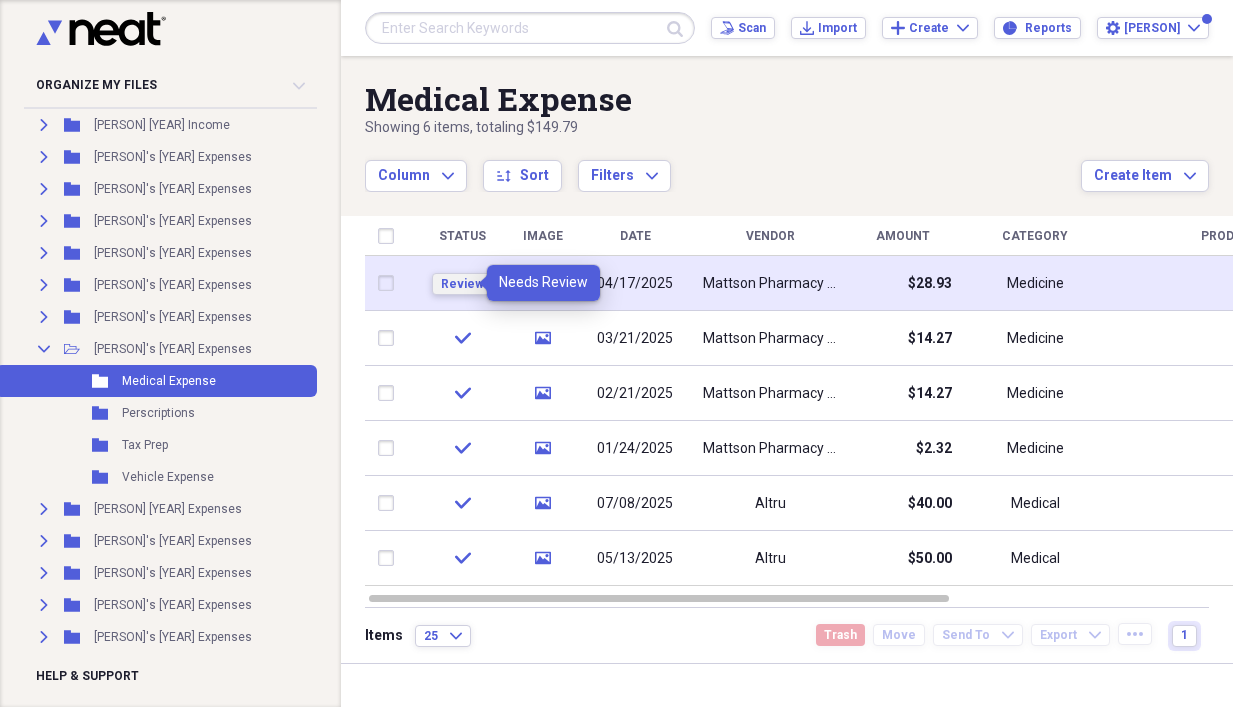 click on "Review" at bounding box center [462, 284] 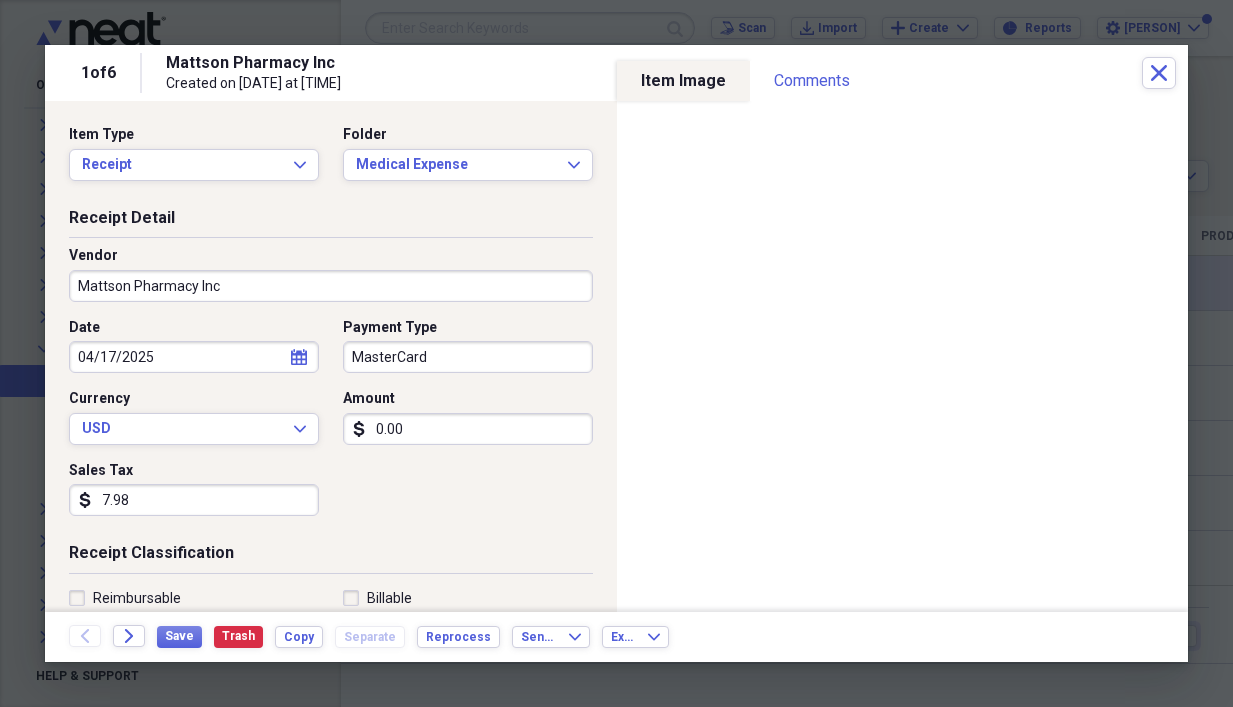 type on "0.00" 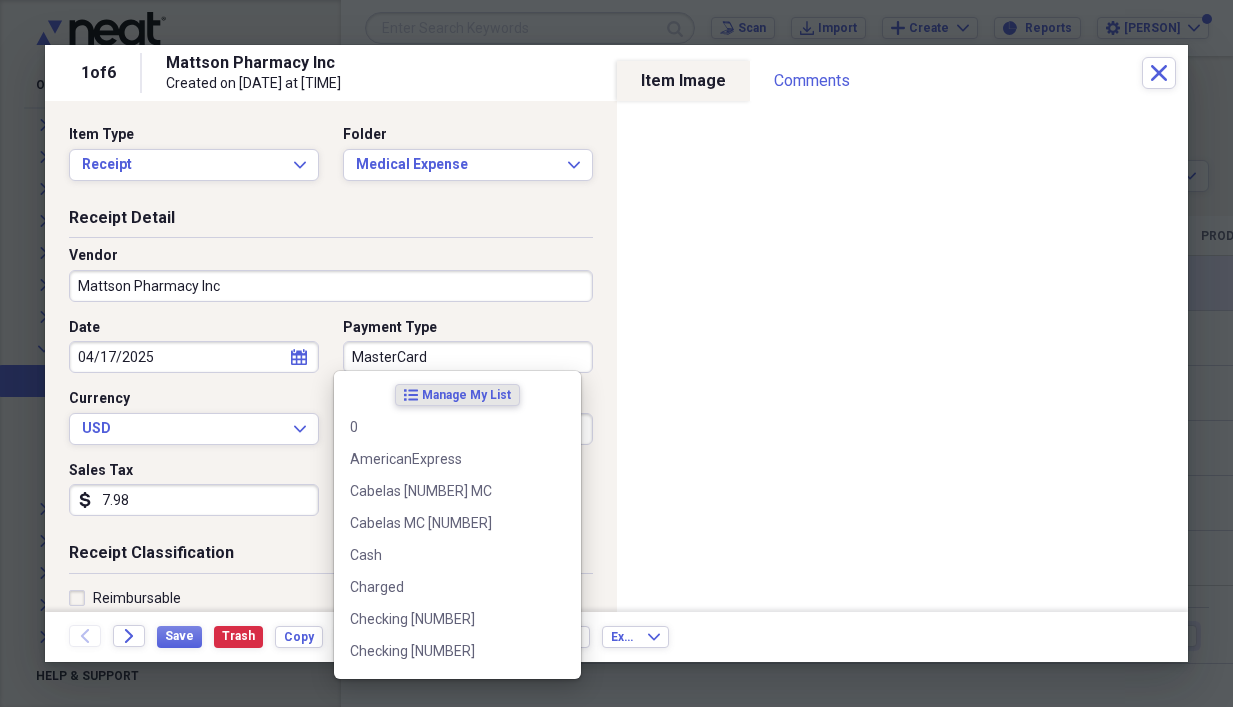 click on "MasterCard" at bounding box center (468, 357) 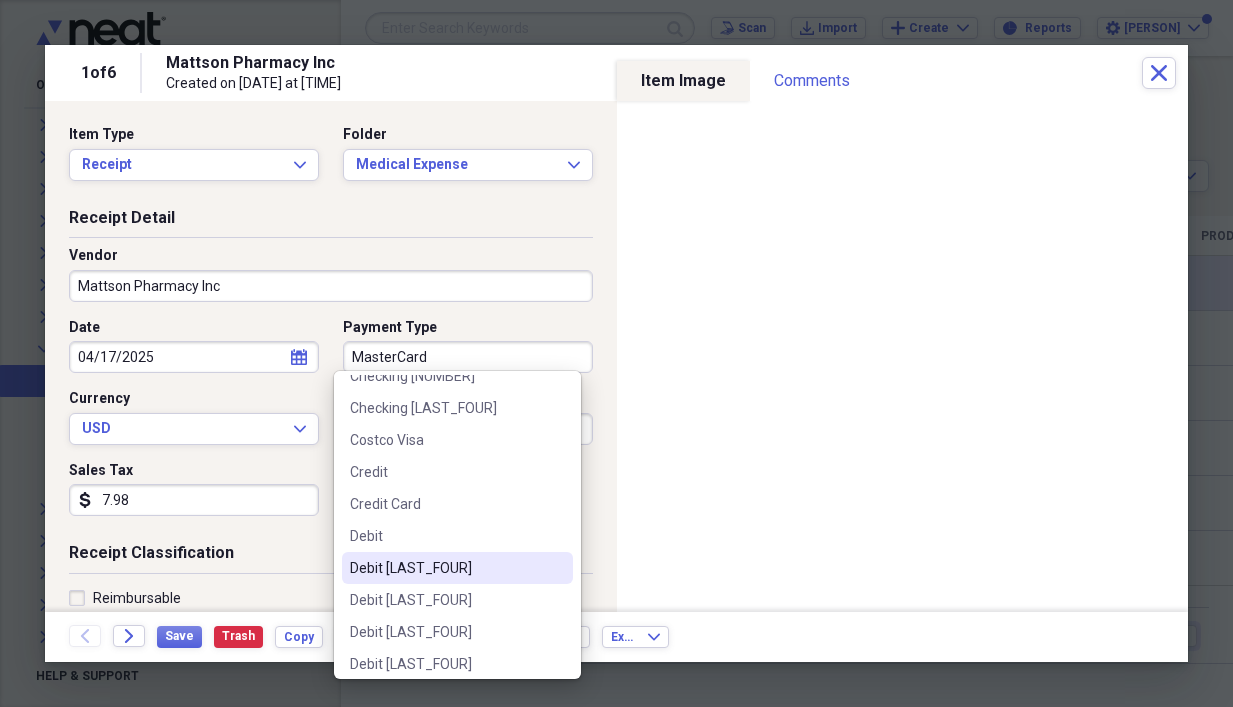 scroll, scrollTop: 400, scrollLeft: 0, axis: vertical 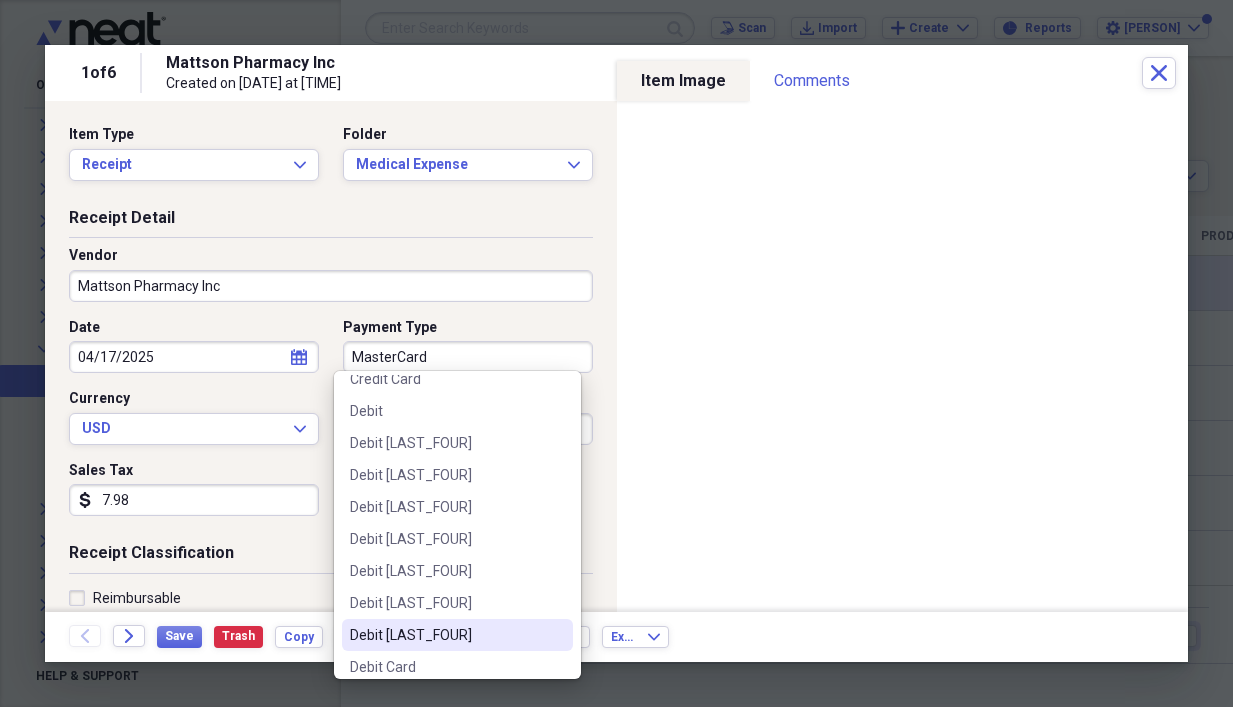 click on "Debit [LAST_FOUR]" at bounding box center (445, 635) 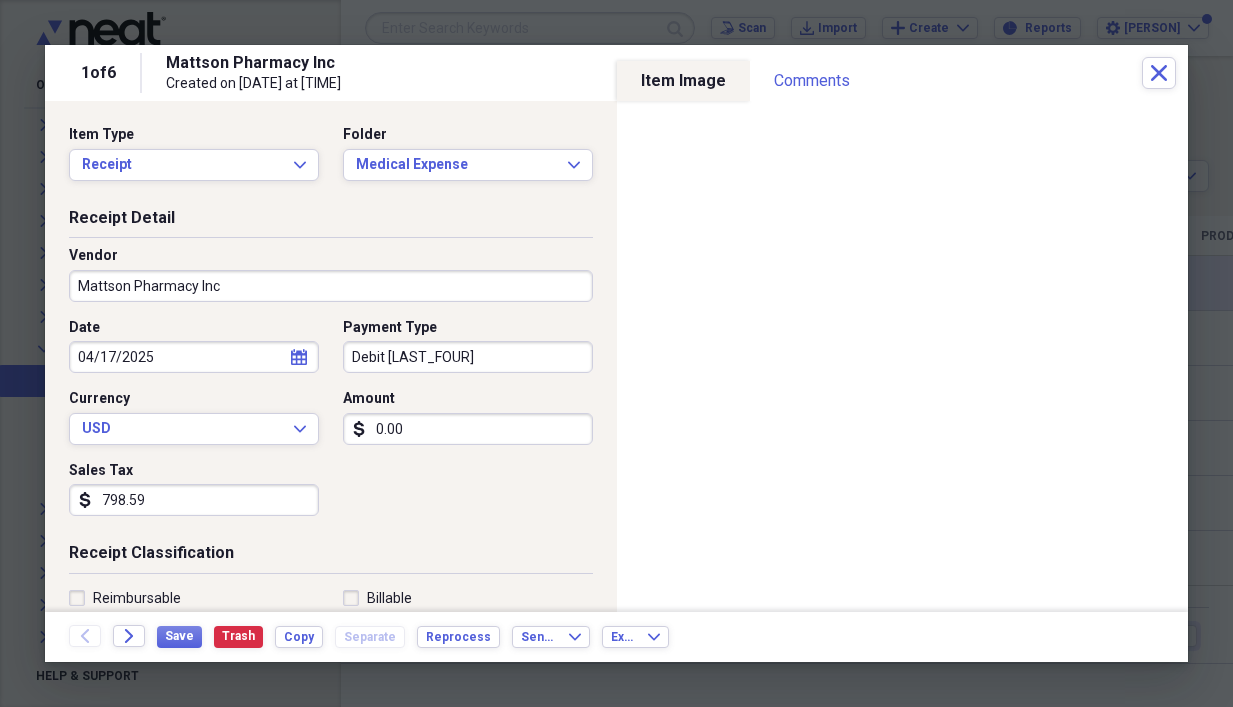 drag, startPoint x: 173, startPoint y: 496, endPoint x: 69, endPoint y: 479, distance: 105.380264 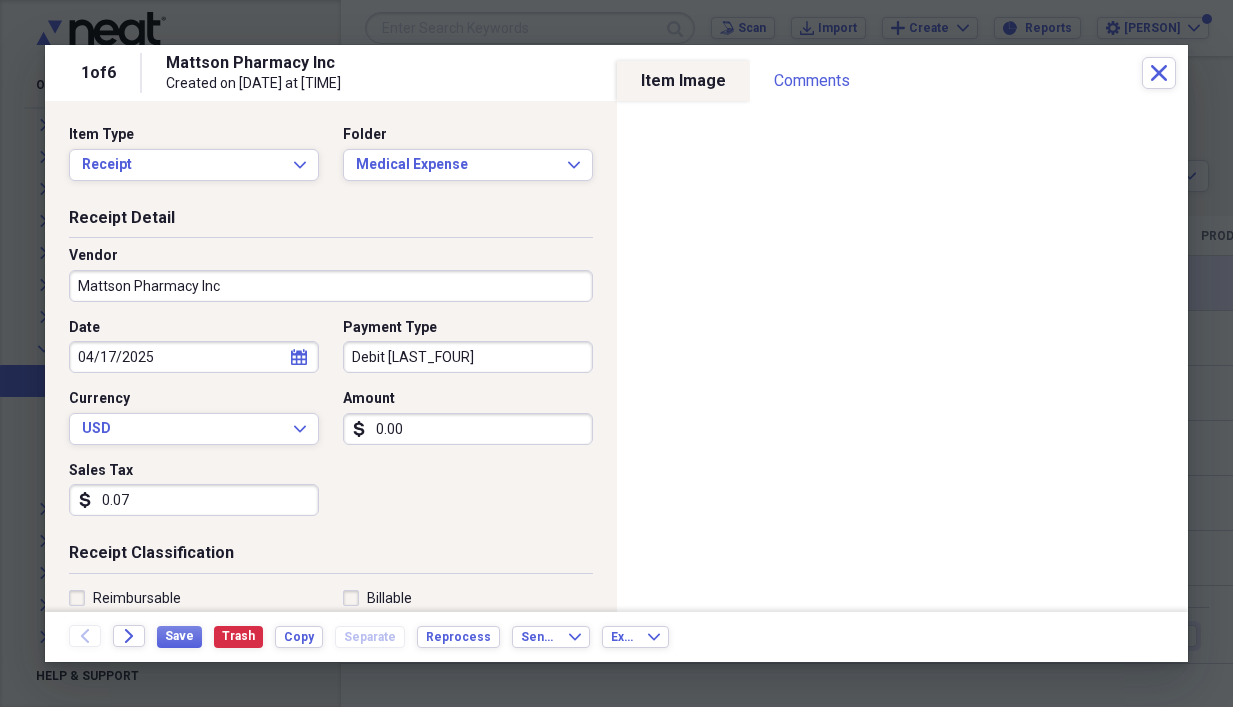 type on "0.07" 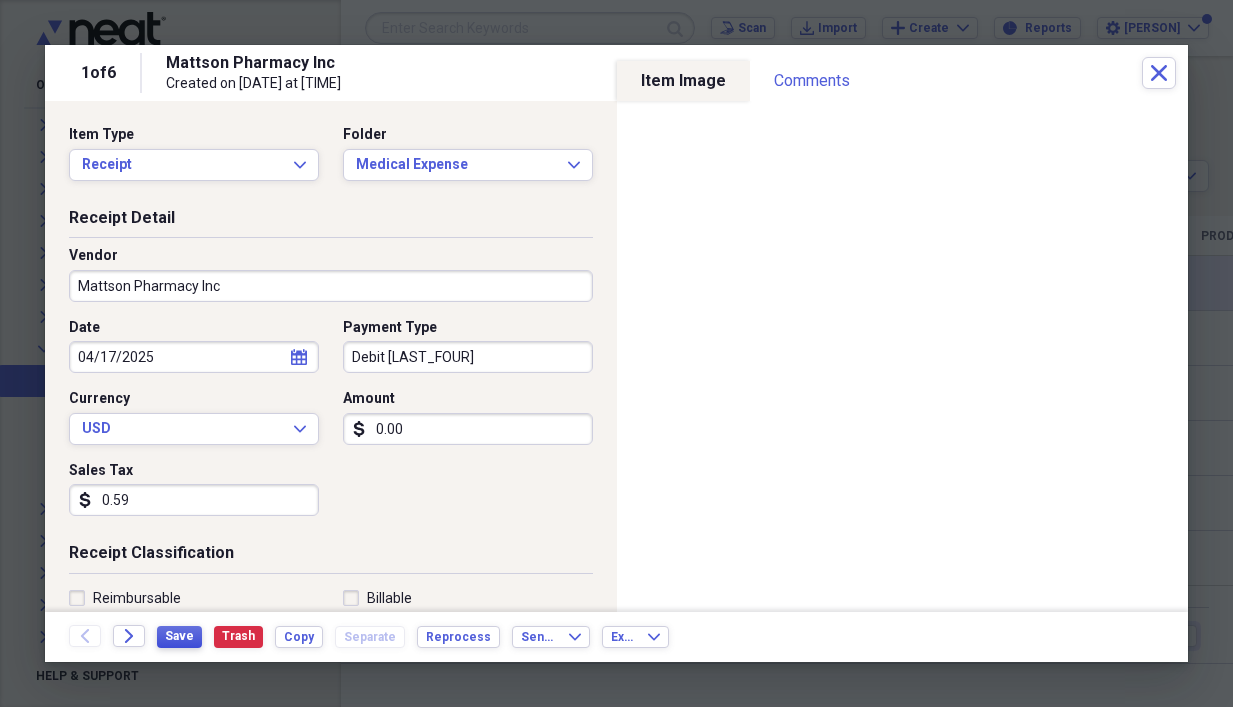 type on "0.59" 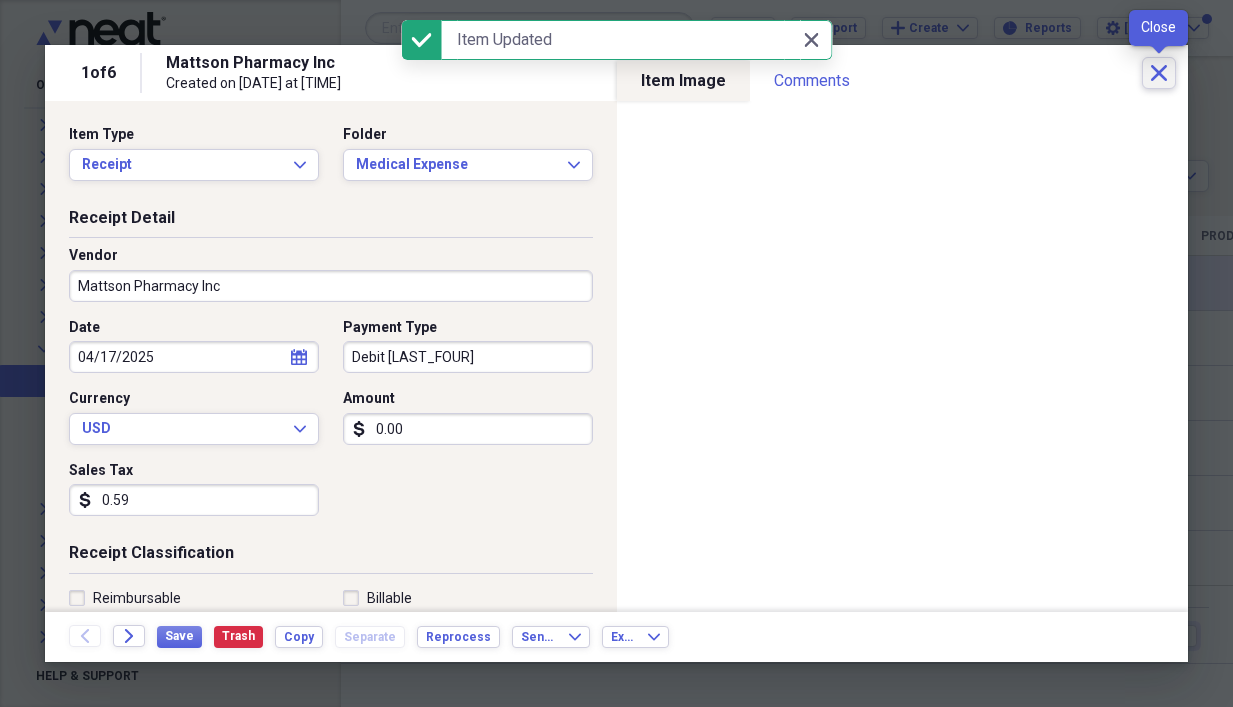 click on "Close" 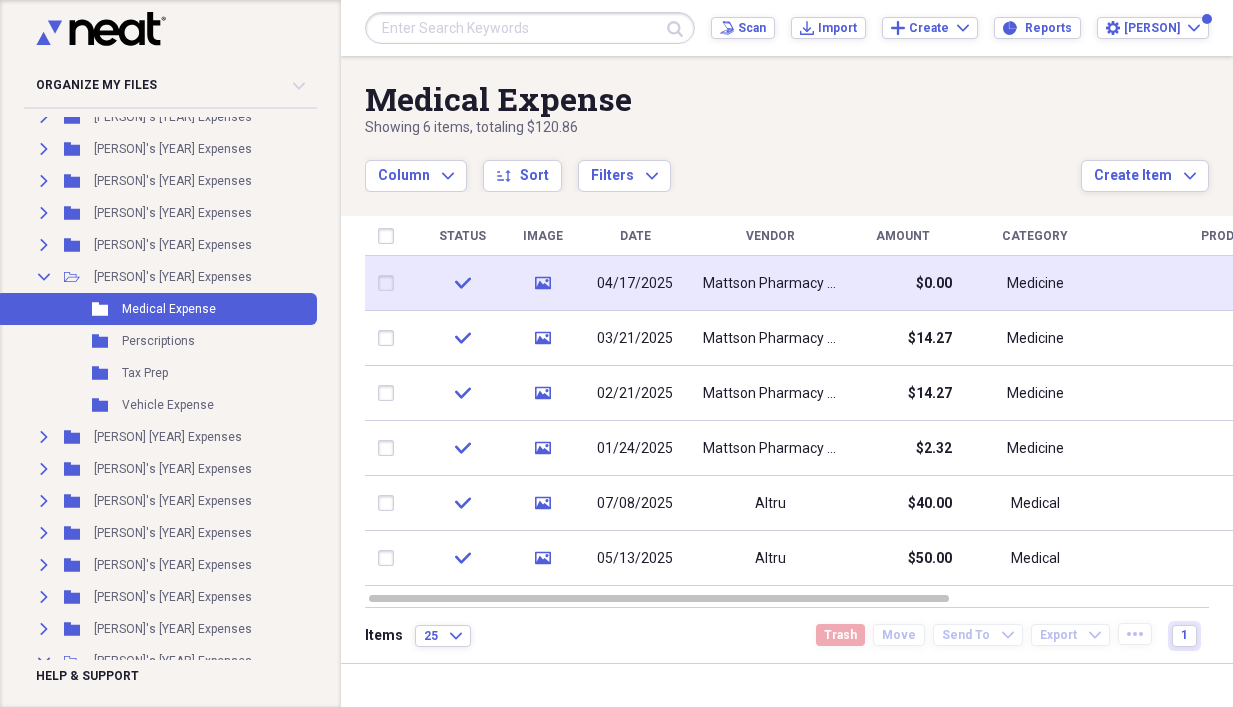 scroll, scrollTop: 400, scrollLeft: 0, axis: vertical 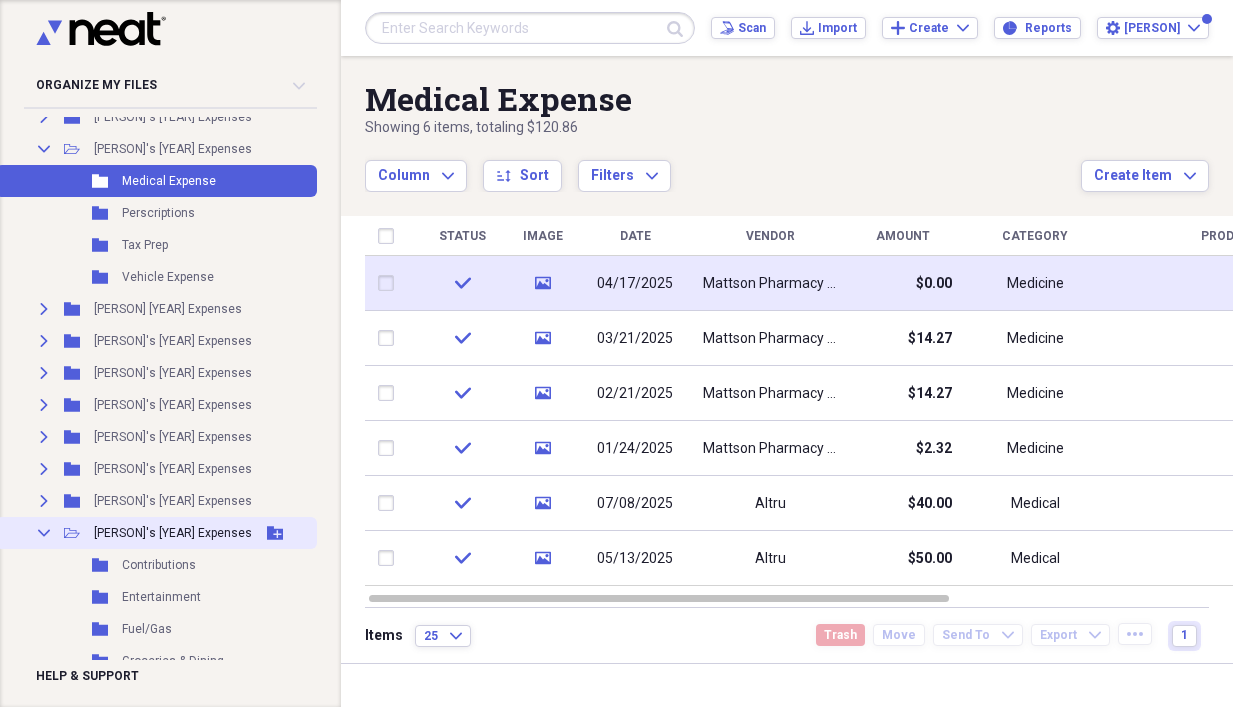 click on "Collapse" at bounding box center (44, 533) 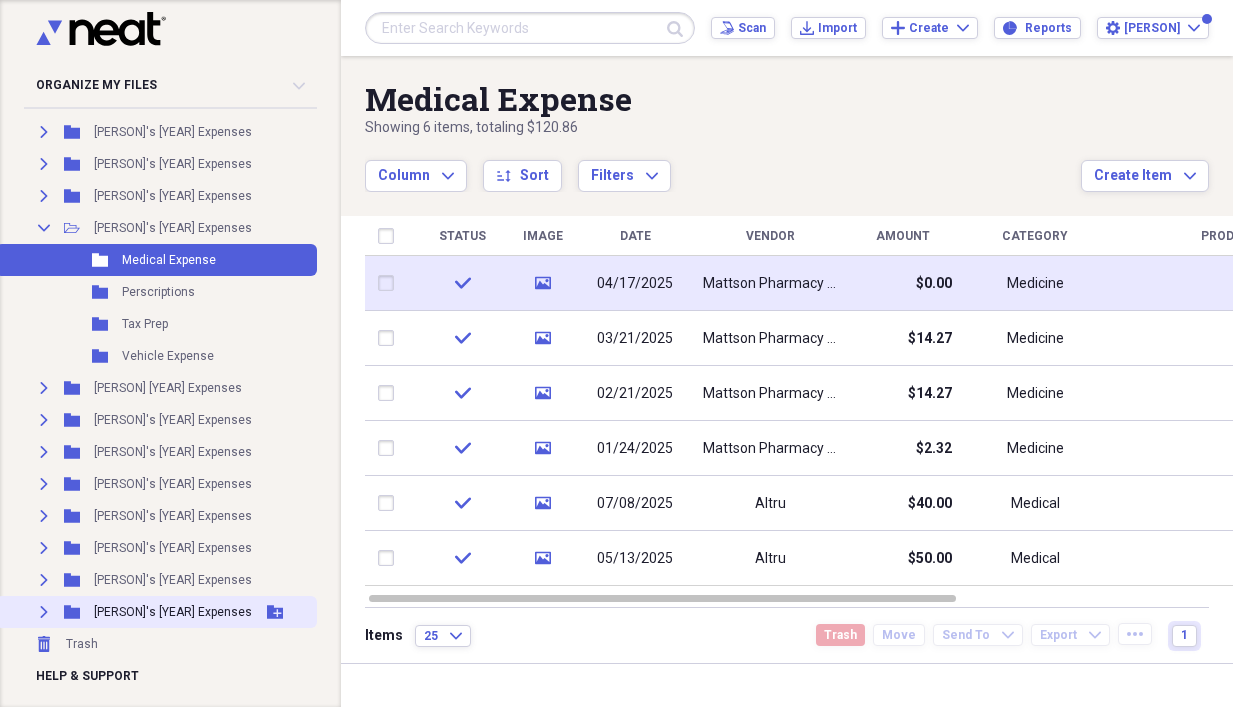 scroll, scrollTop: 319, scrollLeft: 0, axis: vertical 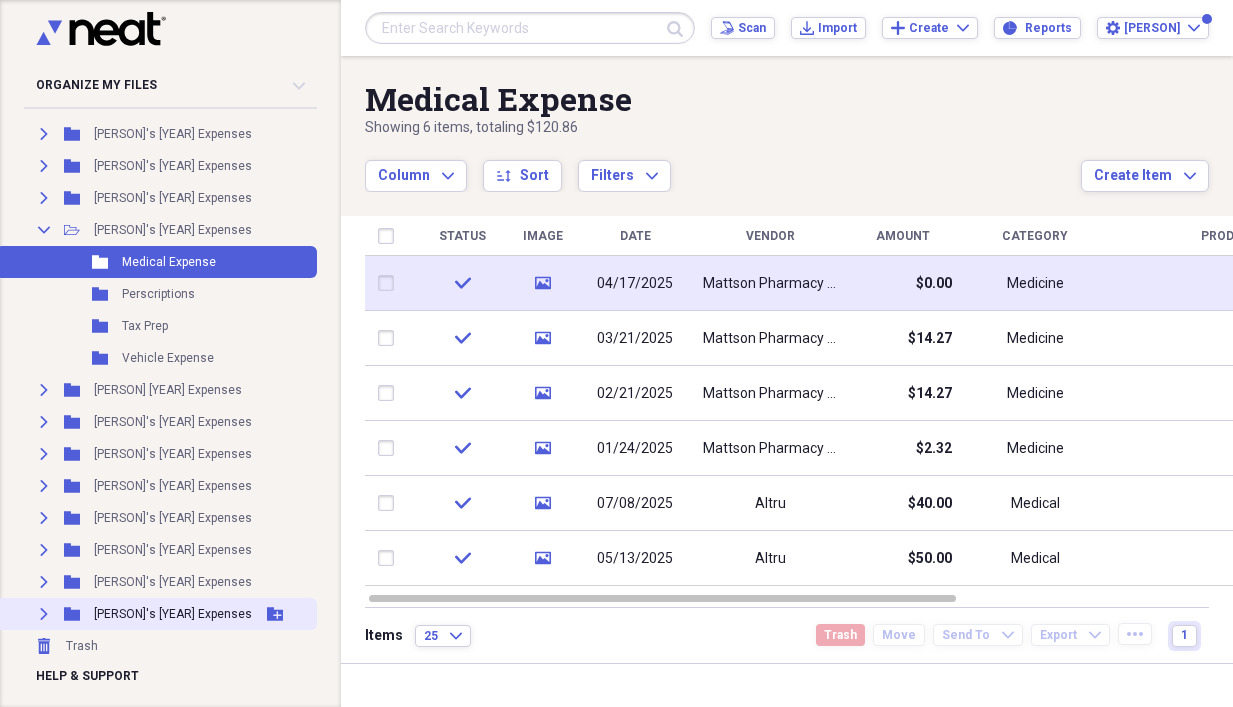 click 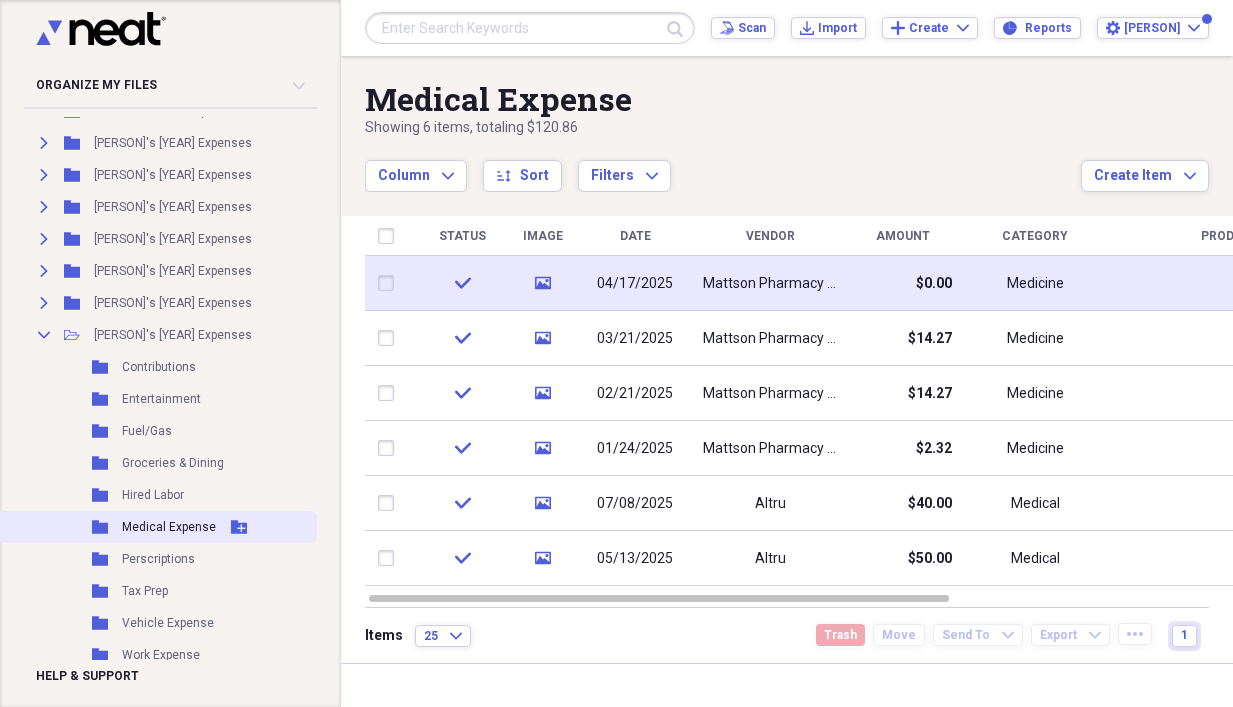scroll, scrollTop: 600, scrollLeft: 0, axis: vertical 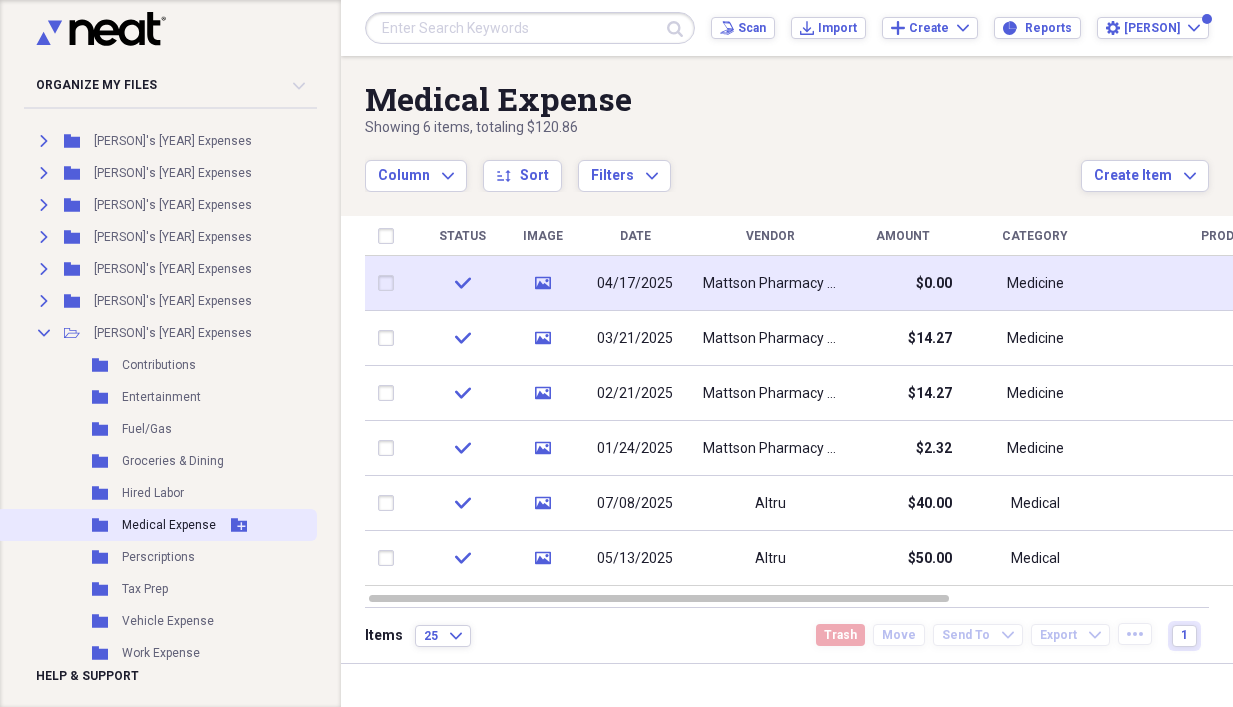 click 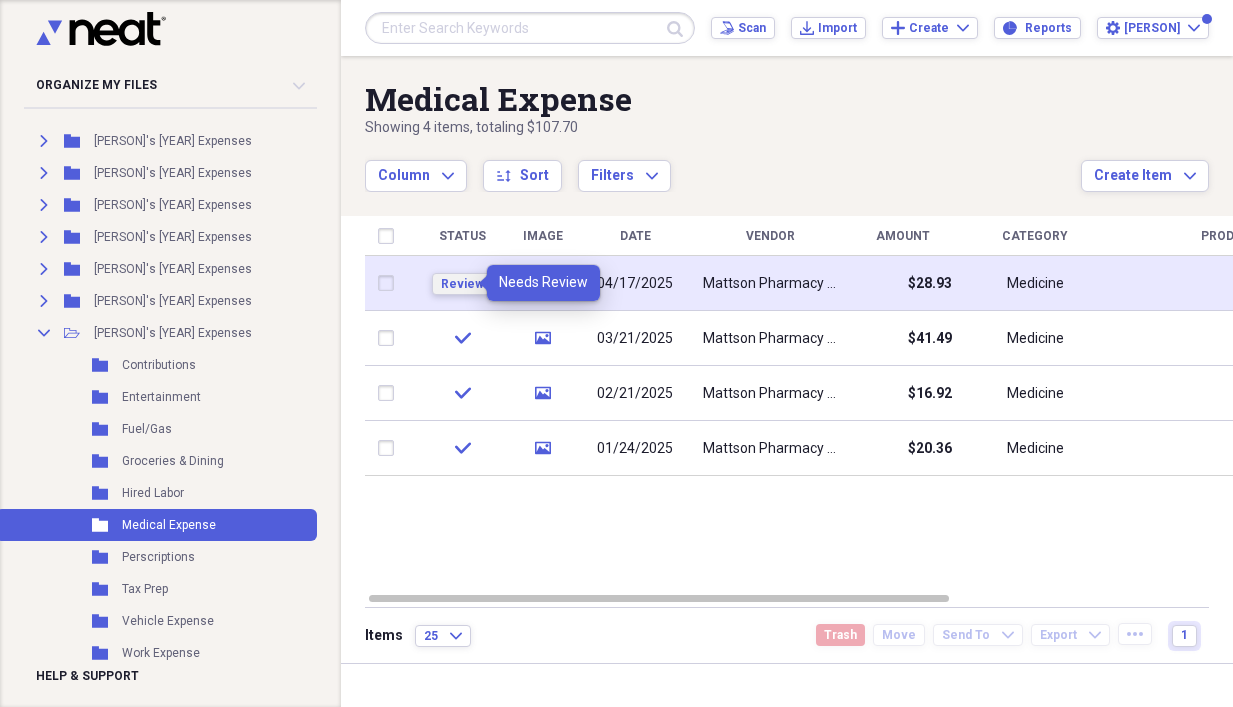 click on "Review" at bounding box center [462, 284] 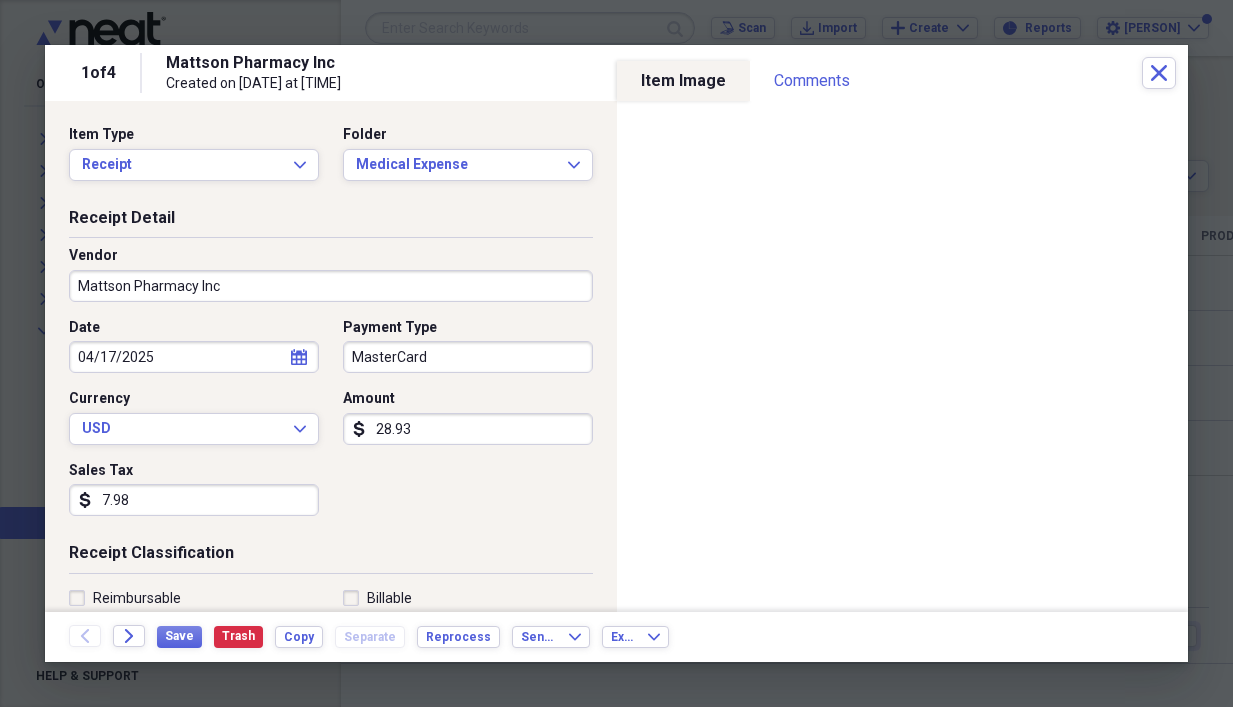 click on "28.93" at bounding box center (468, 429) 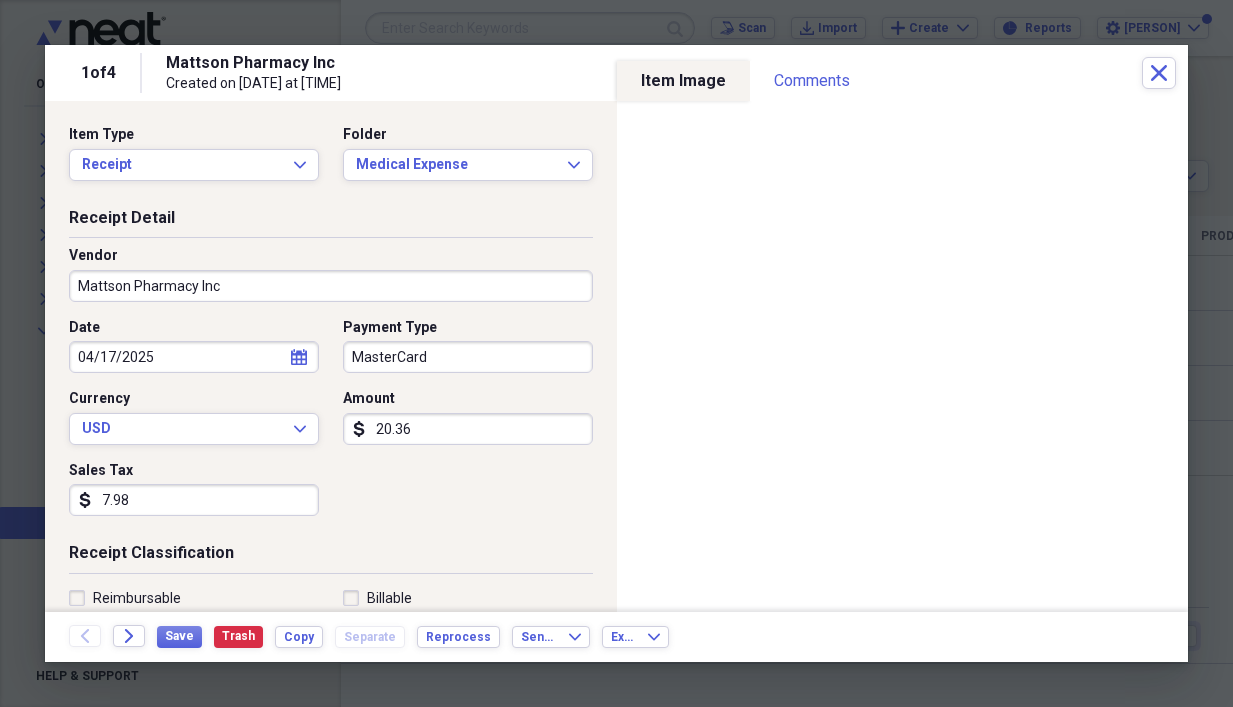 type on "20.36" 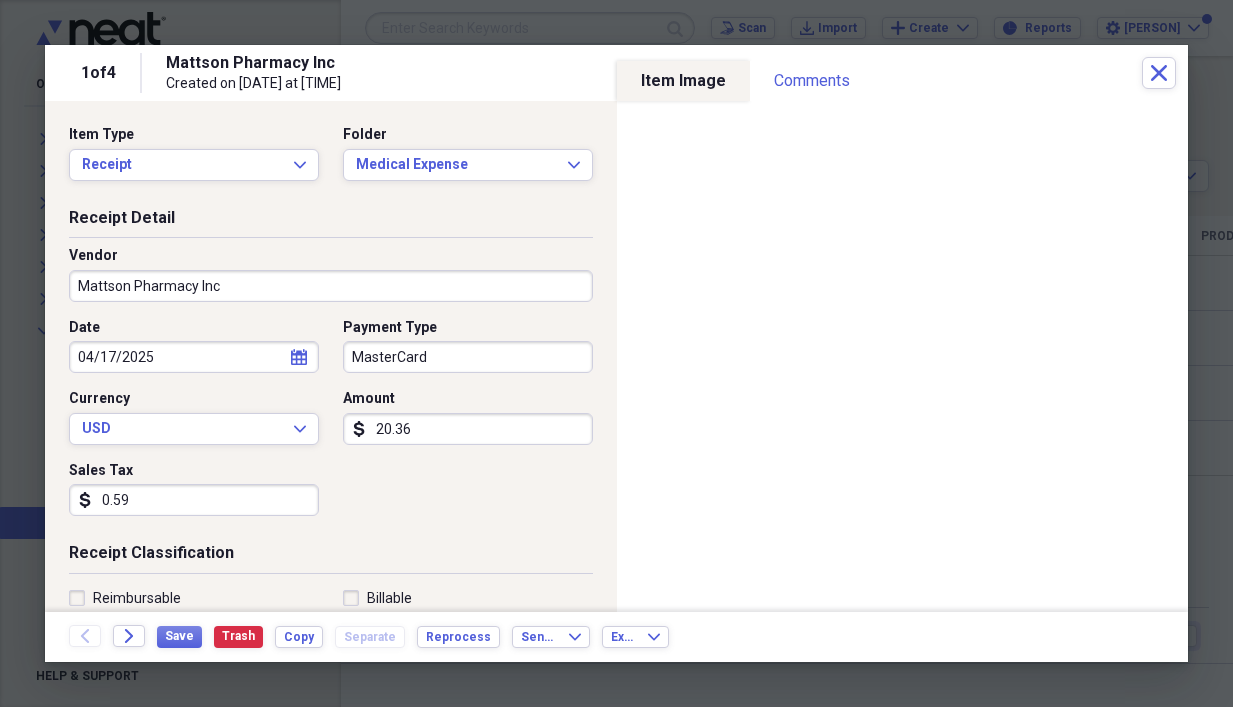 type on "0.59" 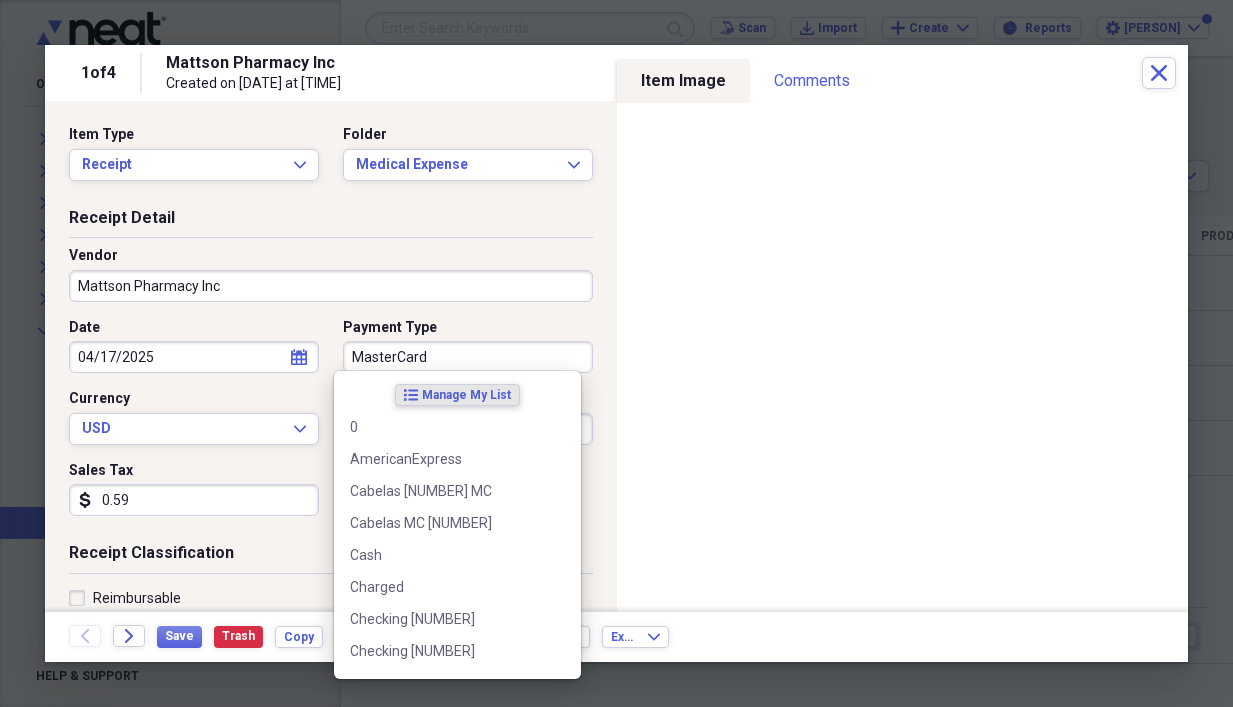 click on "MasterCard" at bounding box center (468, 357) 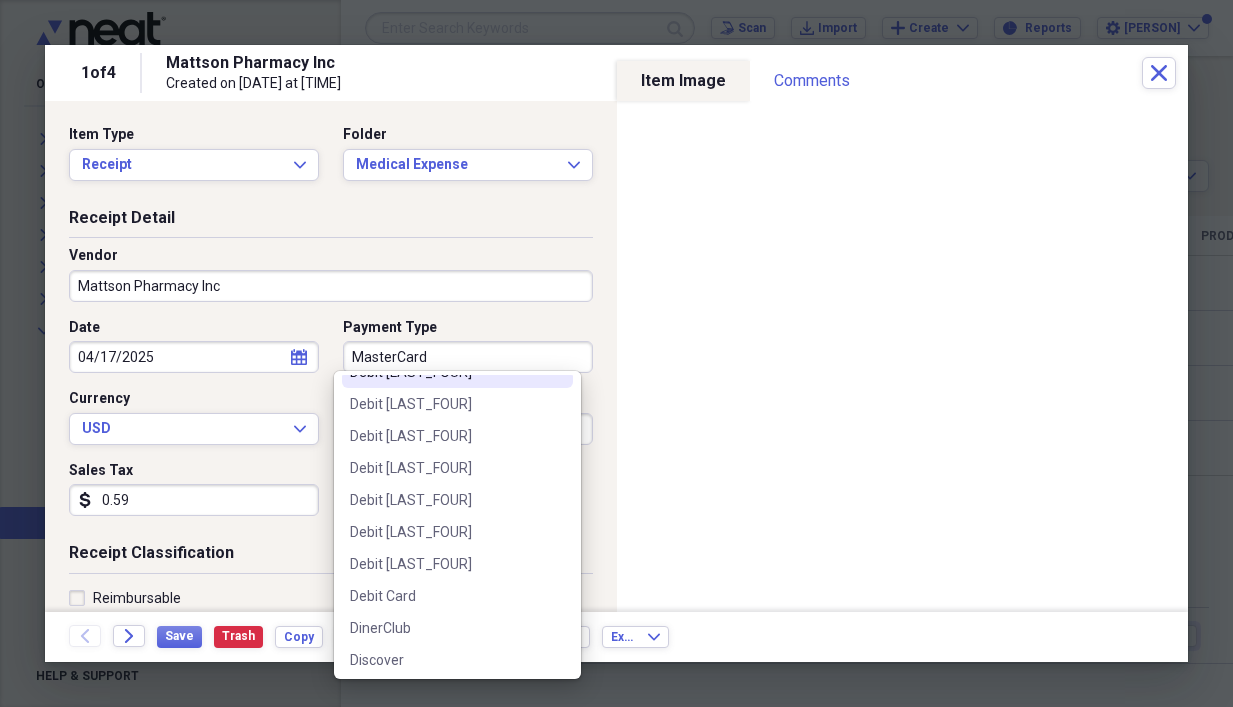 scroll, scrollTop: 500, scrollLeft: 0, axis: vertical 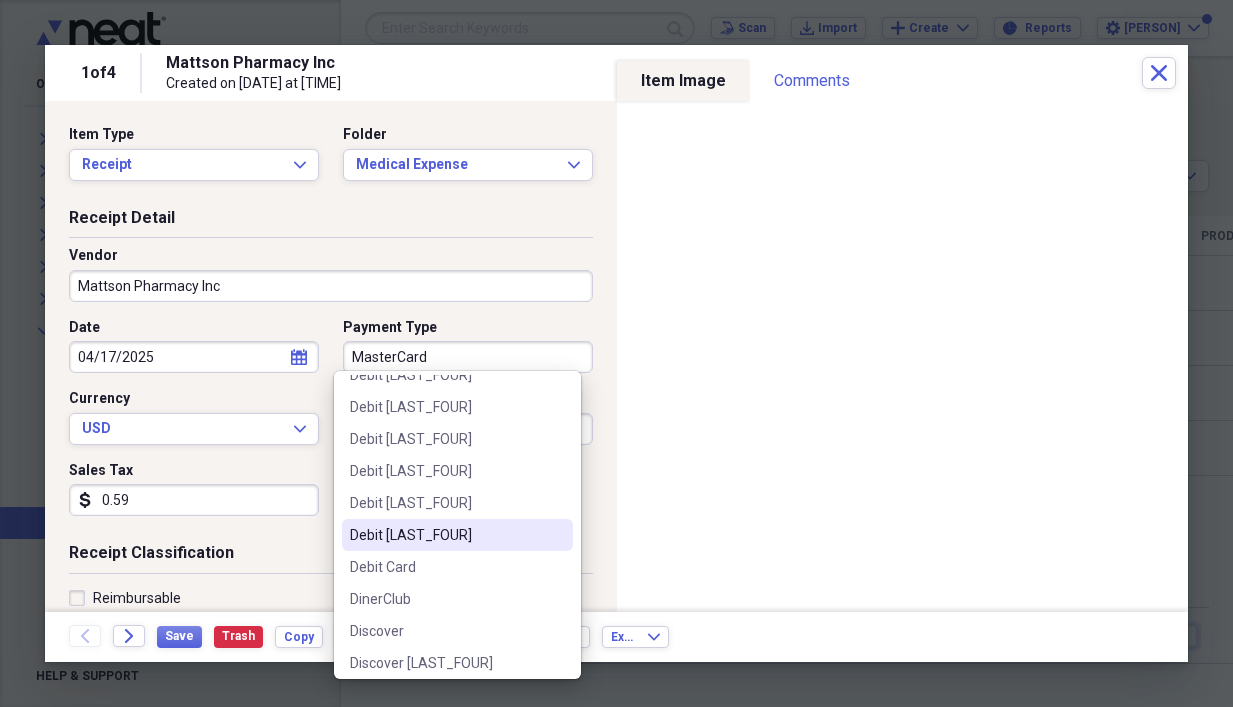 click on "Debit [LAST_FOUR]" at bounding box center (445, 535) 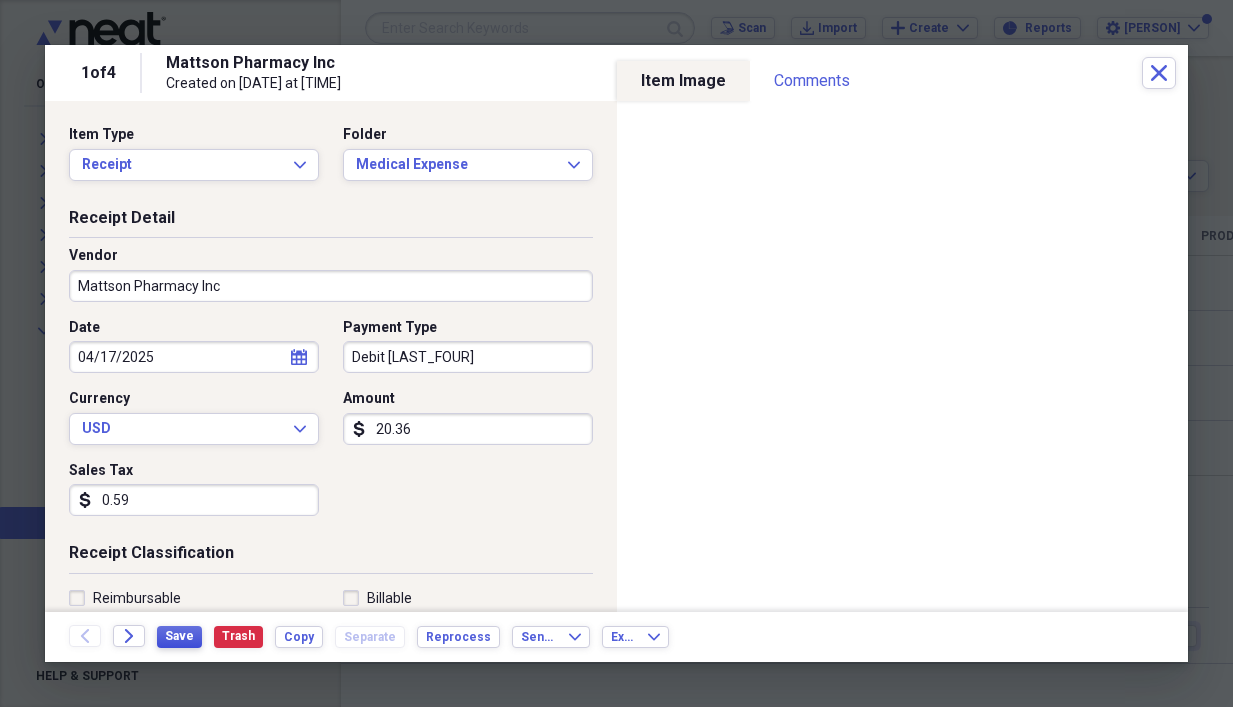 click on "Save" at bounding box center [179, 636] 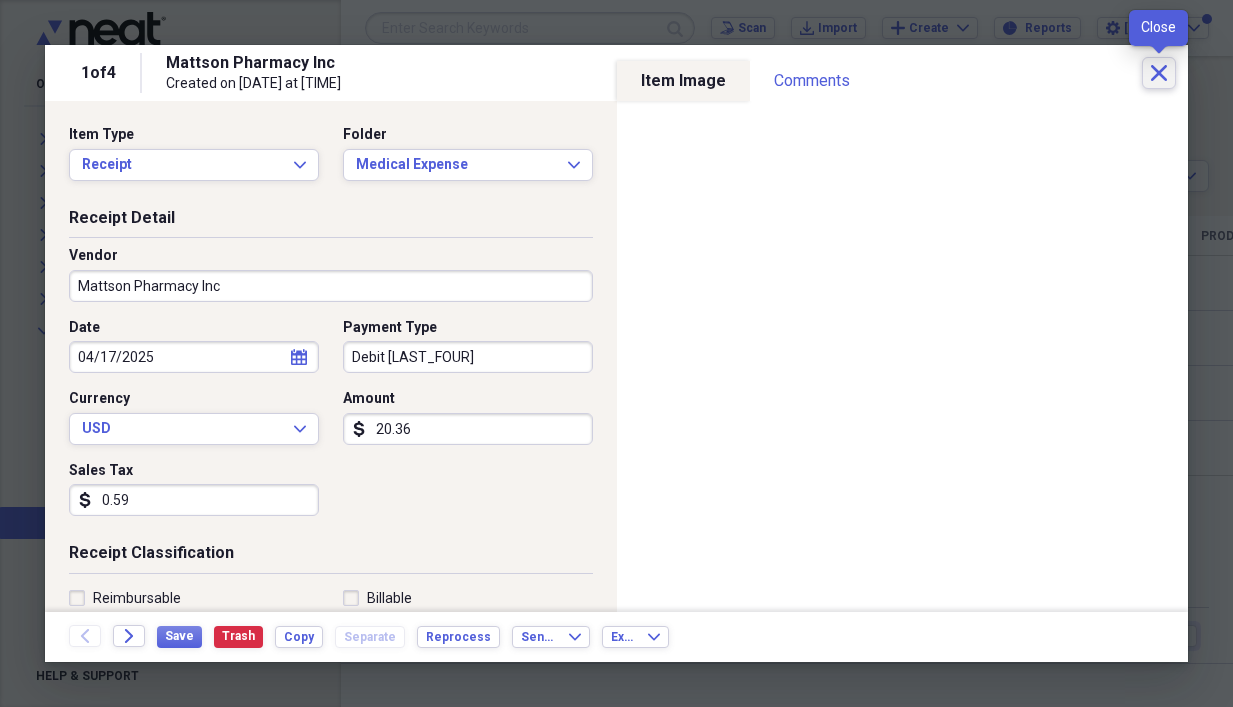 click on "Close" at bounding box center (1159, 73) 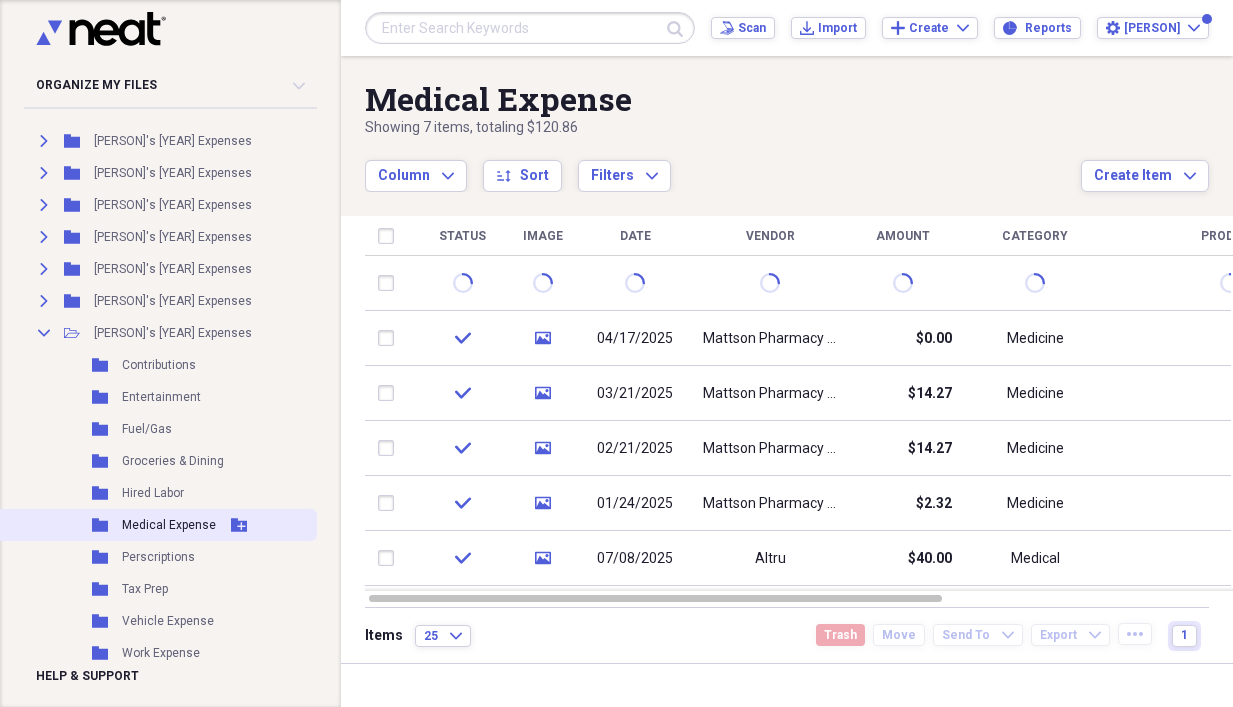 click on "Folder" 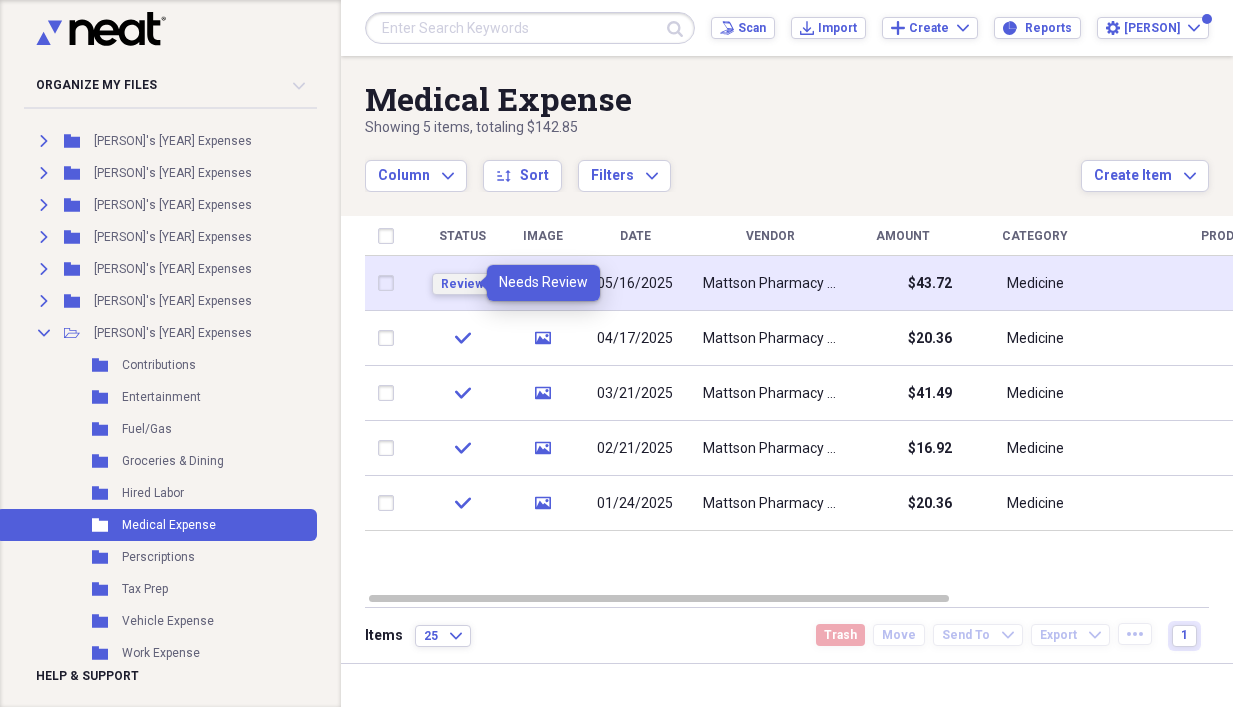 click on "Review" at bounding box center [462, 284] 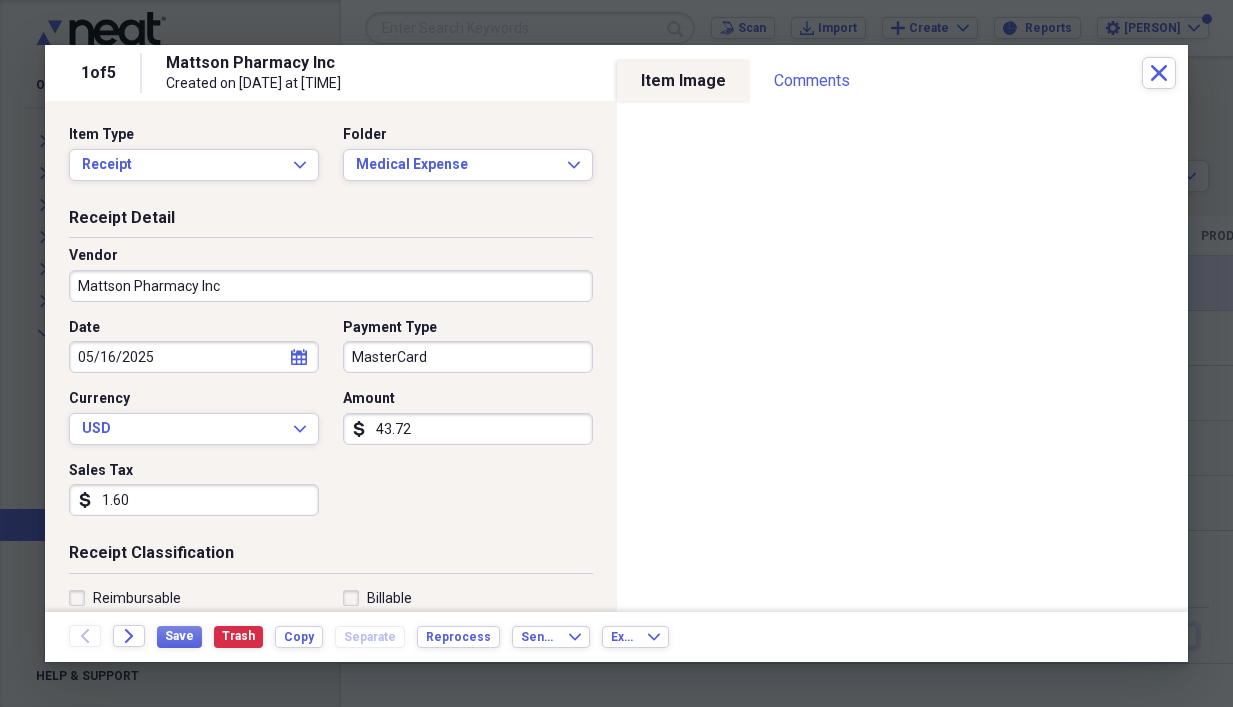 click on "Mattson Pharmacy Inc" at bounding box center (331, 286) 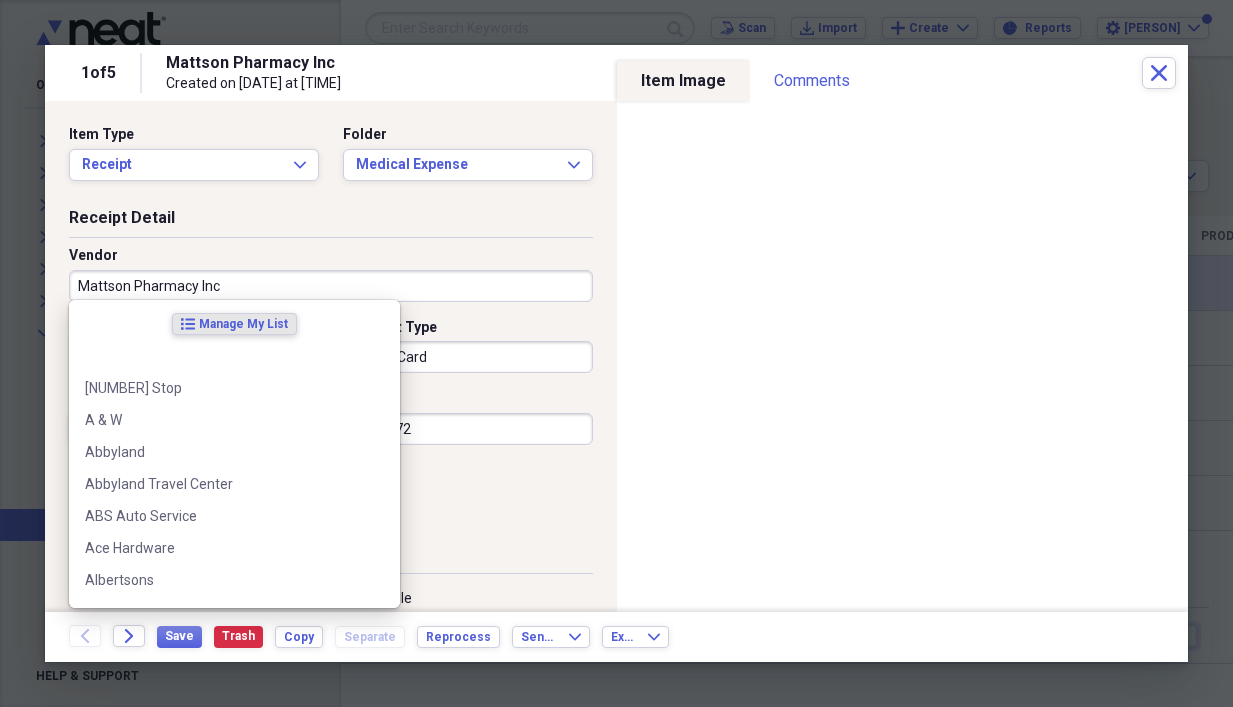 click on "Vendor Mattson Pharmacy Inc" at bounding box center [331, 282] 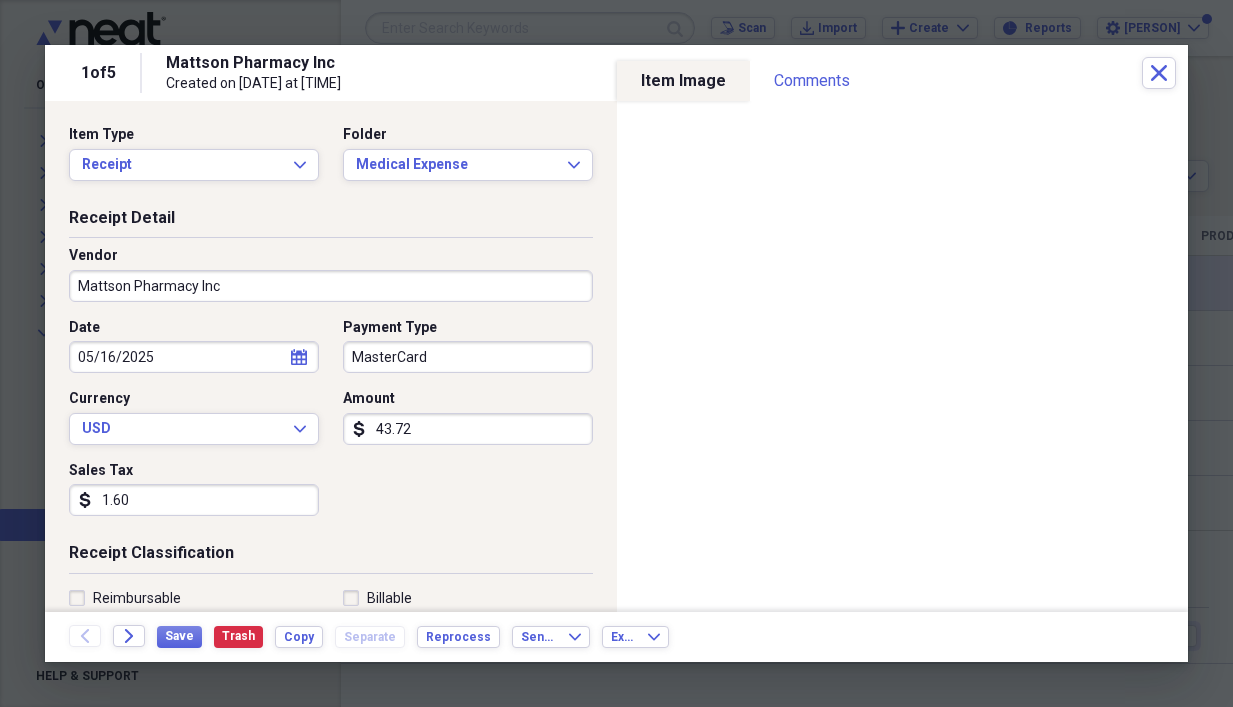 click on "MasterCard" at bounding box center [468, 357] 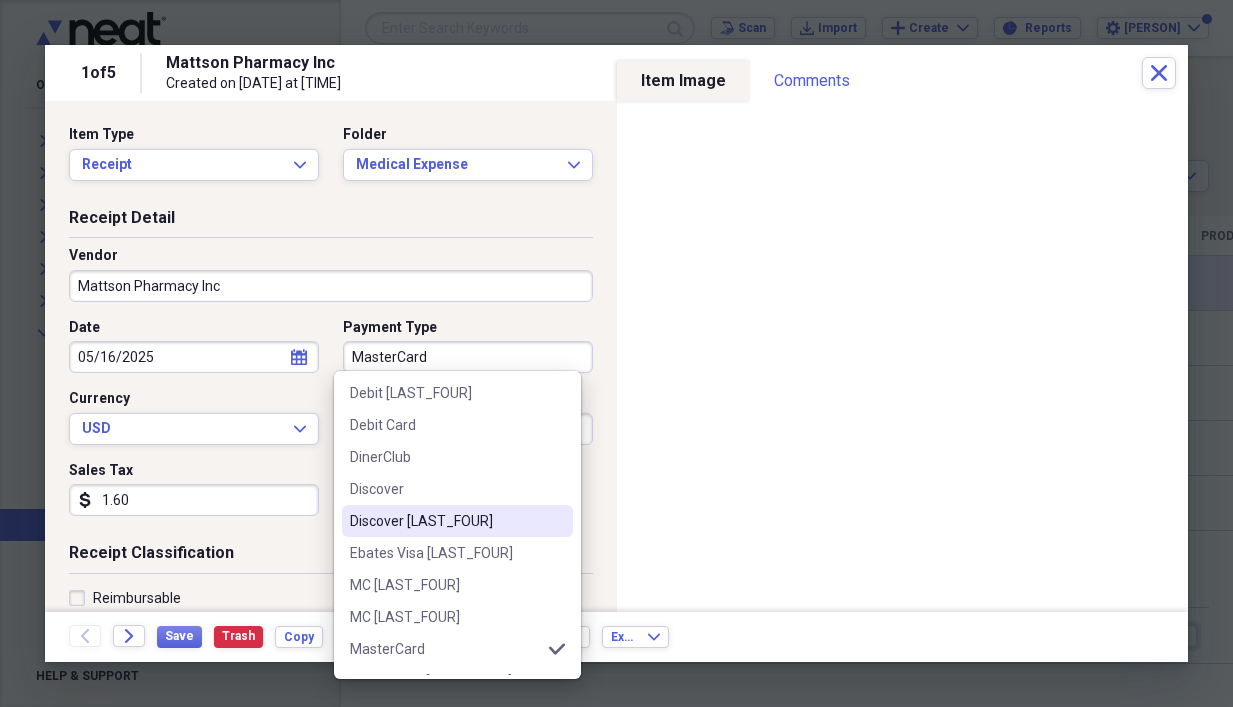 scroll, scrollTop: 600, scrollLeft: 0, axis: vertical 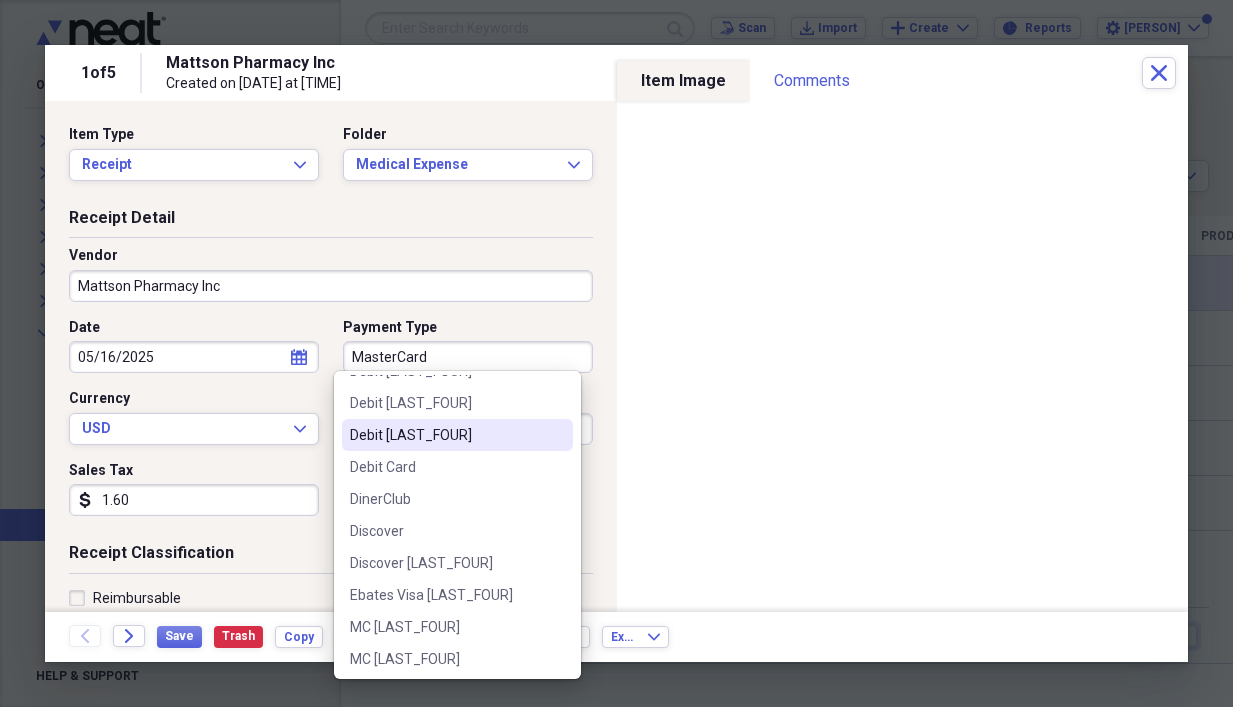 click on "Debit [LAST_FOUR]" at bounding box center [445, 435] 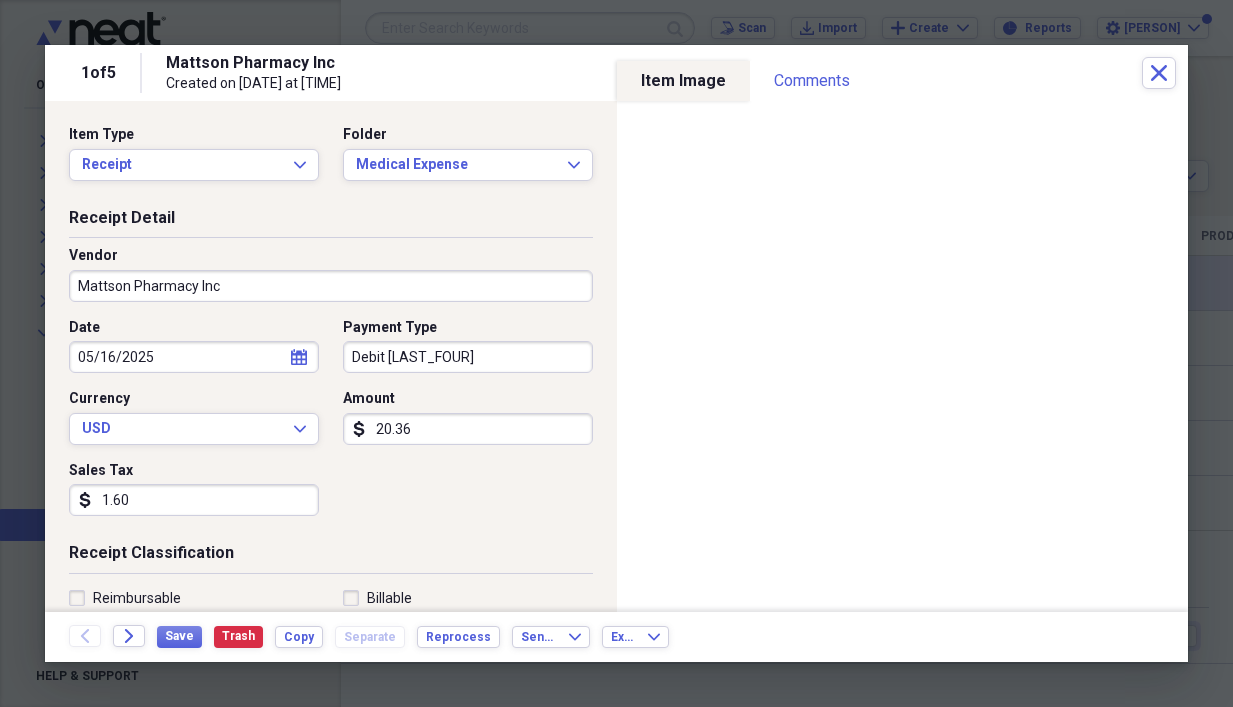 type on "20.36" 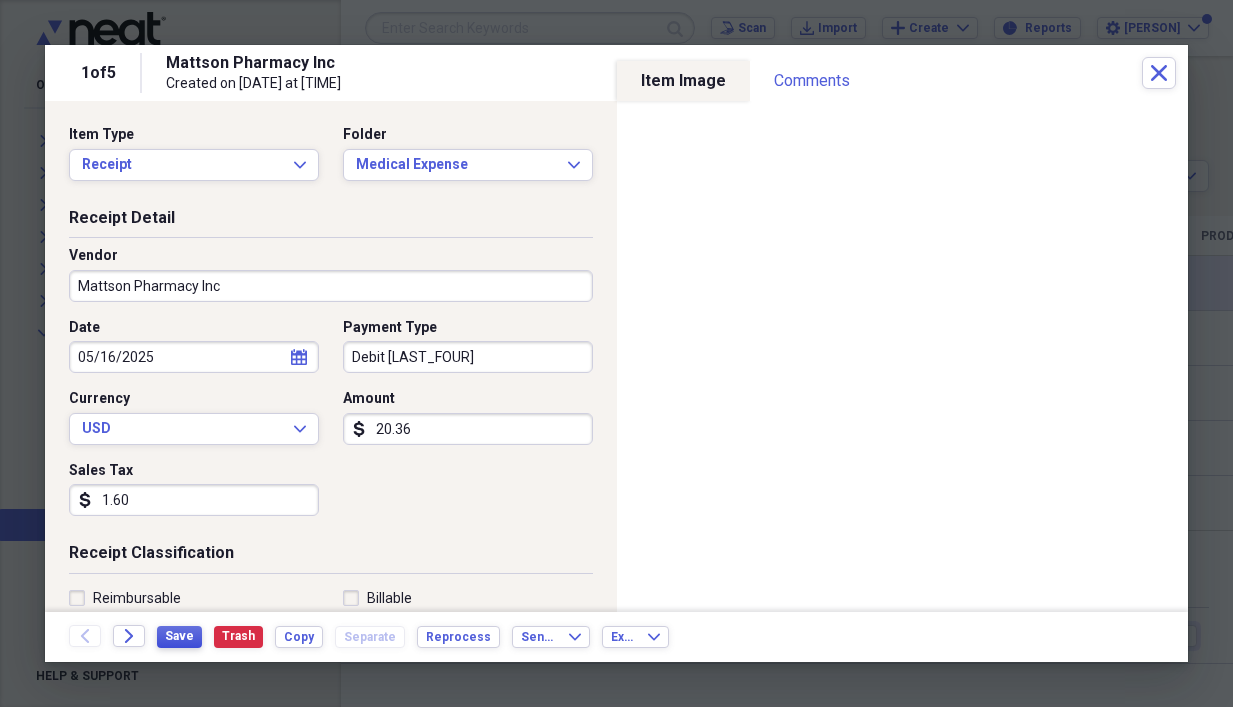 click on "Save" at bounding box center (179, 636) 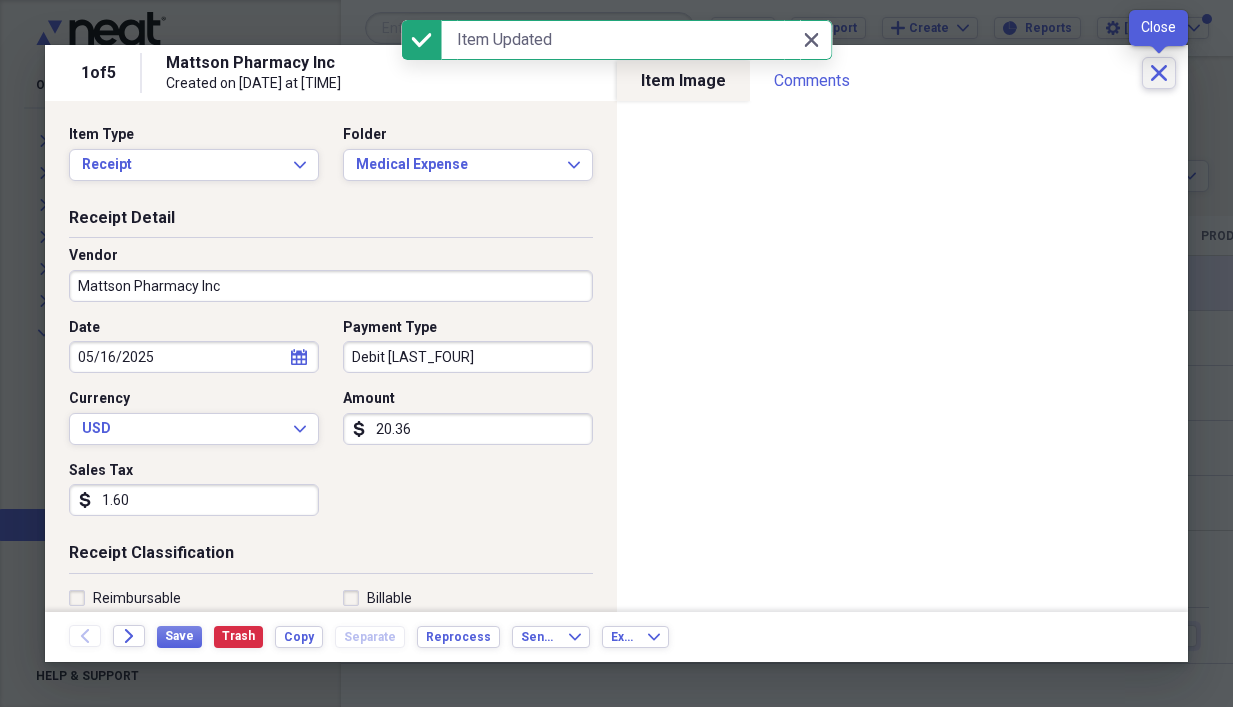 click on "Close" 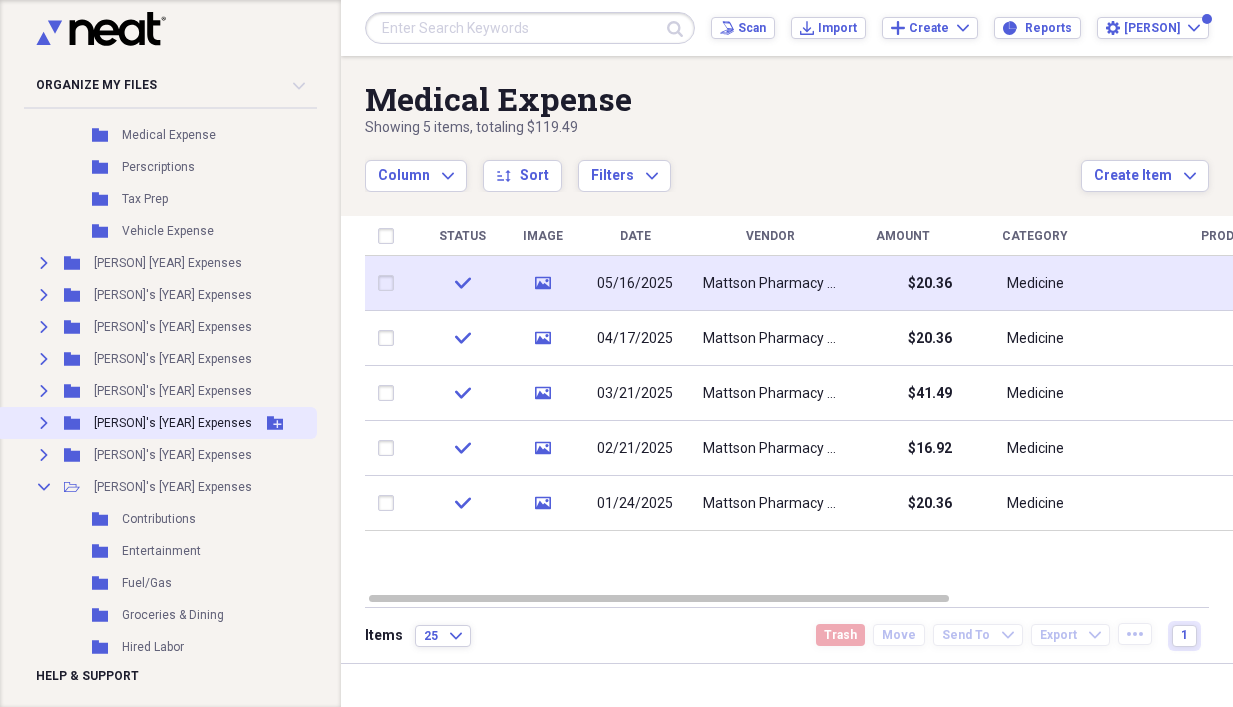 scroll, scrollTop: 400, scrollLeft: 0, axis: vertical 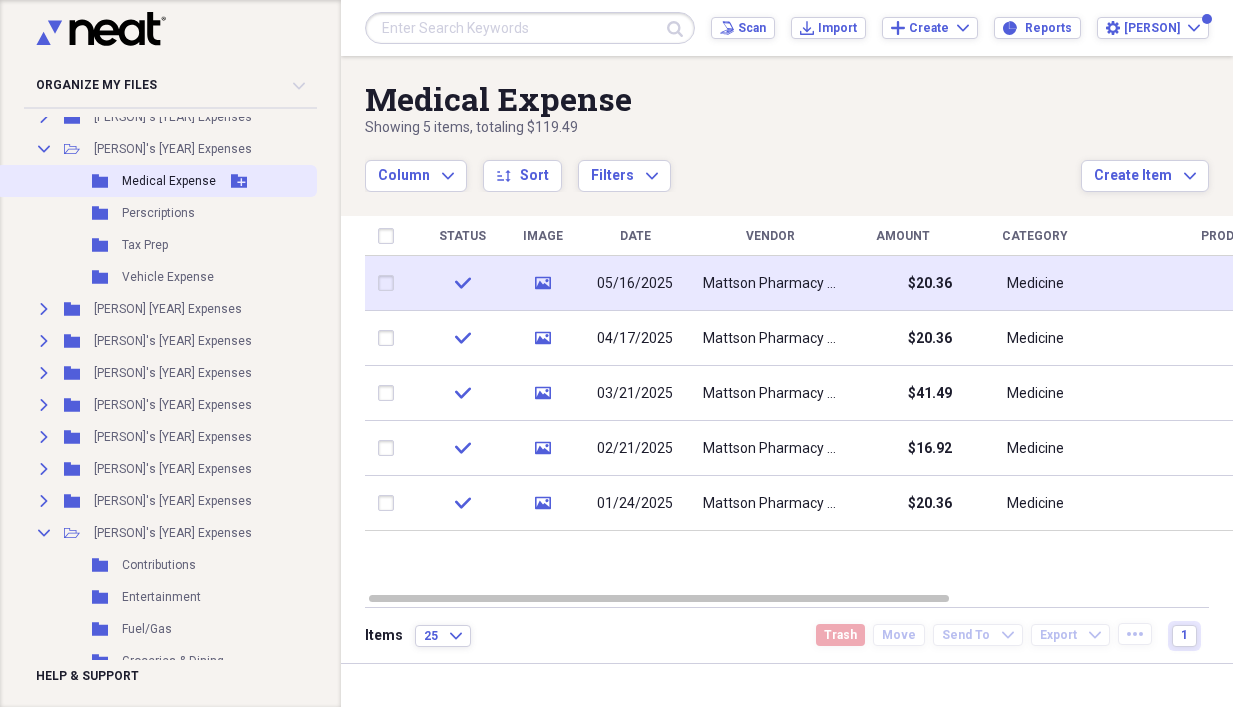 click on "Medical Expense" at bounding box center (169, 181) 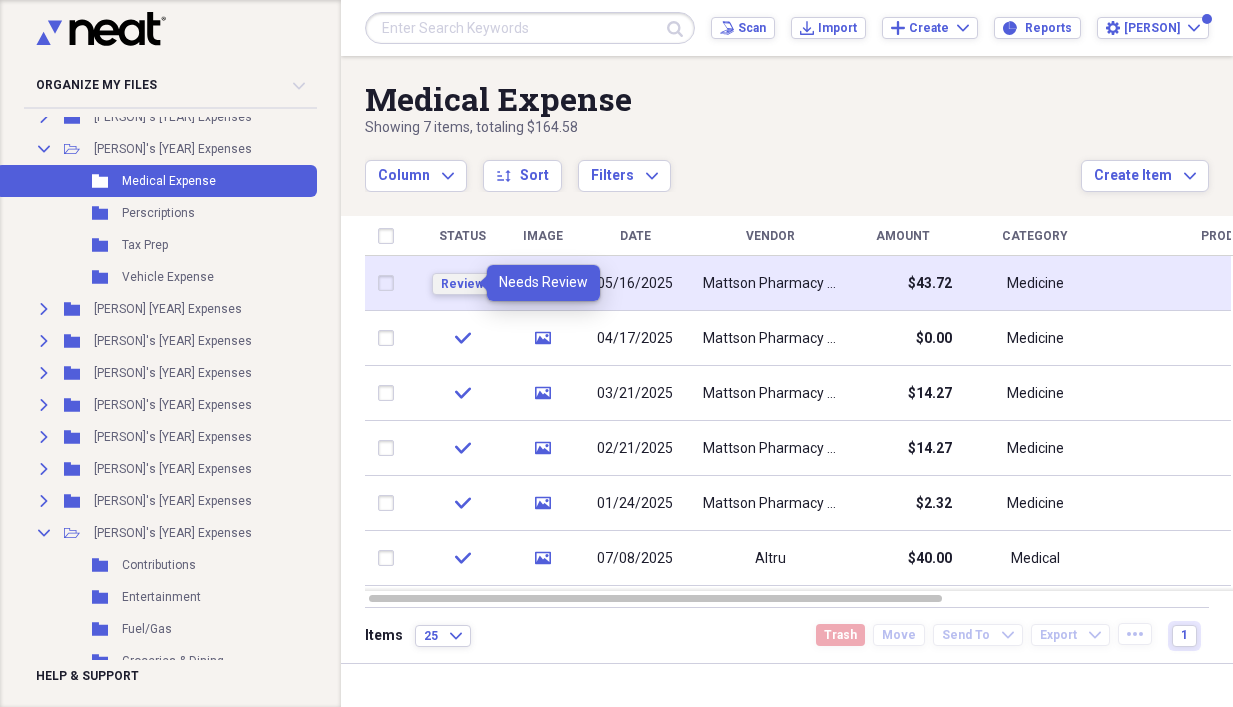 click on "Review" at bounding box center (462, 284) 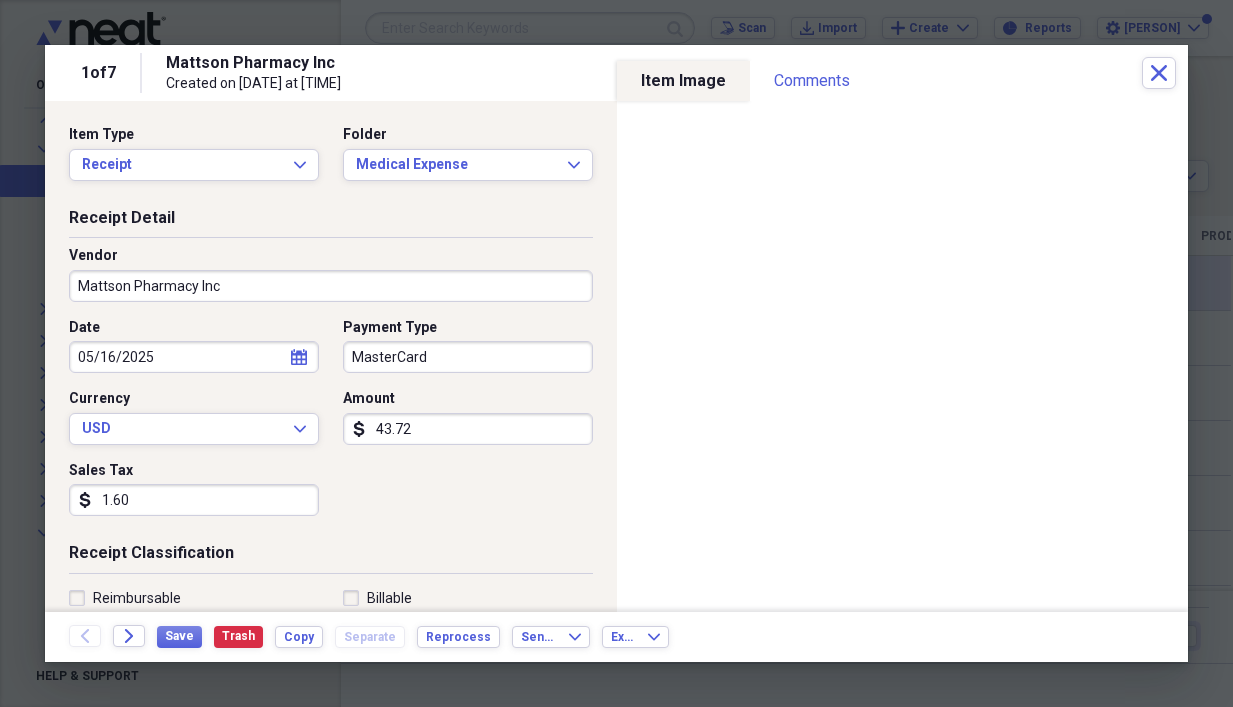 click on "Mattson Pharmacy Inc" at bounding box center (331, 286) 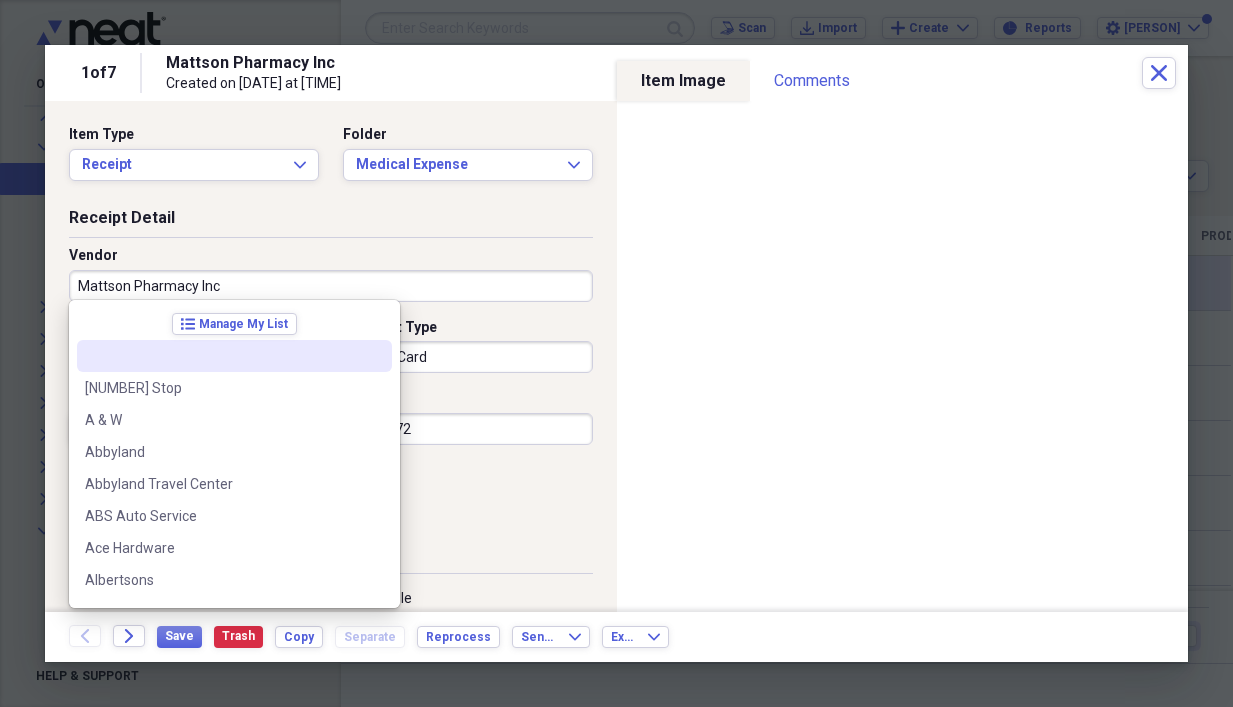 click on "Mattson Pharmacy Inc" at bounding box center (331, 286) 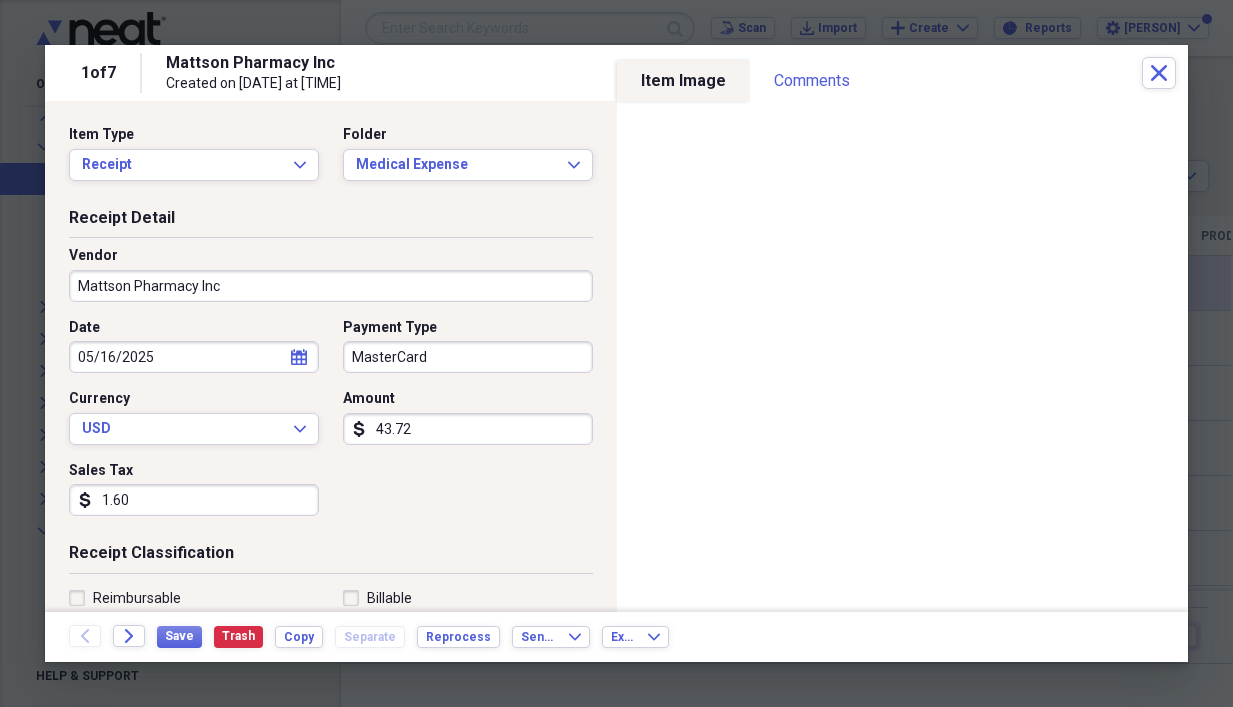 click on "Payment Type" at bounding box center (468, 328) 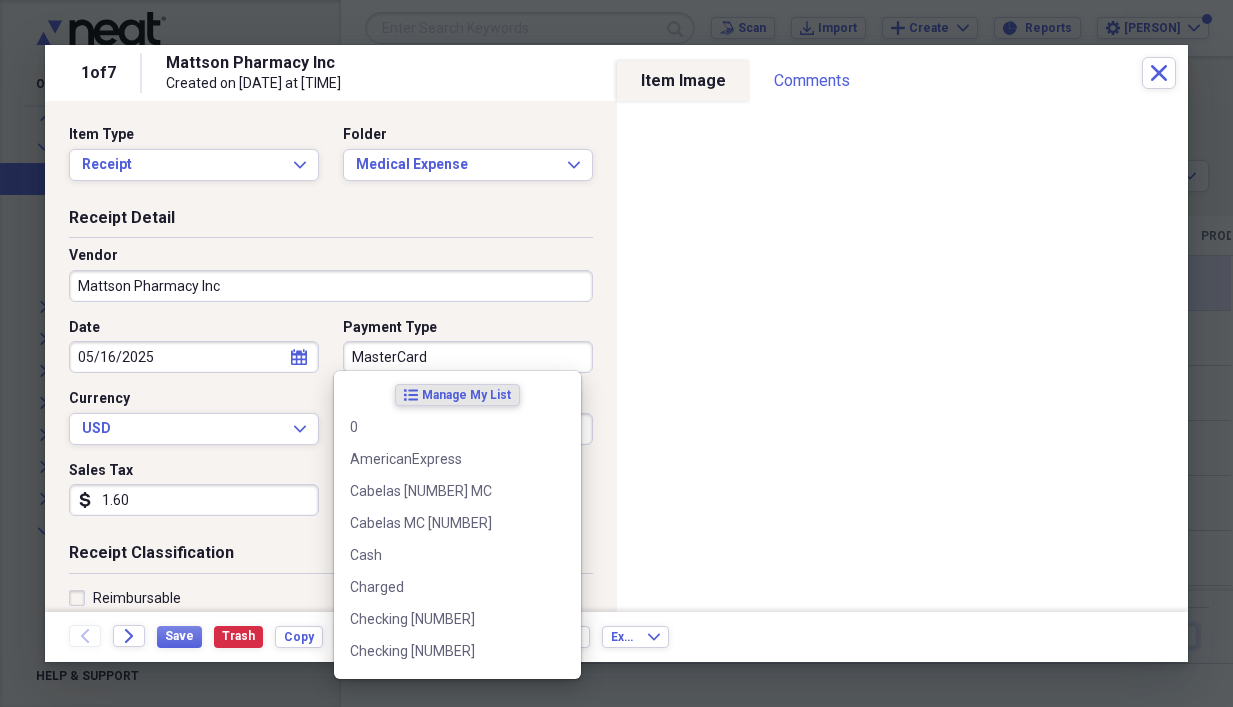 click on "MasterCard" at bounding box center [468, 357] 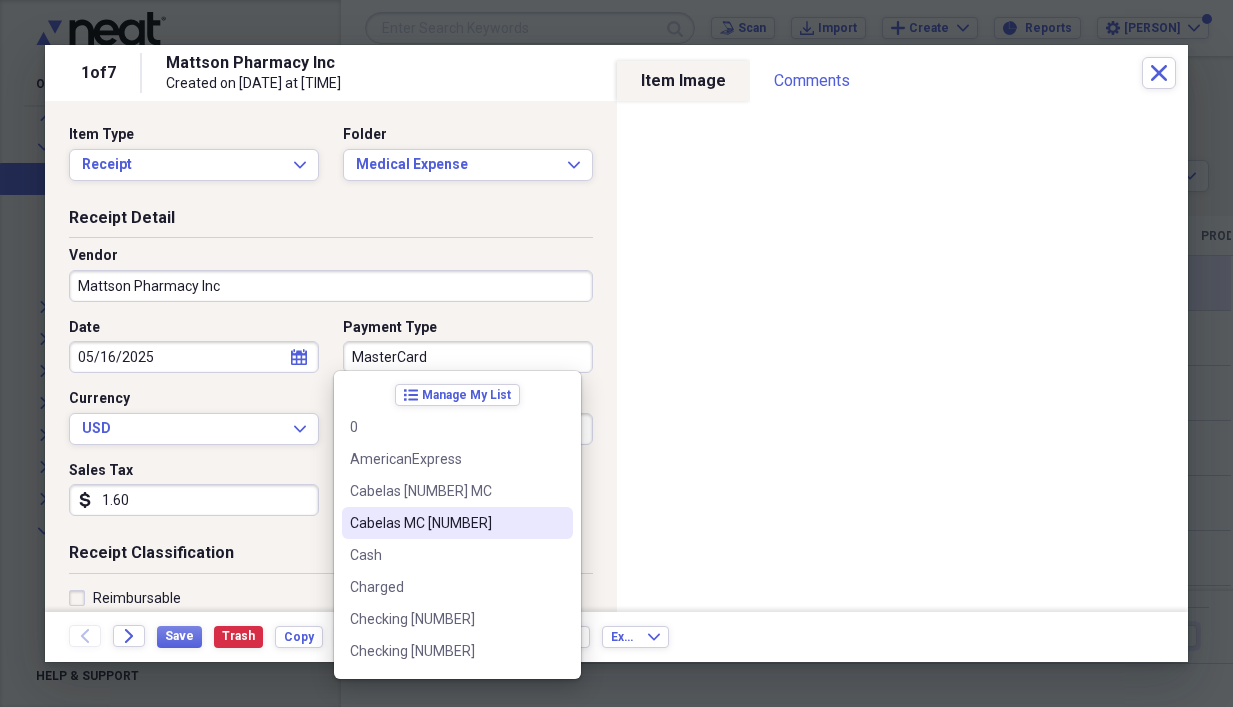 scroll, scrollTop: 400, scrollLeft: 0, axis: vertical 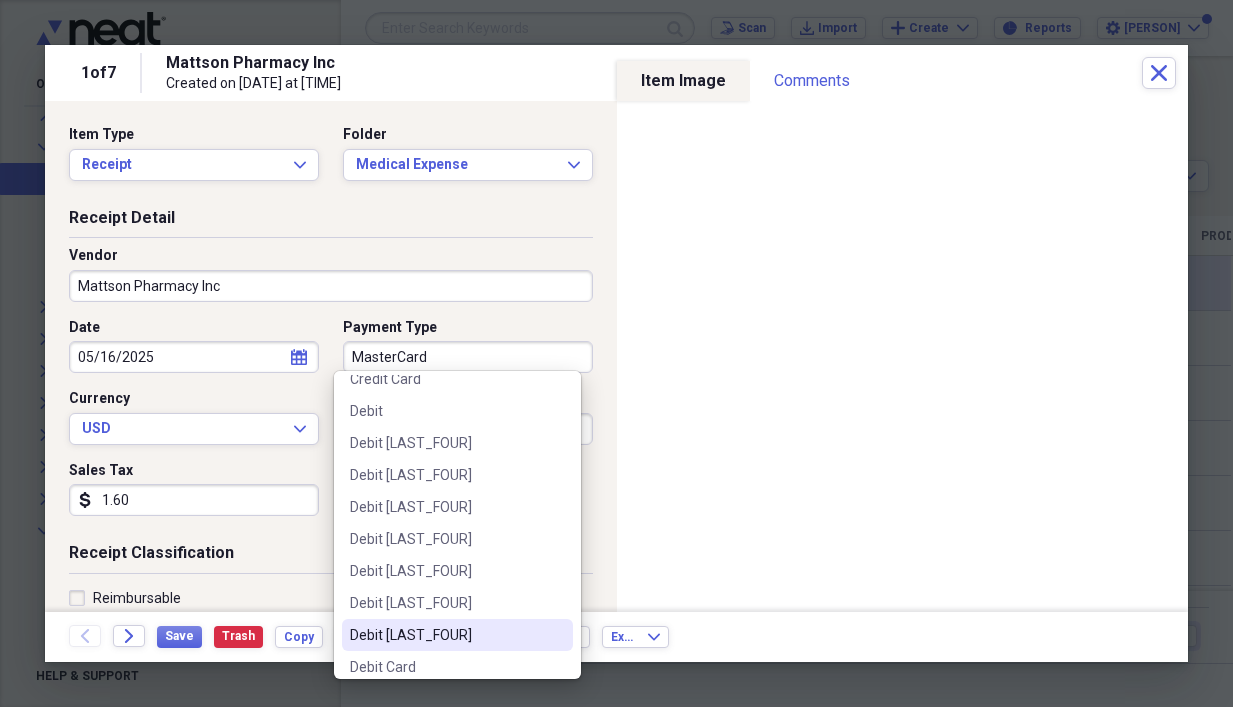 click on "Debit [LAST_FOUR]" at bounding box center [445, 635] 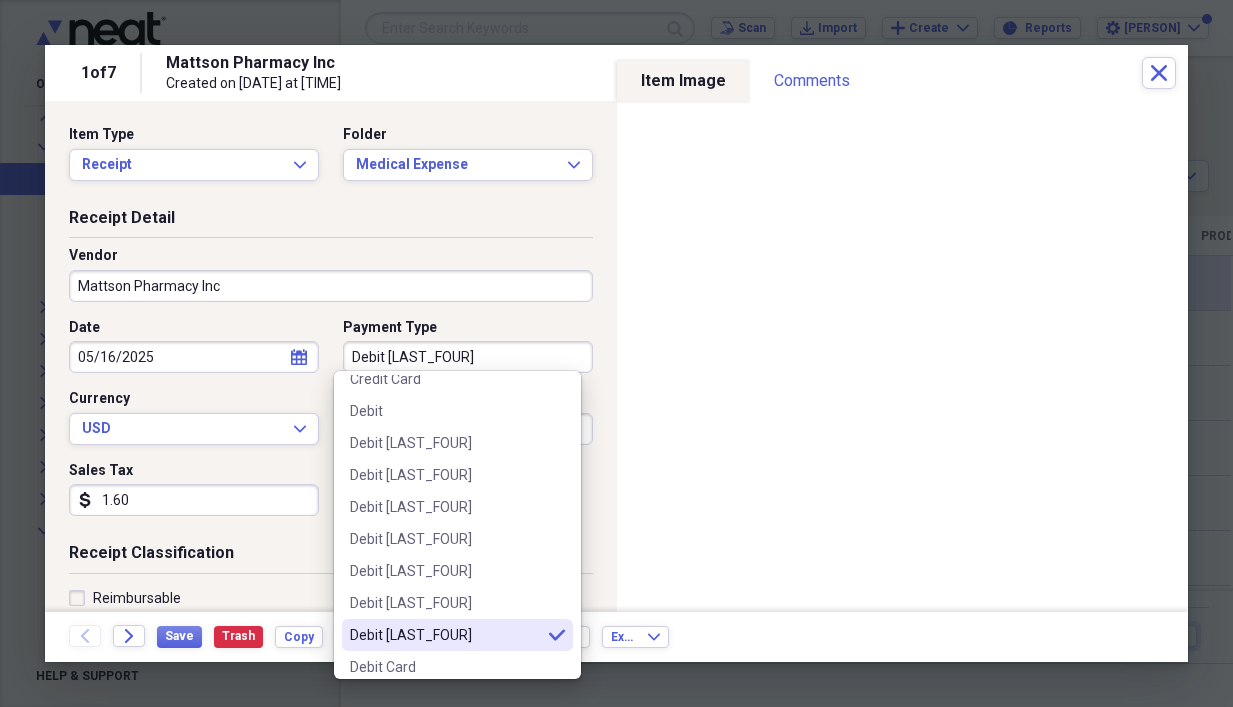 type on "Debit [LAST_FOUR]" 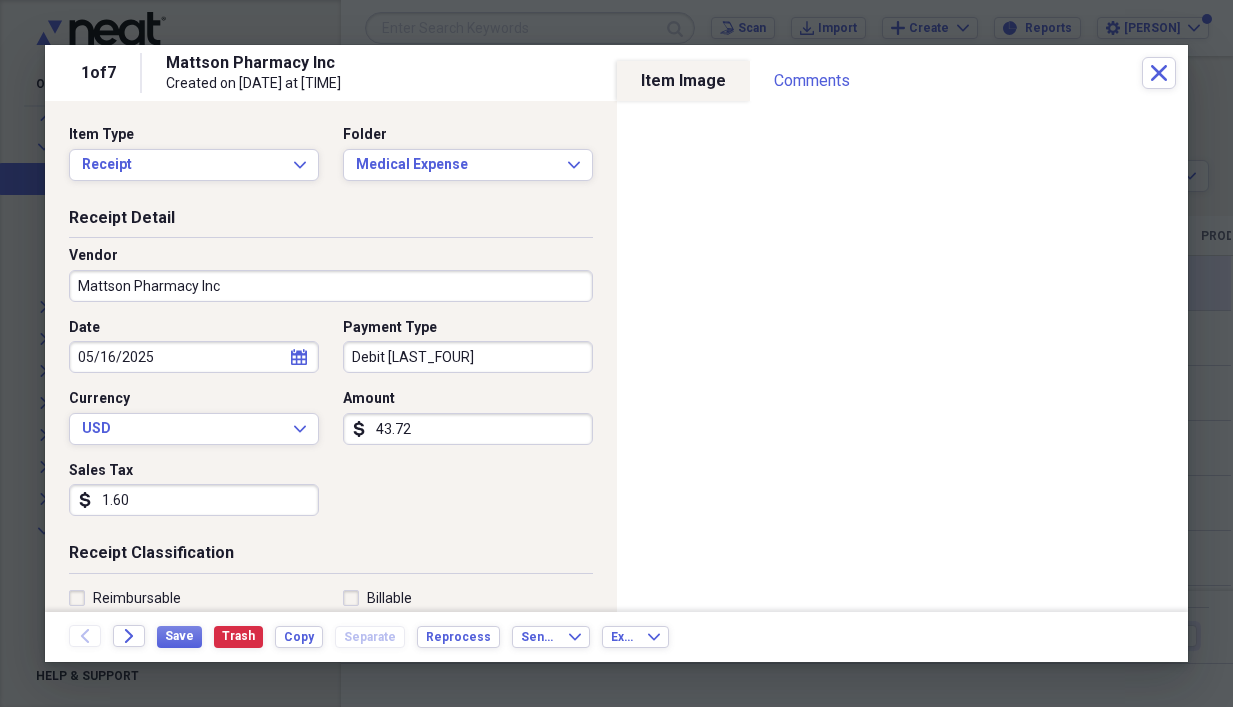 click on "43.72" at bounding box center [468, 429] 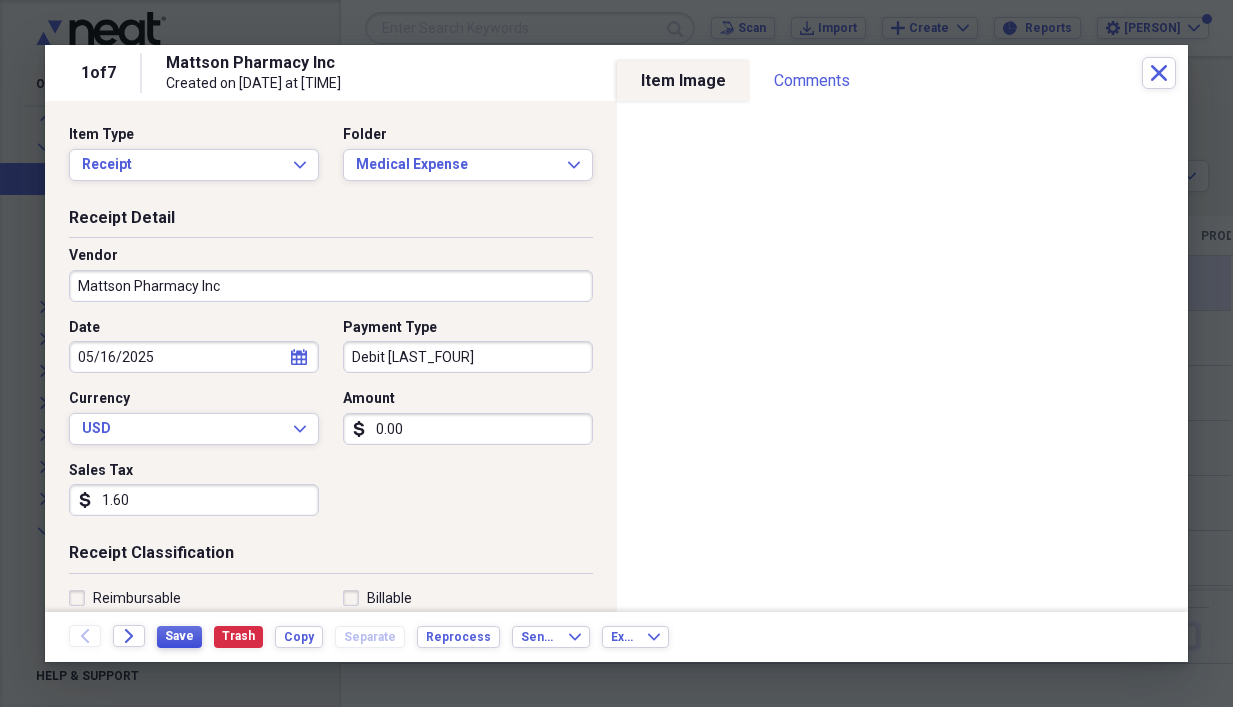 type on "0.00" 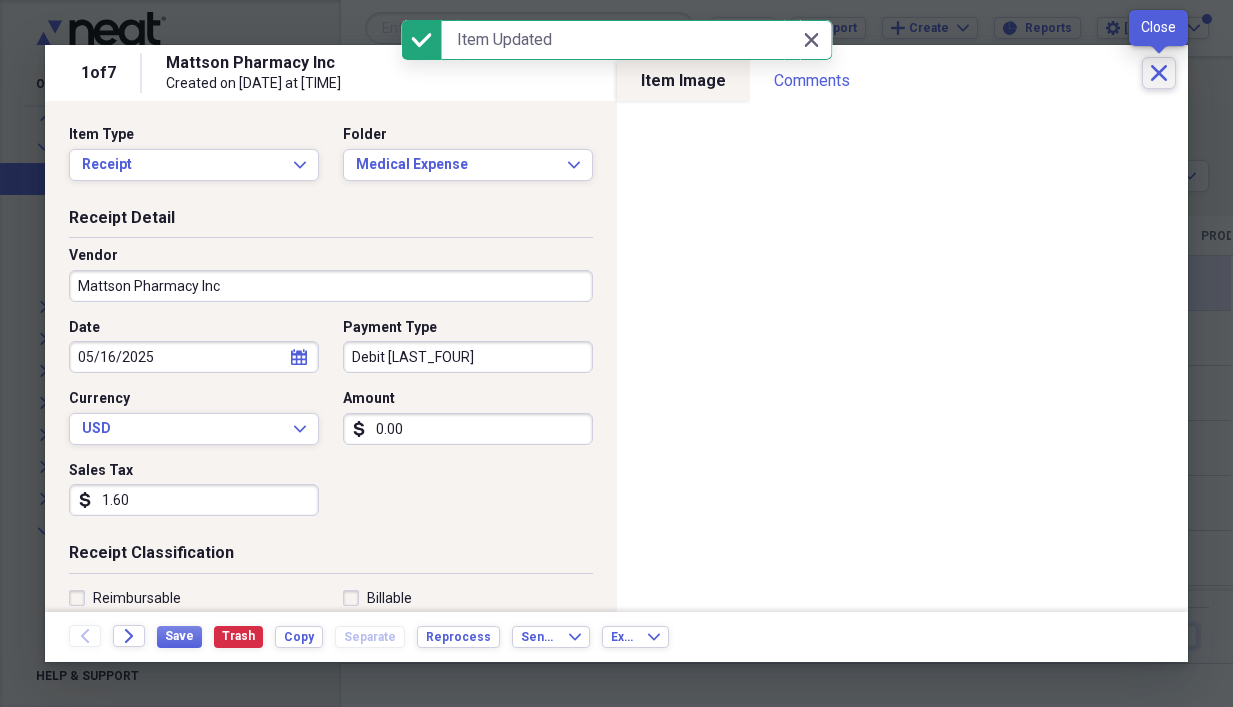 click on "Close" 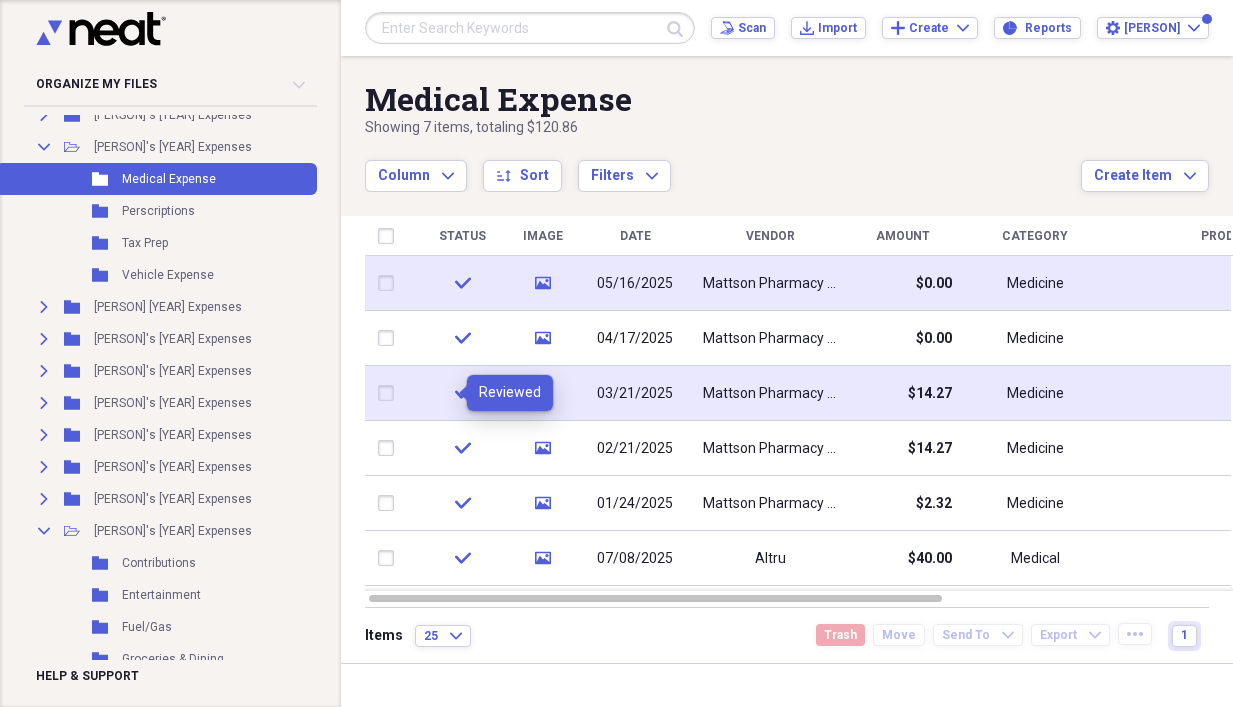 click on "check" 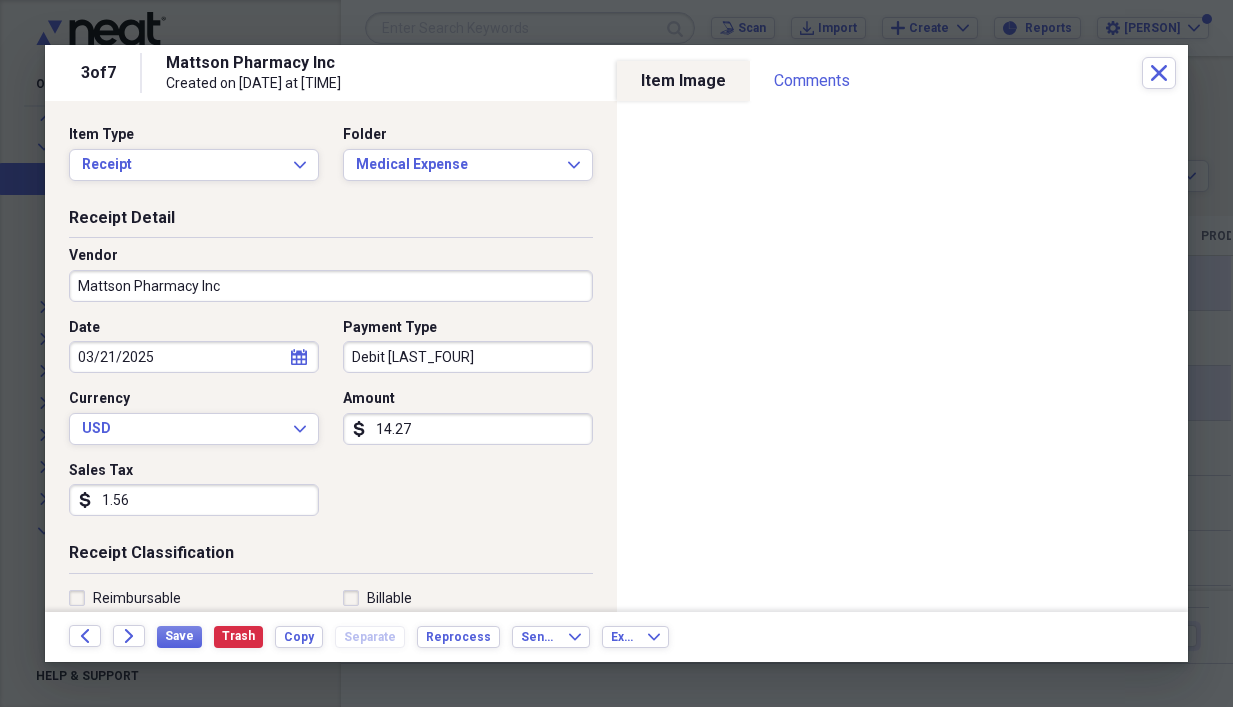 click on "Date [DATE] calendar Calendar Payment Type Debit [LAST_FOUR] Currency USD Expand Amount dollar-sign [AMOUNT] Sales Tax dollar-sign [AMOUNT]" at bounding box center (331, 425) 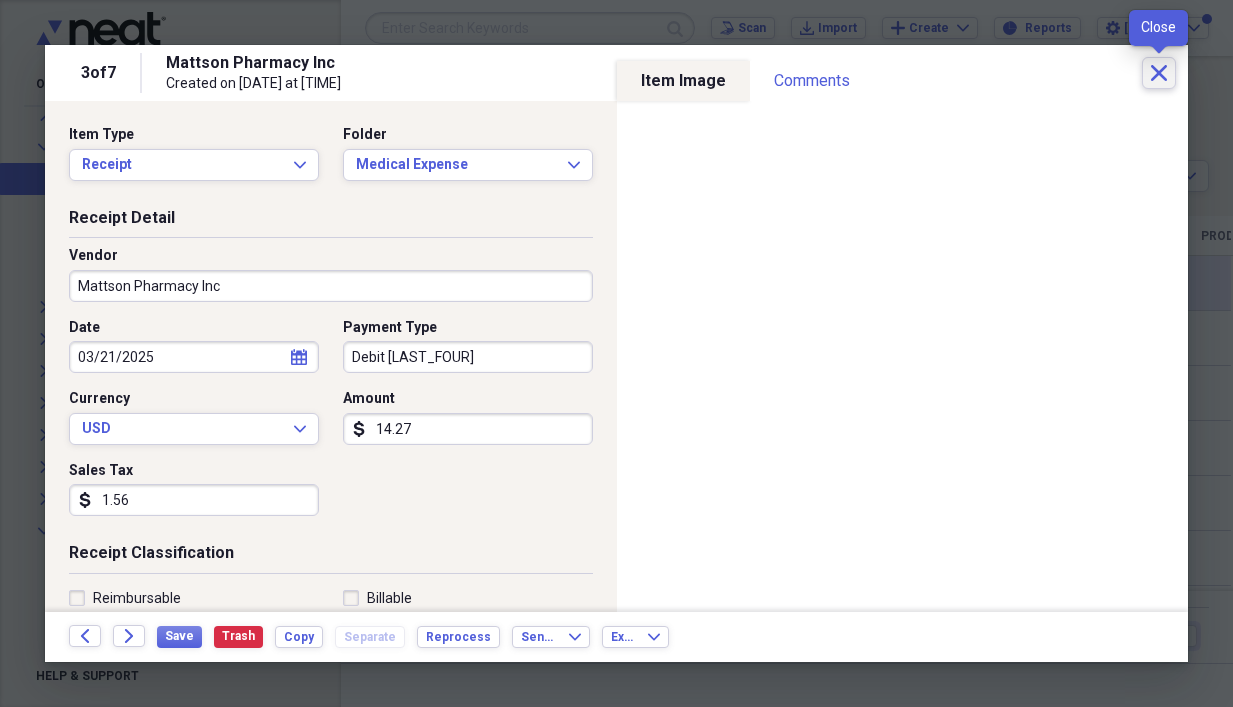 click on "Close" at bounding box center [1159, 73] 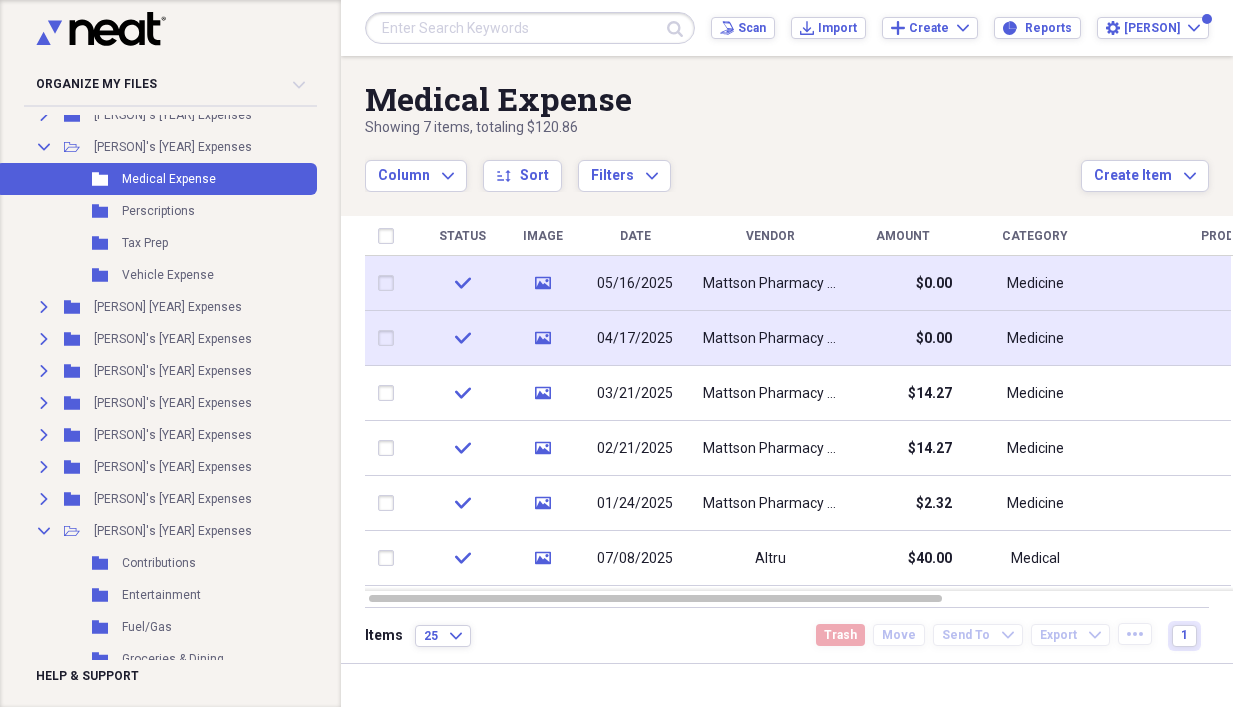 click on "04/17/2025" at bounding box center [635, 339] 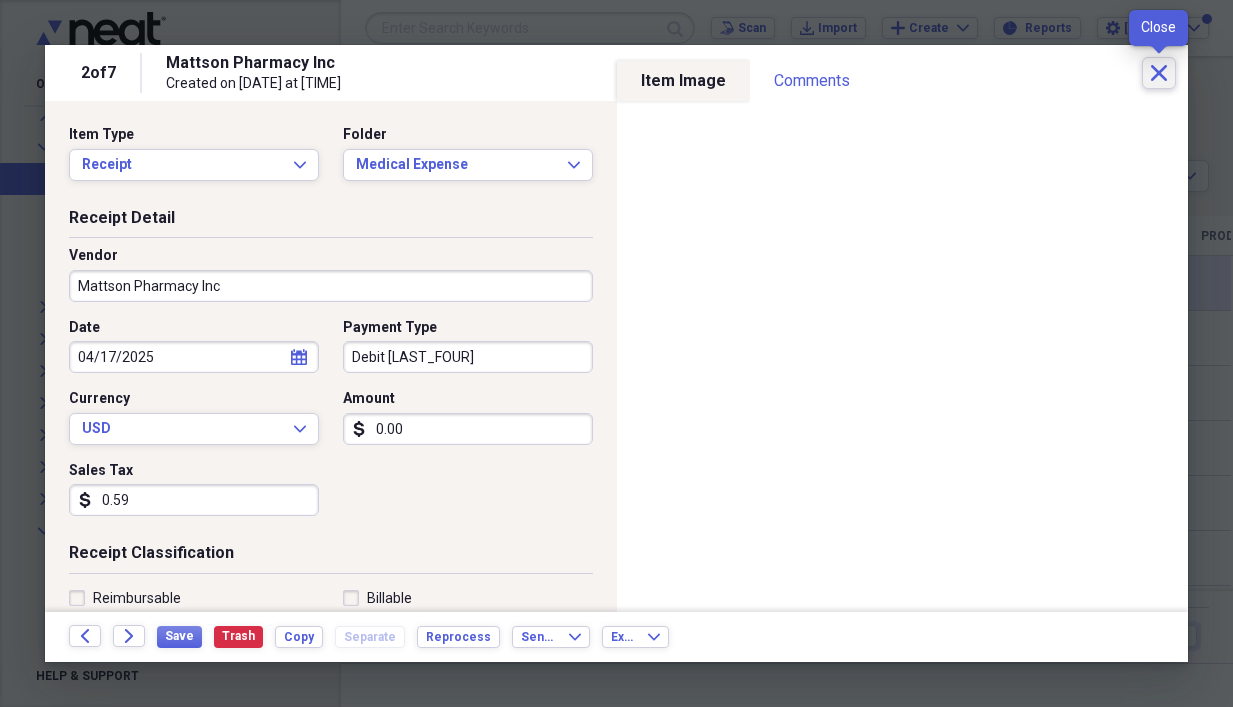 click on "Close" 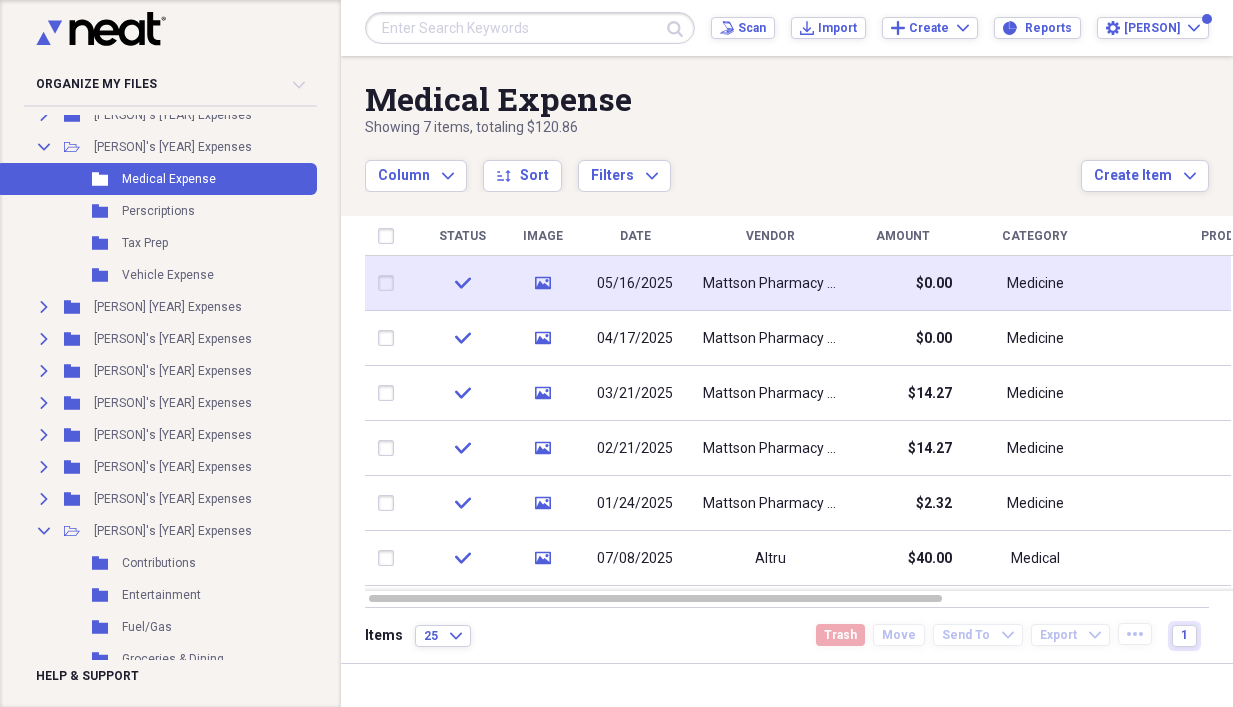 click on "05/16/2025" at bounding box center (635, 283) 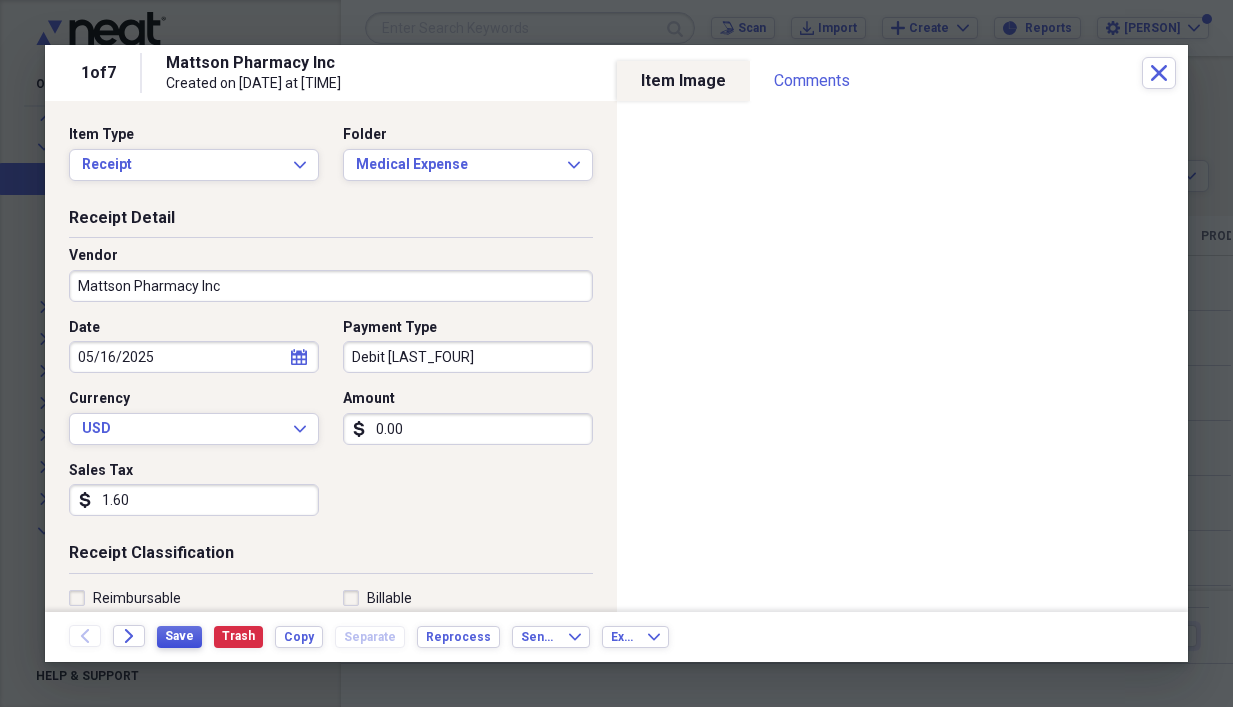 drag, startPoint x: 63, startPoint y: 1, endPoint x: 178, endPoint y: 638, distance: 647.2975 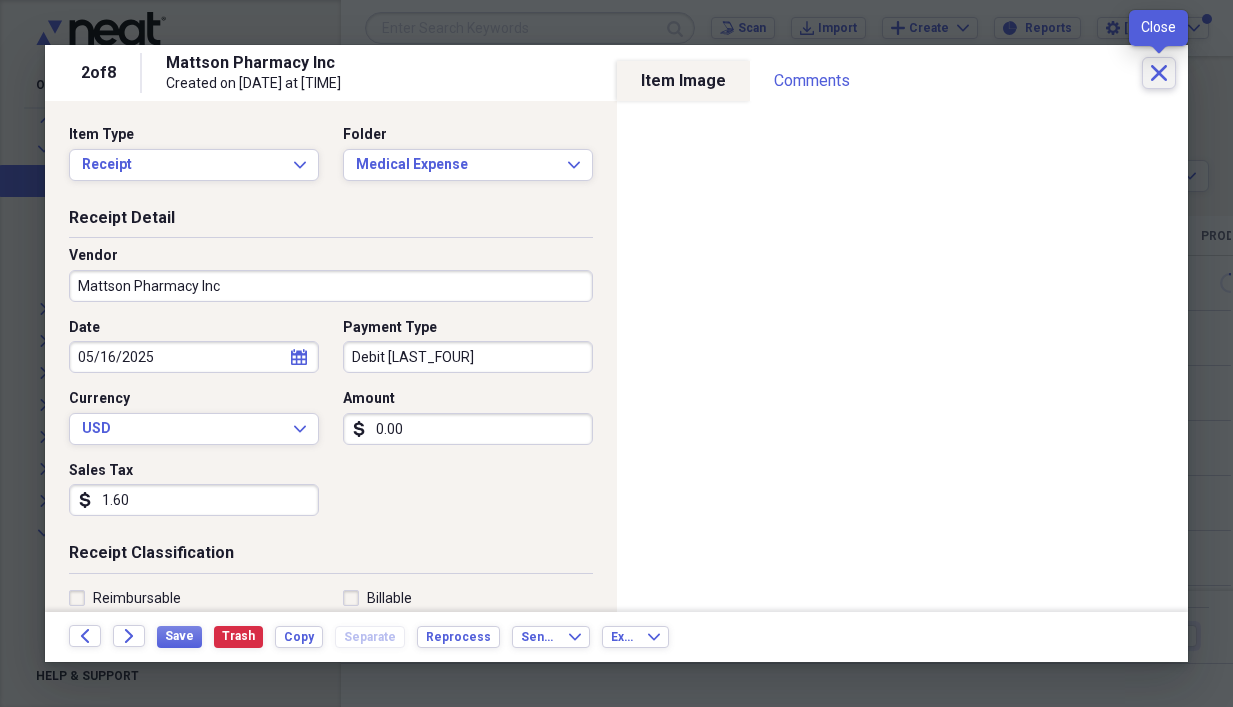 click on "Close" 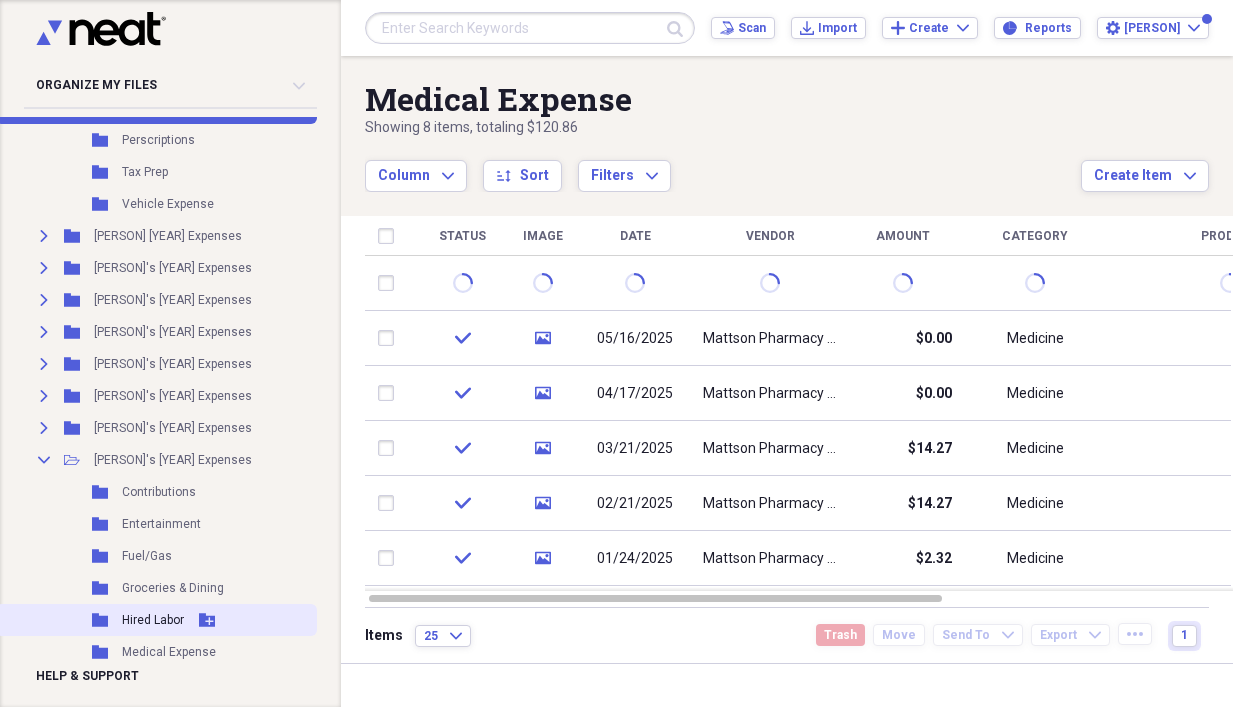 scroll, scrollTop: 500, scrollLeft: 0, axis: vertical 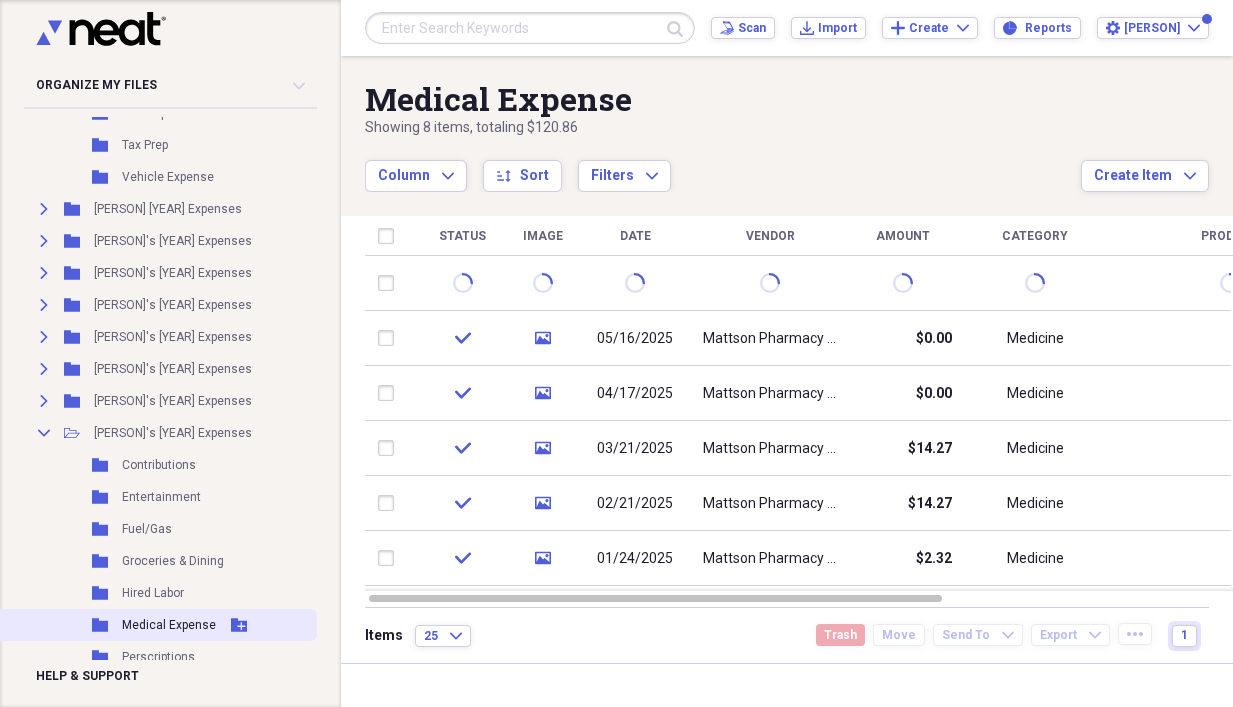 click 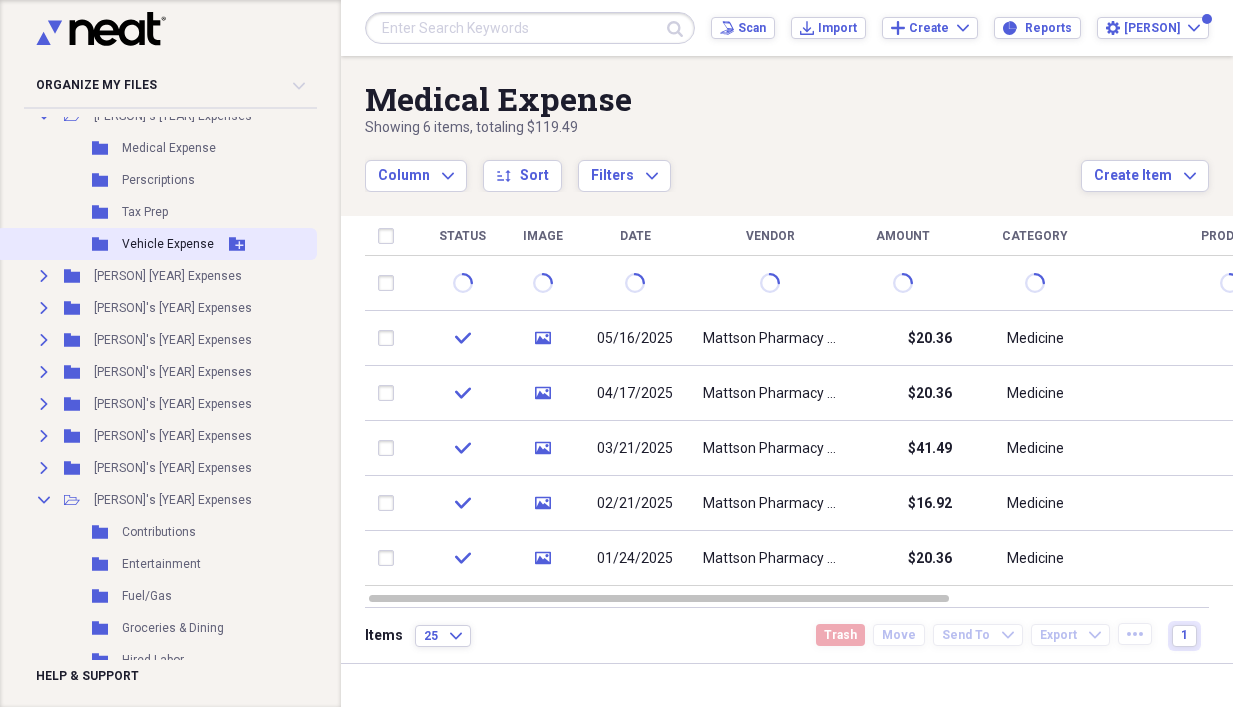 scroll, scrollTop: 400, scrollLeft: 0, axis: vertical 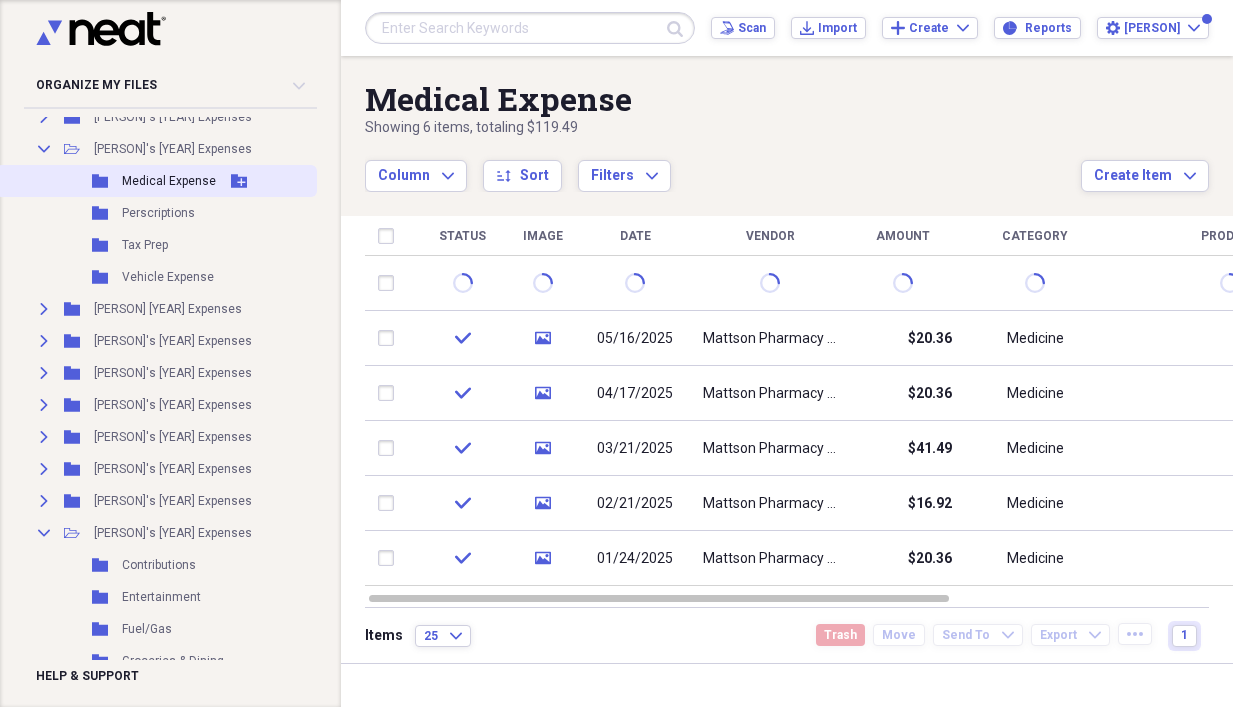click on "Medical Expense" at bounding box center (169, 181) 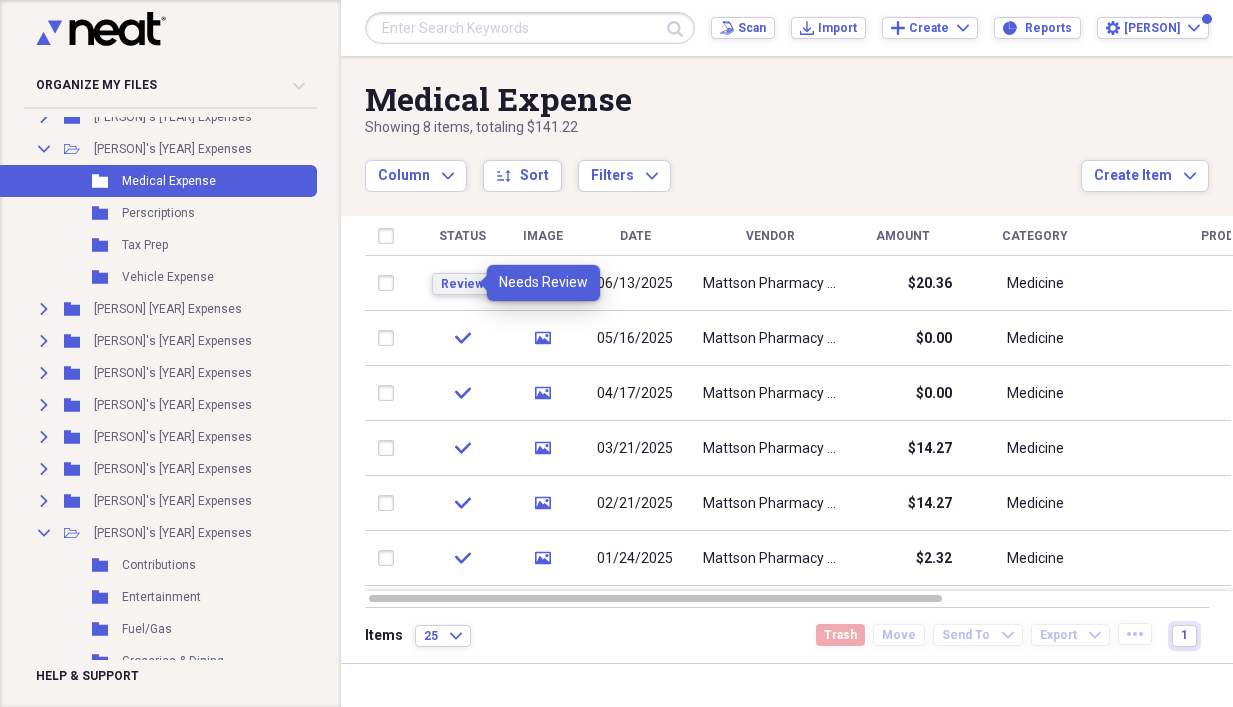 click on "Review" at bounding box center (462, 284) 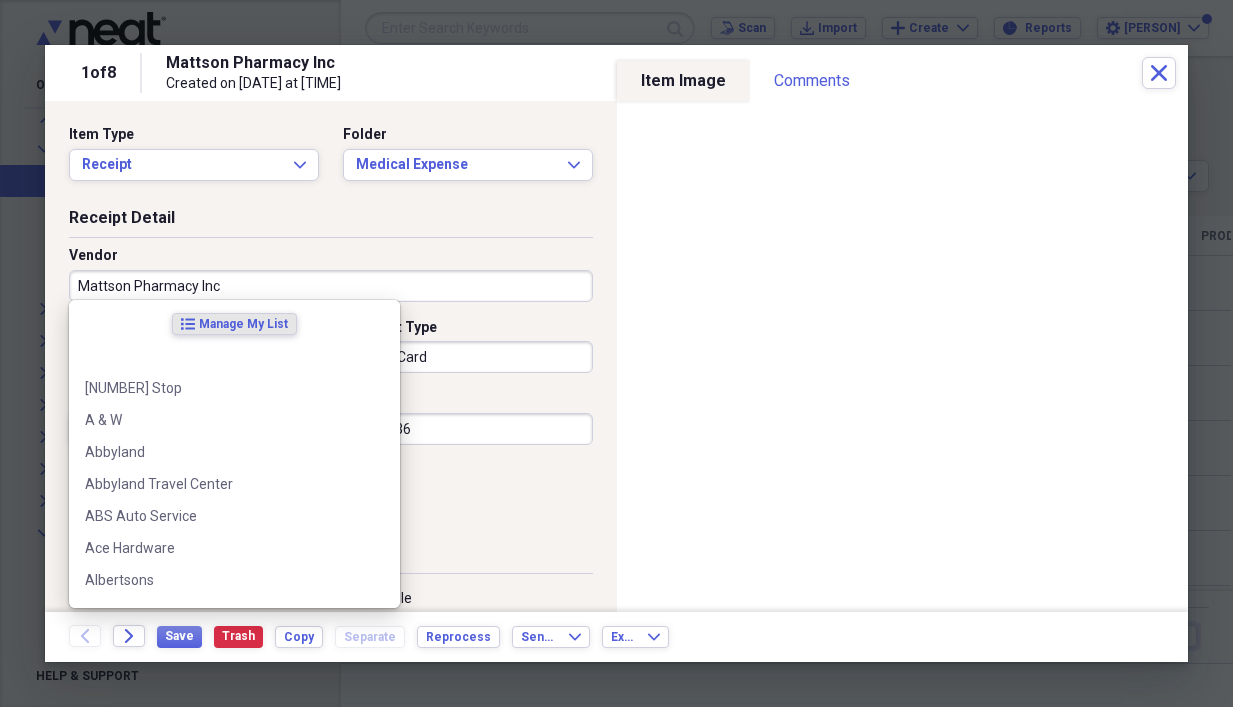 click on "Mattson Pharmacy Inc" at bounding box center [331, 286] 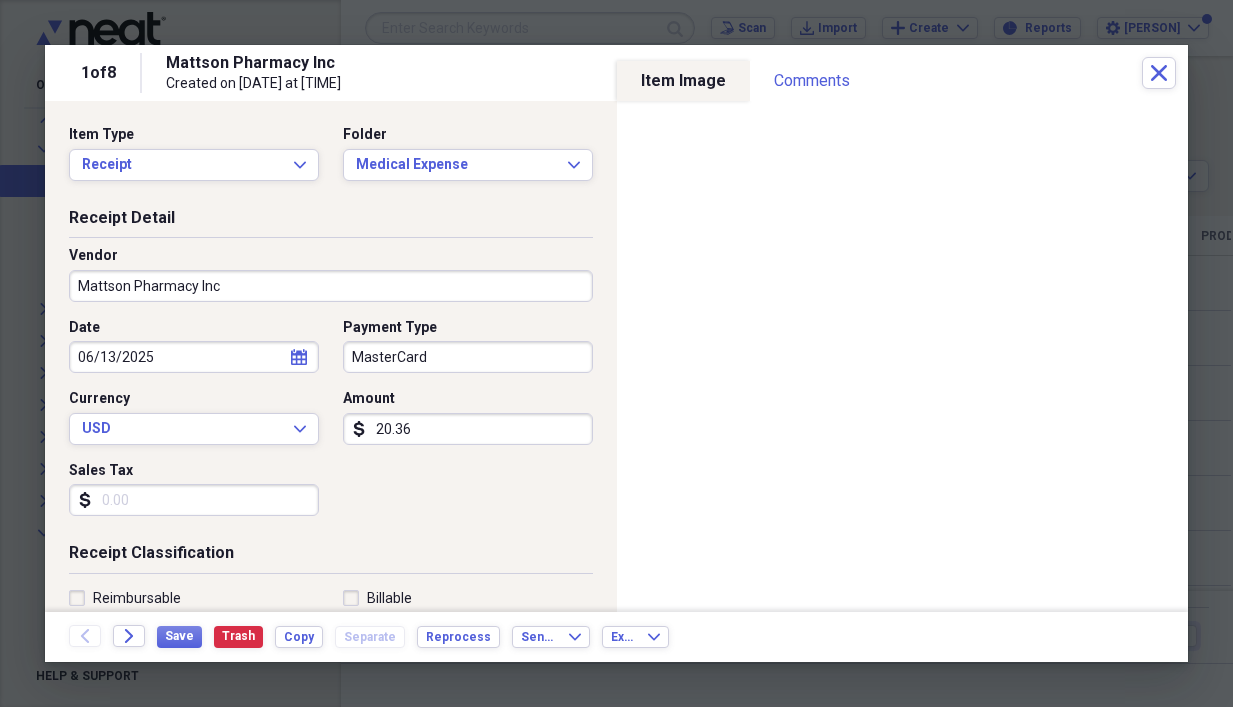 click on "Receipt Detail" at bounding box center [331, 222] 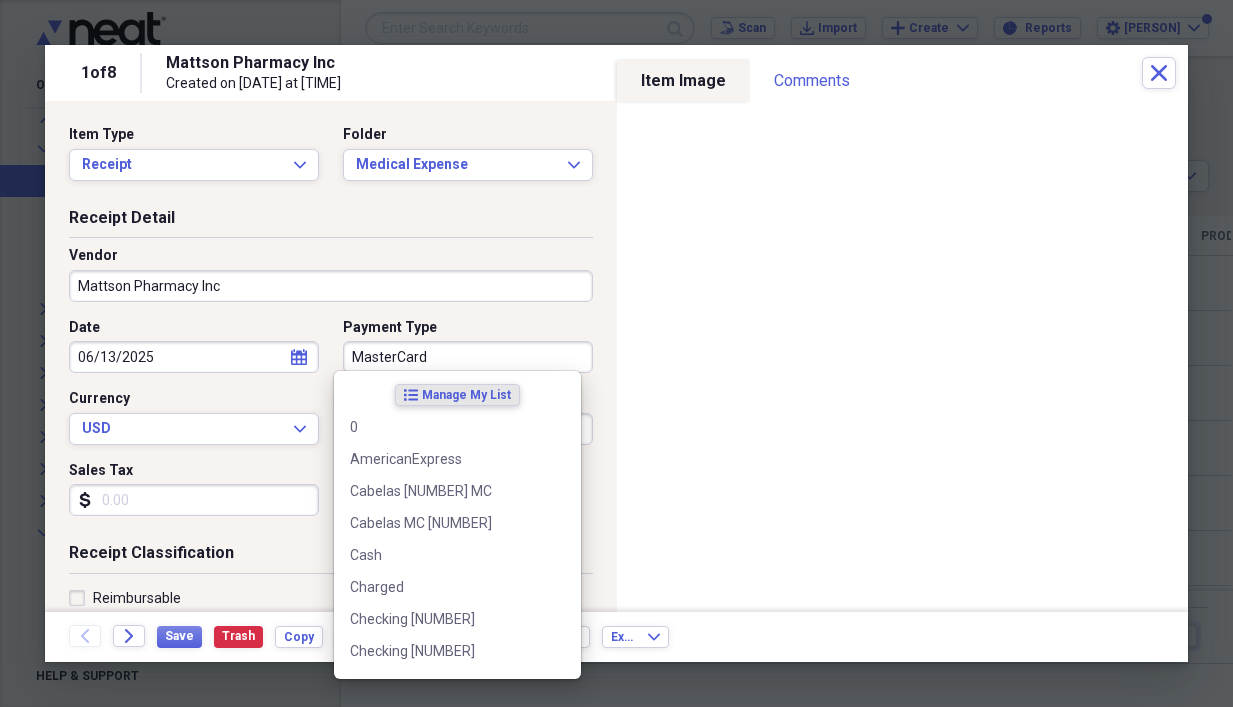 click on "MasterCard" at bounding box center [468, 357] 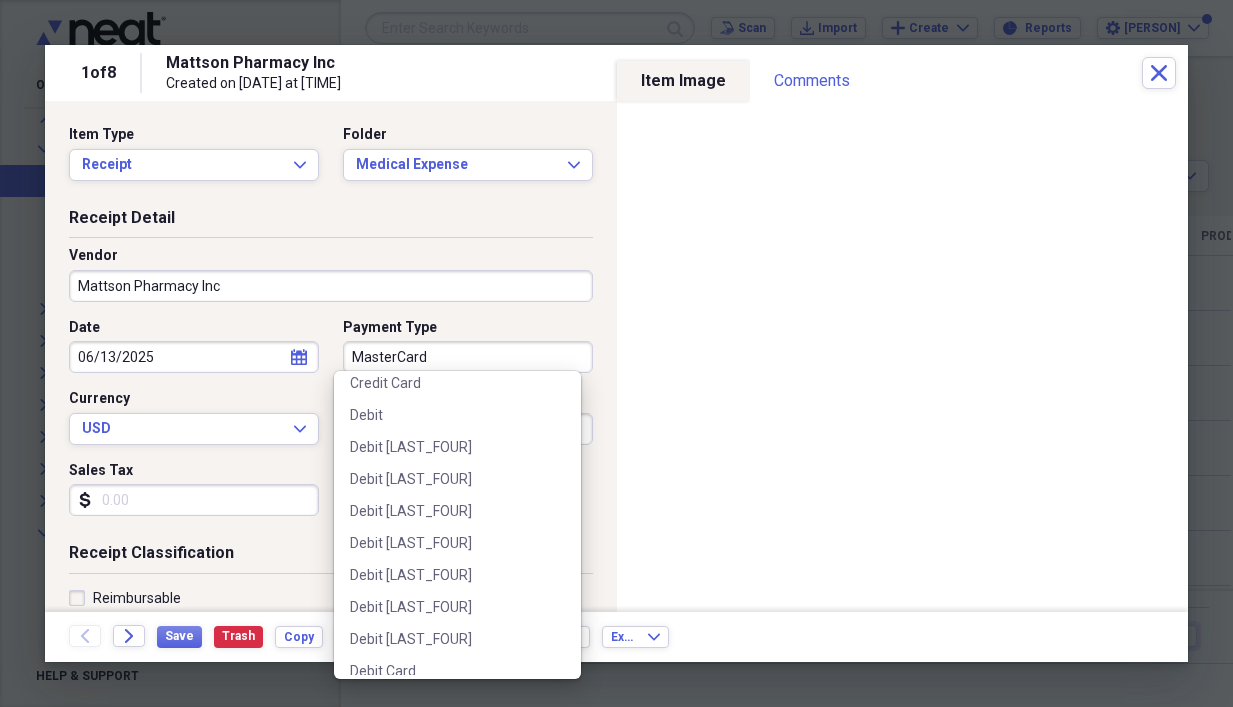 scroll, scrollTop: 500, scrollLeft: 0, axis: vertical 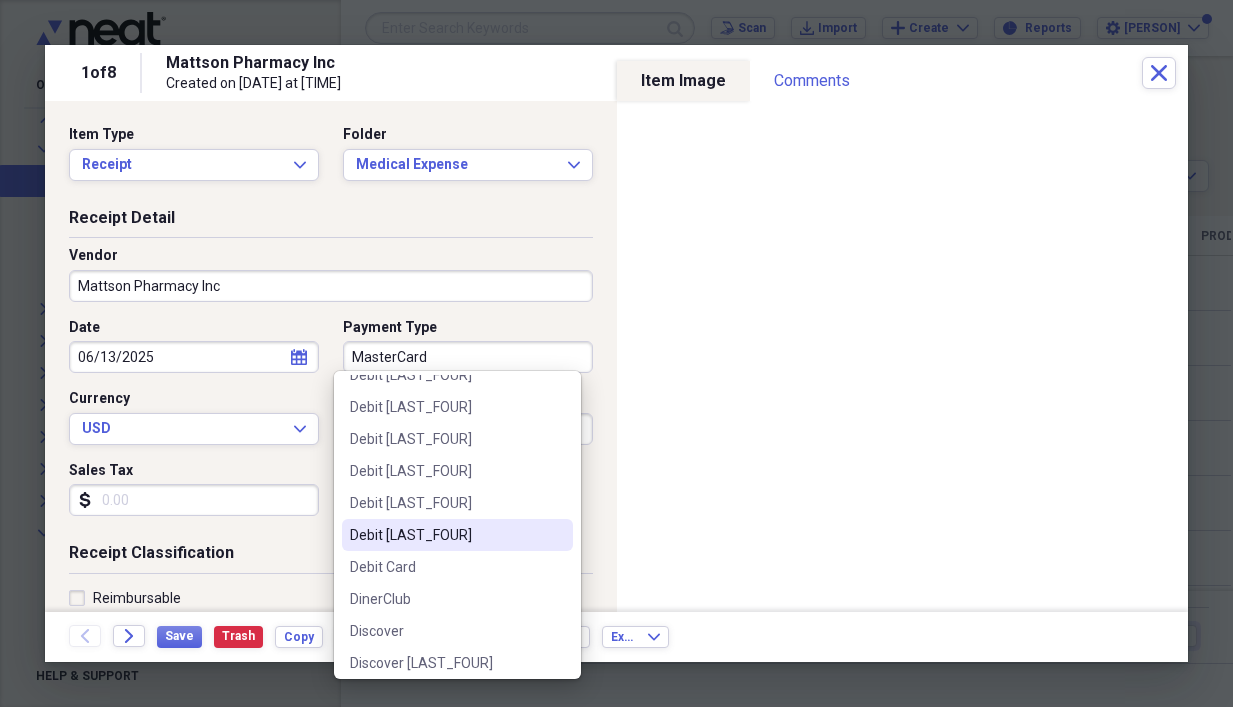 click on "Debit [LAST_FOUR]" at bounding box center (445, 535) 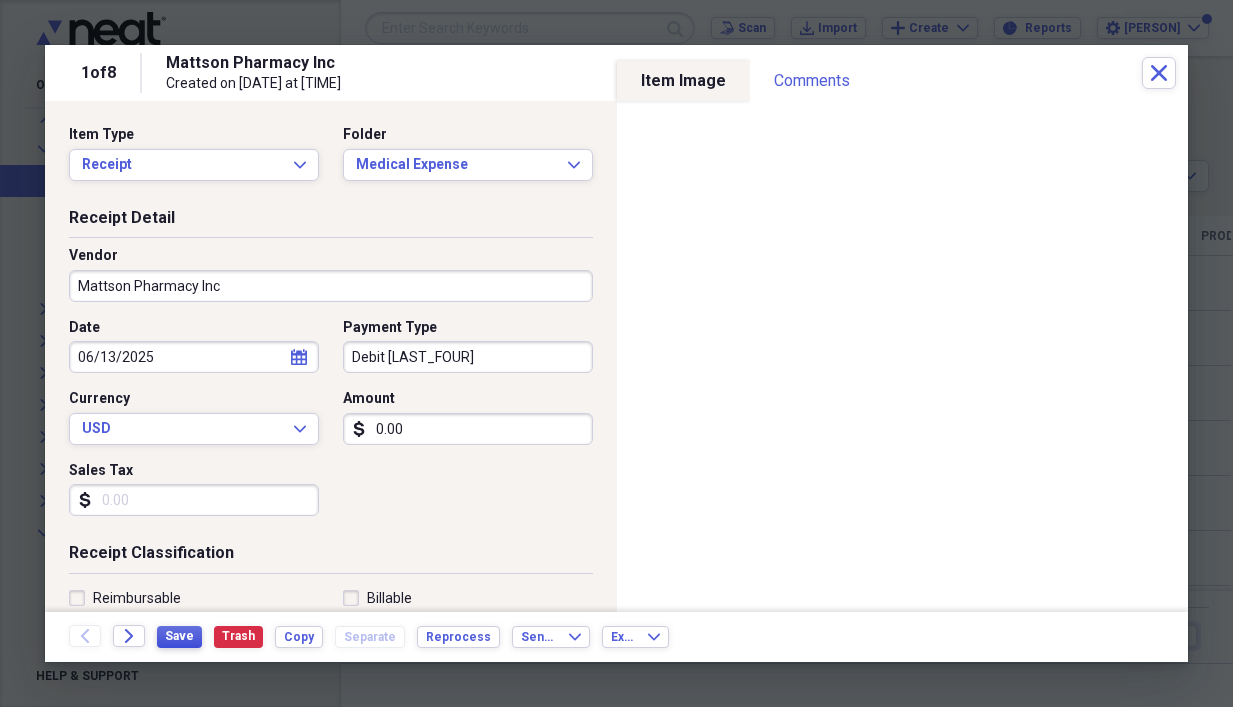 type on "0.00" 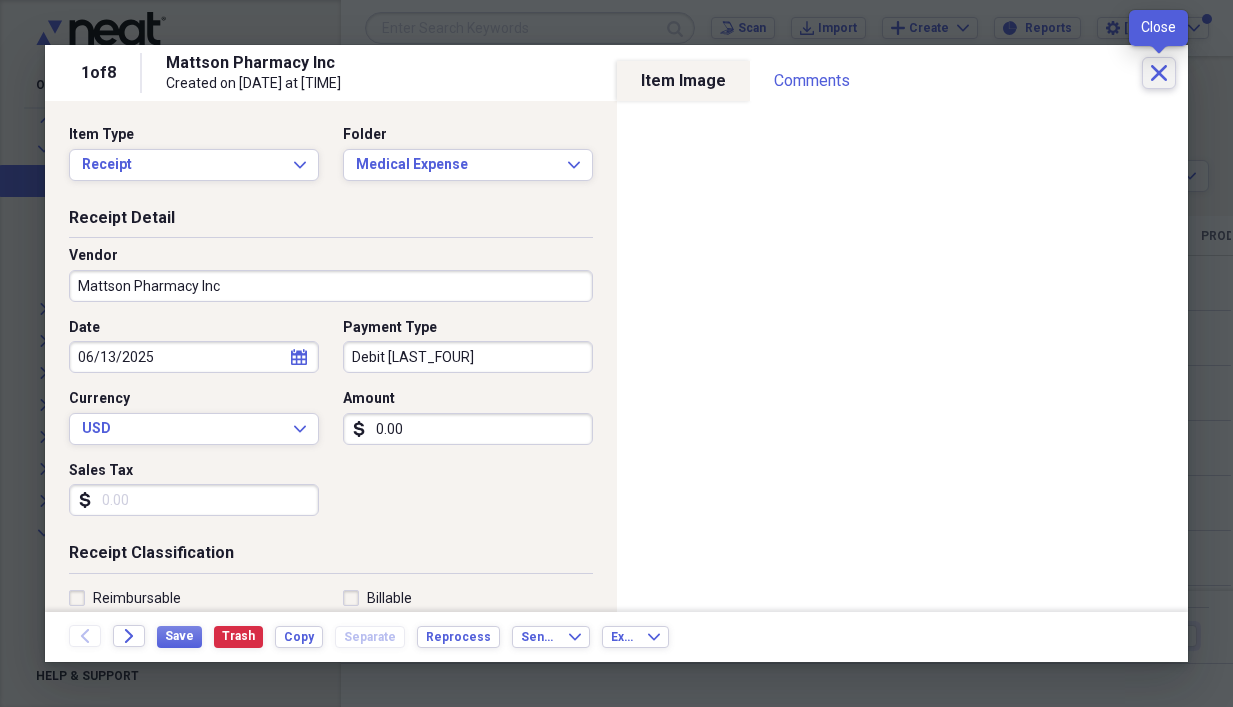 click on "Close" 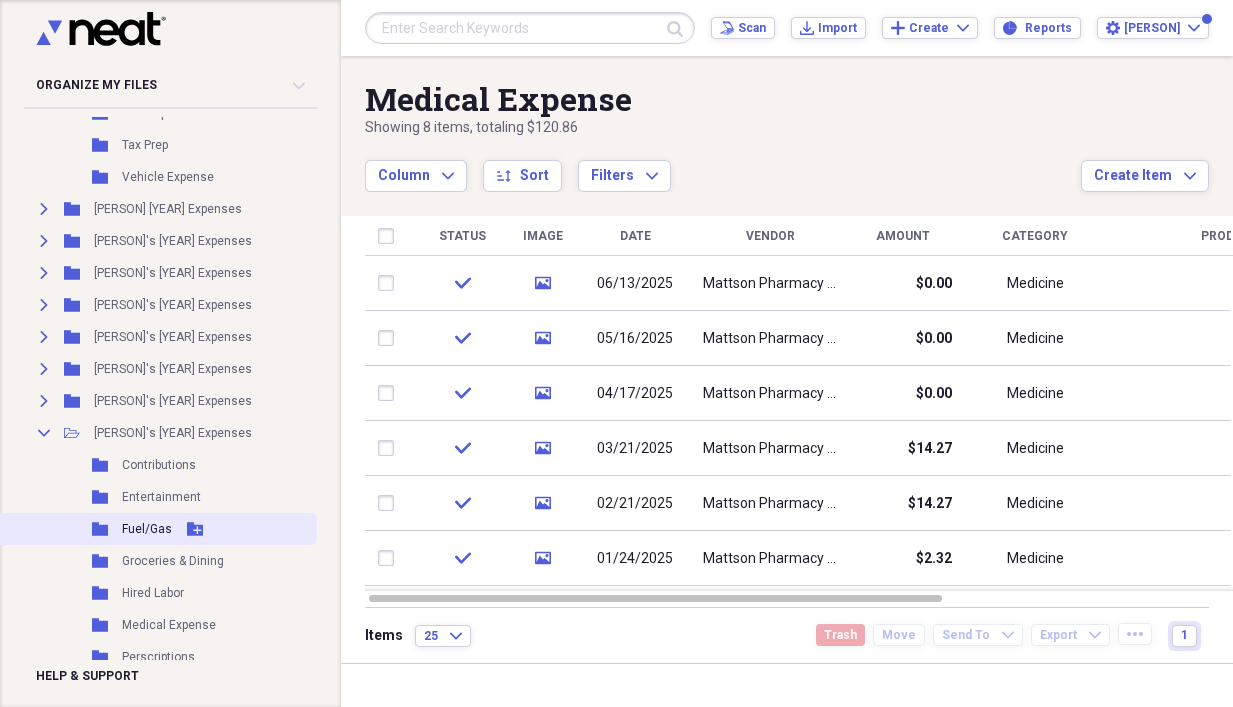 scroll, scrollTop: 600, scrollLeft: 0, axis: vertical 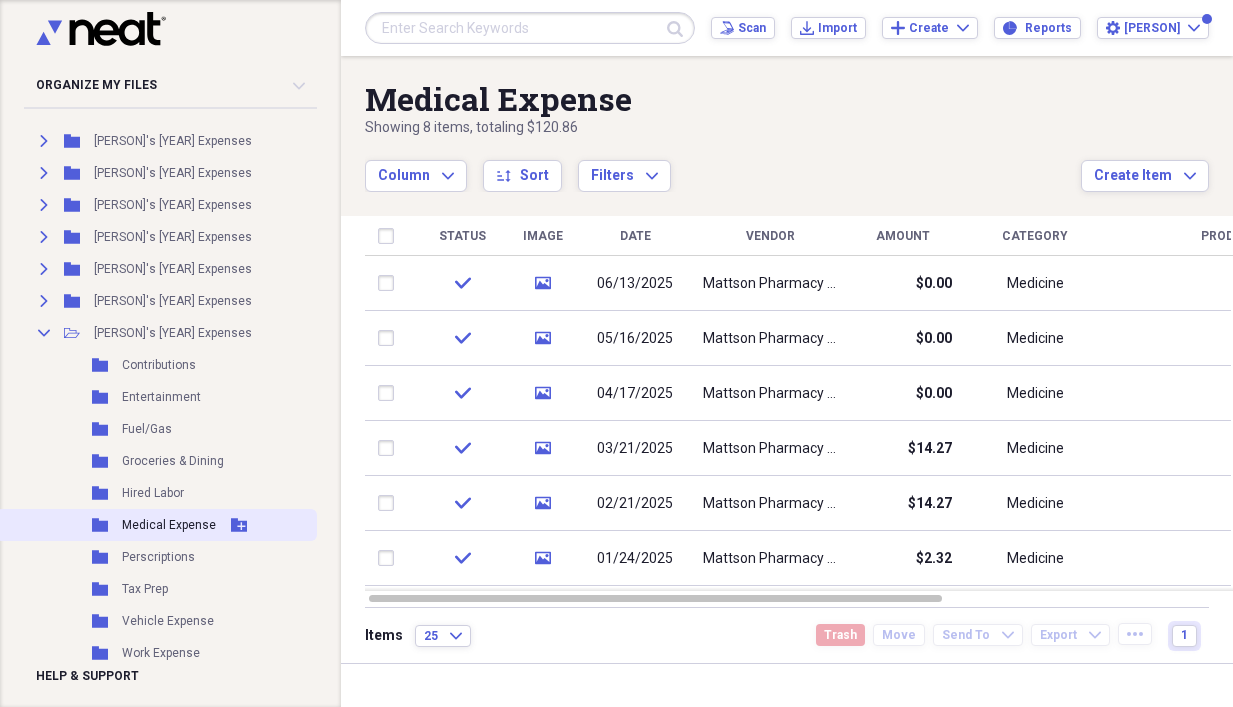 click on "Medical Expense" at bounding box center [169, 525] 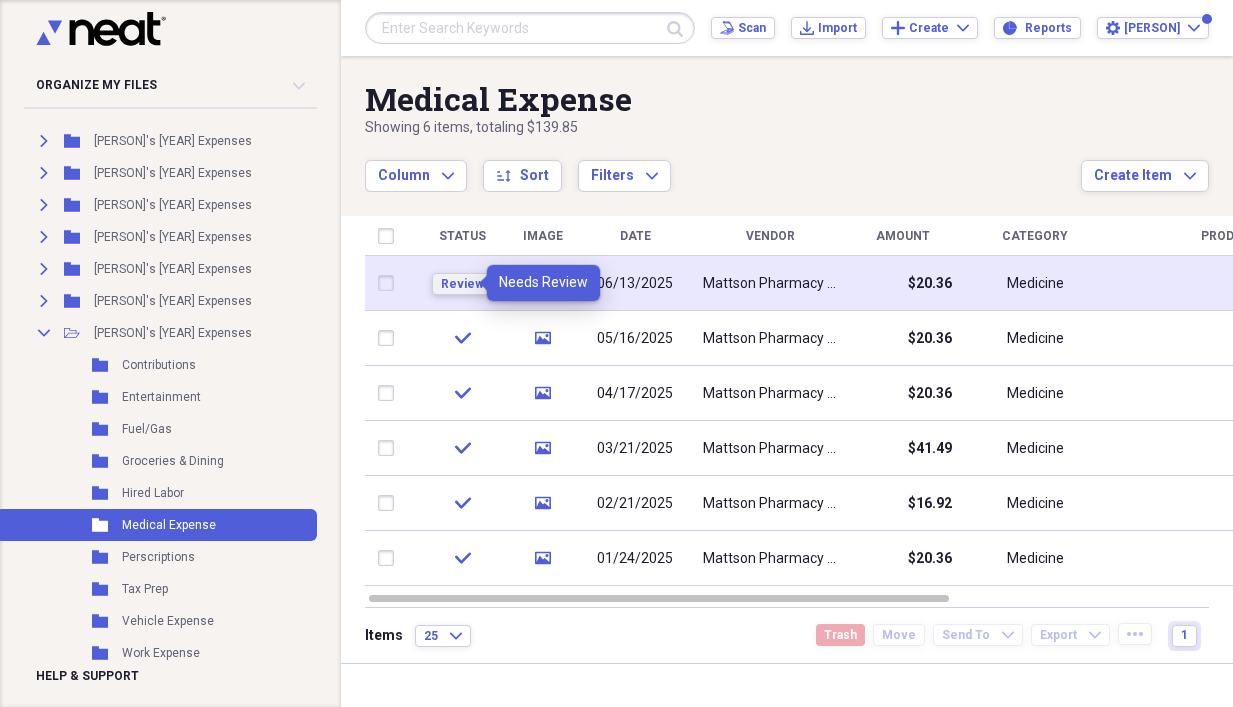 click on "Review" at bounding box center [462, 284] 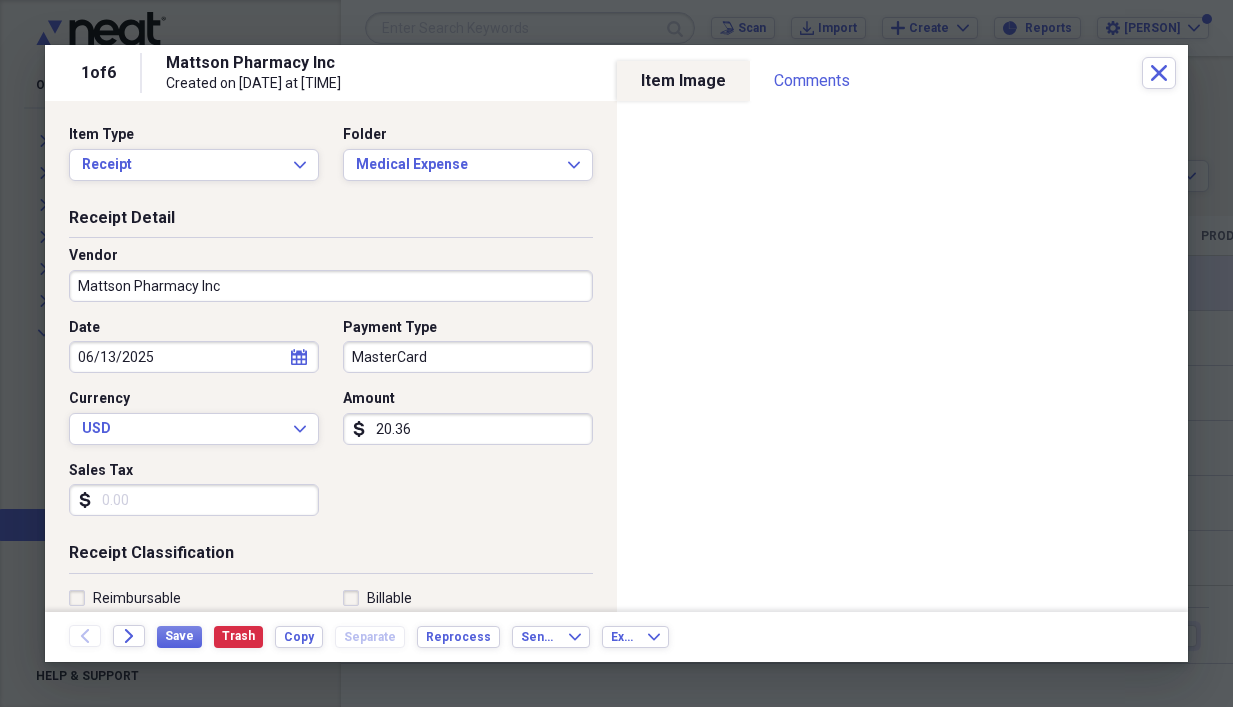 click on "Organize My Files 1 Collapse Unfiled Needs Review 1 Unfiled All Files Unfiled Unfiled Unfiled Saved Reports Collapse My Cabinet [PERSON]'s Cabinet Add Folder Expand Folder [PERSON] [YEAR] Expenses Add Folder Expand Folder [PERSON]'s [YEAR] Expenses Add Folder Expand Folder [PERSON]'s [YEAR] Expenses Add Folder Expand Folder [PERSON]'s [YEAR] Expenses Add Folder Expand Folder [PERSON]'s [YEAR] Expenses Add Folder Expand Folder [PERSON]'s [YEAR] Expenses Add Folder Expand Folder [PERSON]'s [YEAR] Expenses Add Folder Collapse Open Folder [PERSON]'s [YEAR] Expenses Add Folder Folder Medical Expense Add Folder Folder Perscriptions Add Folder Folder Tax Prep Add Folder Folder Vehicle Expense Add Folder Expand Folder [PERSON] [YEAR] Expenses Add Folder Expand Folder [PERSON]'s [YEAR] Expenses Add Folder Expand Folder [PERSON]'s [YEAR] Expenses Add Folder Expand Folder [PERSON]'s [YEAR] Expenses Add Folder Expand Folder [PERSON]'s [YEAR] Expenses Add Folder Expand Folder [PERSON]'s [YEAR] Expenses 25" at bounding box center [616, 353] 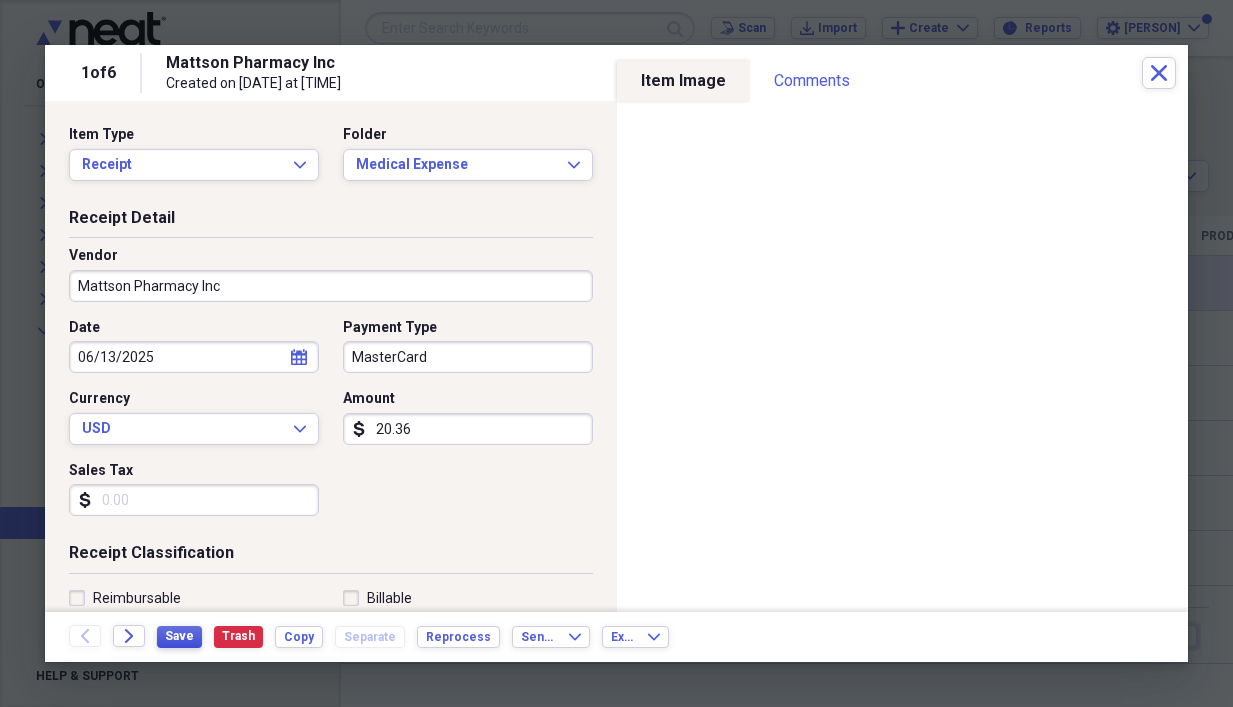 click on "Save" at bounding box center [179, 636] 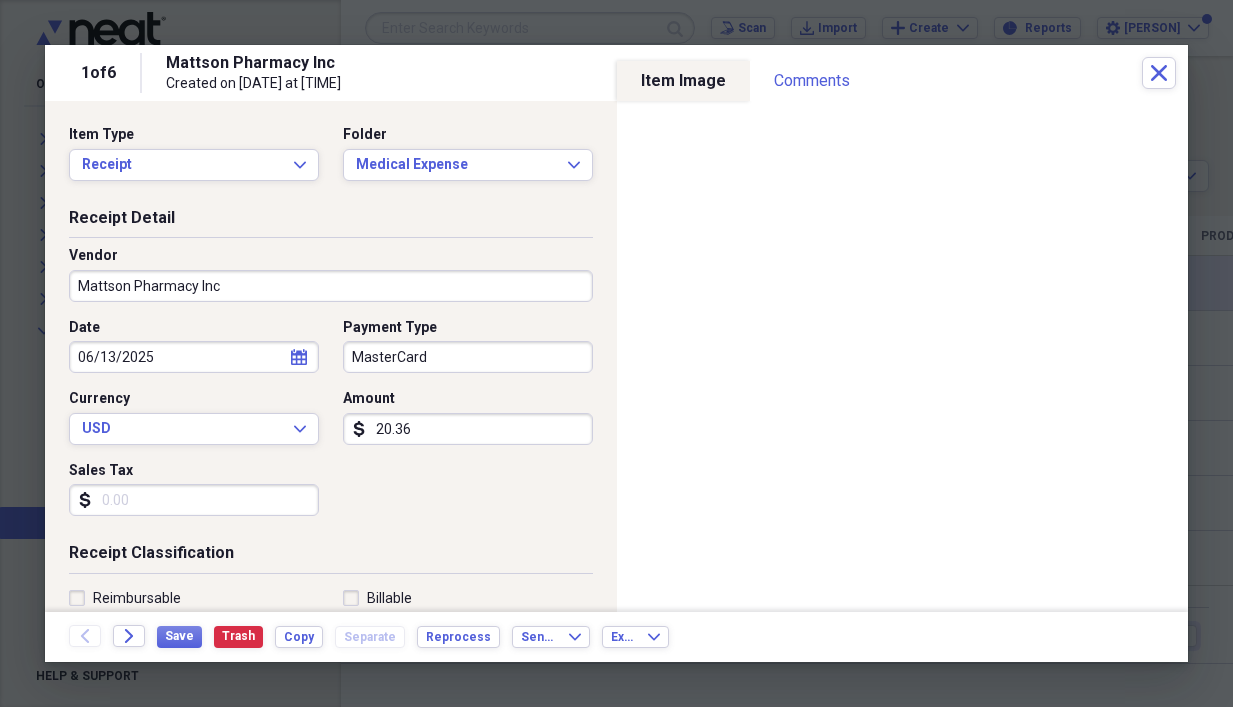 click on "Payment Type MasterCard" at bounding box center (462, 346) 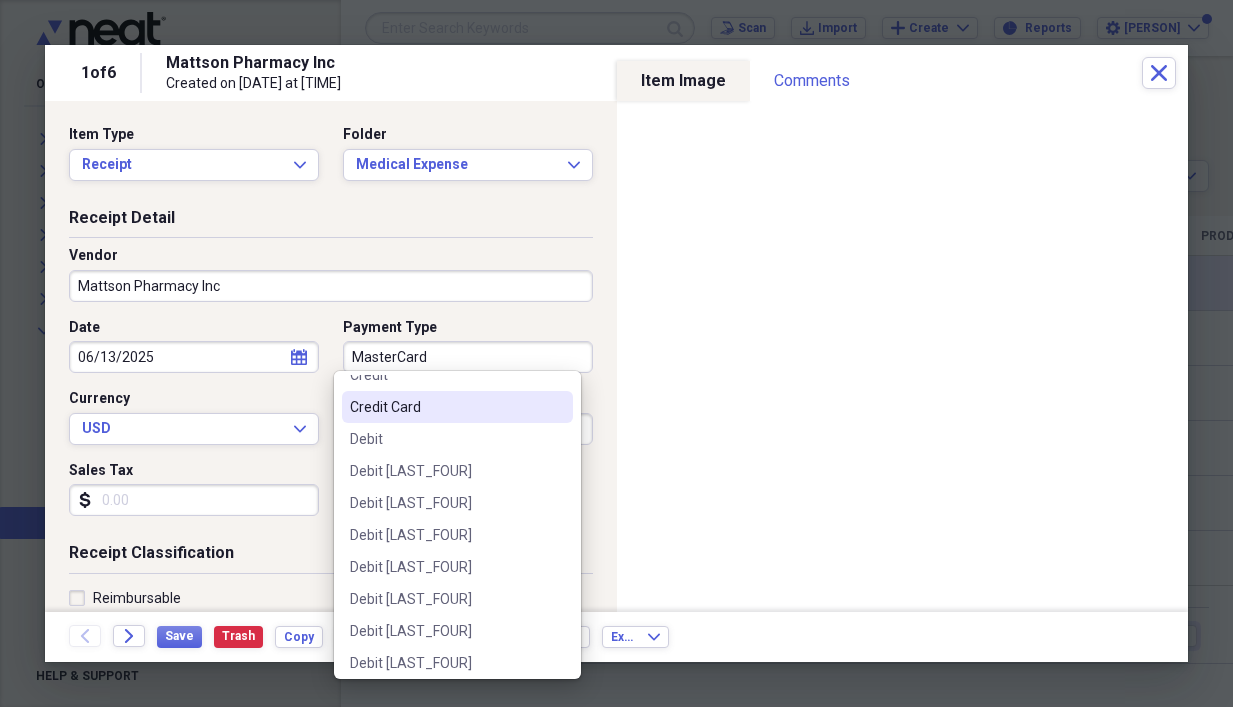 scroll, scrollTop: 400, scrollLeft: 0, axis: vertical 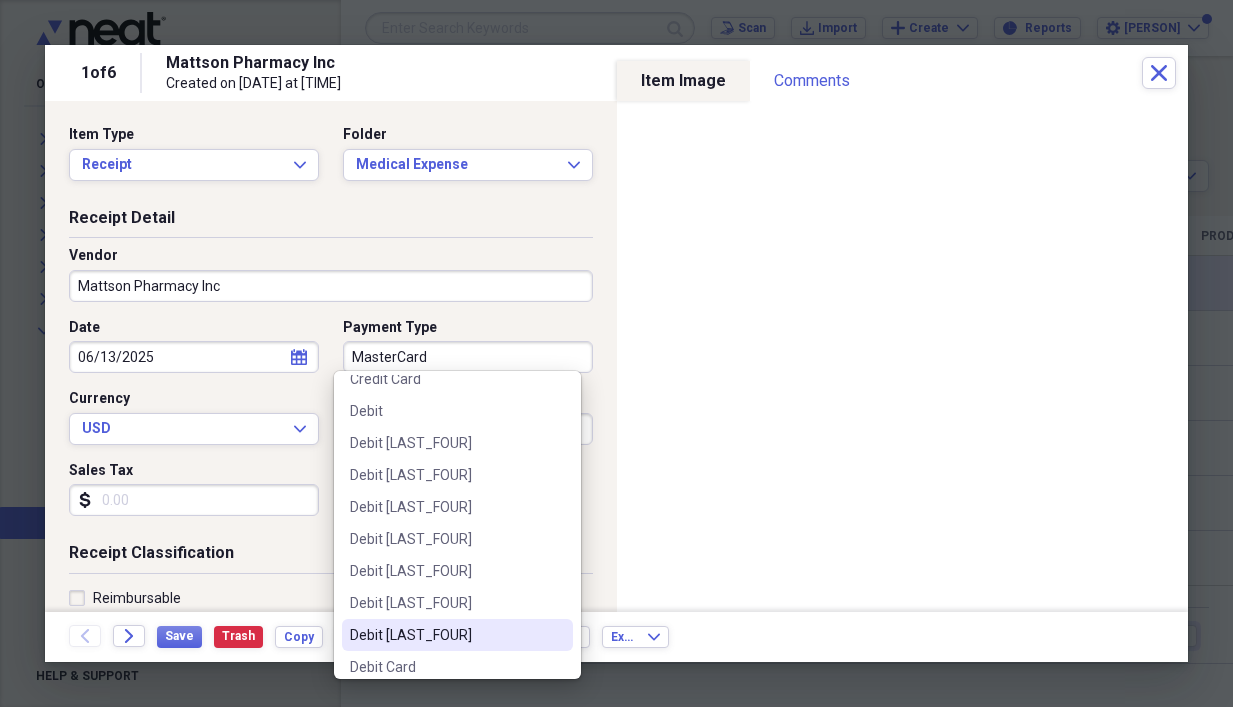 click on "Debit [LAST_FOUR]" at bounding box center (445, 635) 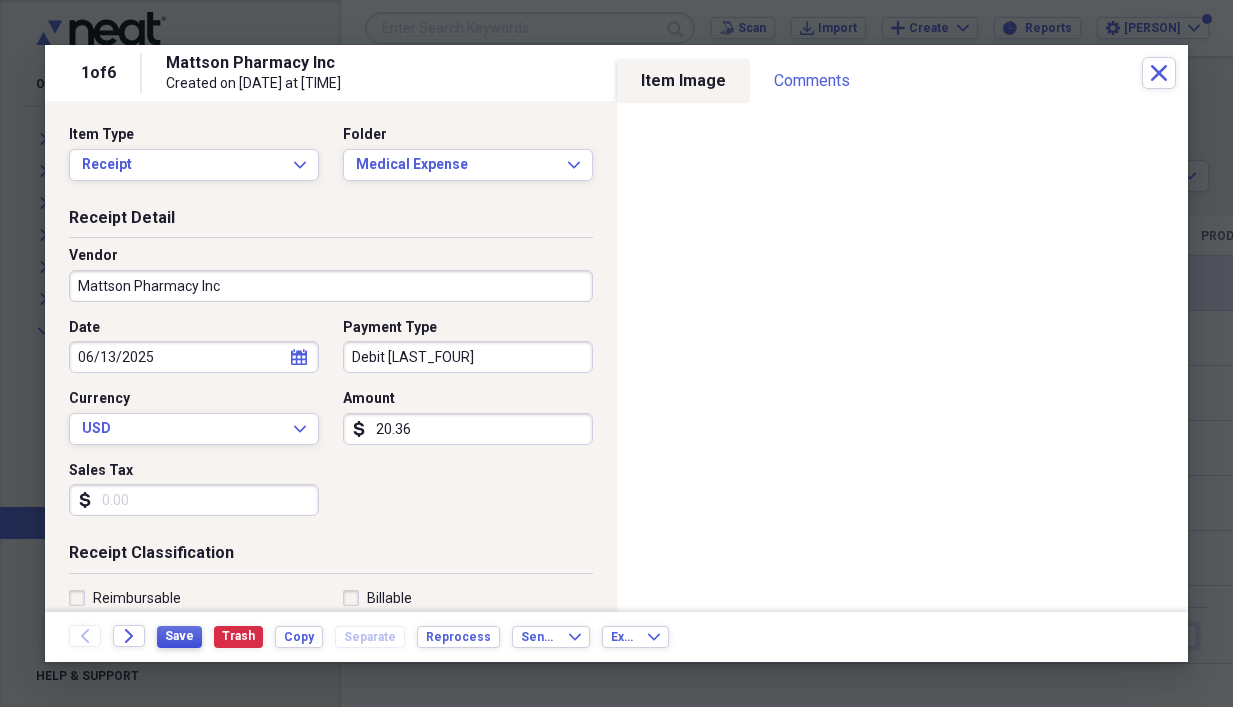 click on "Save" at bounding box center [179, 636] 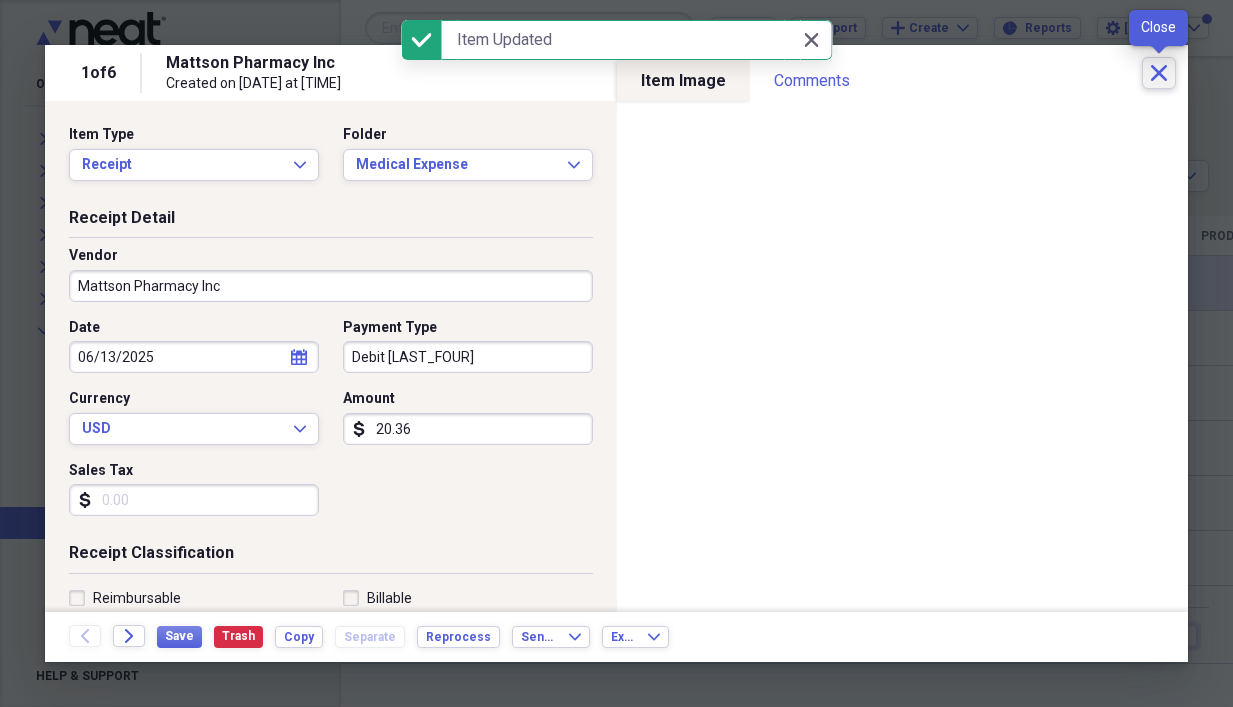 click on "Close" at bounding box center (1159, 73) 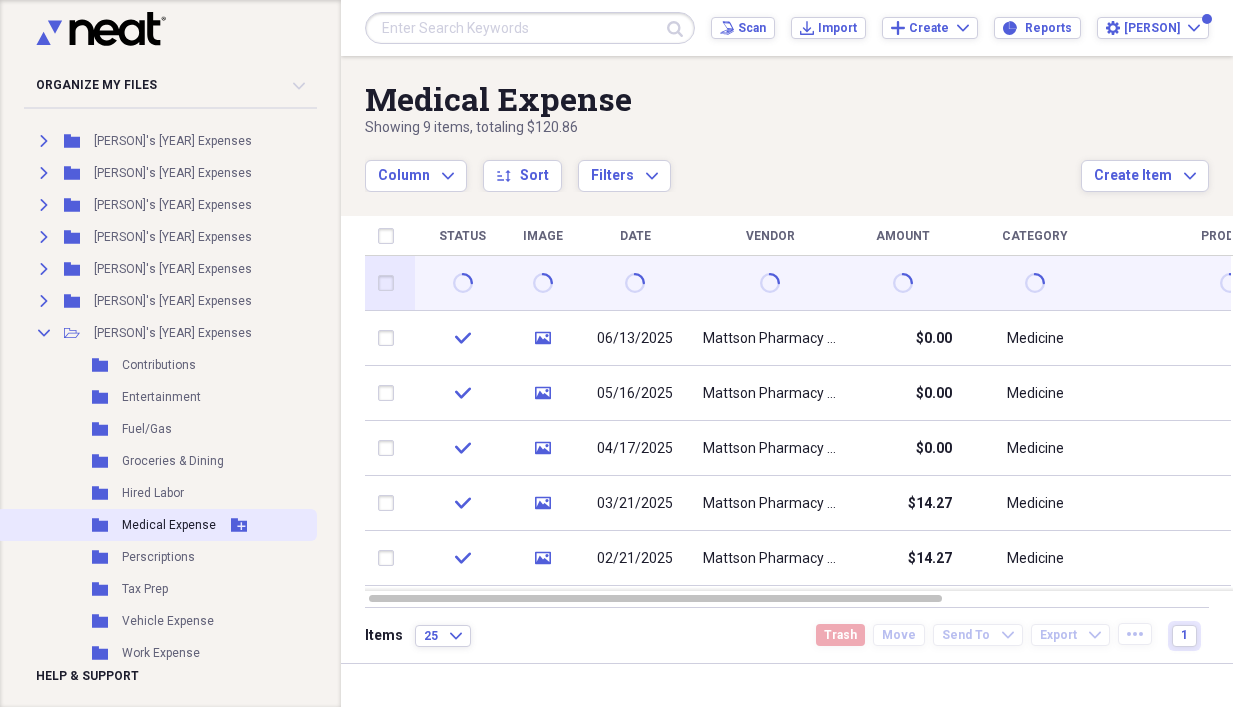 click on "Folder Medical Expense Add Folder" at bounding box center (156, 525) 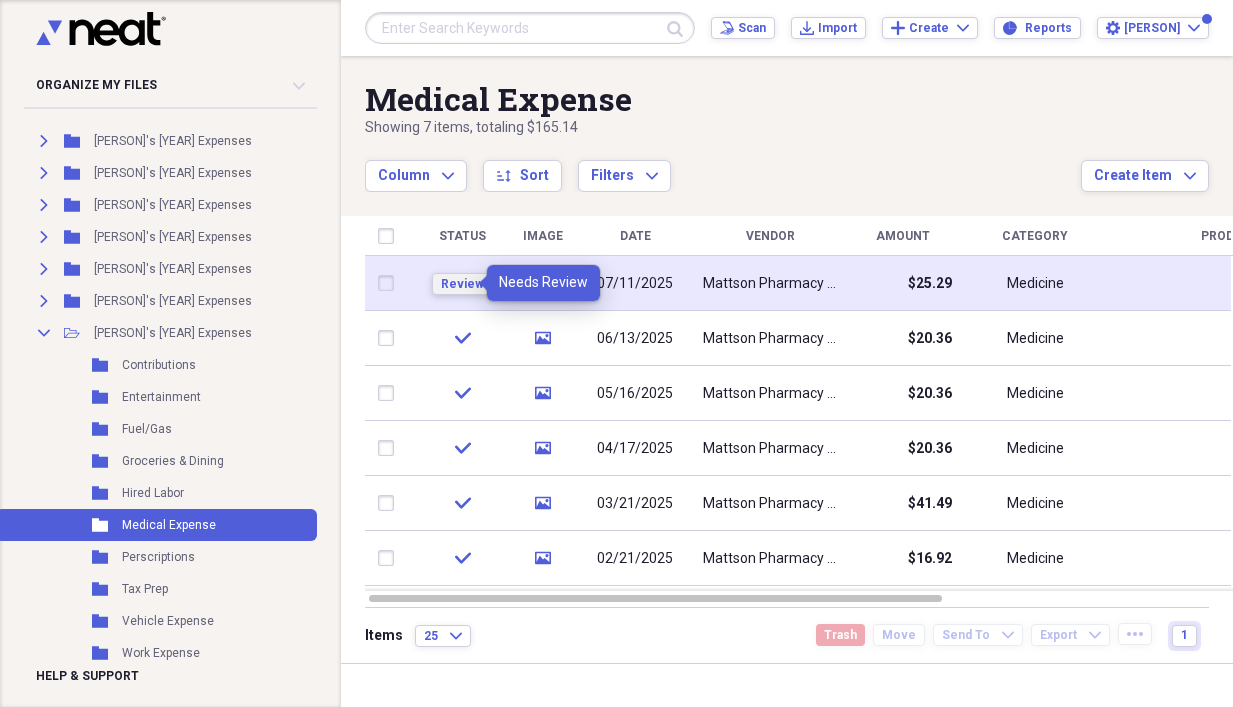 click on "Review" at bounding box center [462, 284] 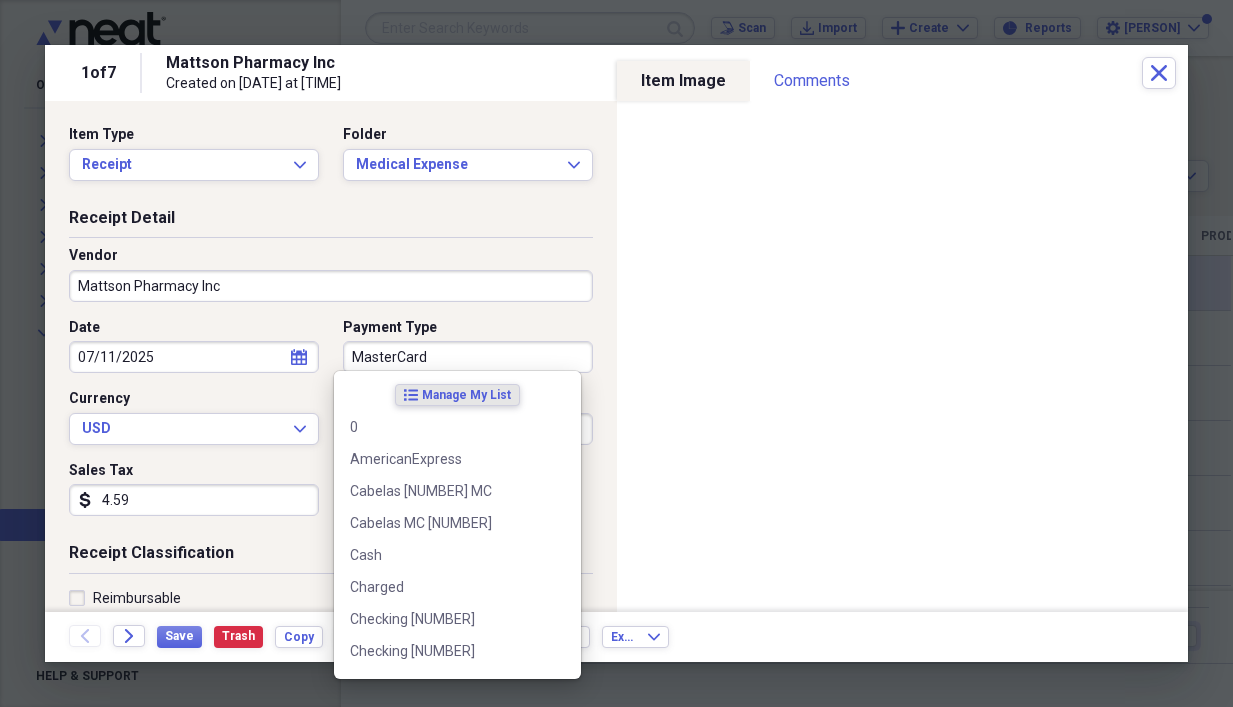 click on "MasterCard" at bounding box center (468, 357) 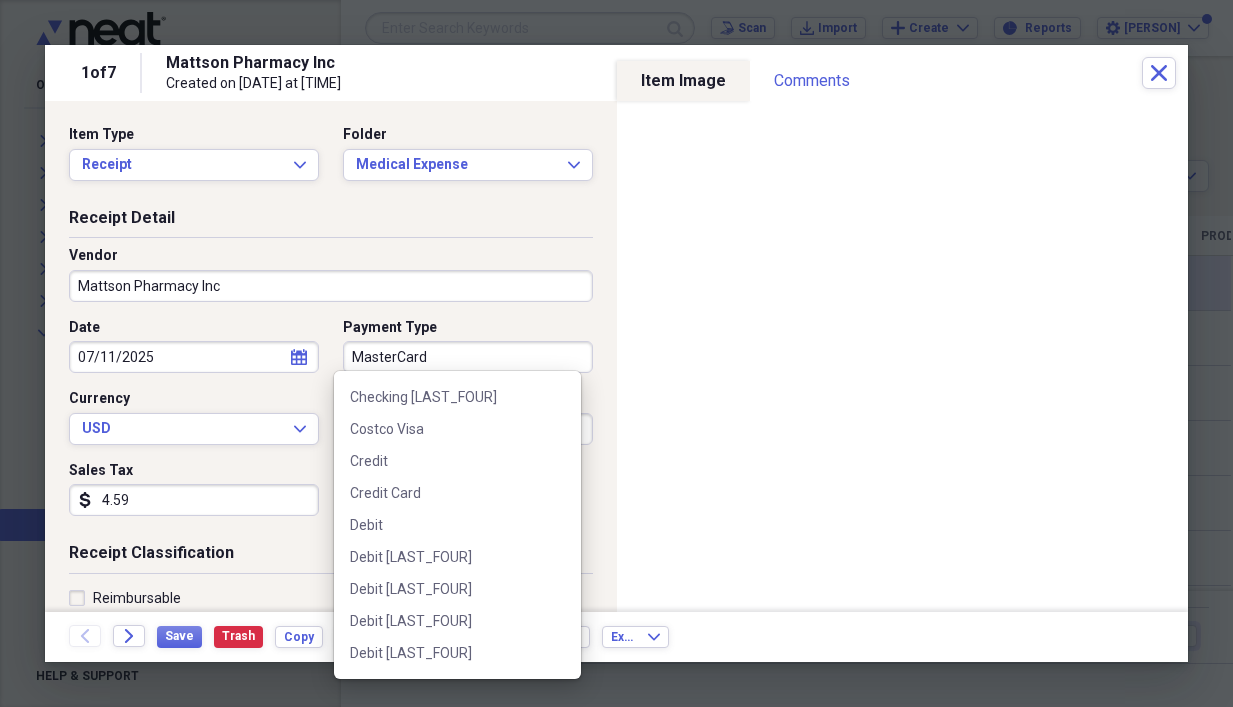 scroll, scrollTop: 400, scrollLeft: 0, axis: vertical 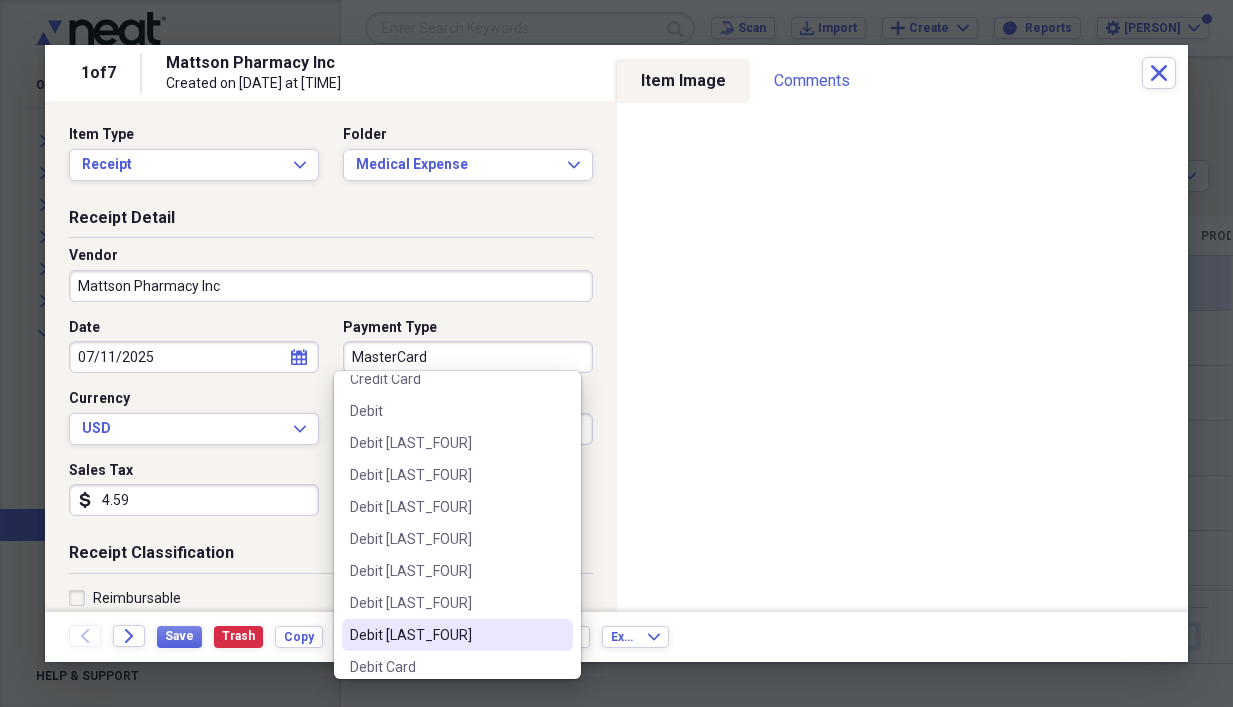 click on "Debit [LAST_FOUR]" at bounding box center [445, 635] 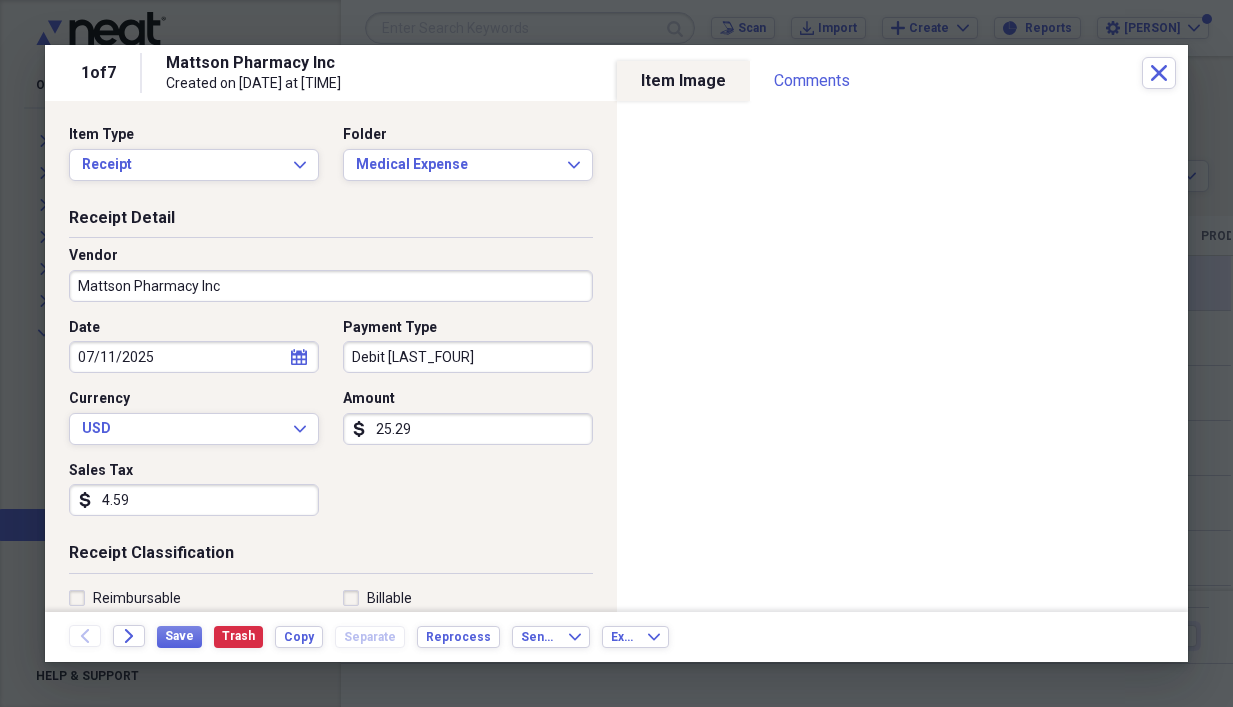 drag, startPoint x: 461, startPoint y: 422, endPoint x: 434, endPoint y: 430, distance: 28.160255 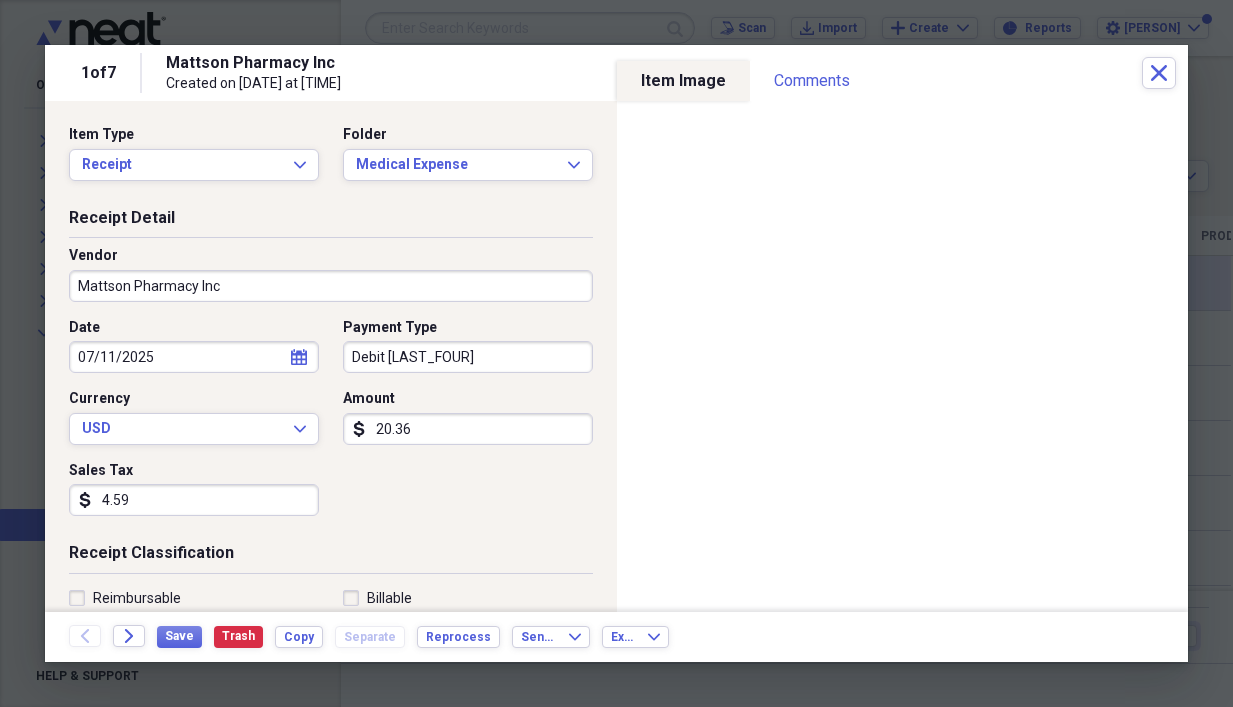 type on "20.36" 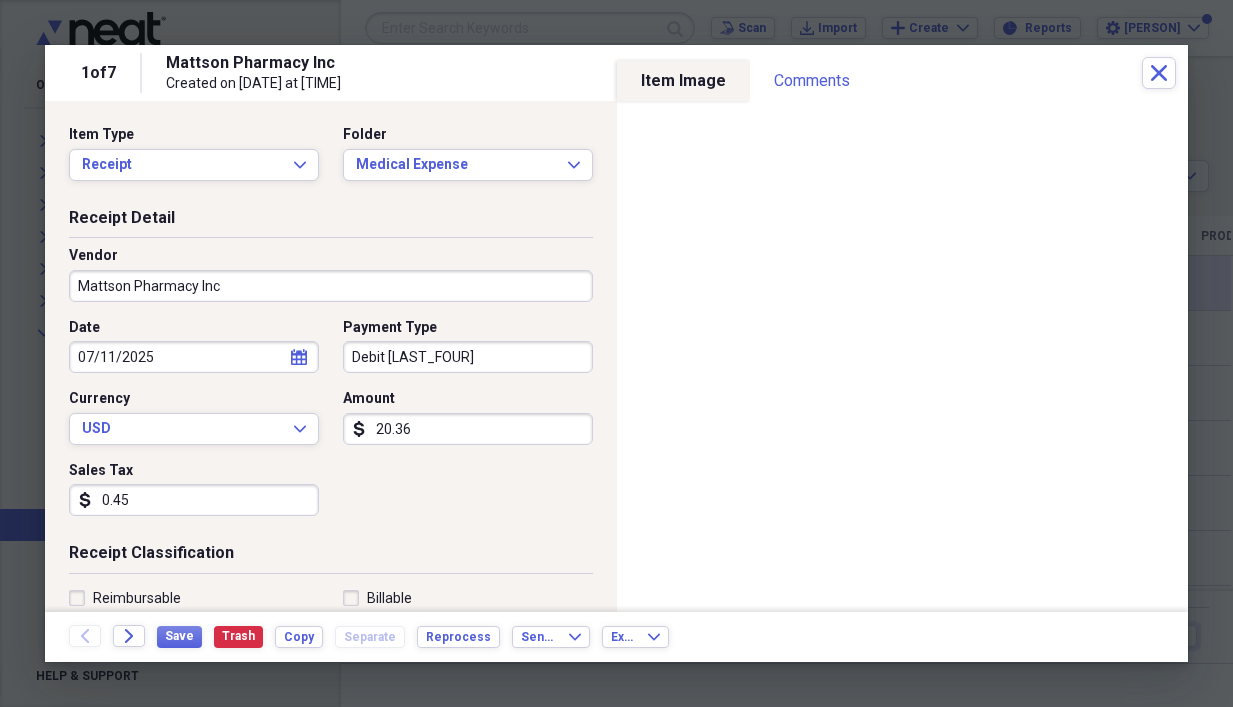 type on "0.04" 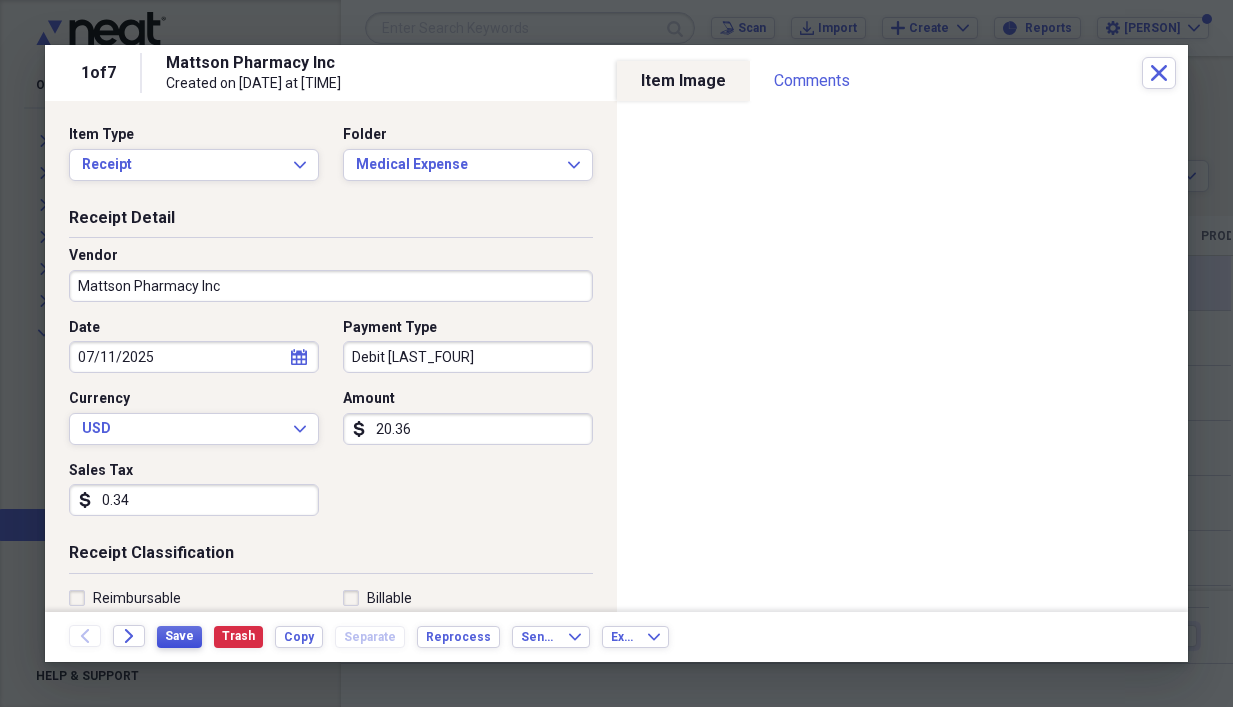 type on "0.34" 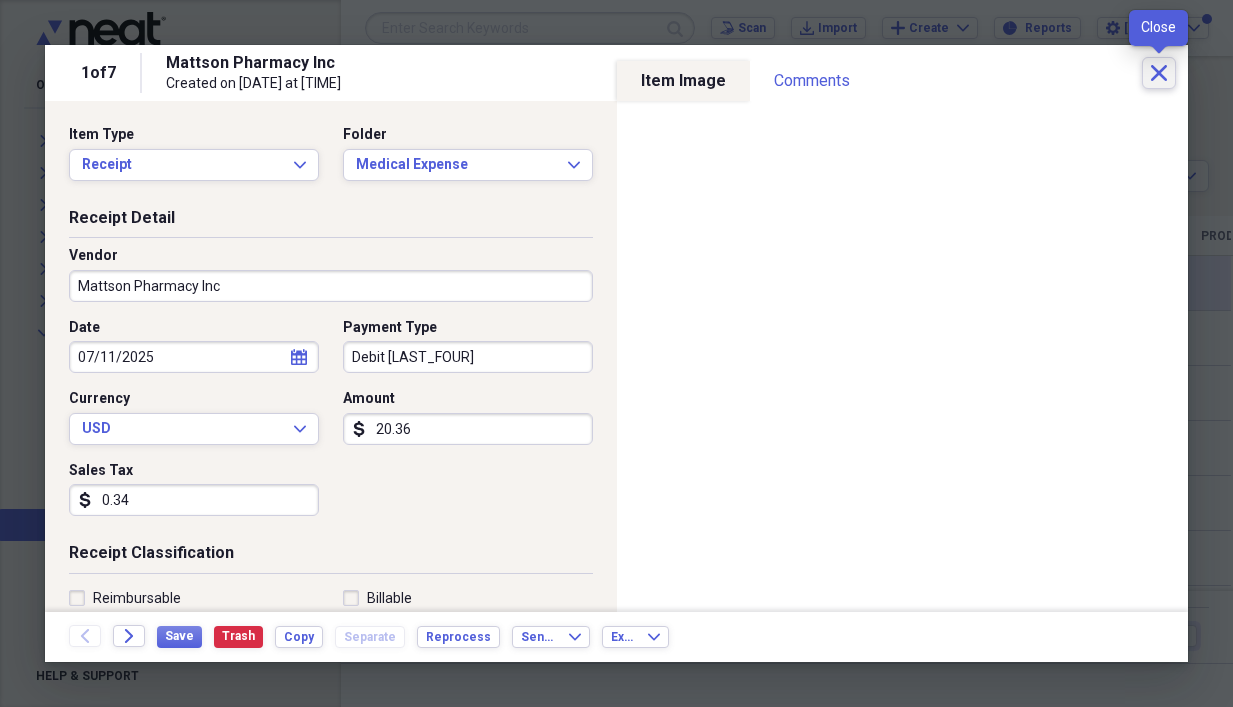 click 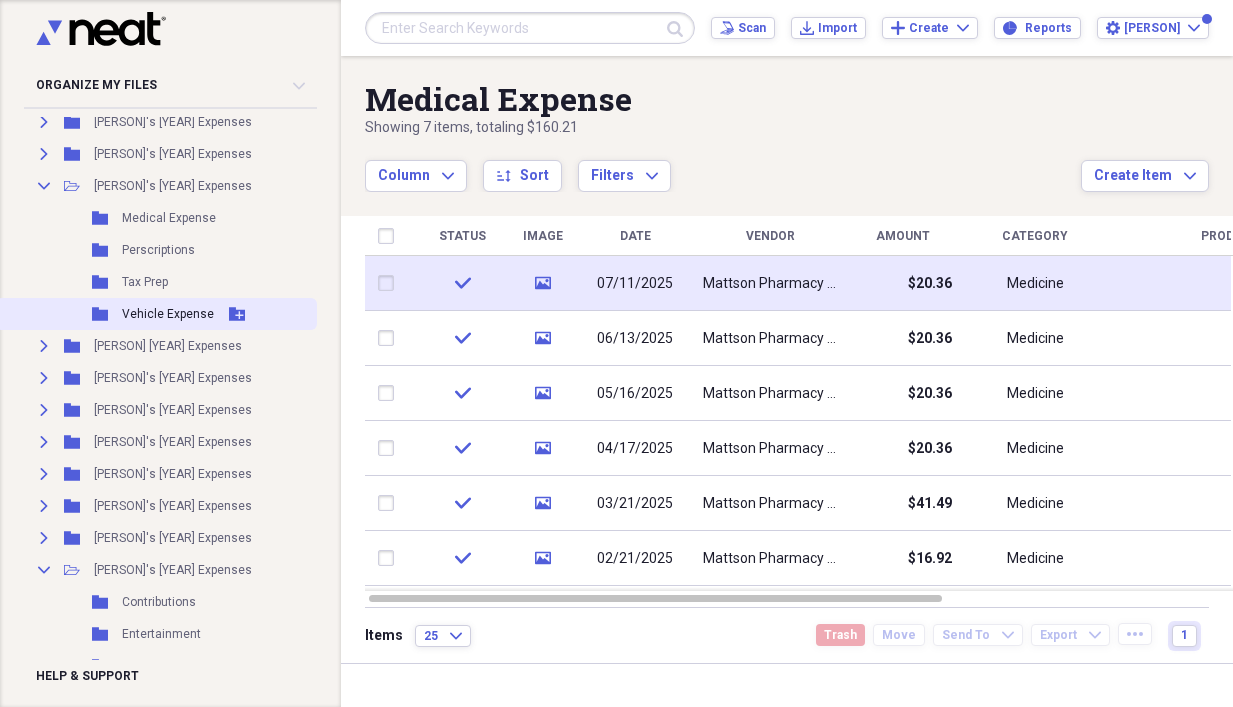 scroll, scrollTop: 300, scrollLeft: 0, axis: vertical 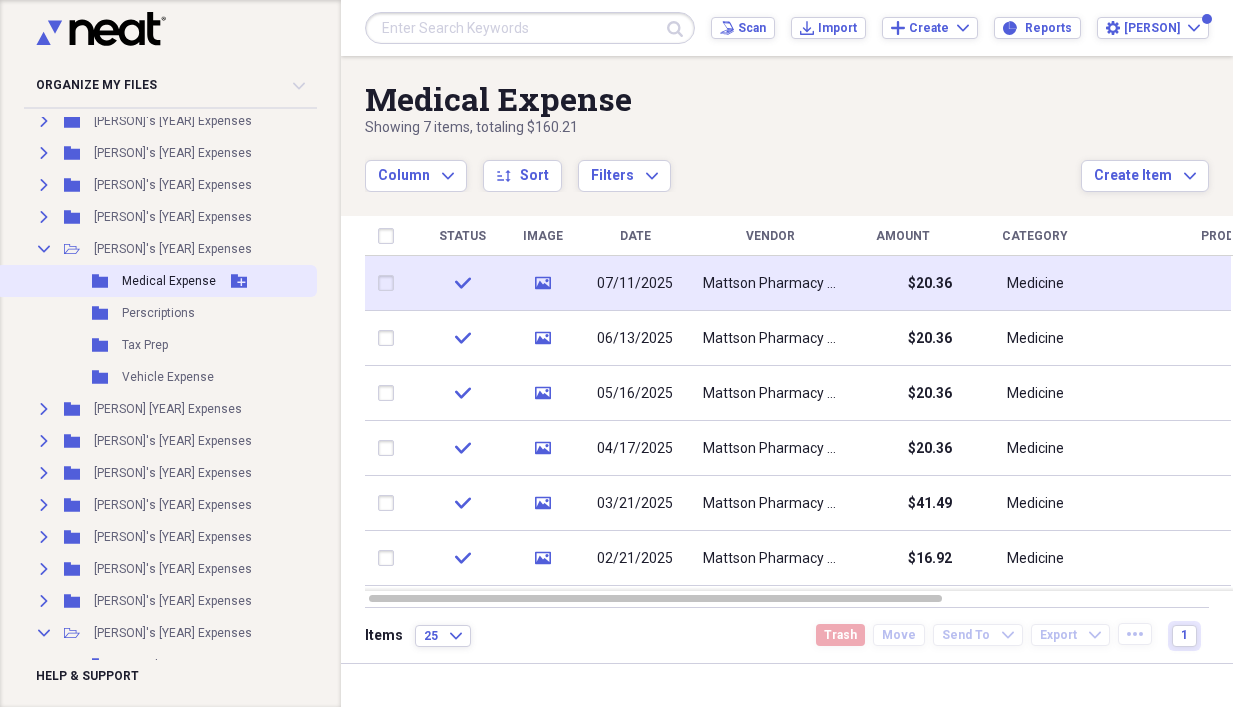 click on "Medical Expense" at bounding box center [169, 281] 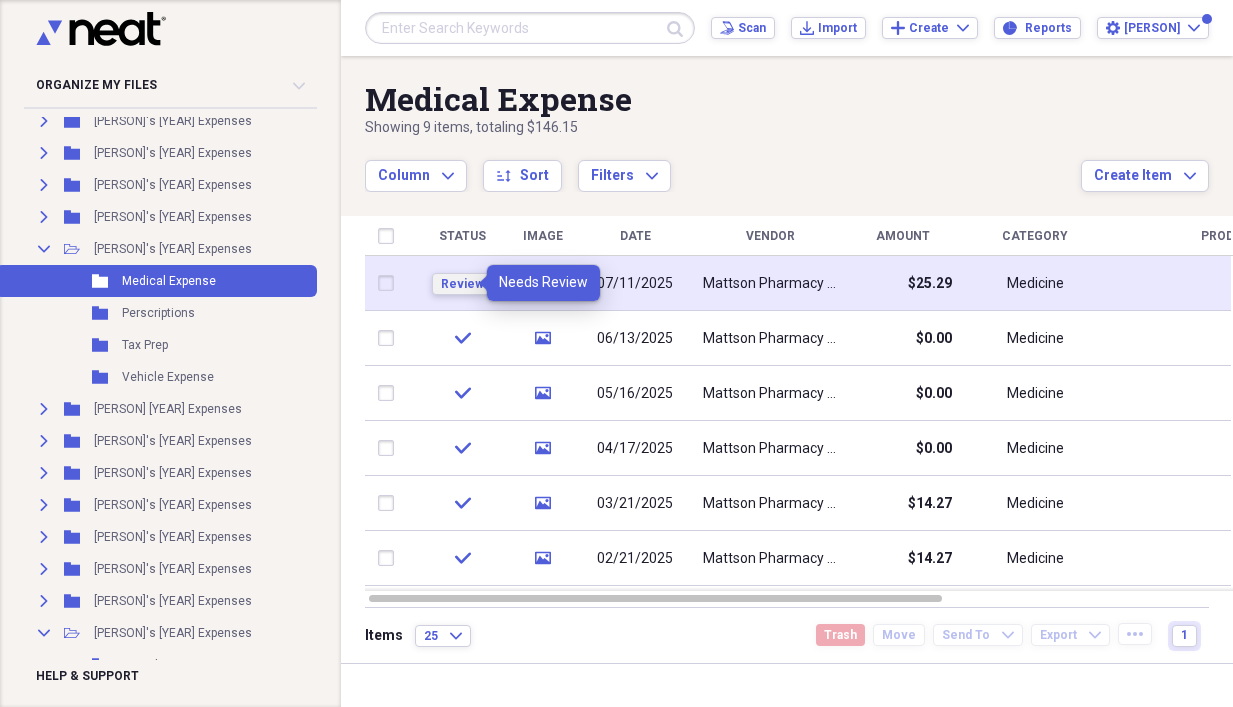 click on "Review" at bounding box center (462, 284) 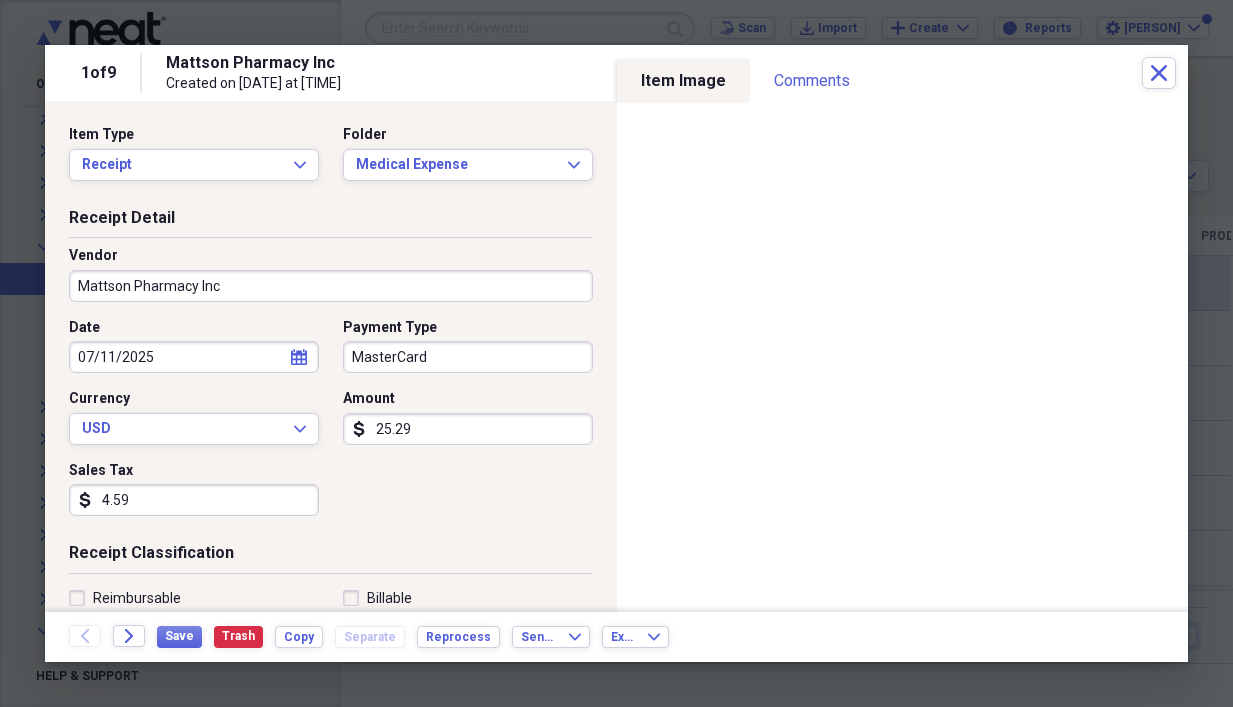 click on "MasterCard" at bounding box center [468, 357] 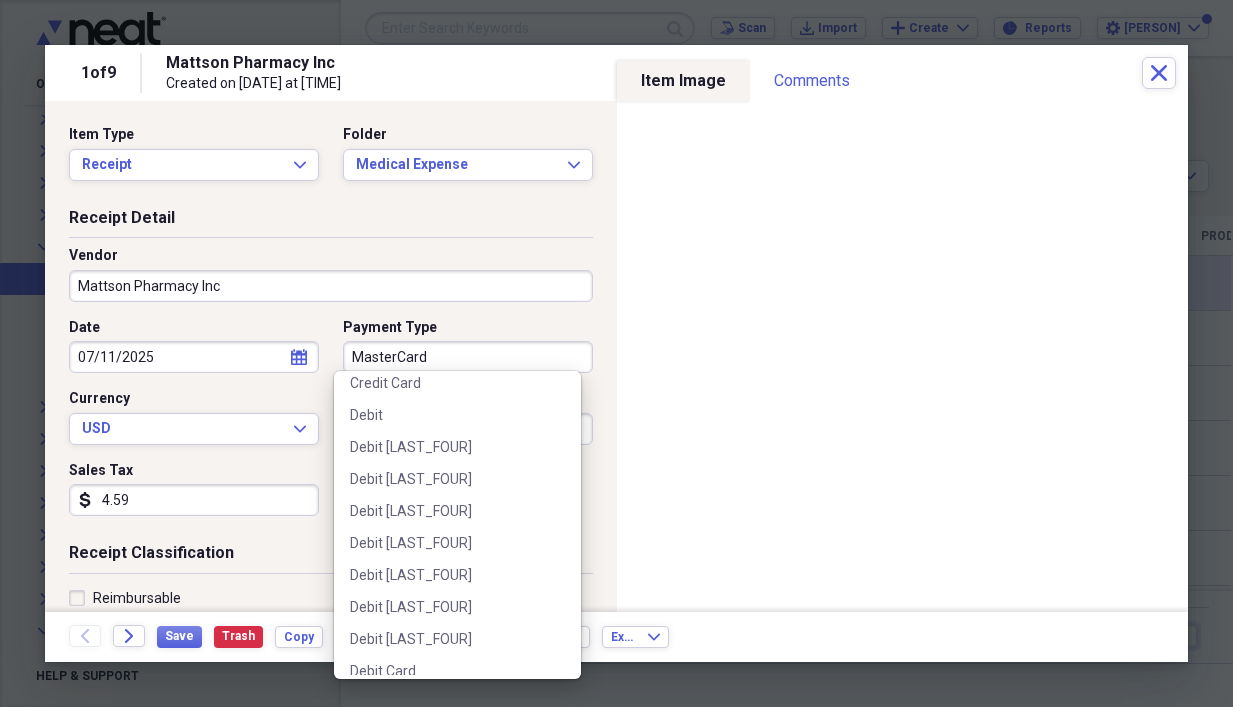 scroll, scrollTop: 400, scrollLeft: 0, axis: vertical 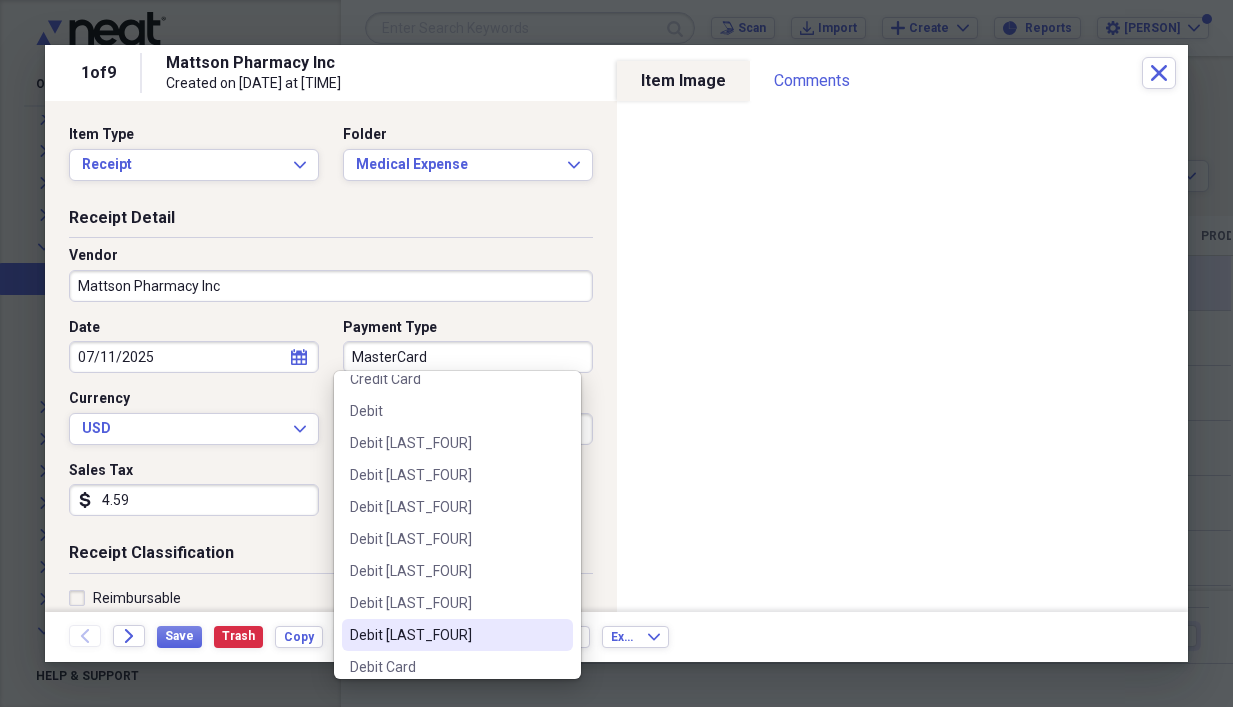 click on "Debit [LAST_FOUR]" at bounding box center [445, 635] 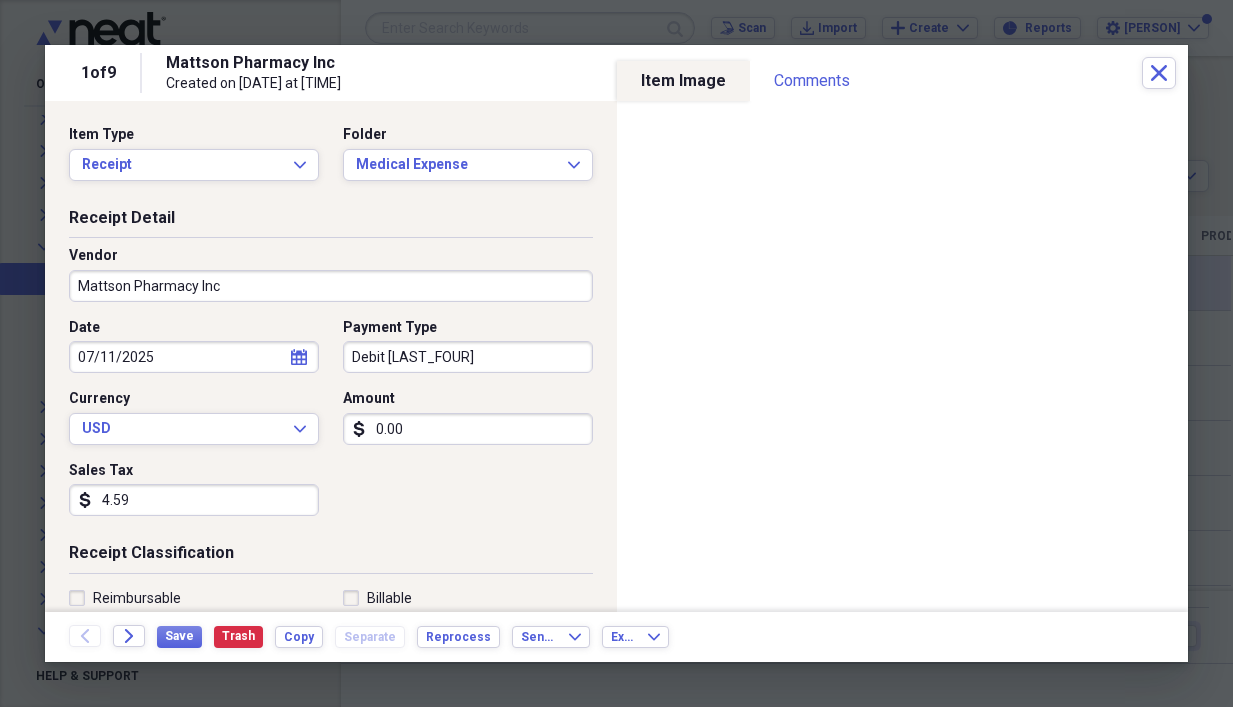 type on "0.00" 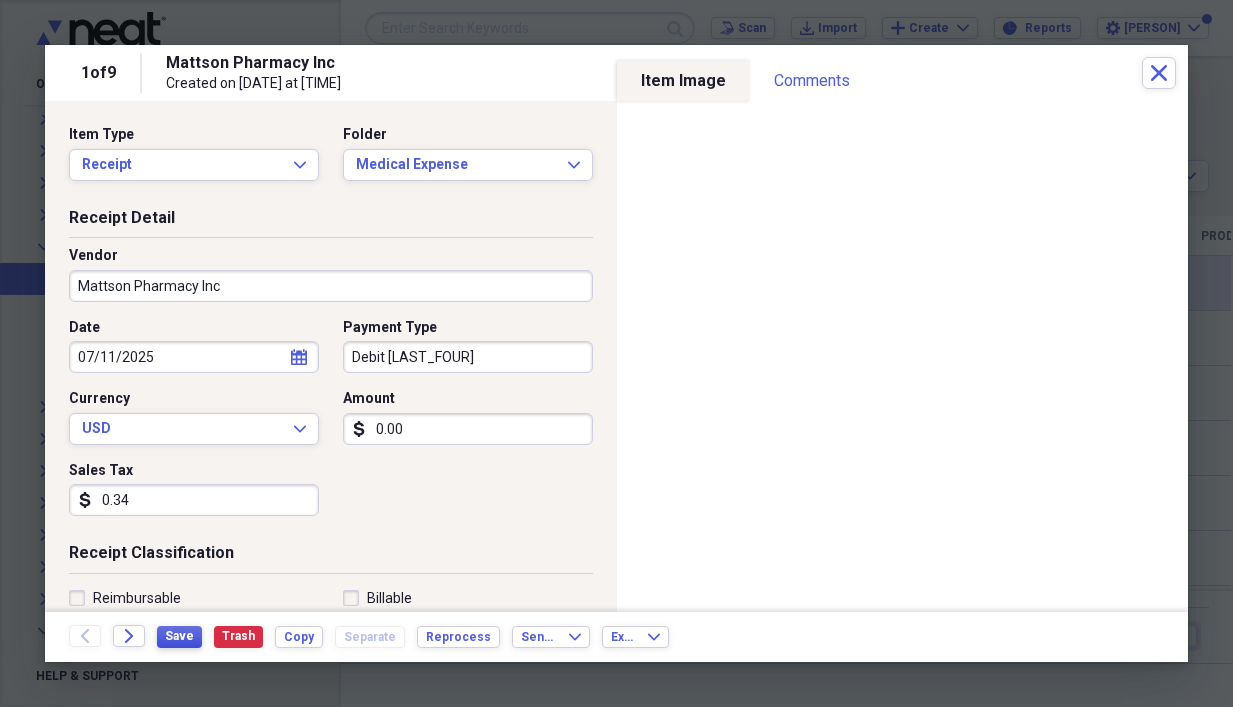 type on "0.34" 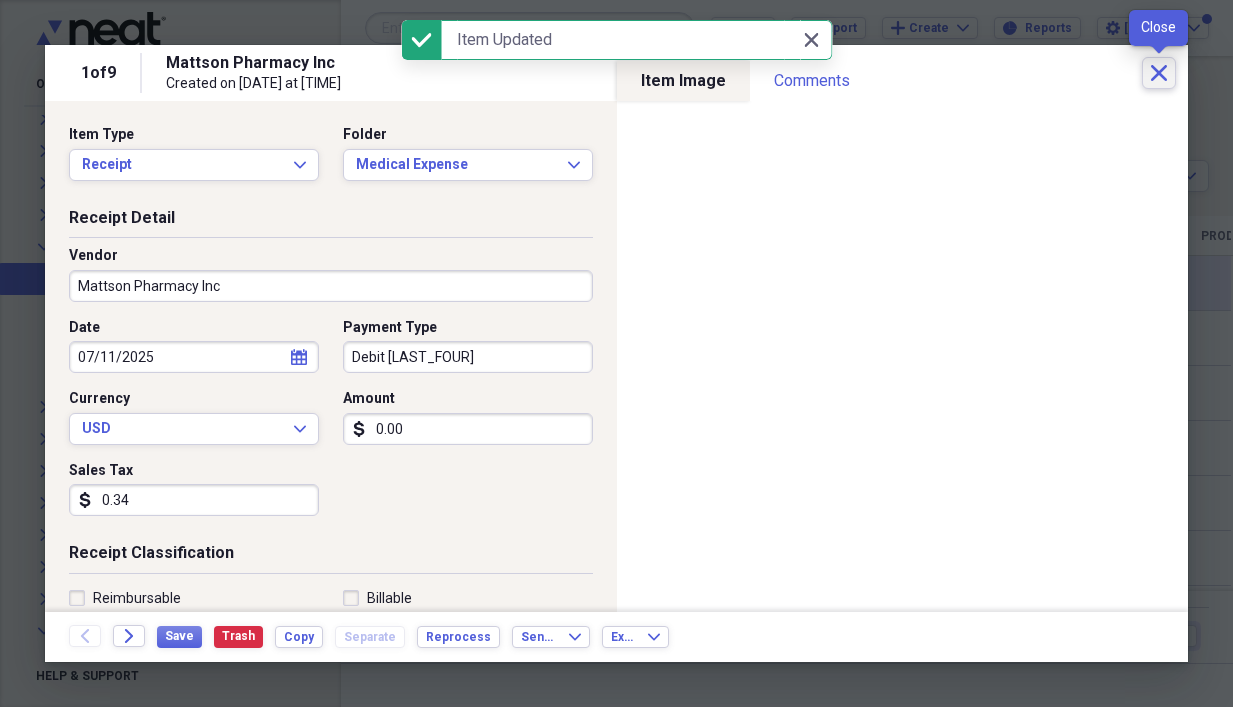 click 